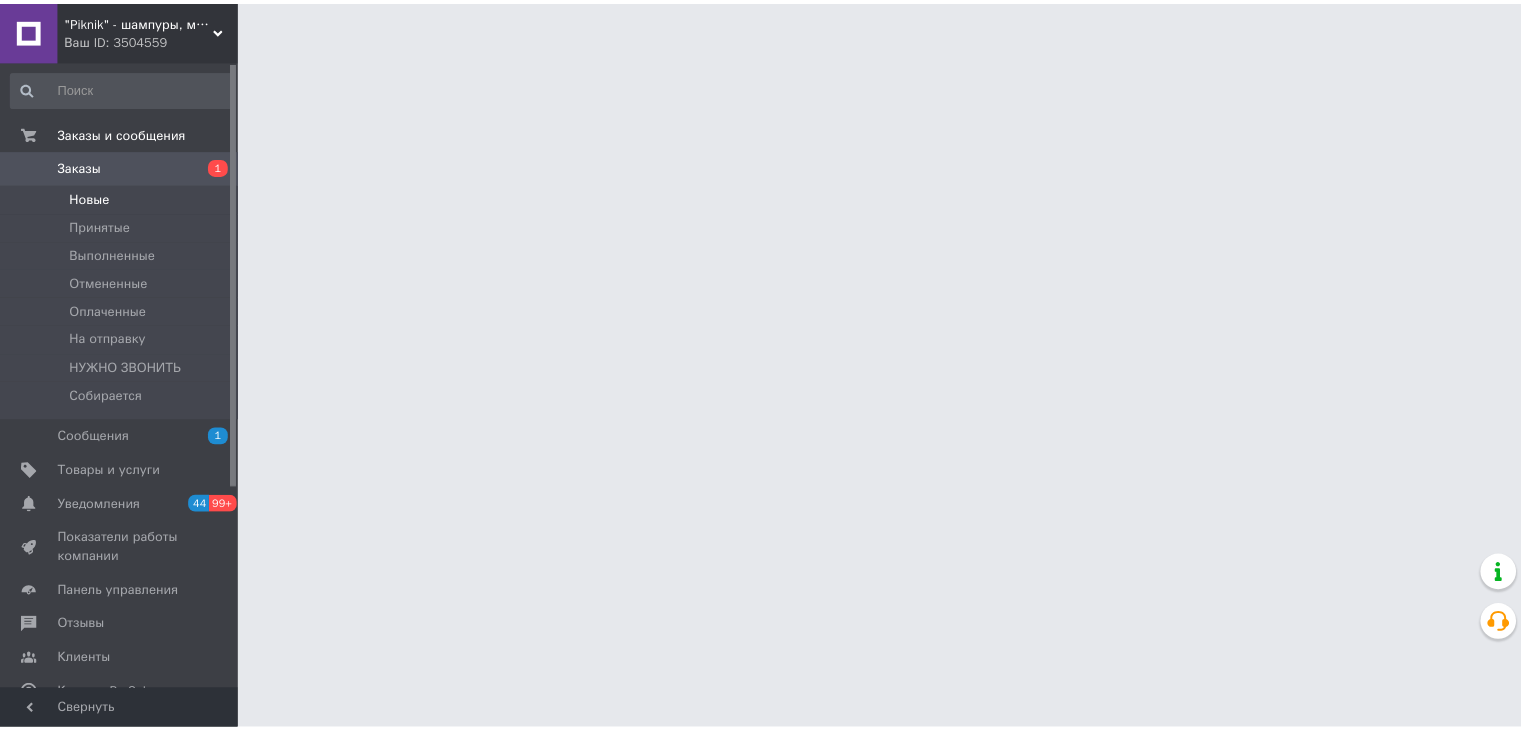 scroll, scrollTop: 0, scrollLeft: 0, axis: both 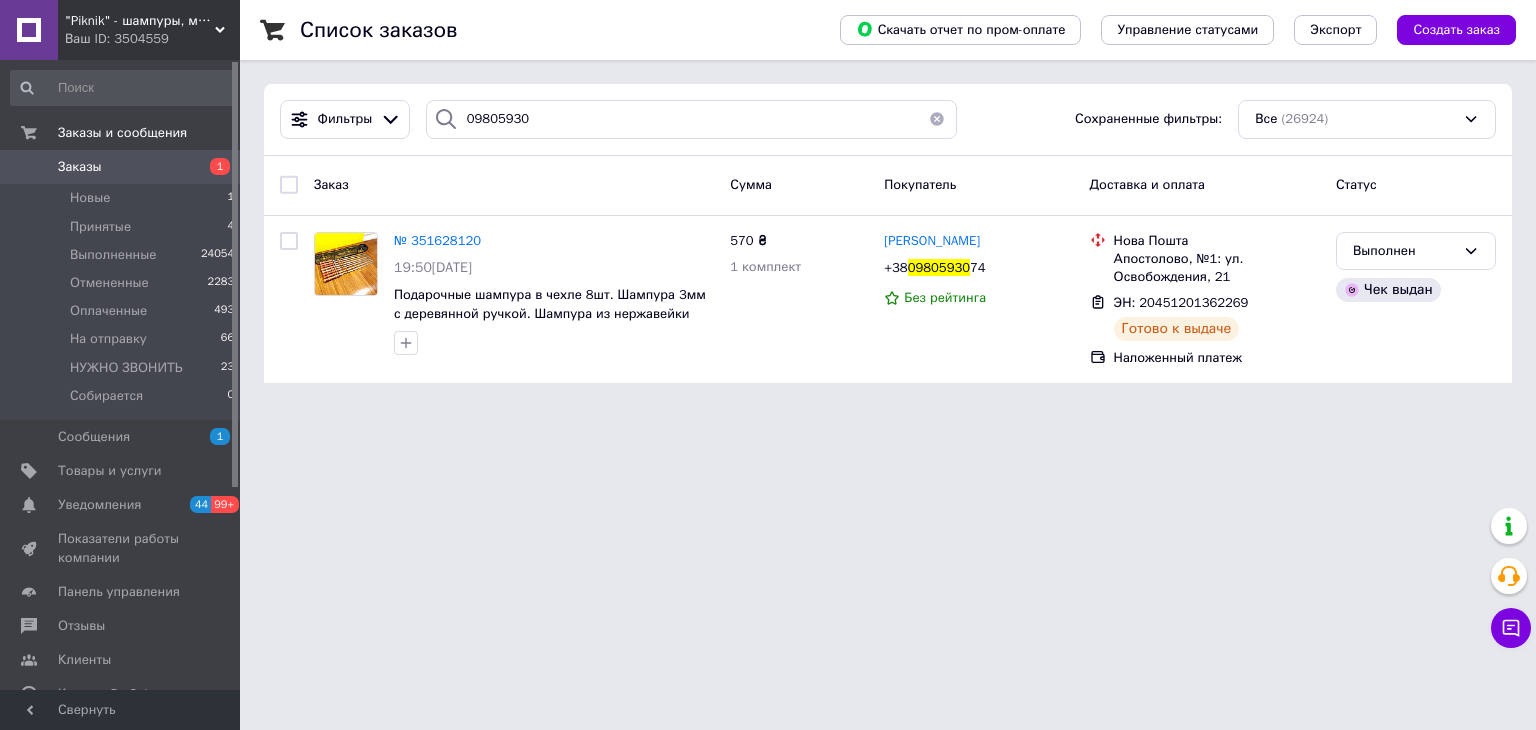 click on "Заказы" at bounding box center [121, 167] 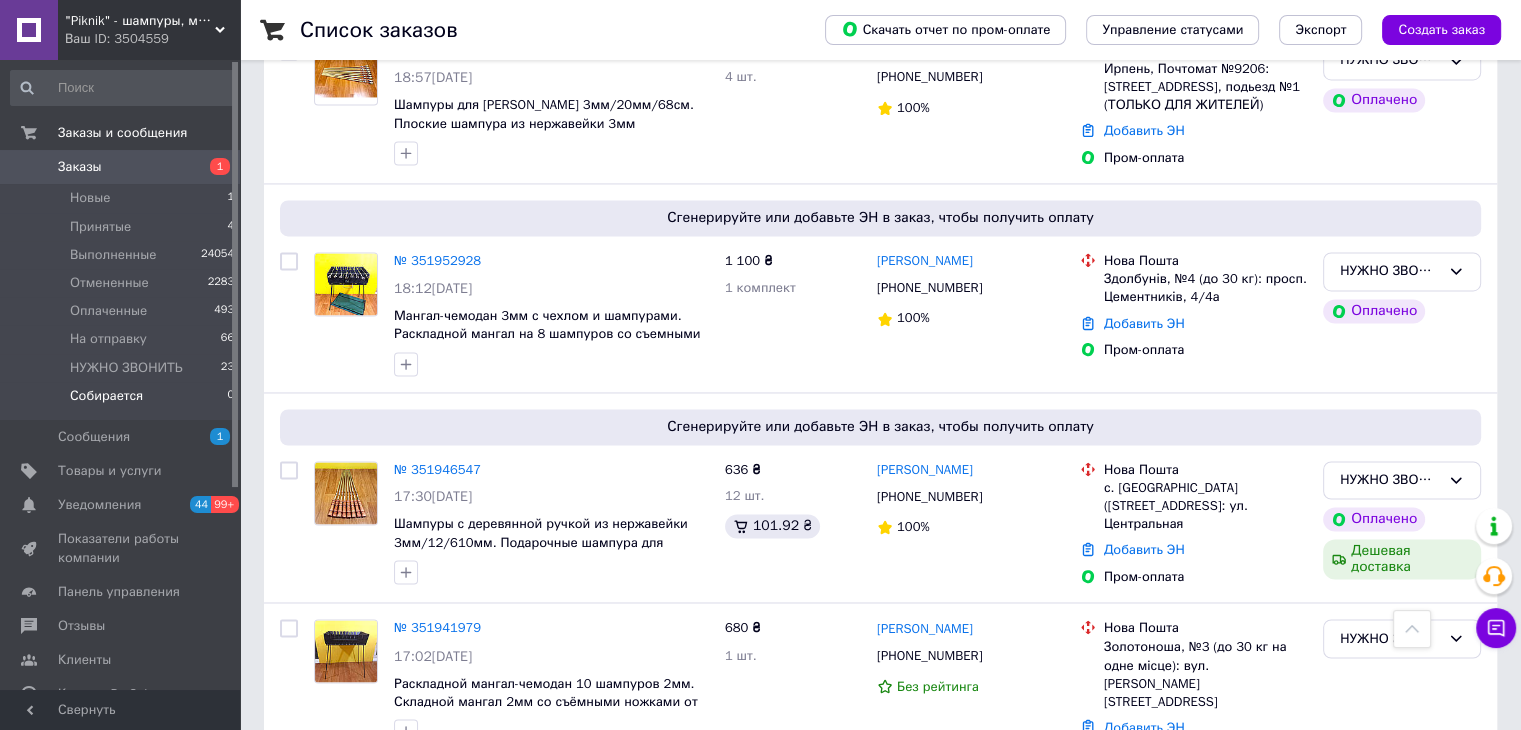 scroll, scrollTop: 3134, scrollLeft: 0, axis: vertical 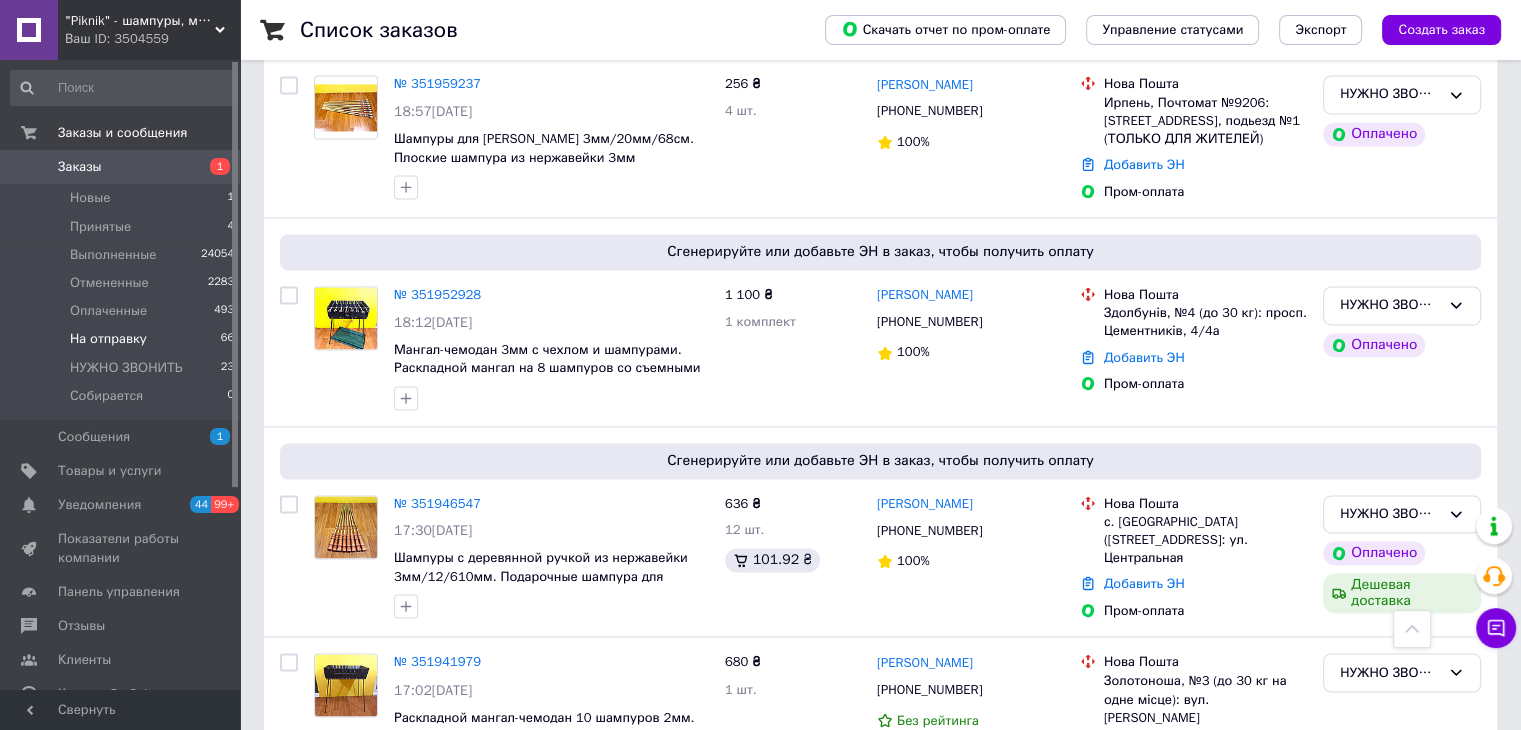 click on "На отправку" at bounding box center (108, 339) 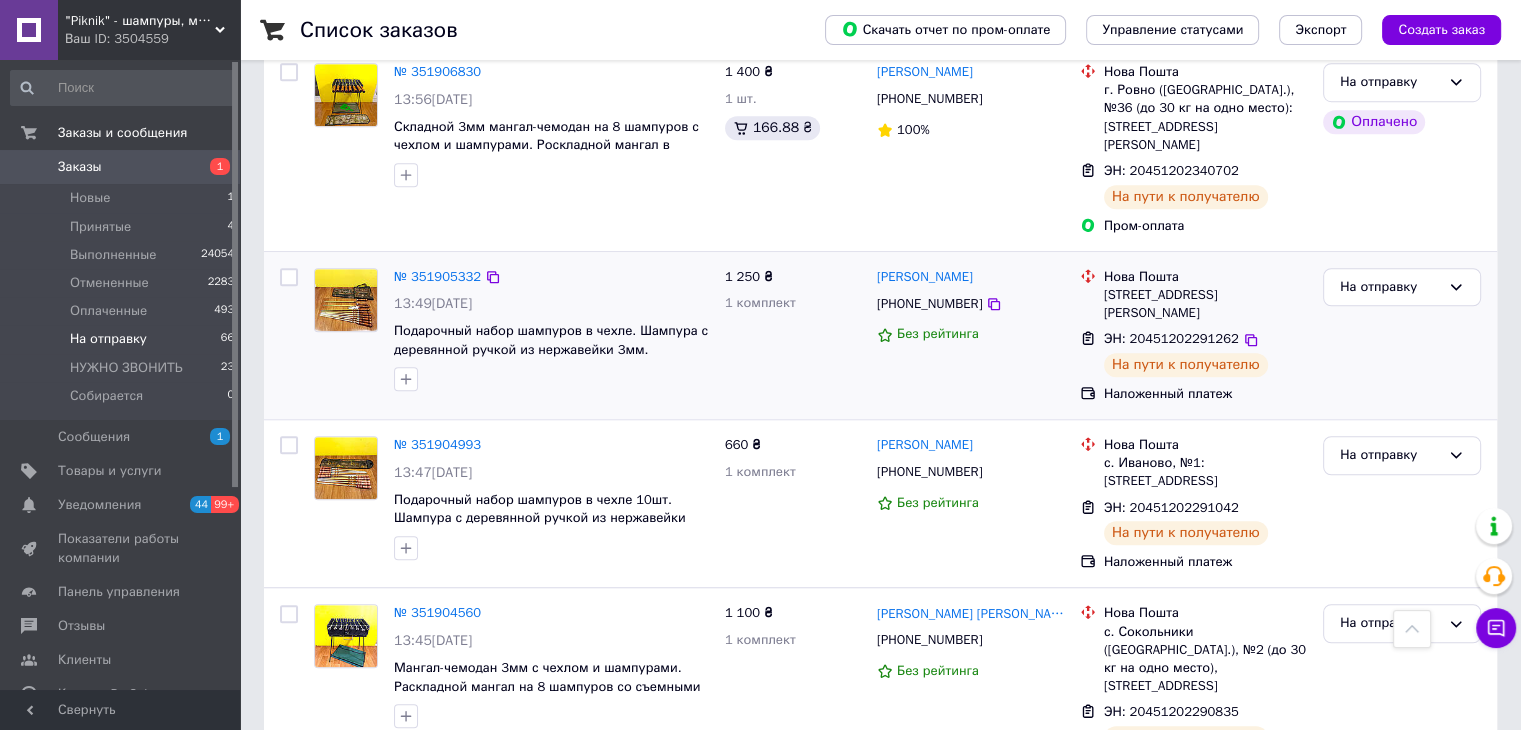 scroll, scrollTop: 1400, scrollLeft: 0, axis: vertical 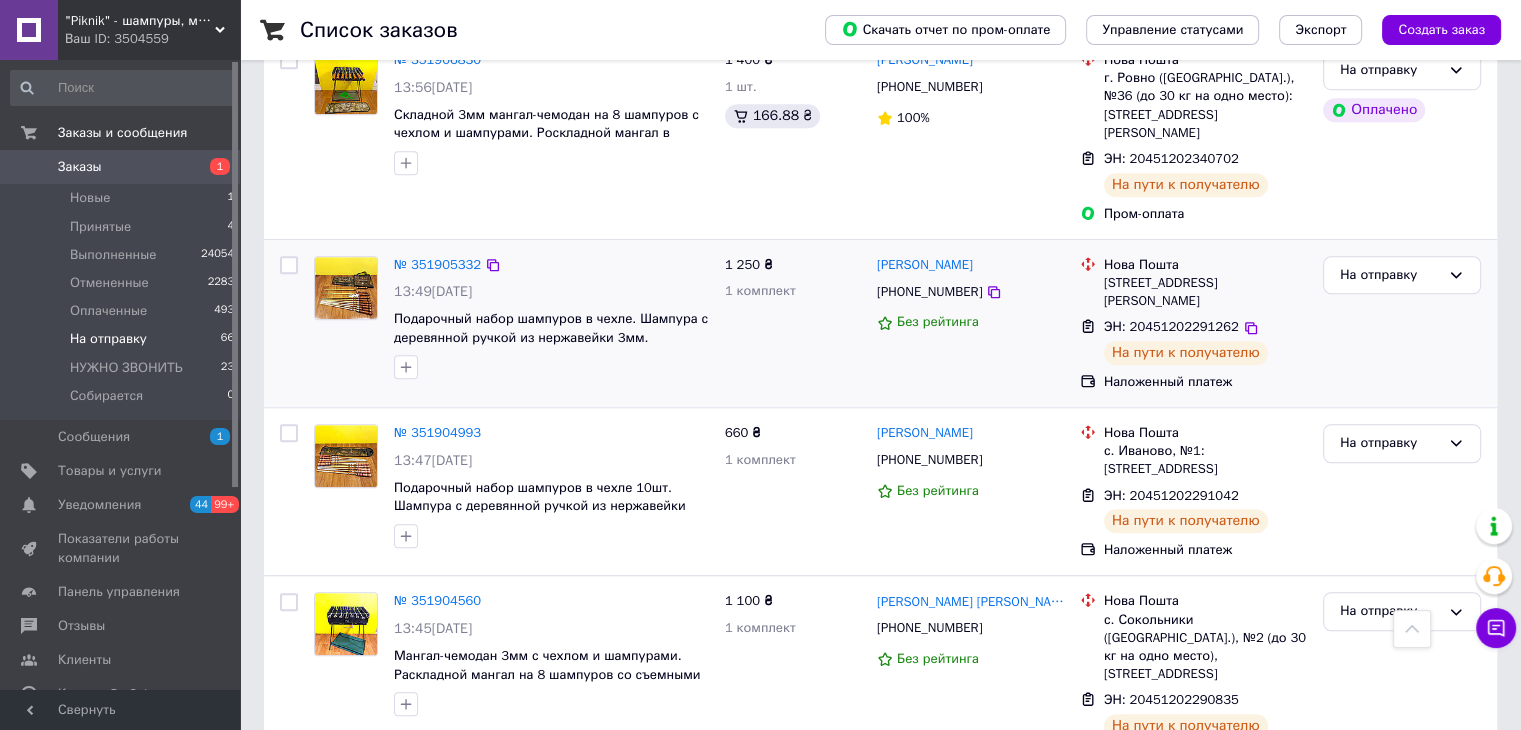 click at bounding box center [289, 265] 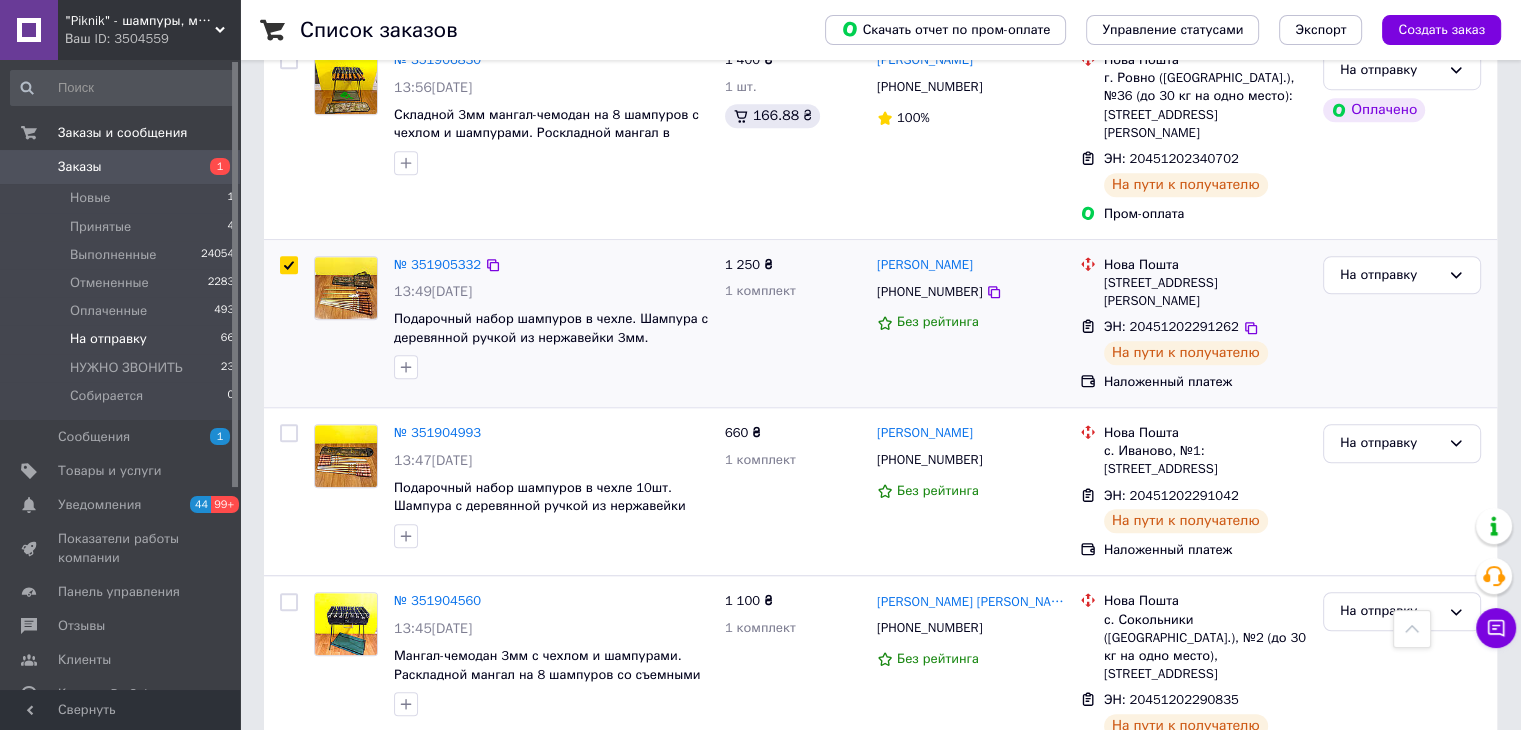 checkbox on "true" 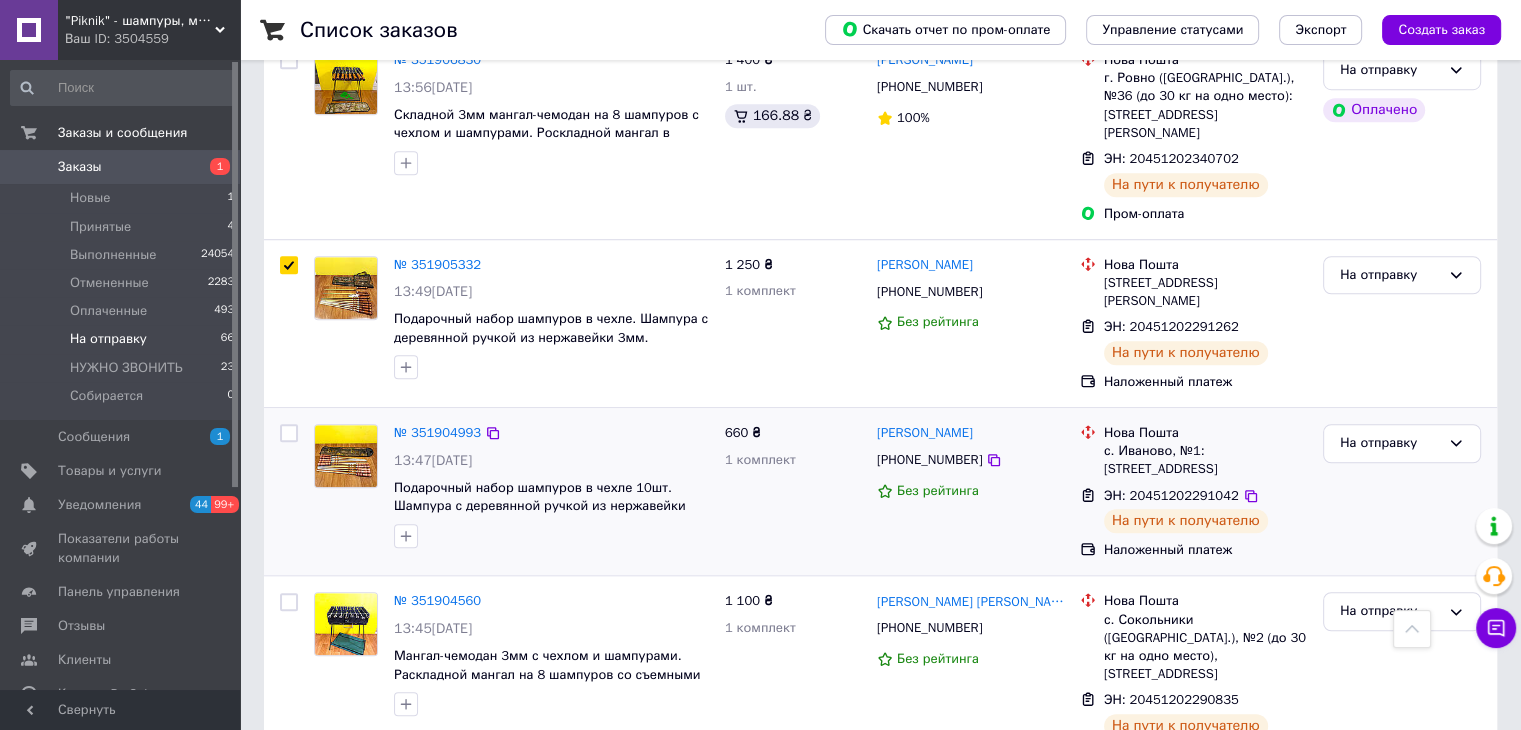 click at bounding box center (289, 433) 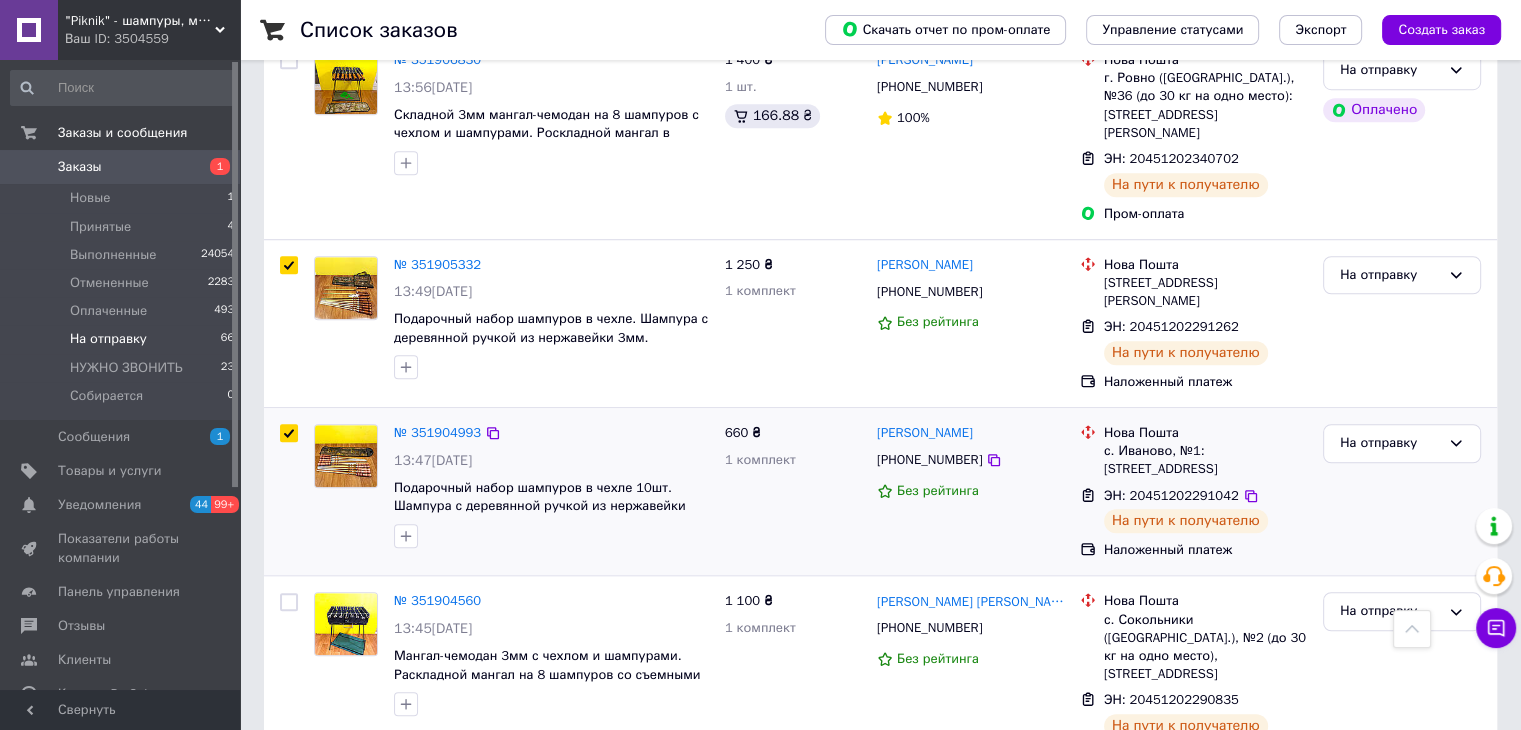 checkbox on "true" 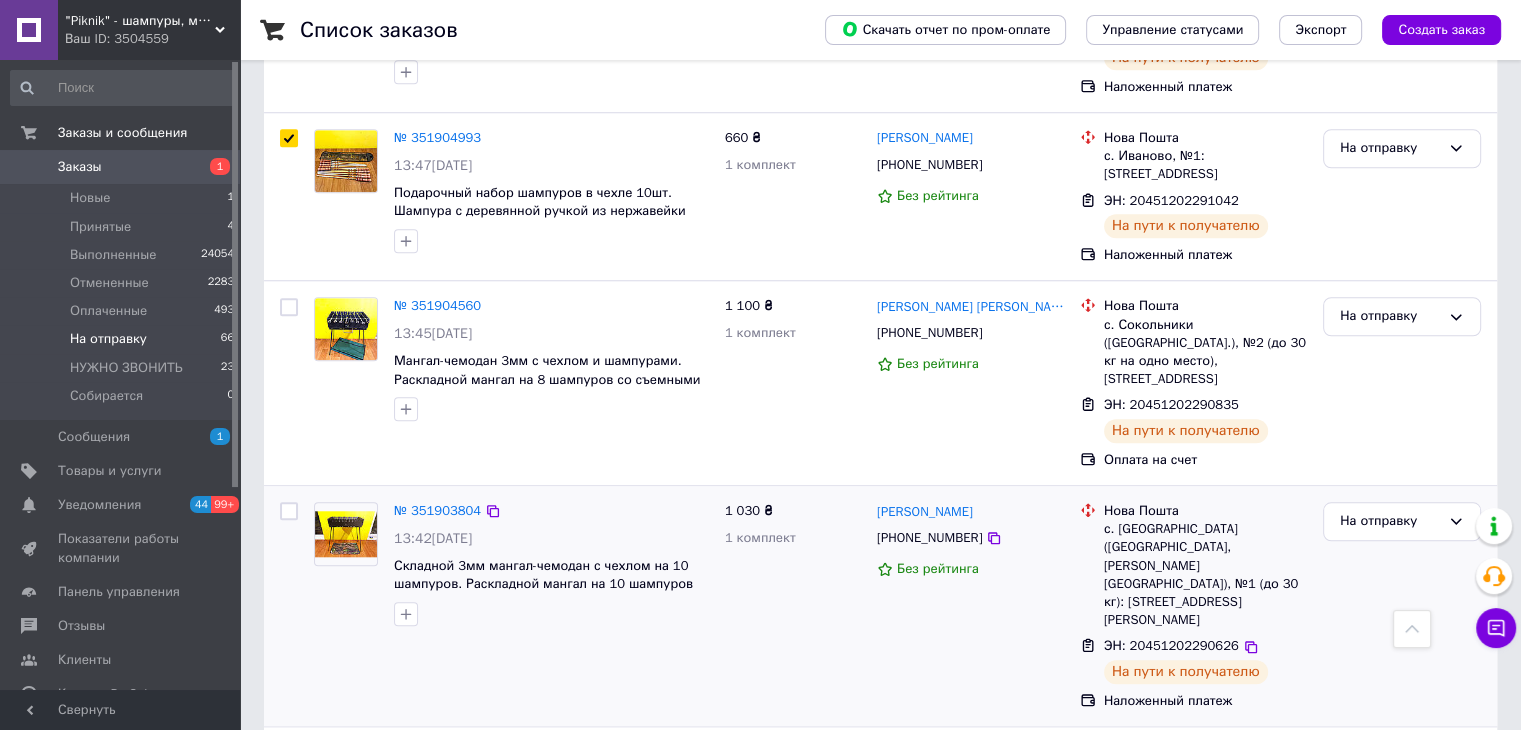 scroll, scrollTop: 1700, scrollLeft: 0, axis: vertical 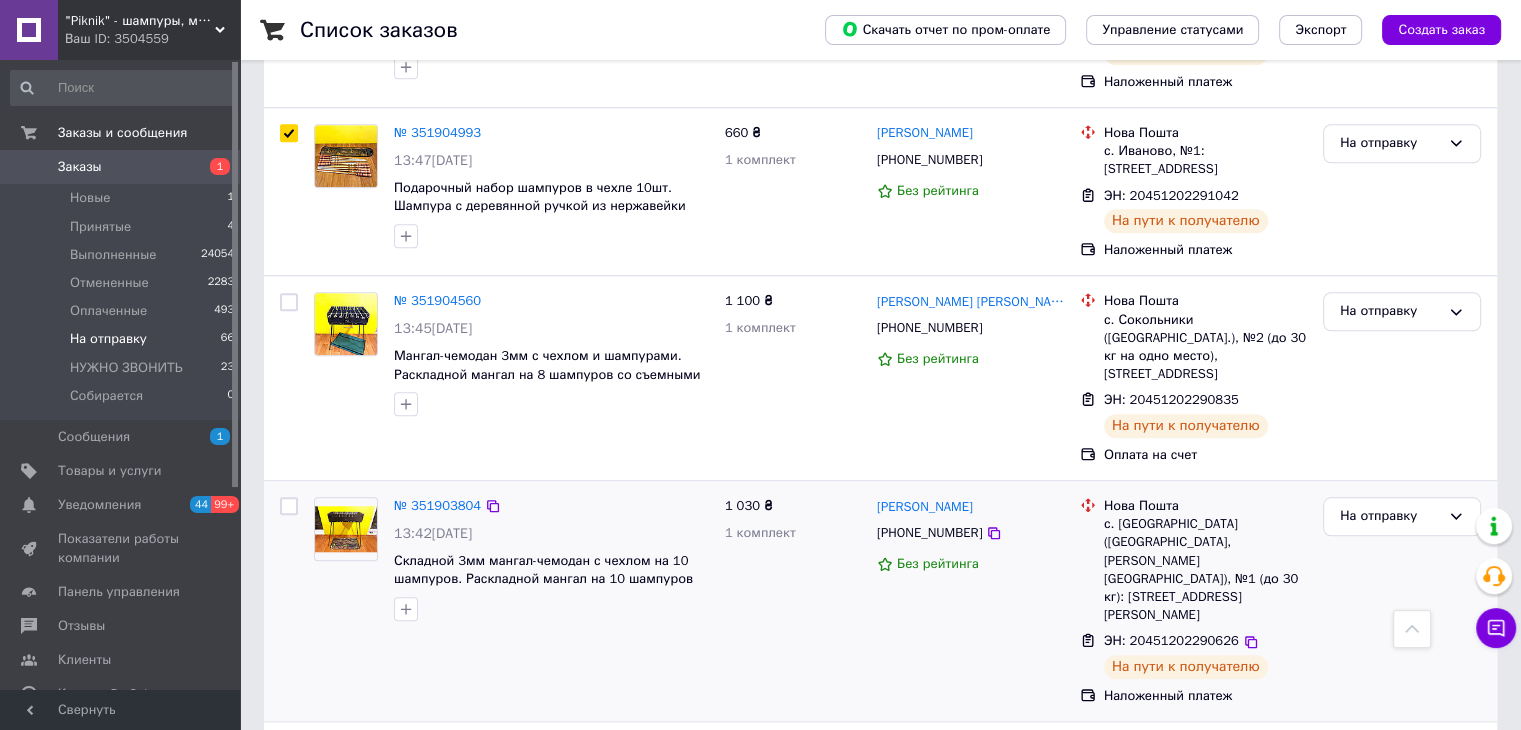 click at bounding box center [289, 601] 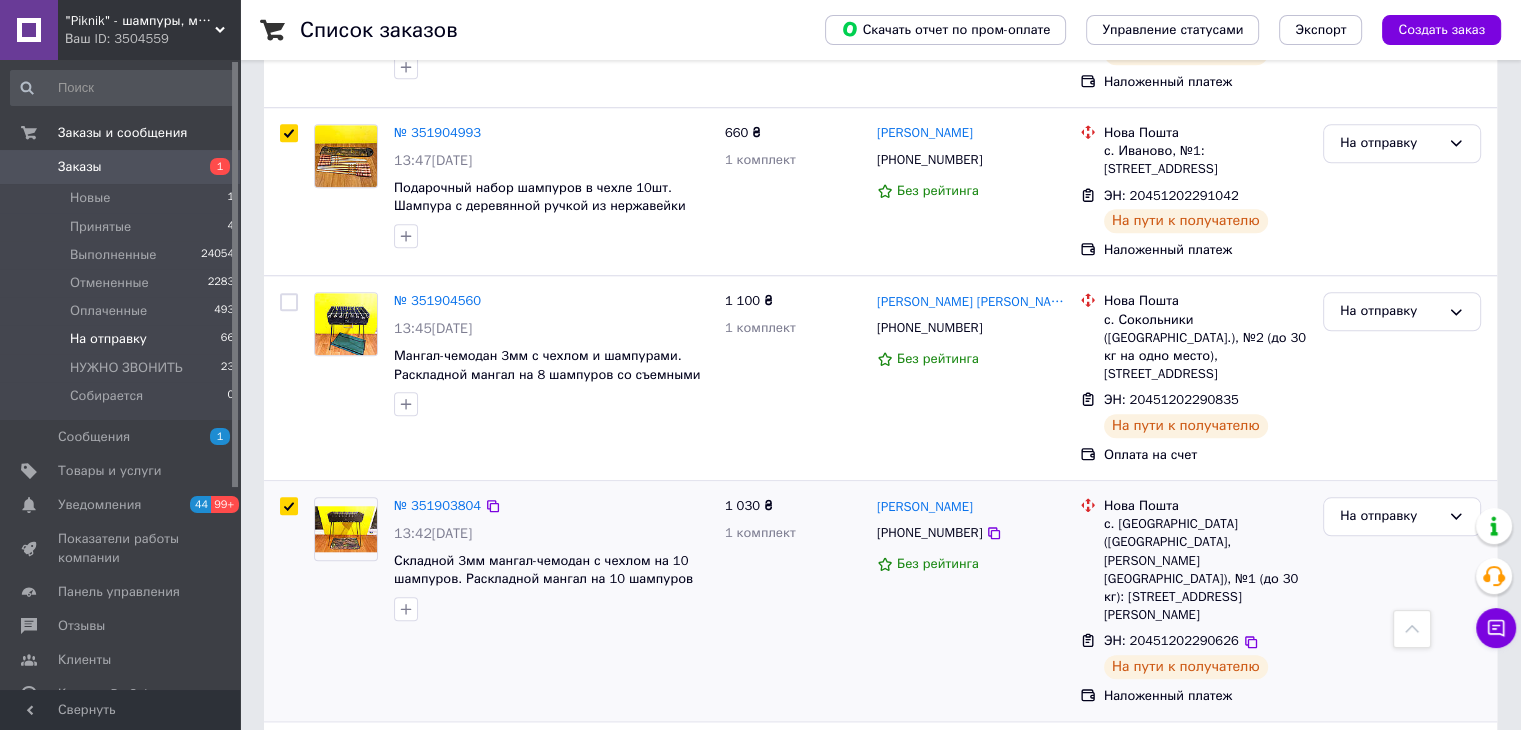 checkbox on "true" 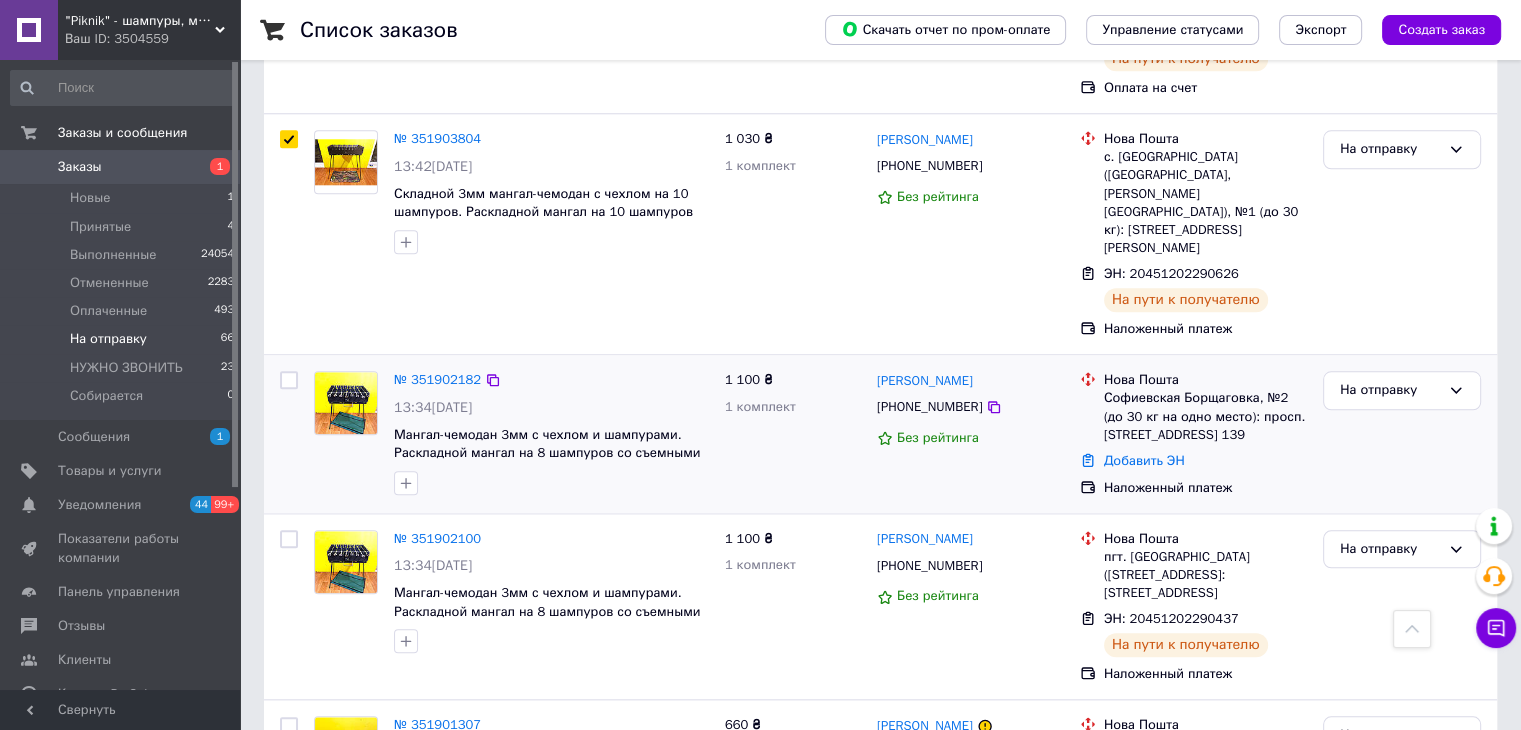 scroll, scrollTop: 2100, scrollLeft: 0, axis: vertical 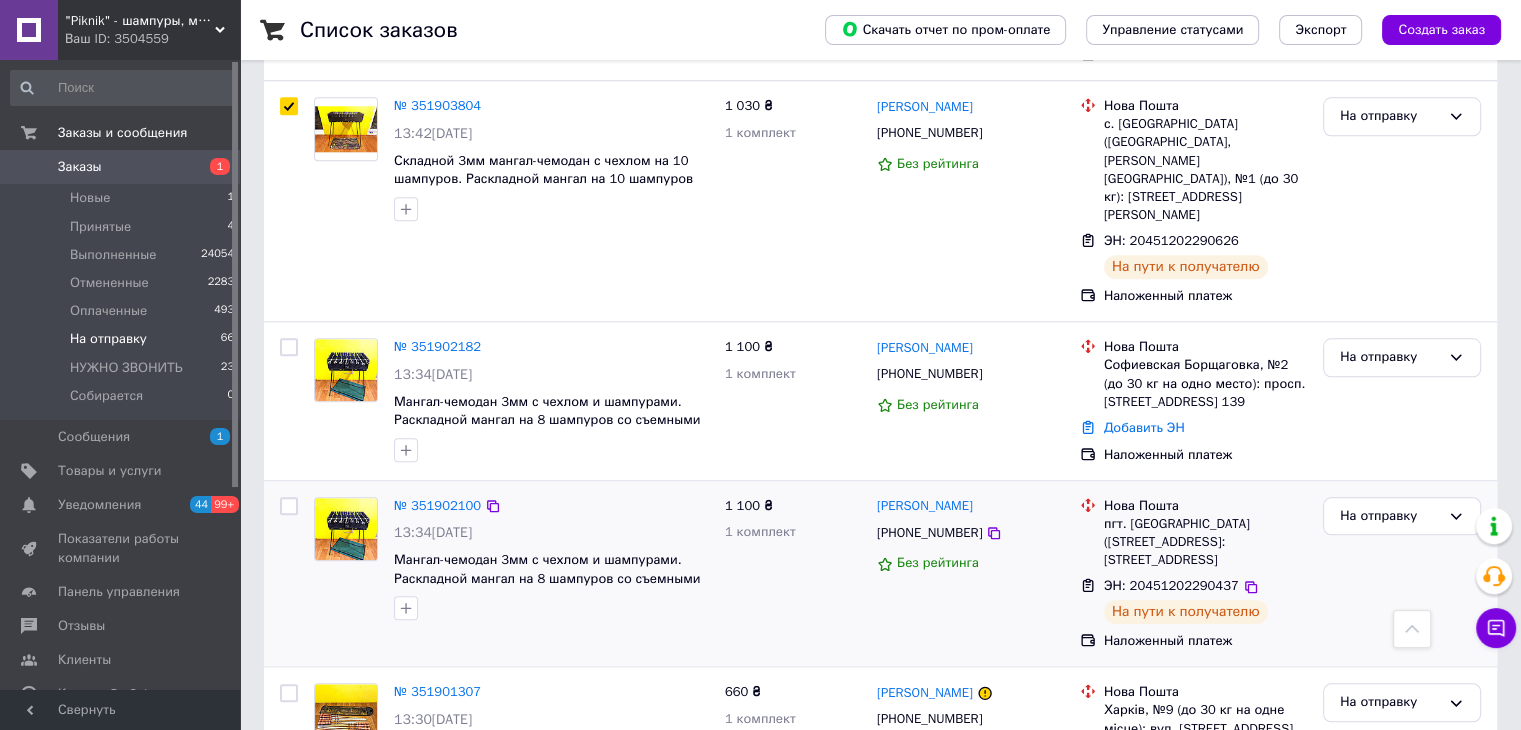 click at bounding box center (289, 506) 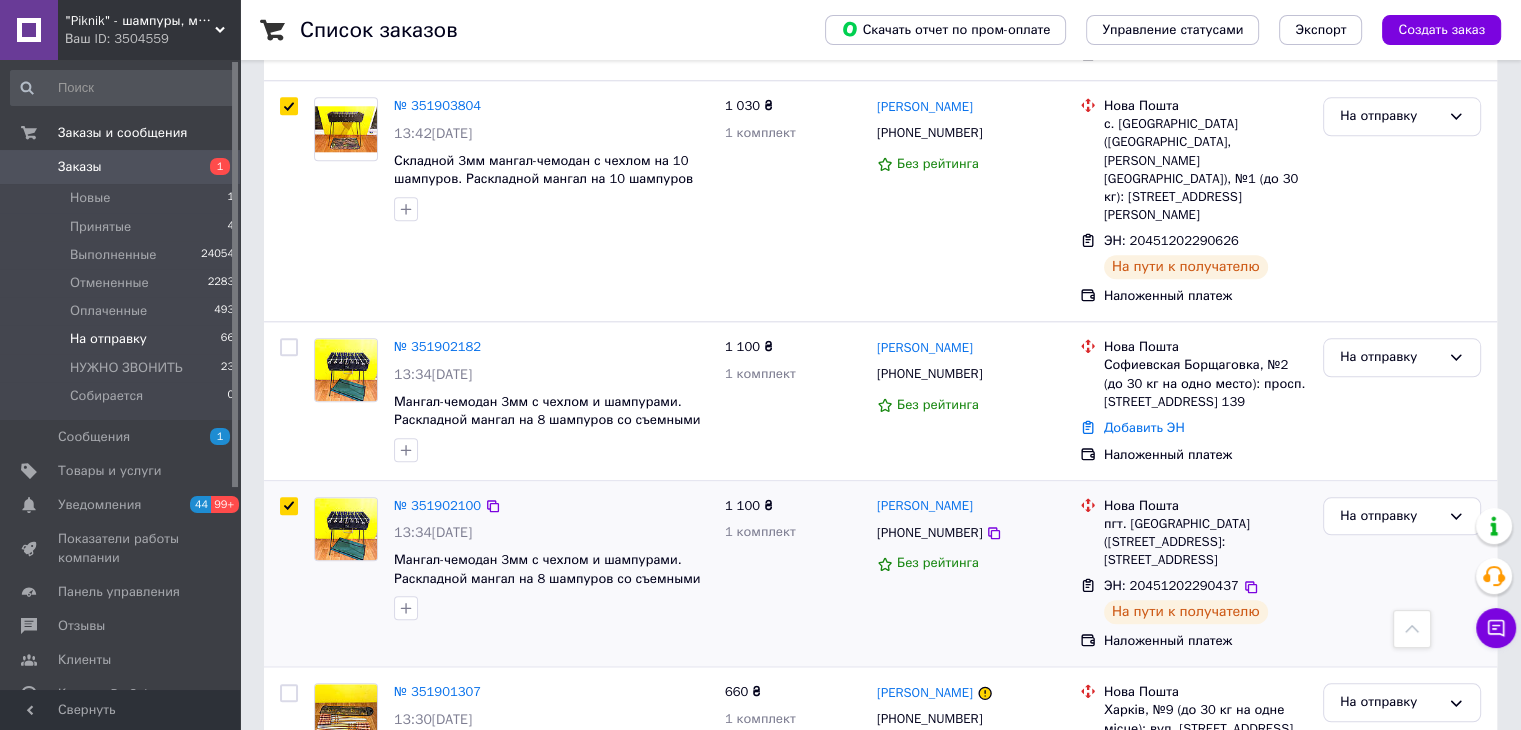 checkbox on "true" 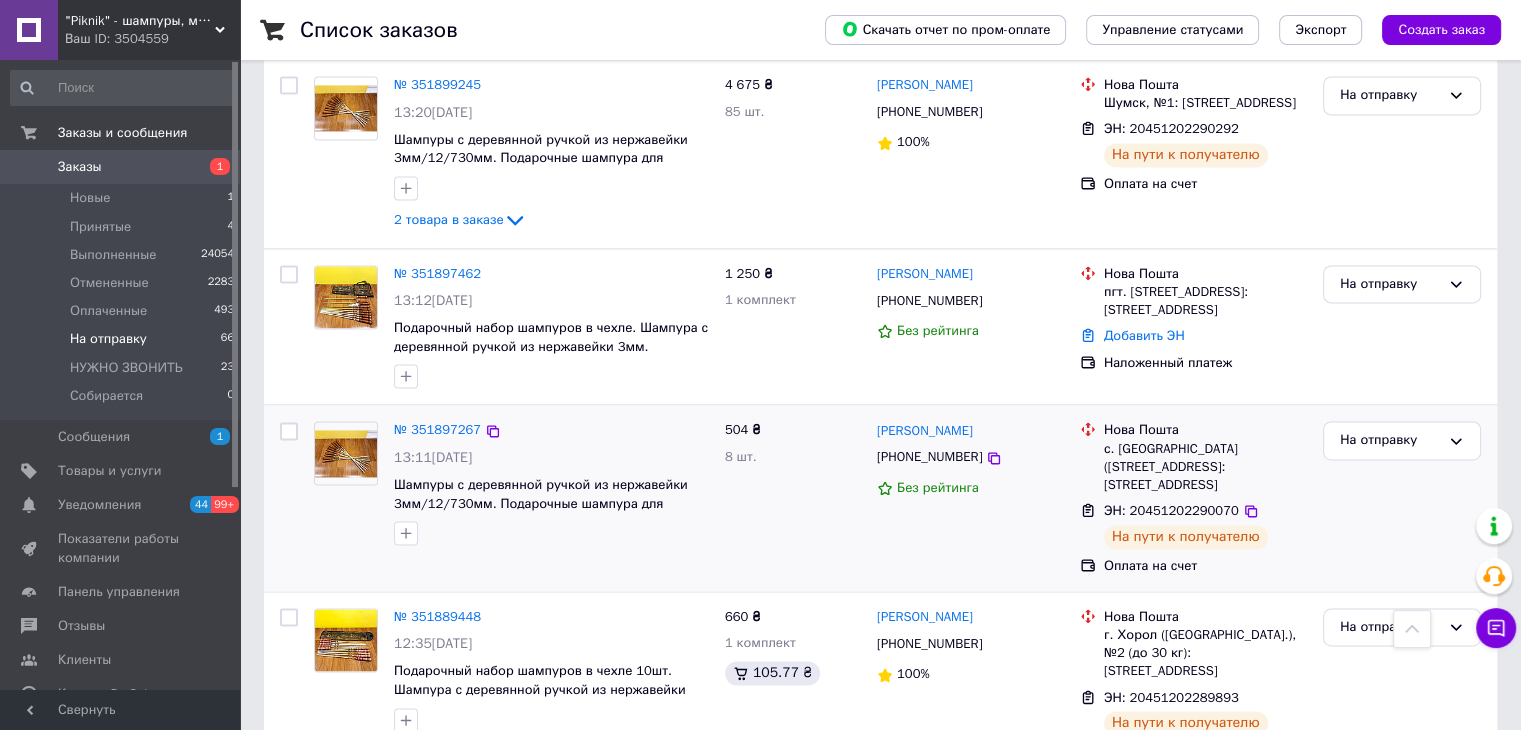 scroll, scrollTop: 2900, scrollLeft: 0, axis: vertical 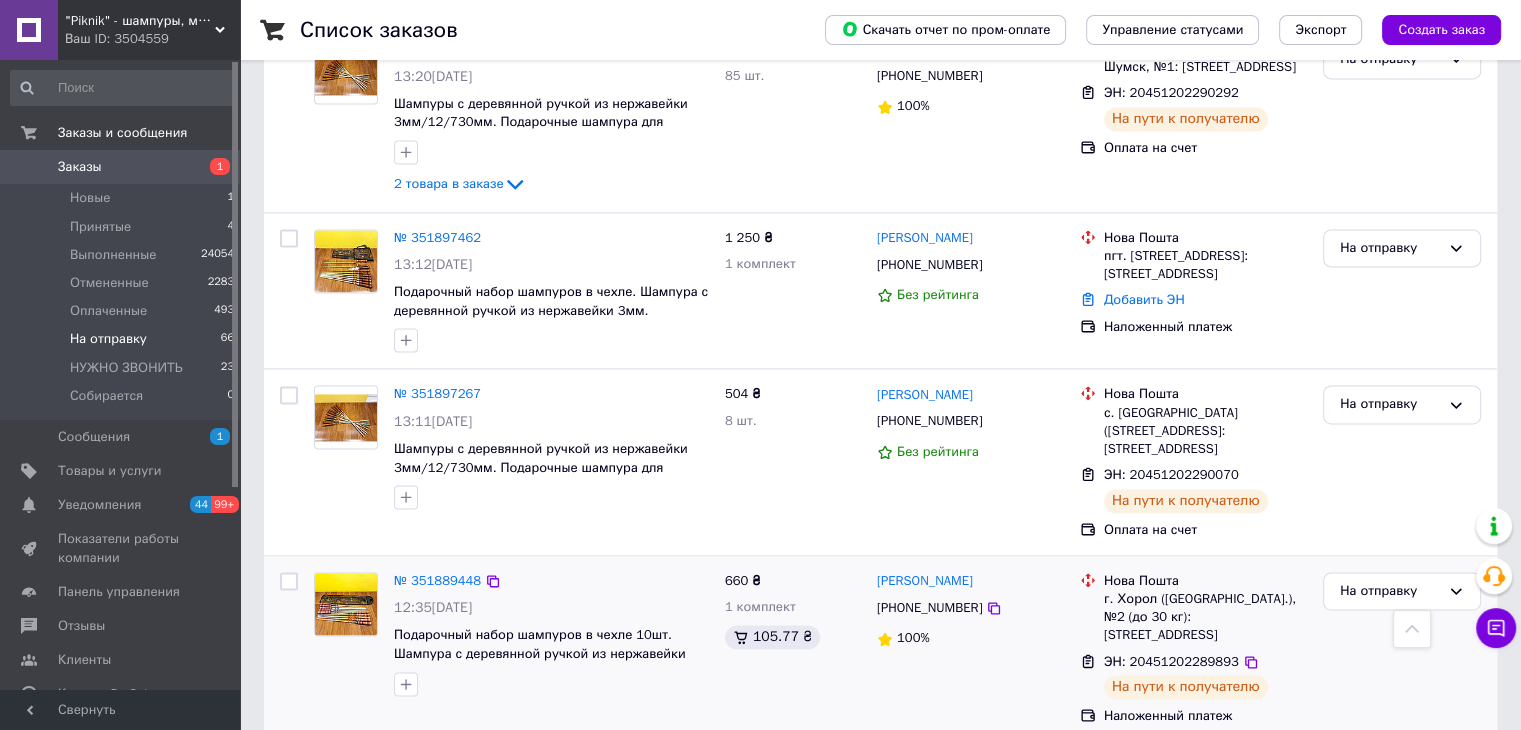 click at bounding box center [289, 581] 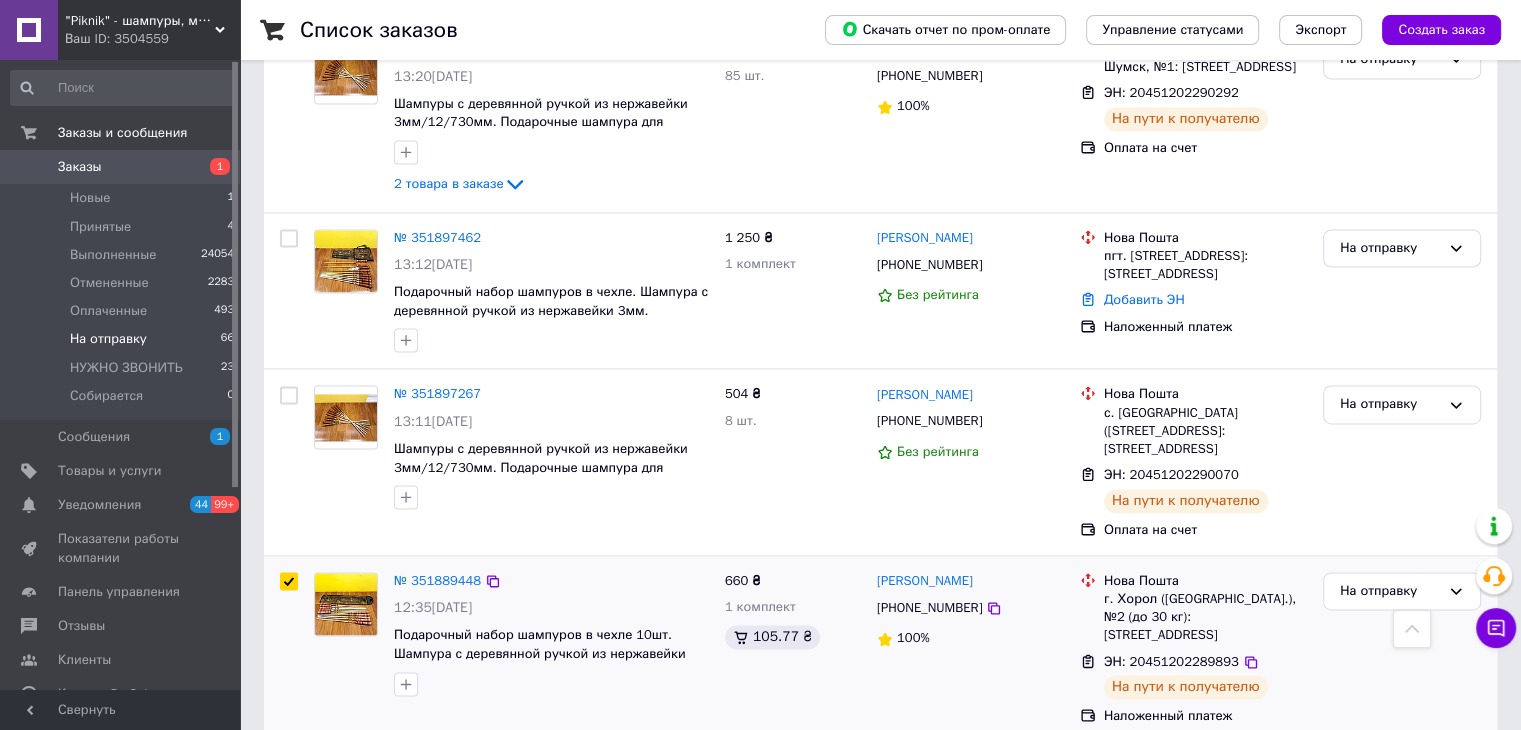 checkbox on "true" 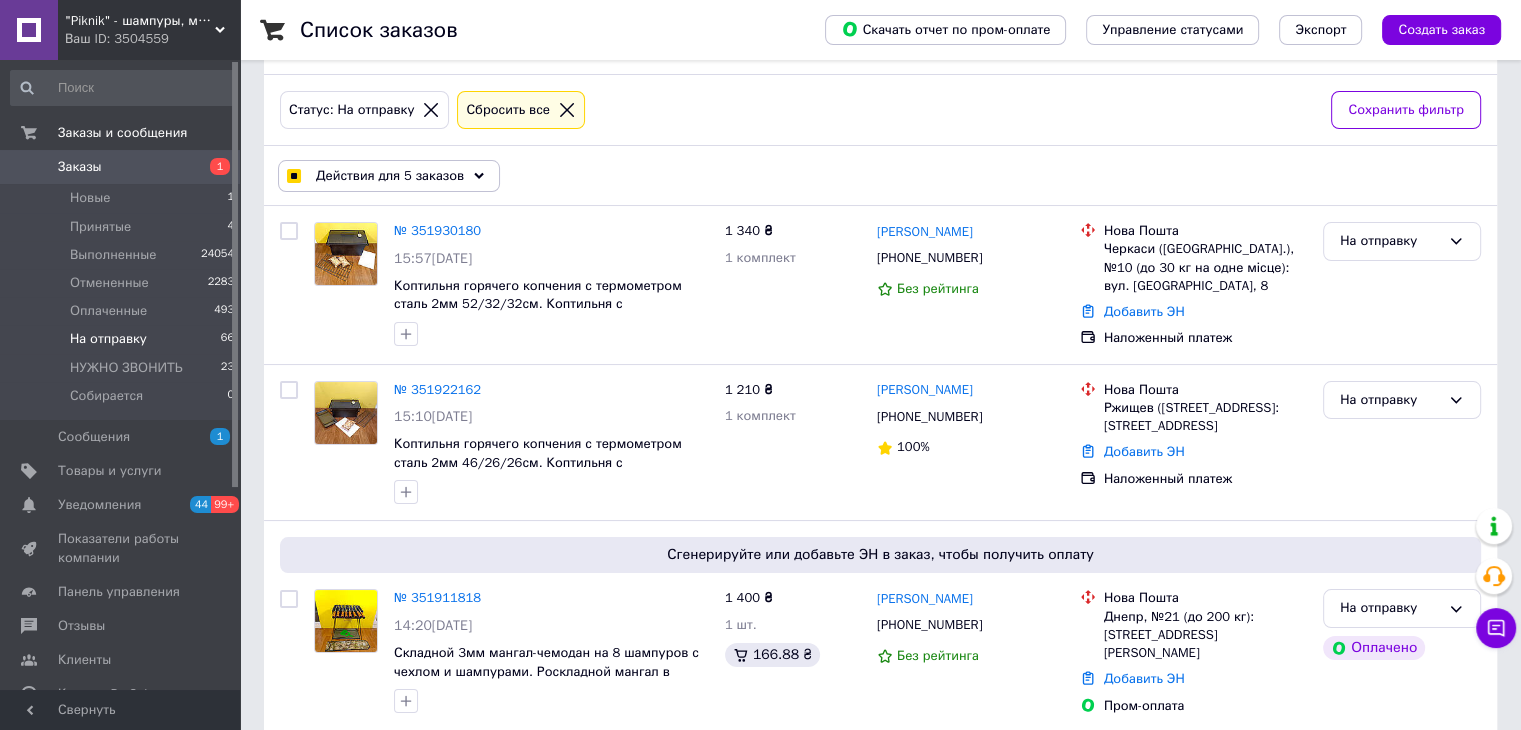 scroll, scrollTop: 0, scrollLeft: 0, axis: both 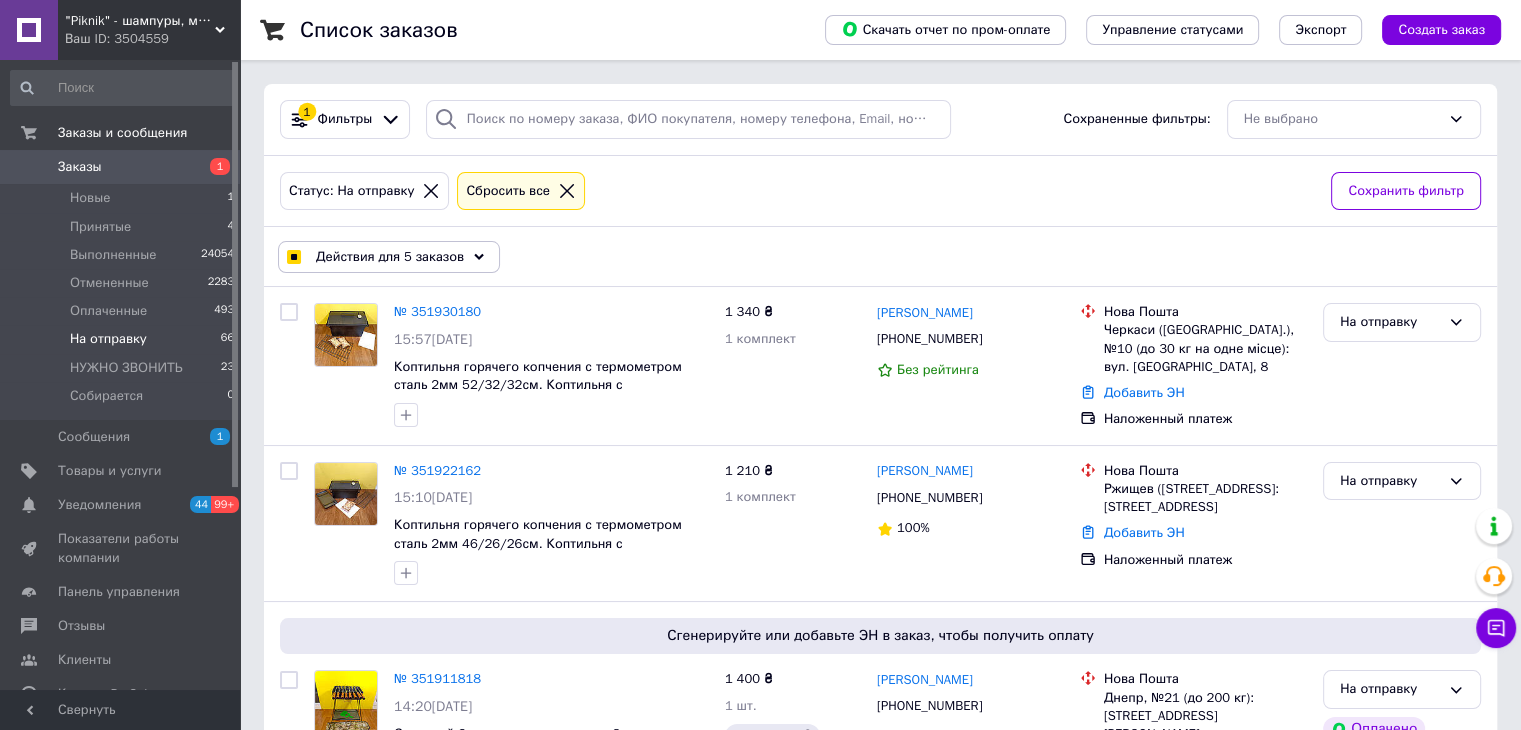 click on "Действия для 5 заказов" at bounding box center [390, 257] 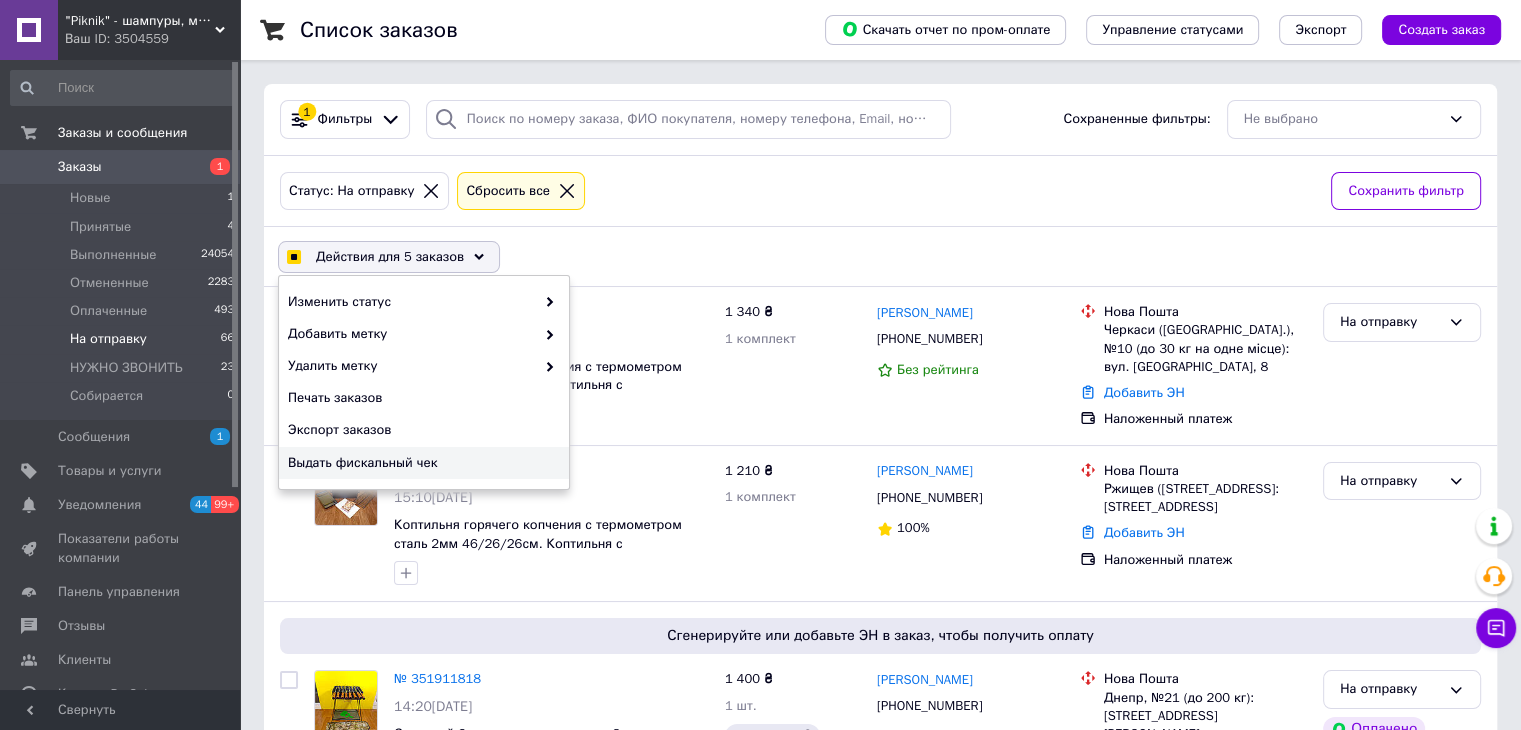 click on "Выдать фискальный чек" at bounding box center [421, 463] 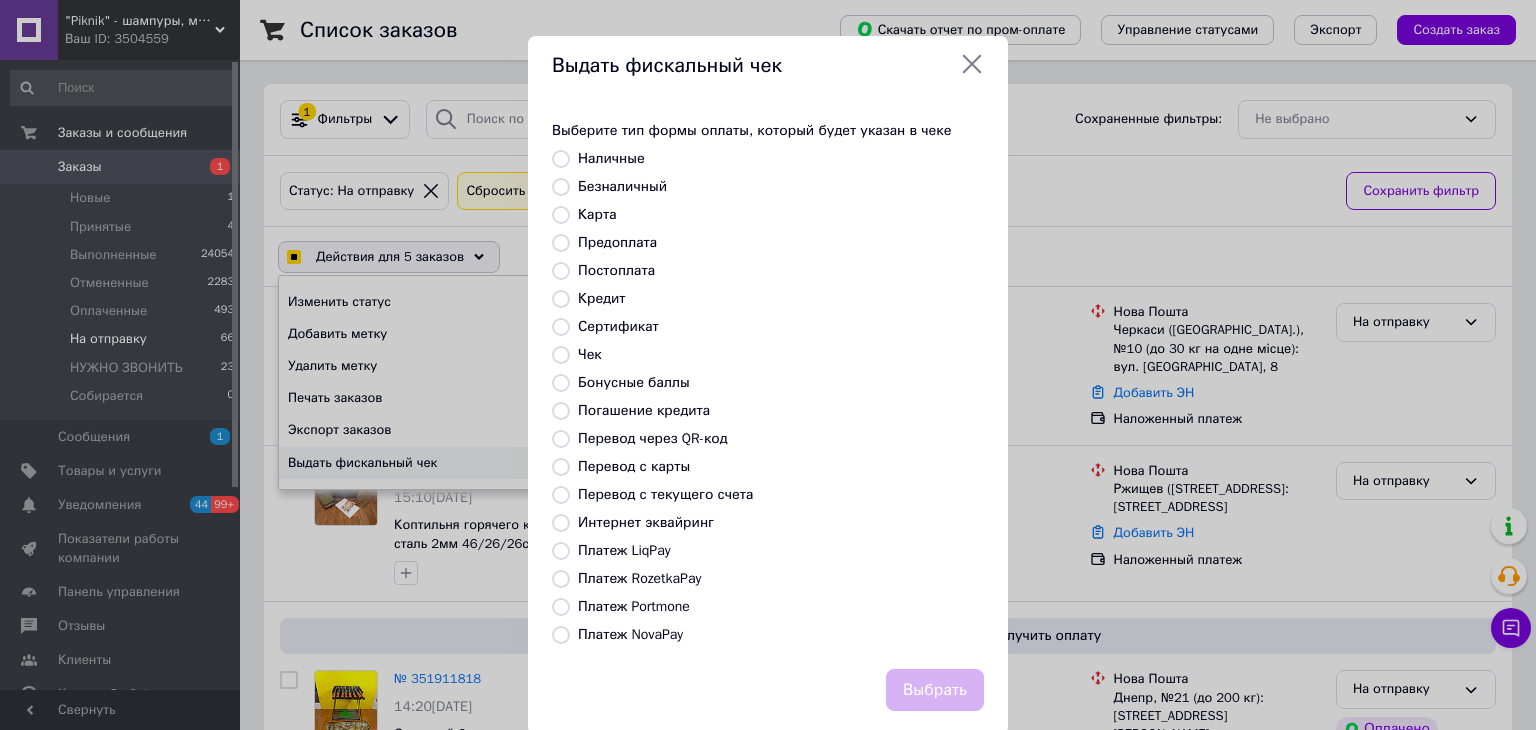 checkbox on "true" 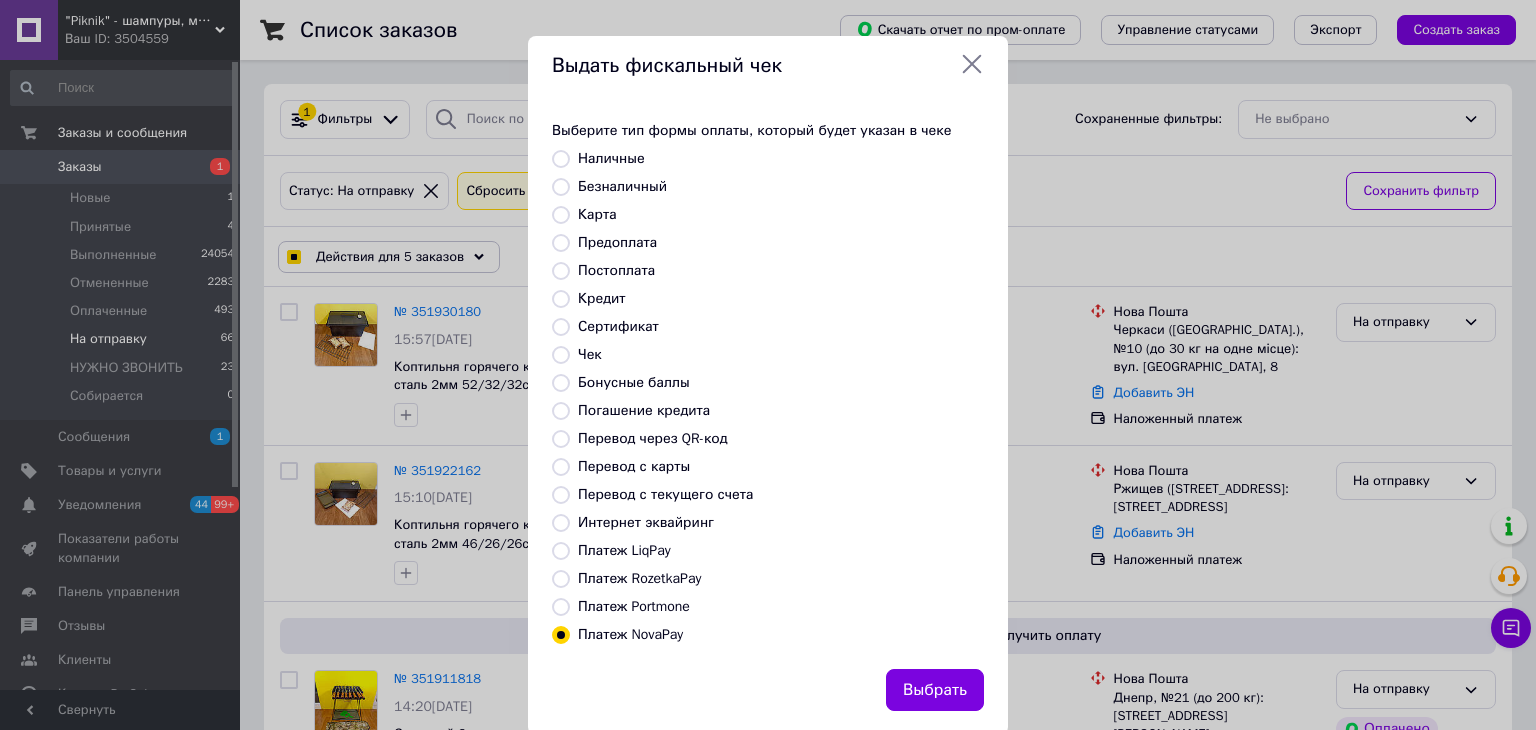 click on "Выбрать" at bounding box center (935, 690) 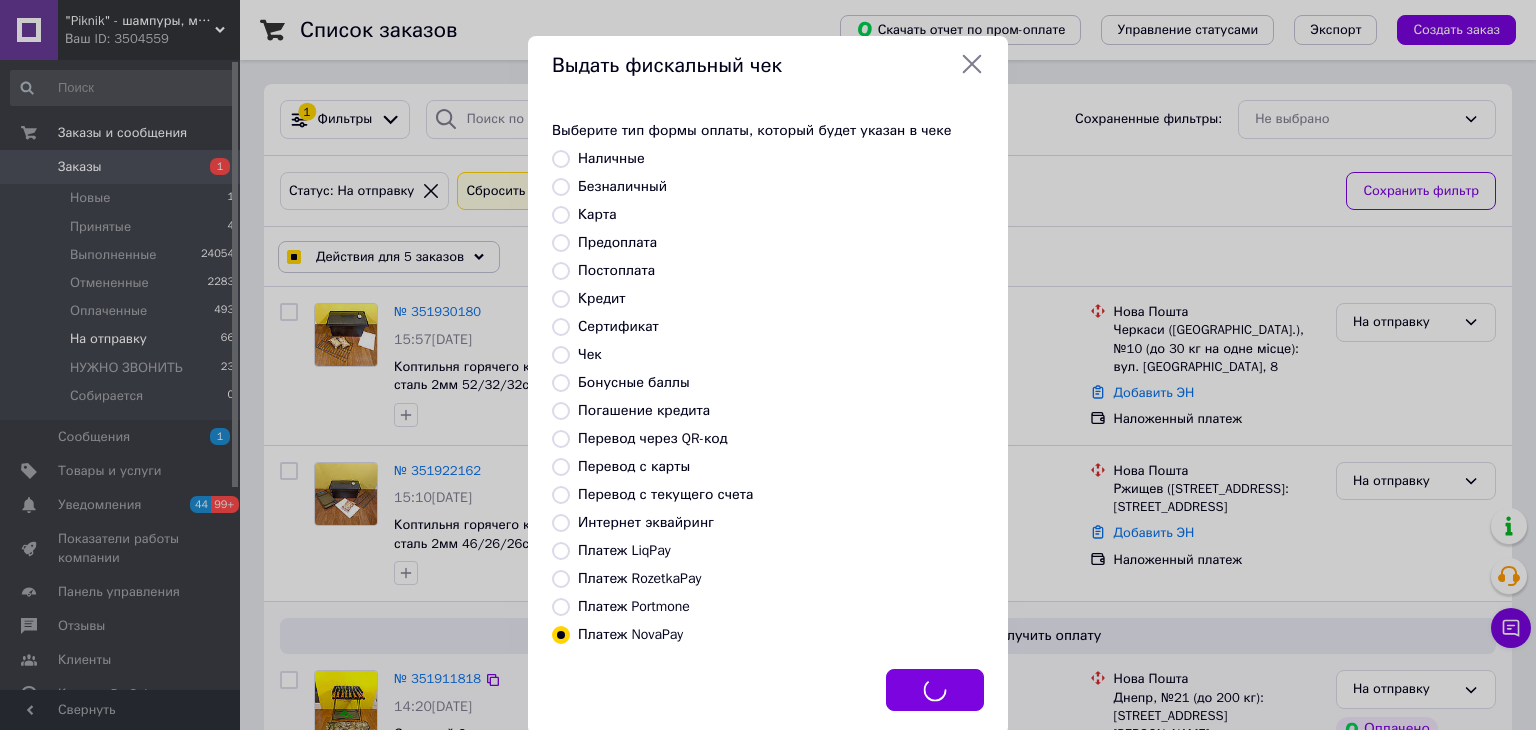 checkbox on "true" 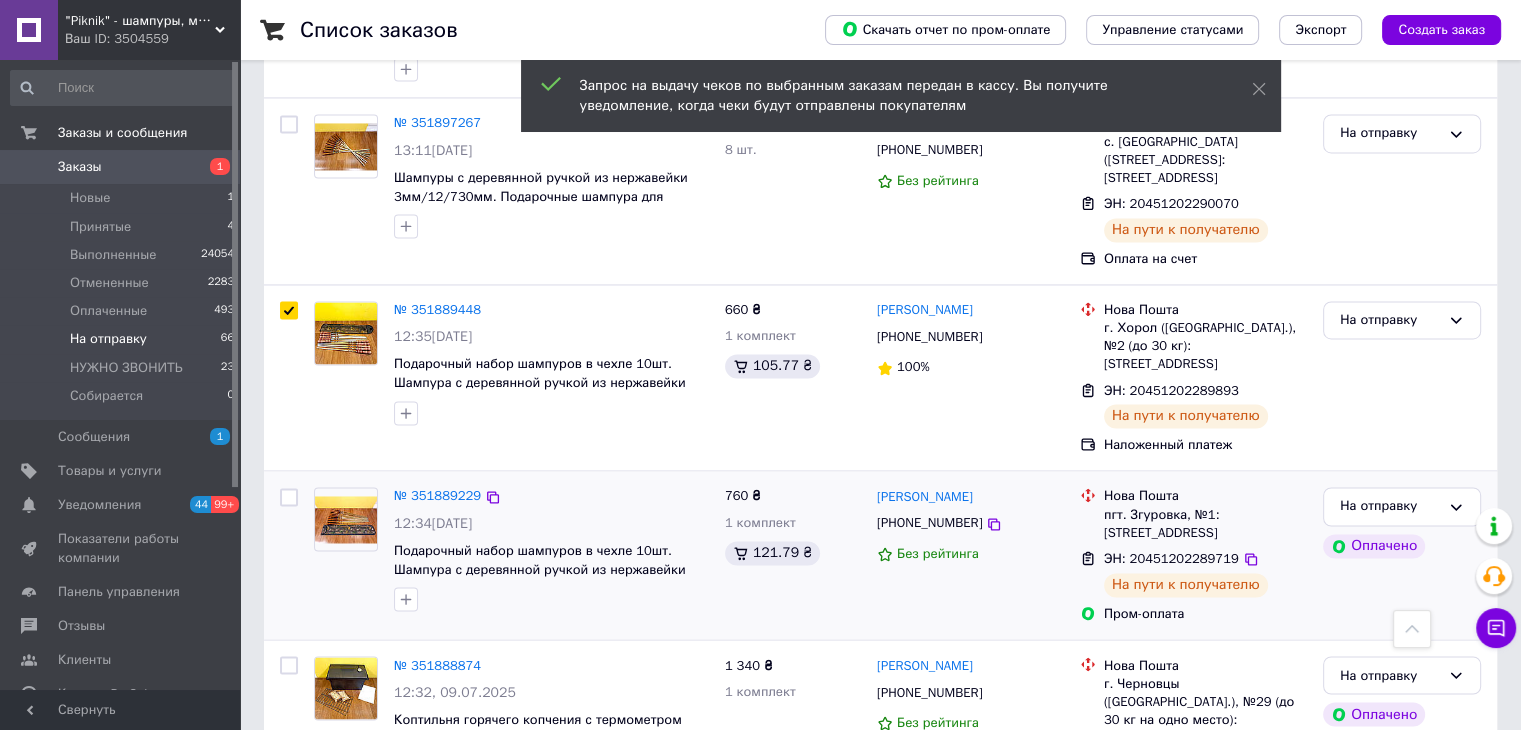 scroll, scrollTop: 3274, scrollLeft: 0, axis: vertical 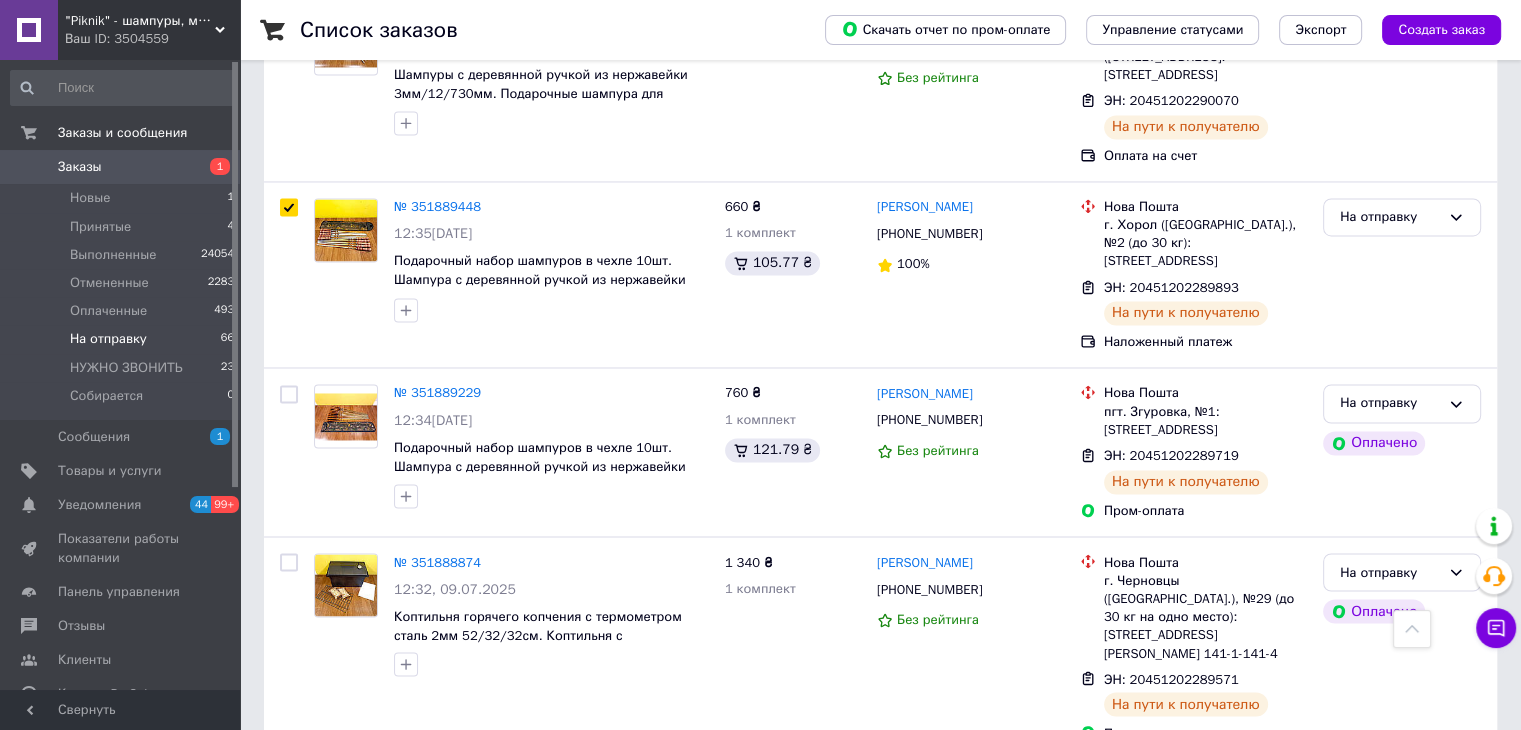click on "2" at bounding box center [327, 804] 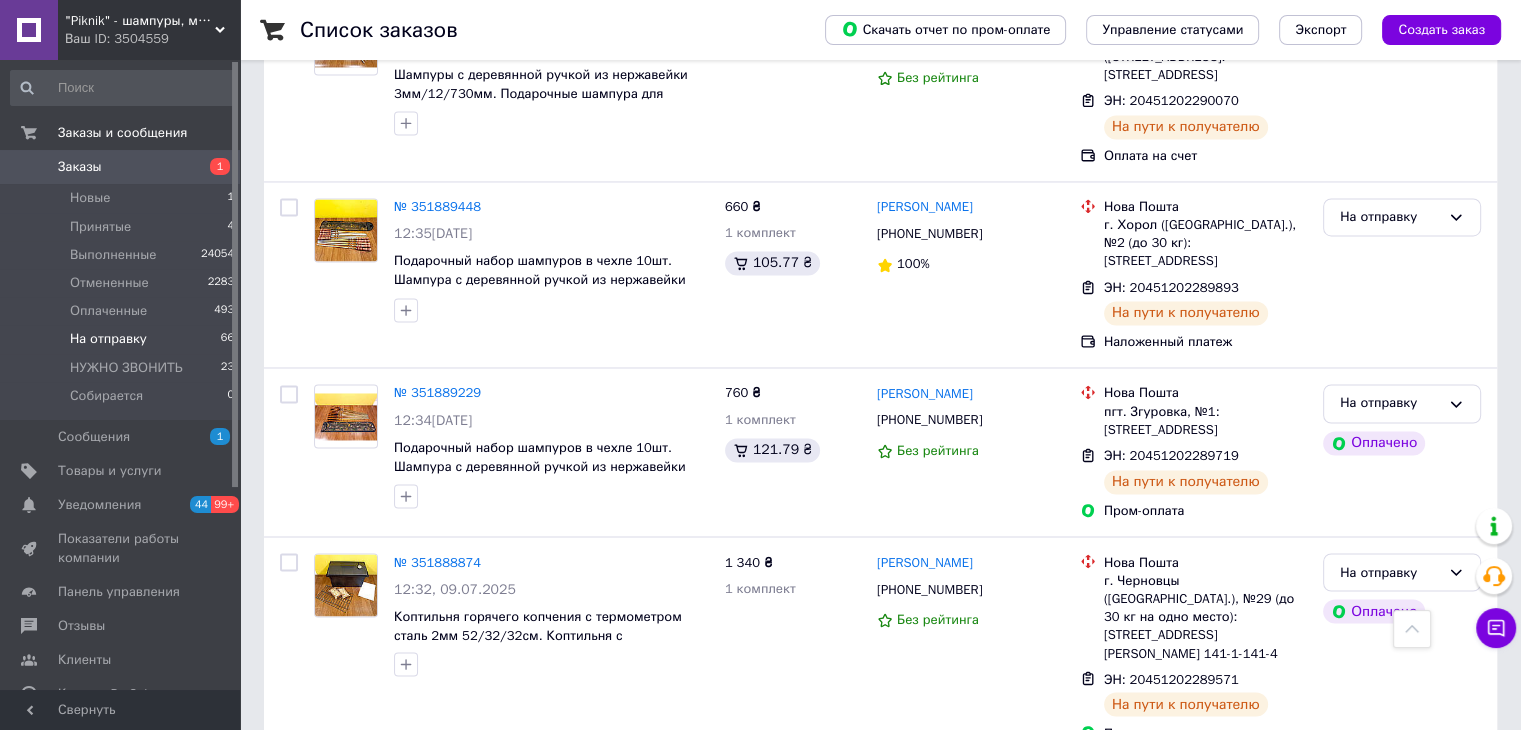 checkbox on "false" 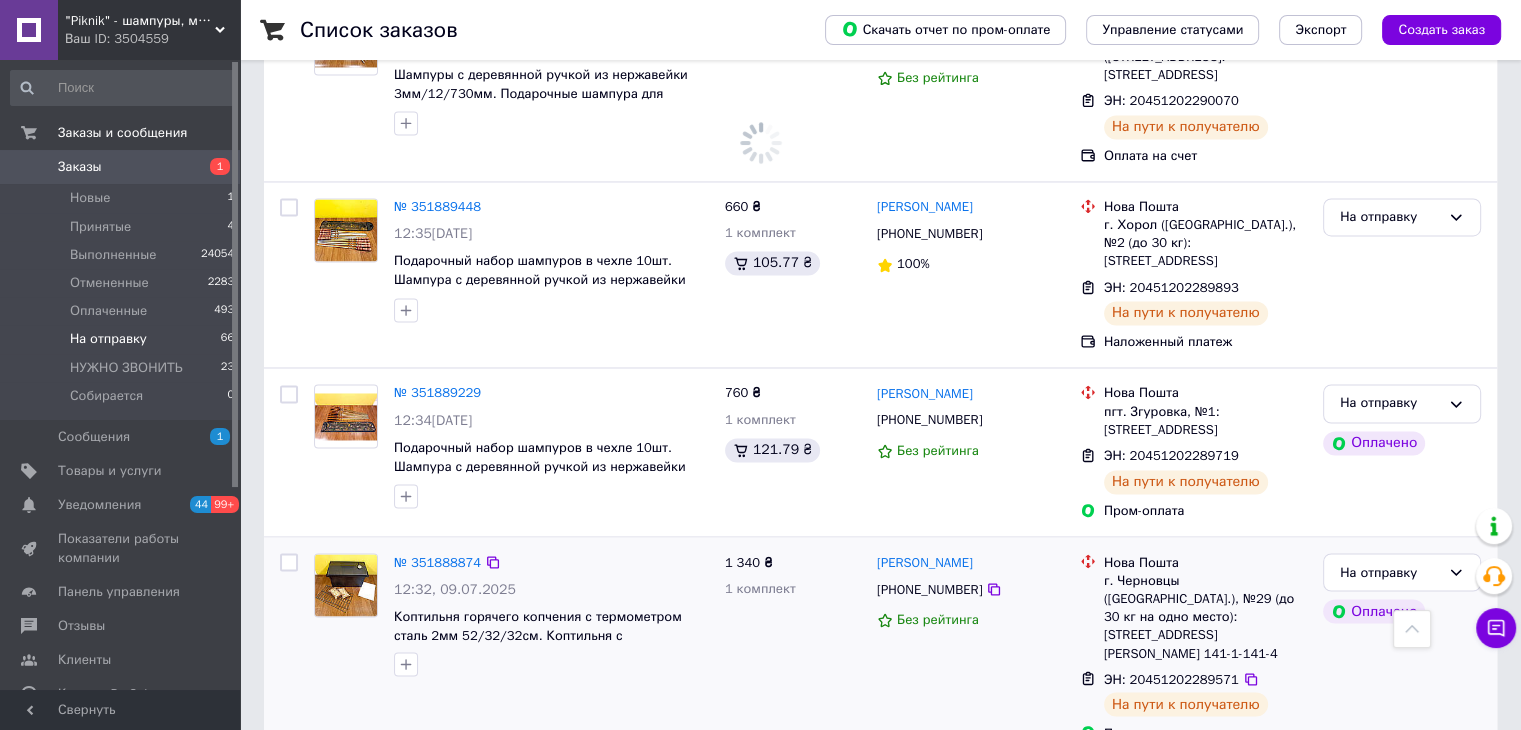 scroll, scrollTop: 0, scrollLeft: 0, axis: both 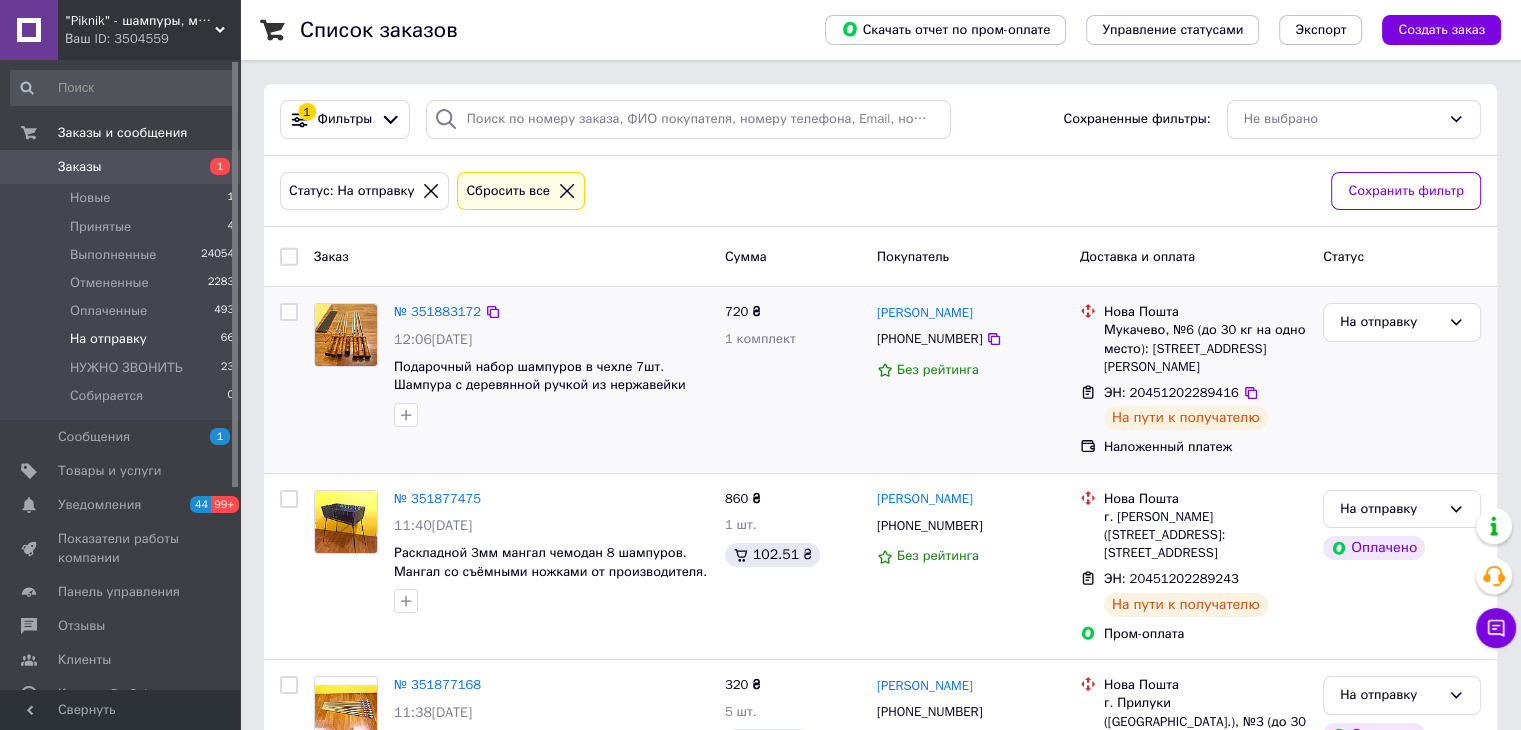 click at bounding box center (289, 312) 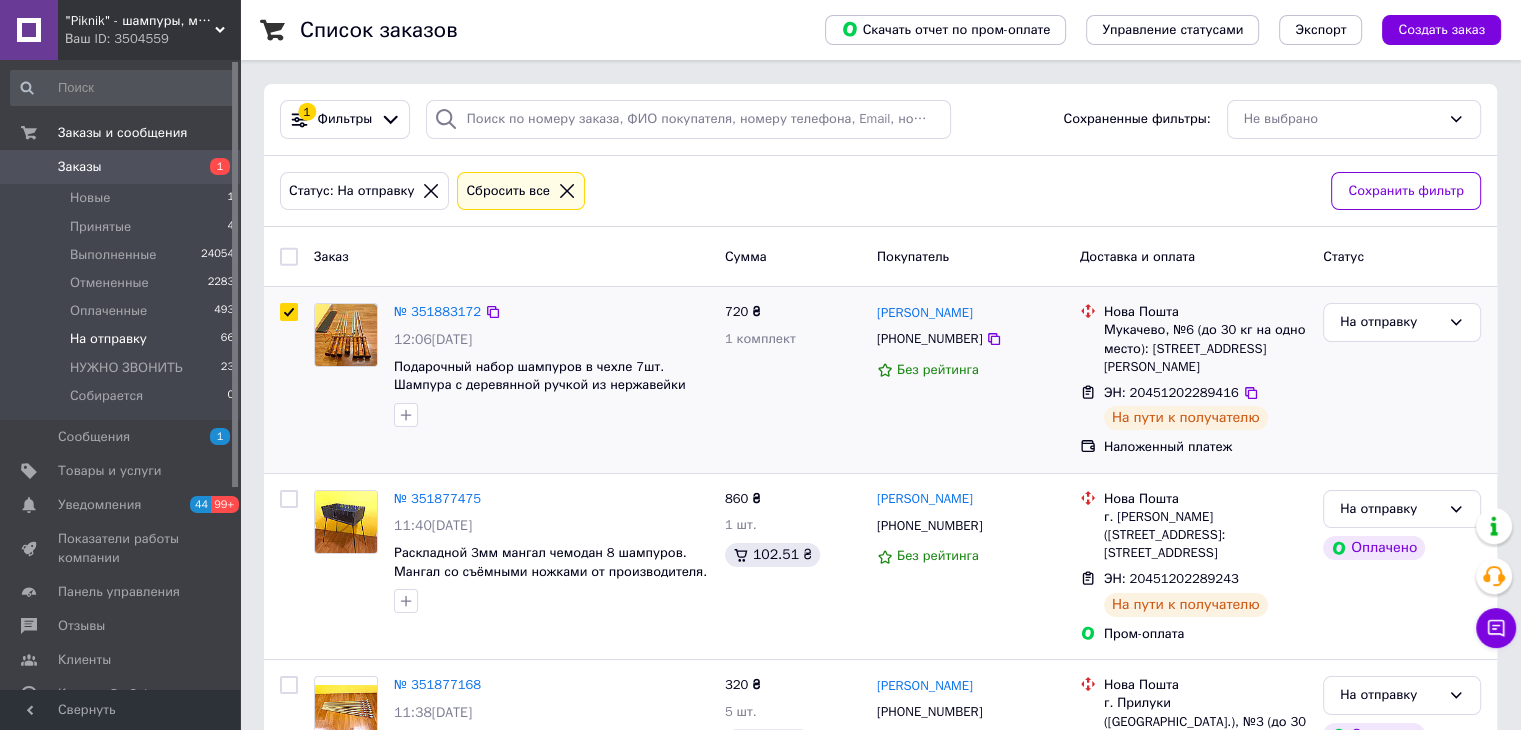 checkbox on "true" 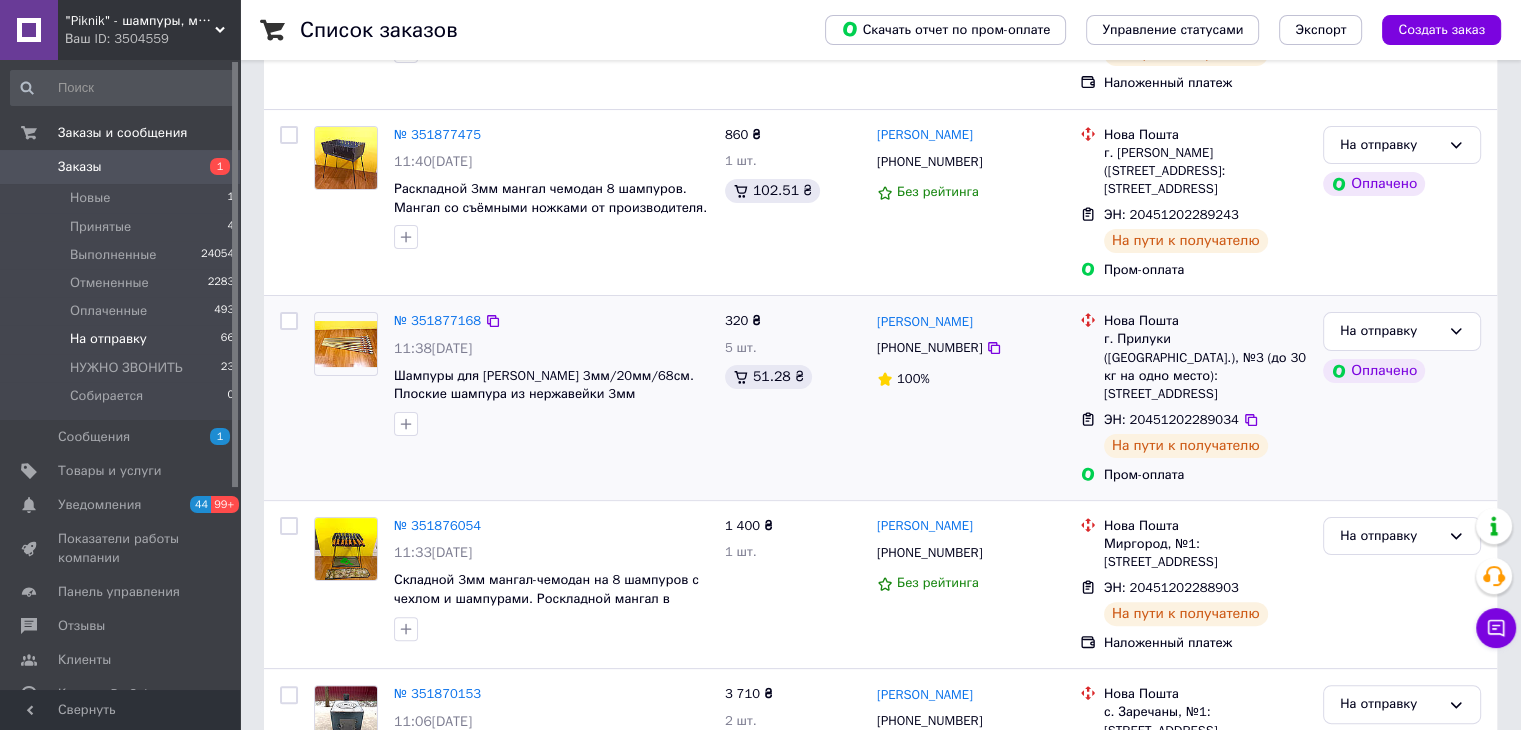 scroll, scrollTop: 400, scrollLeft: 0, axis: vertical 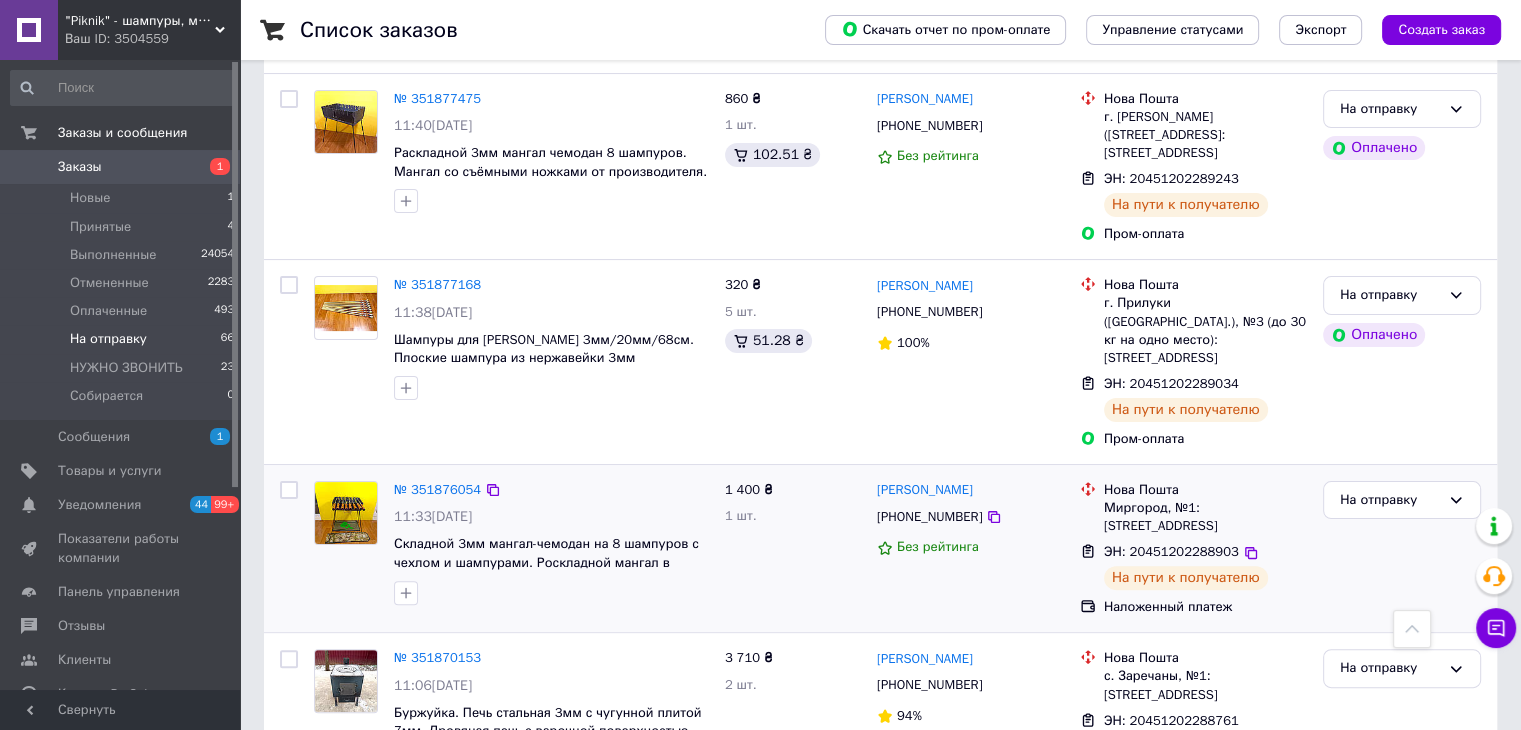 click at bounding box center [289, 490] 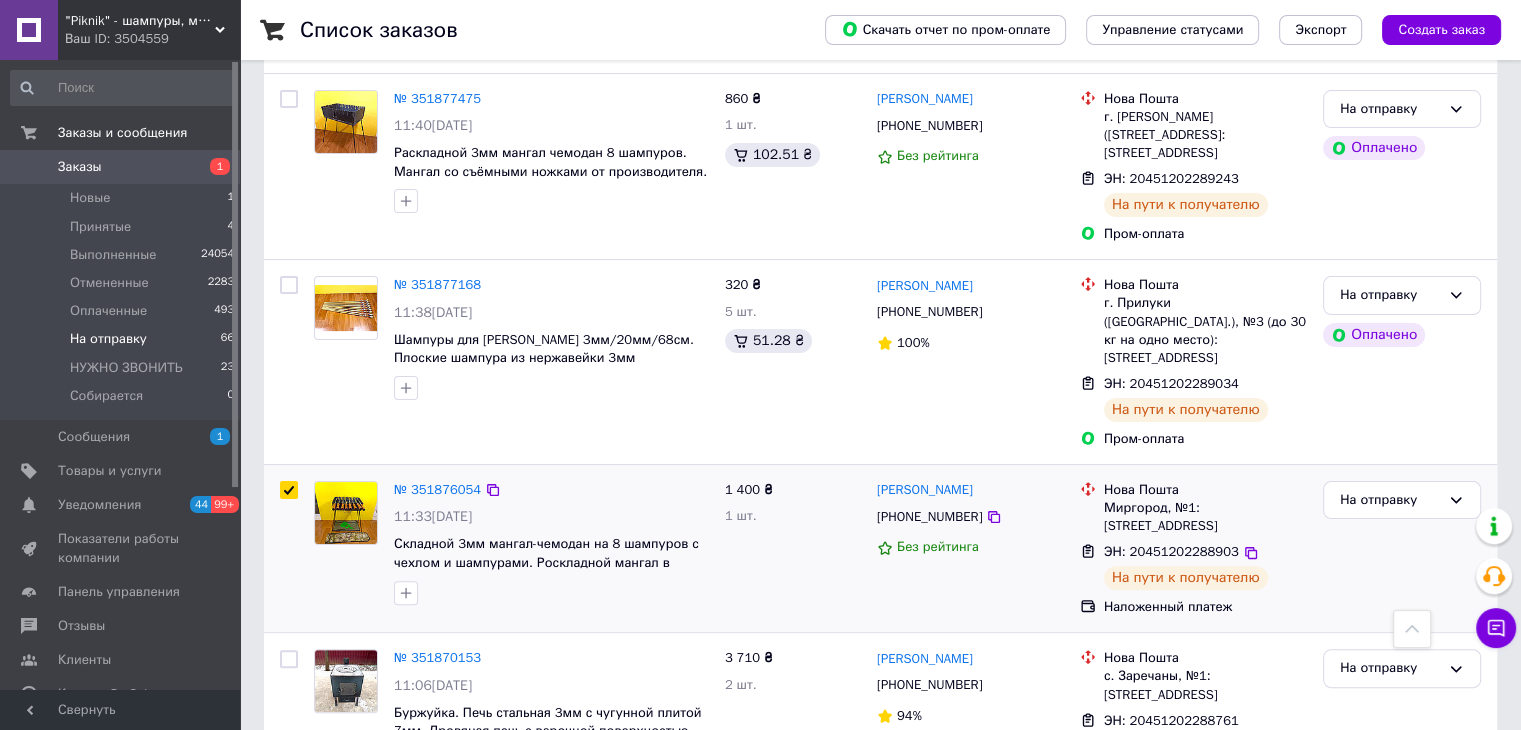 checkbox on "true" 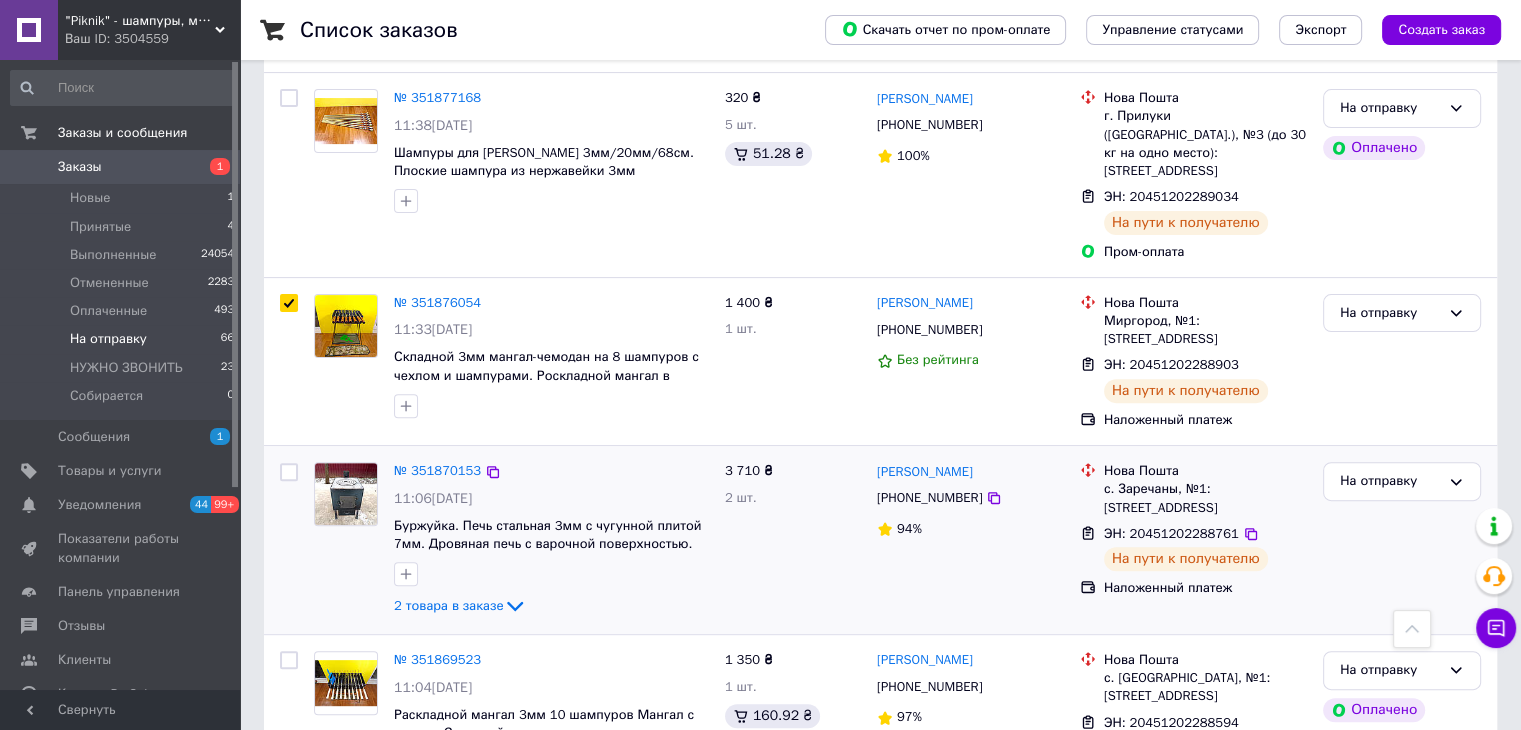 scroll, scrollTop: 600, scrollLeft: 0, axis: vertical 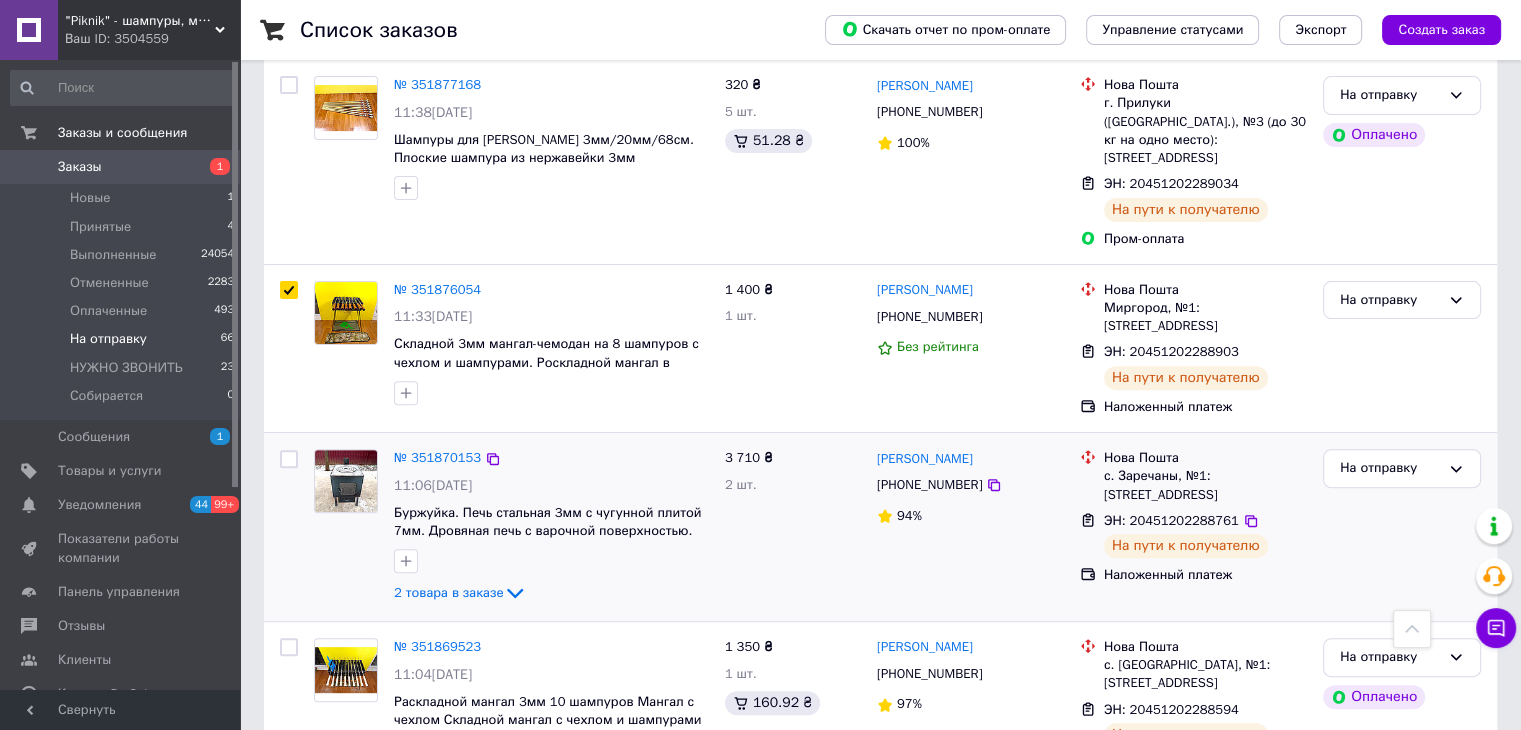 click at bounding box center [289, 459] 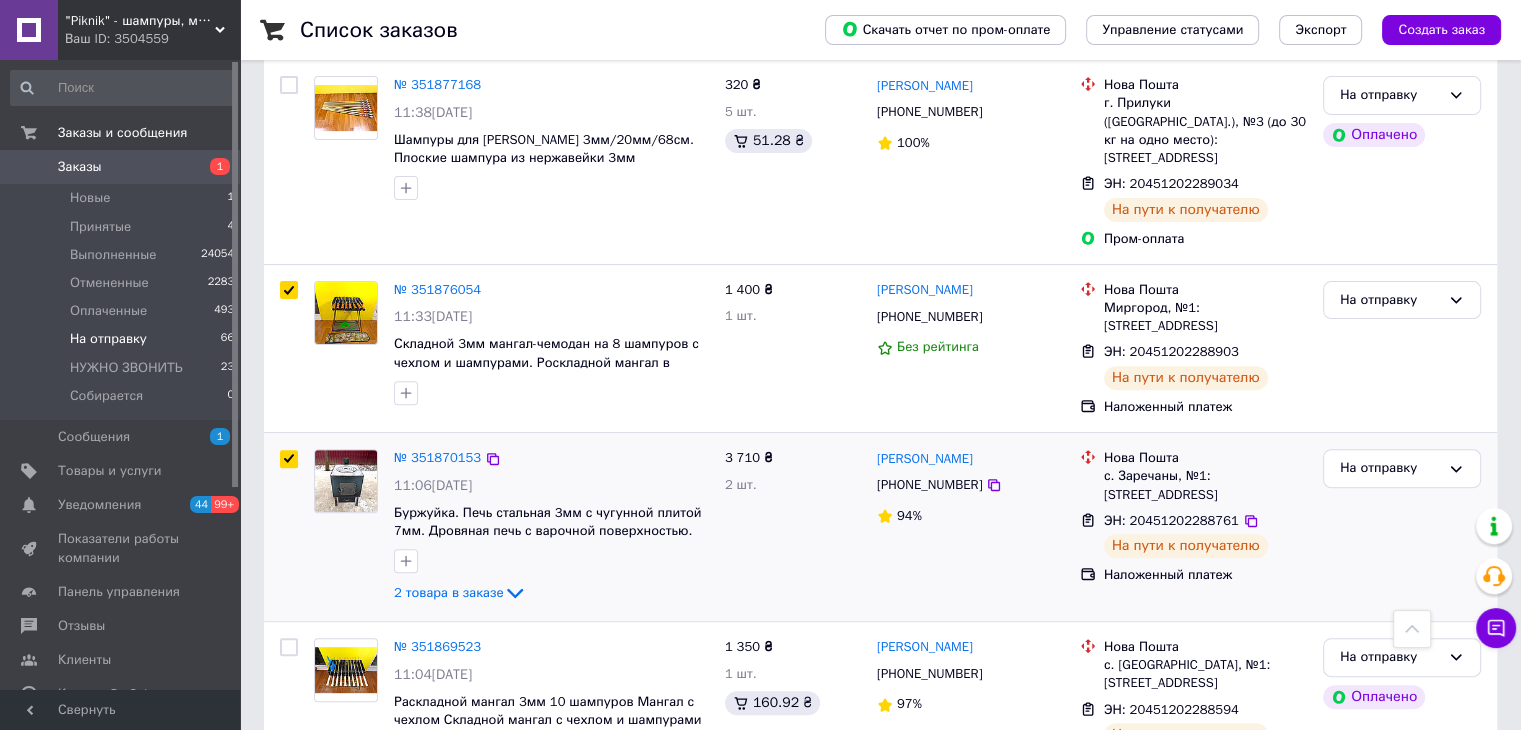 checkbox on "true" 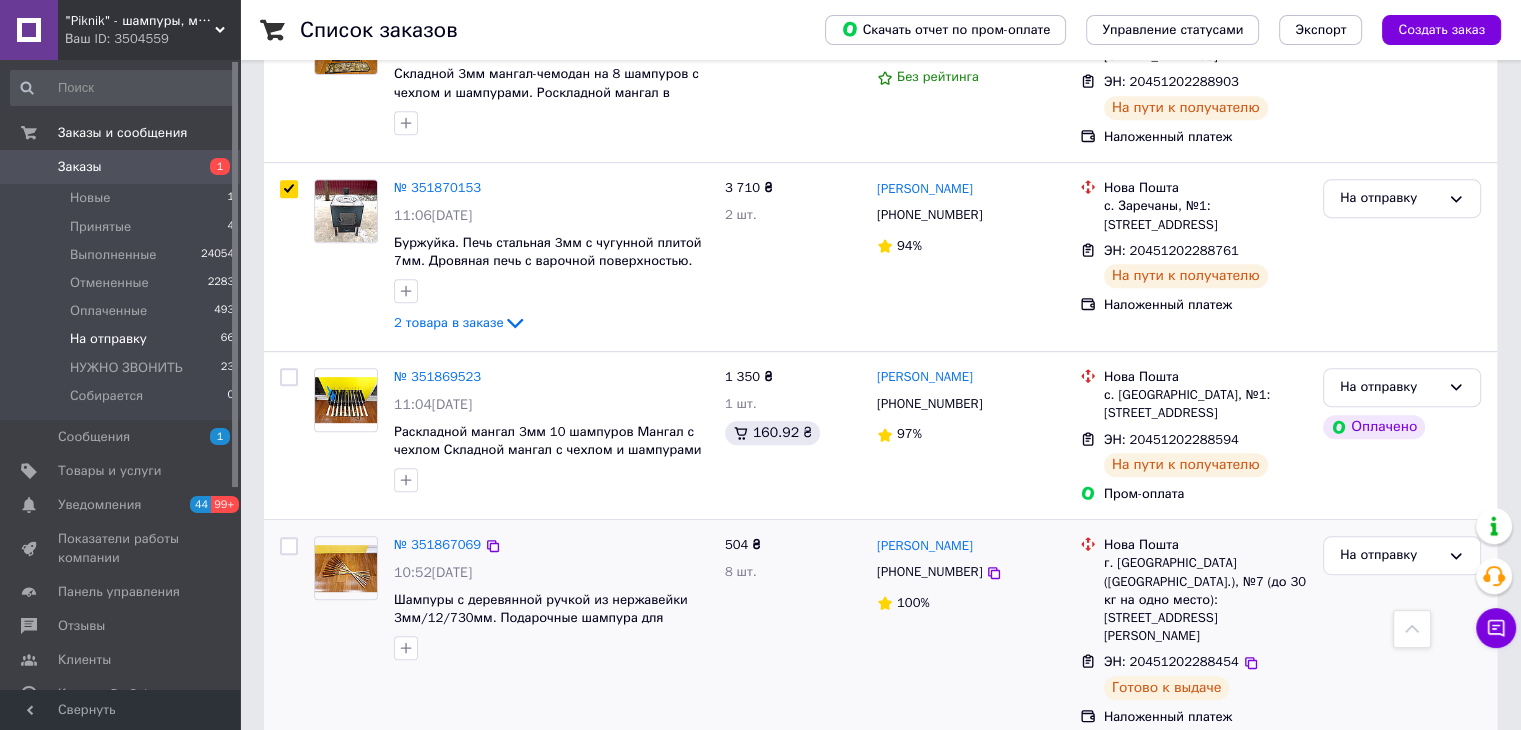 scroll, scrollTop: 900, scrollLeft: 0, axis: vertical 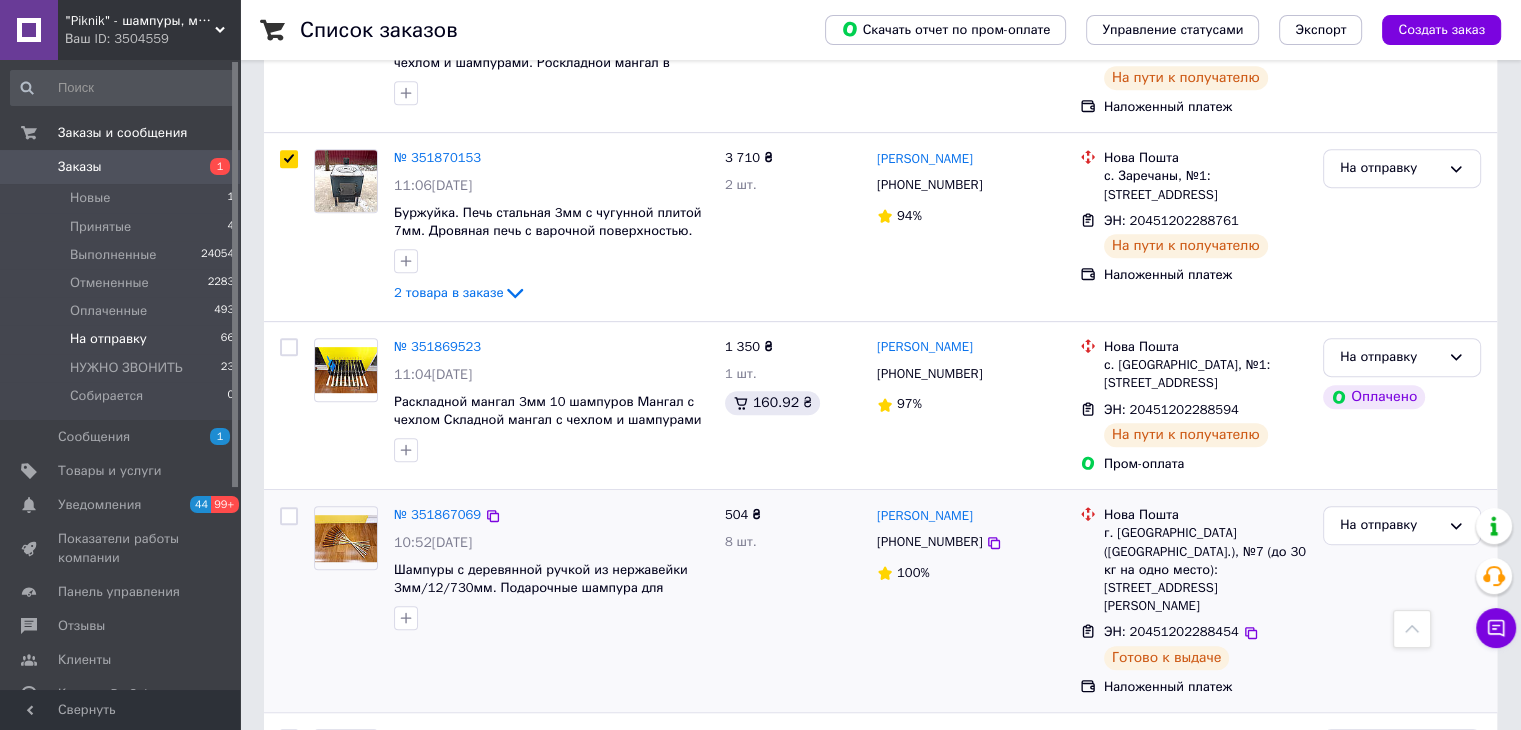 click at bounding box center [289, 516] 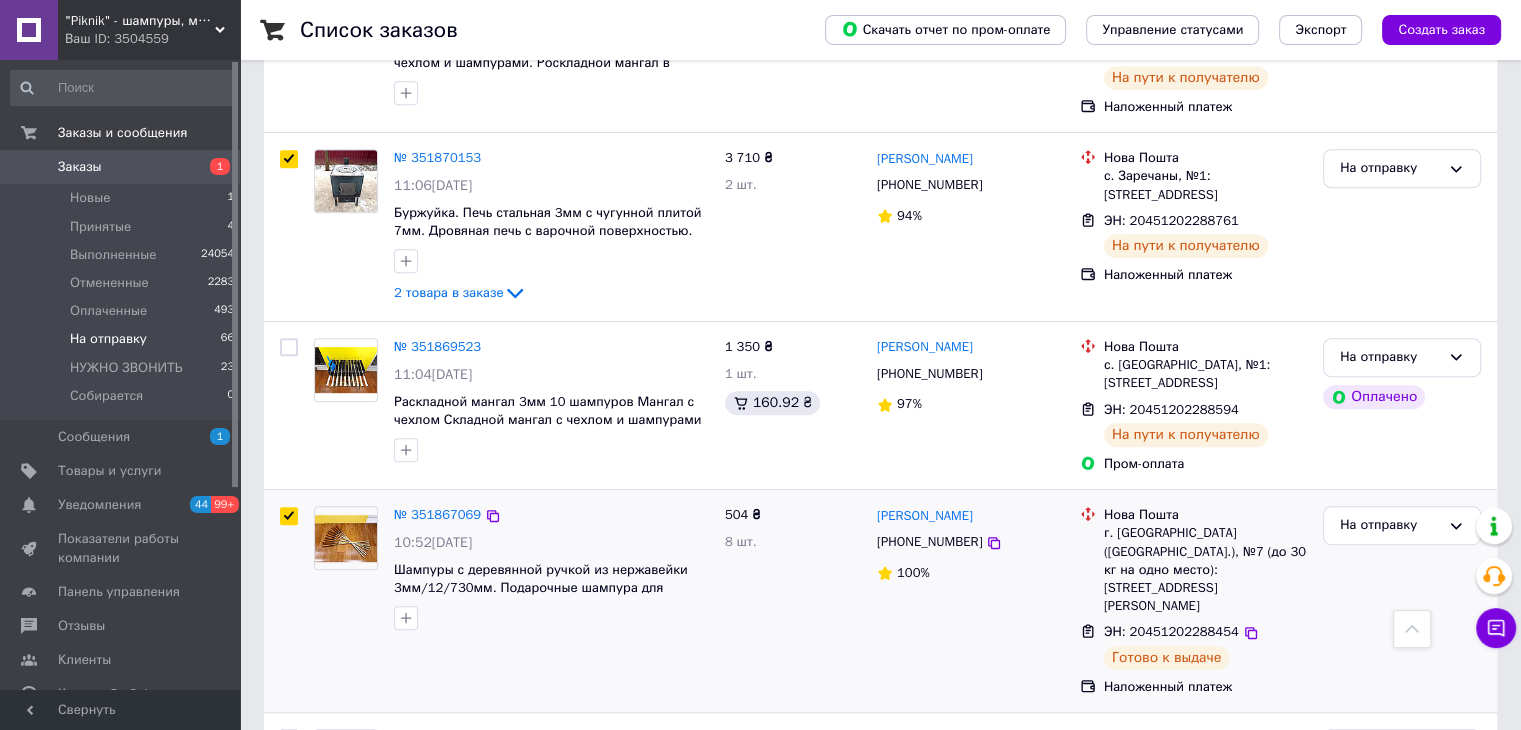 checkbox on "true" 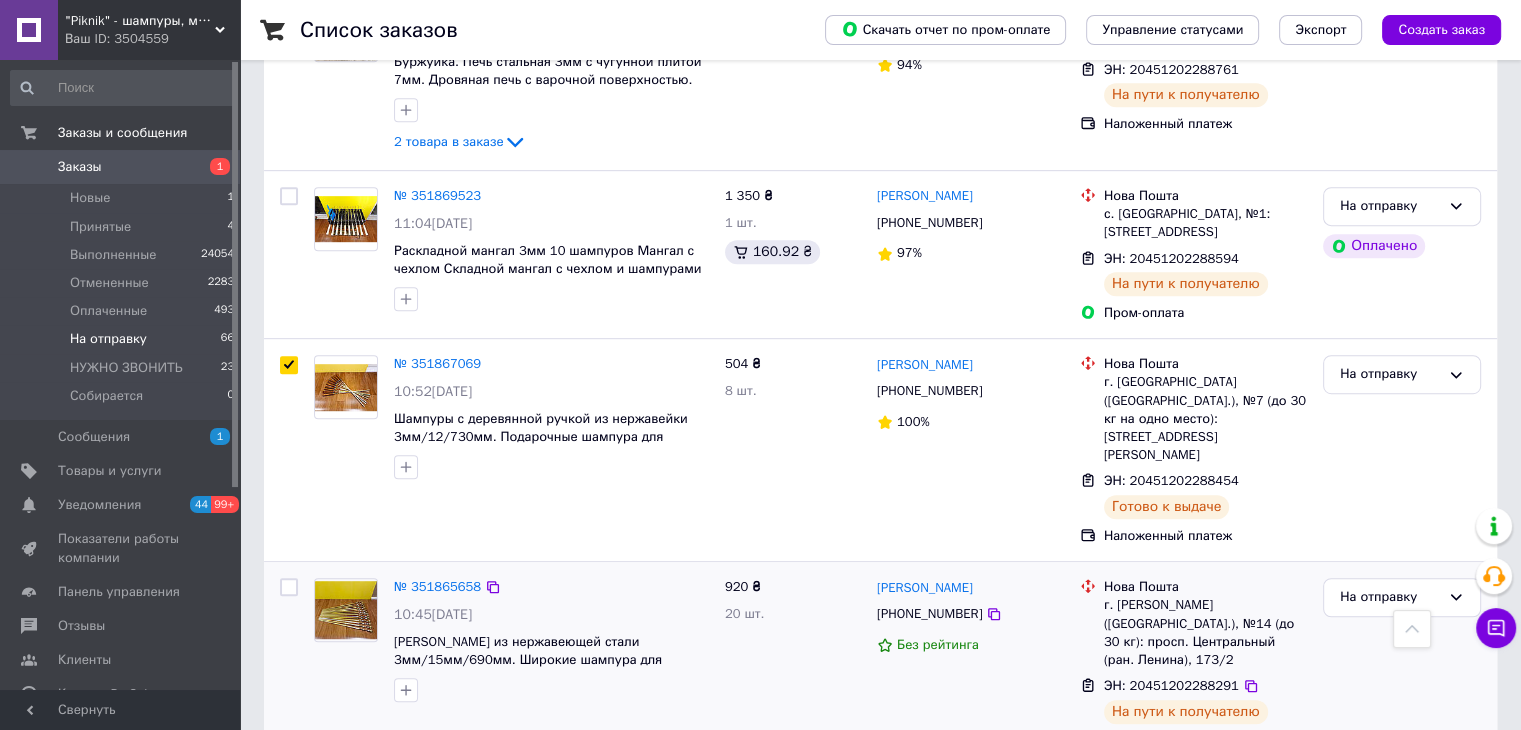 scroll, scrollTop: 1100, scrollLeft: 0, axis: vertical 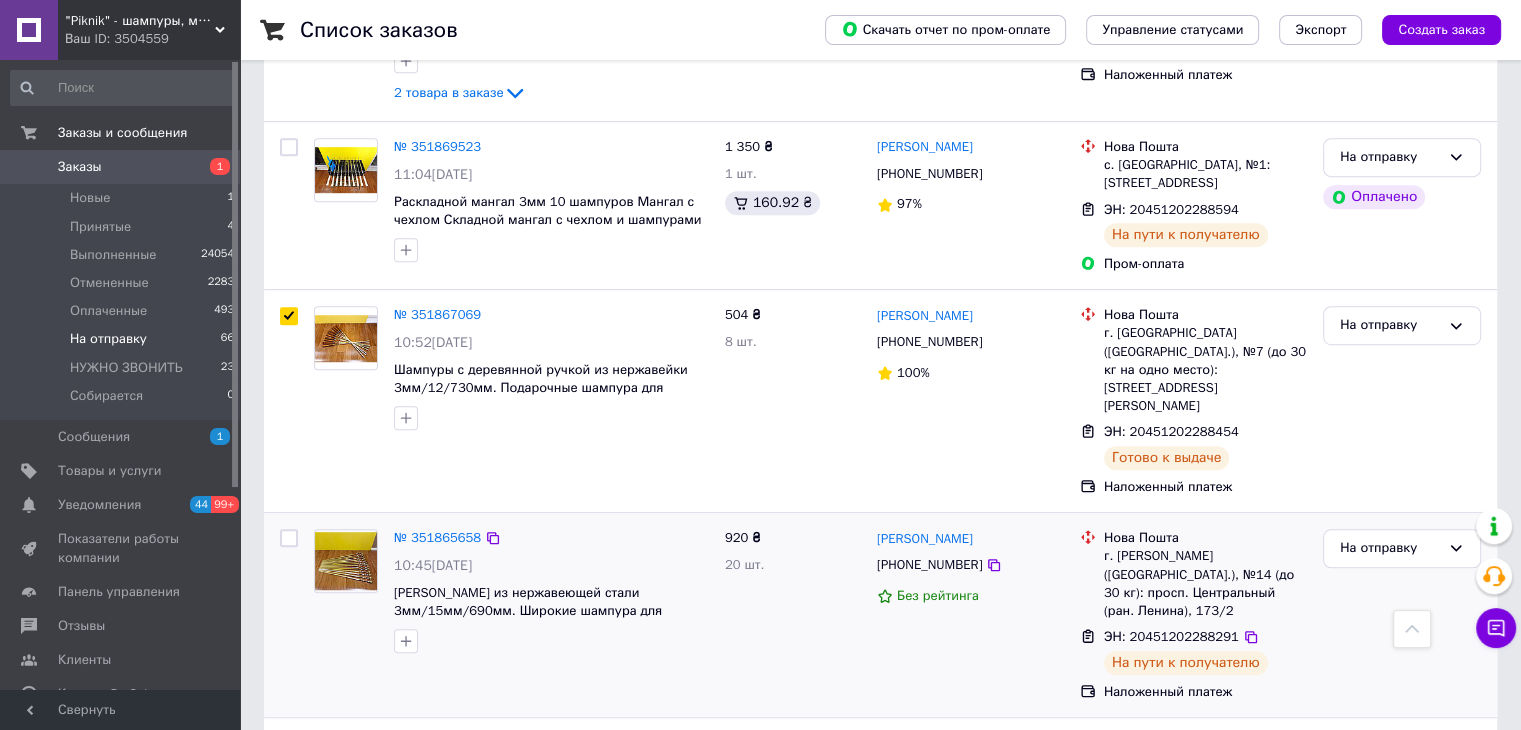 click at bounding box center [289, 538] 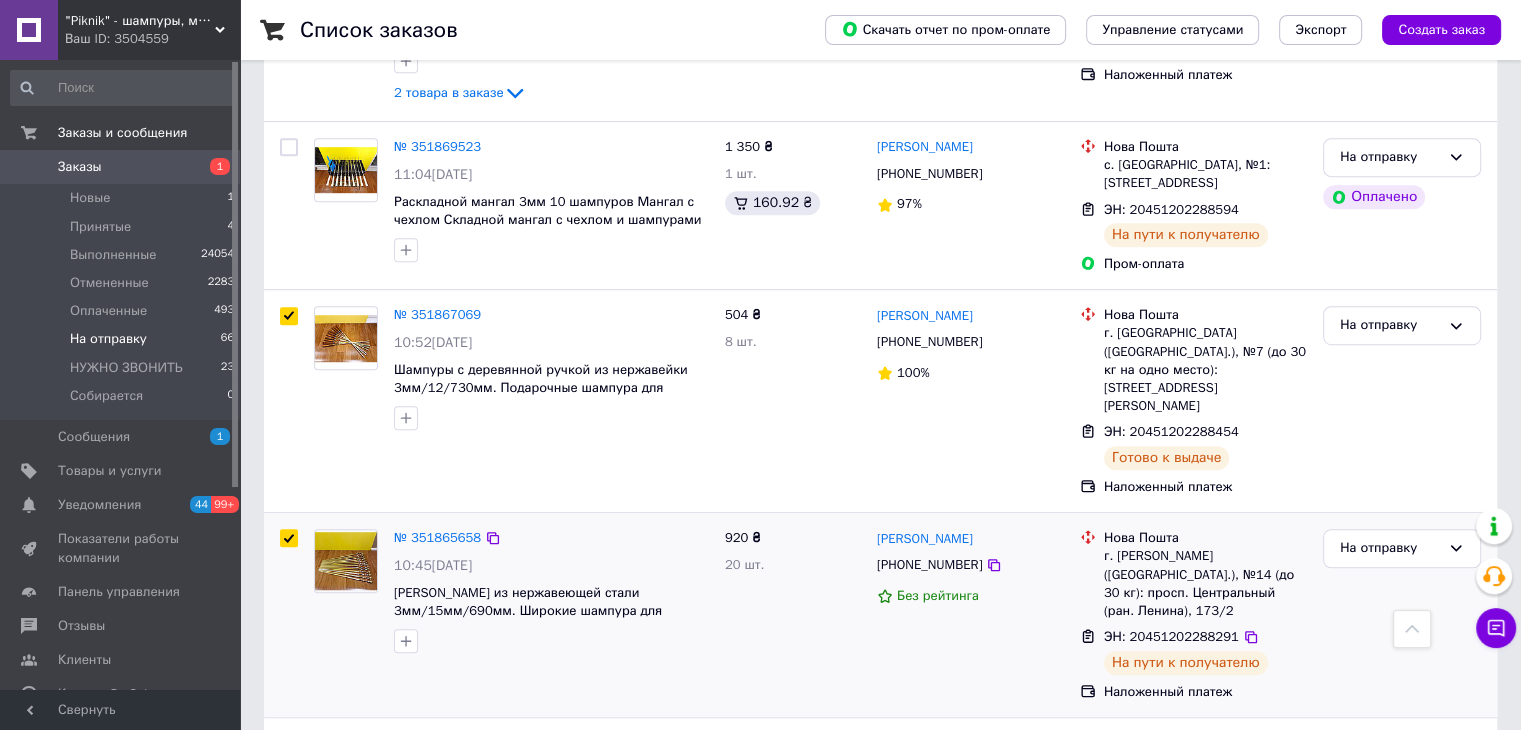 checkbox on "true" 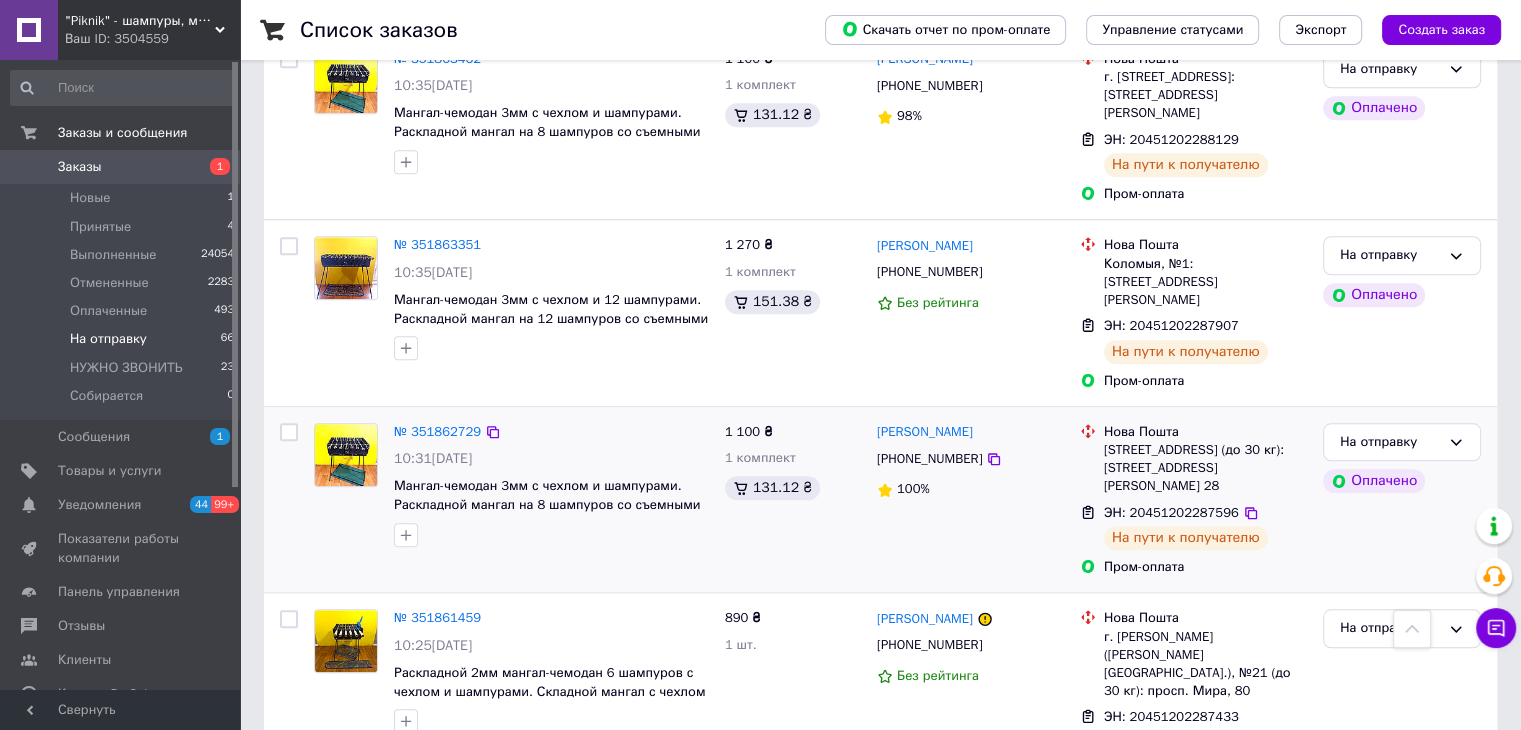 scroll, scrollTop: 1900, scrollLeft: 0, axis: vertical 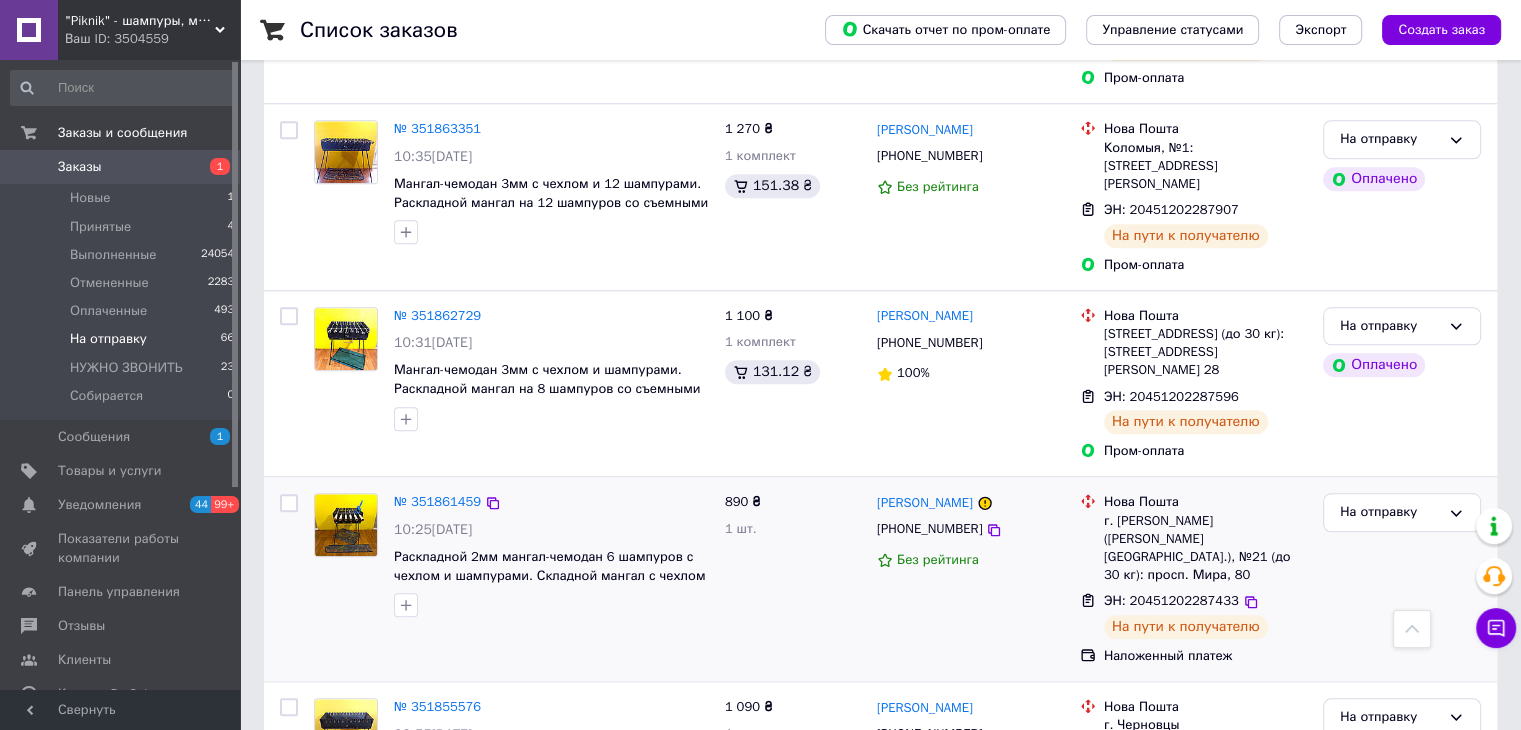 click at bounding box center [289, 503] 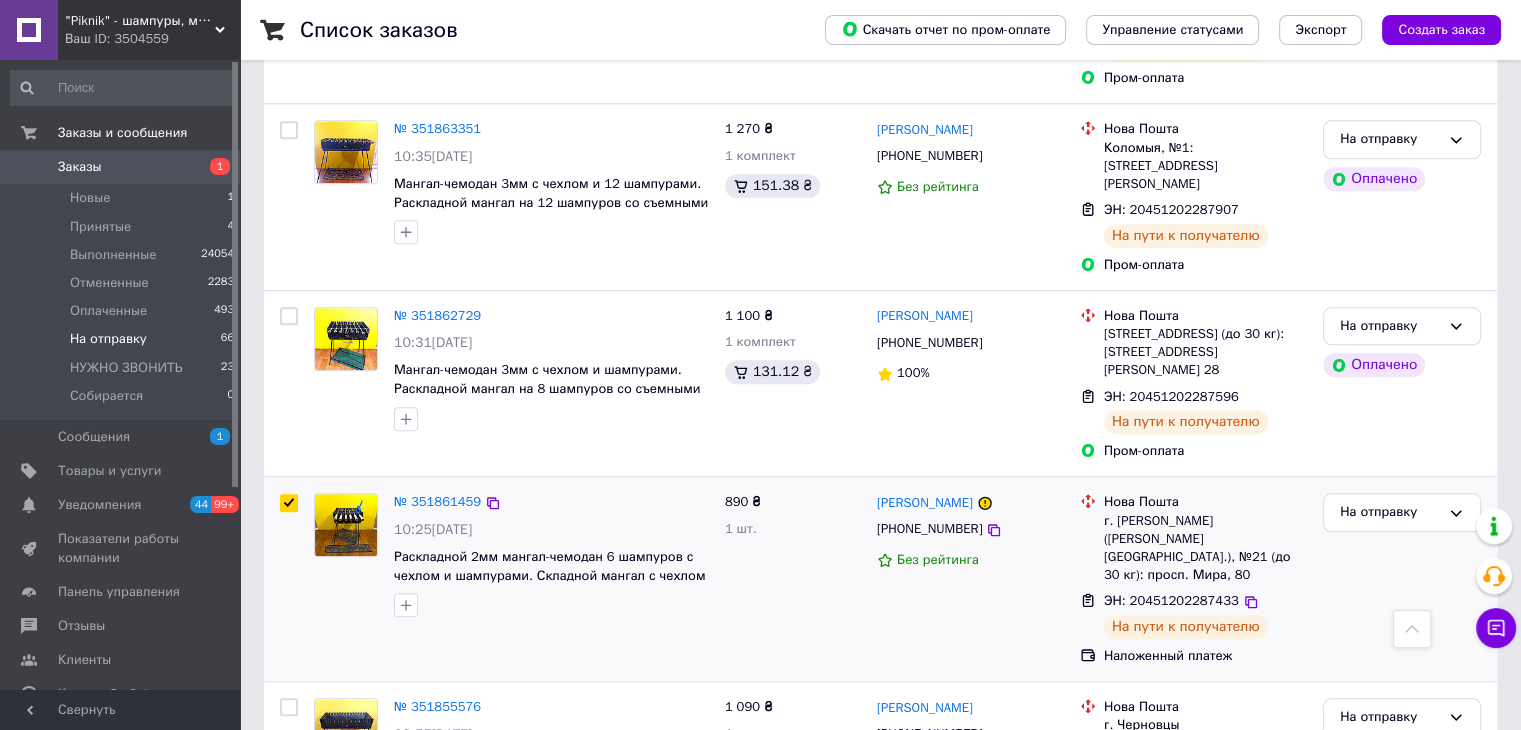 checkbox on "true" 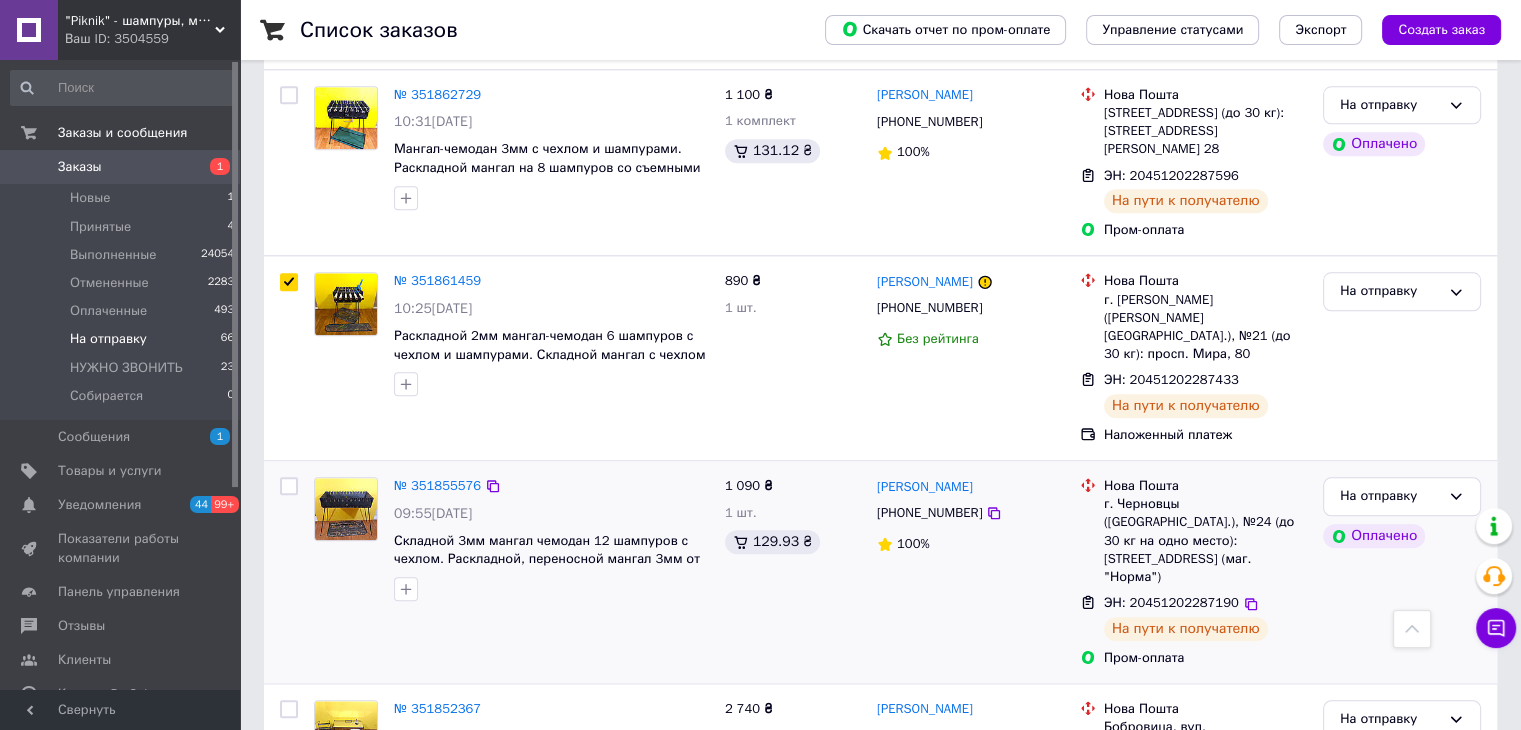 scroll, scrollTop: 2300, scrollLeft: 0, axis: vertical 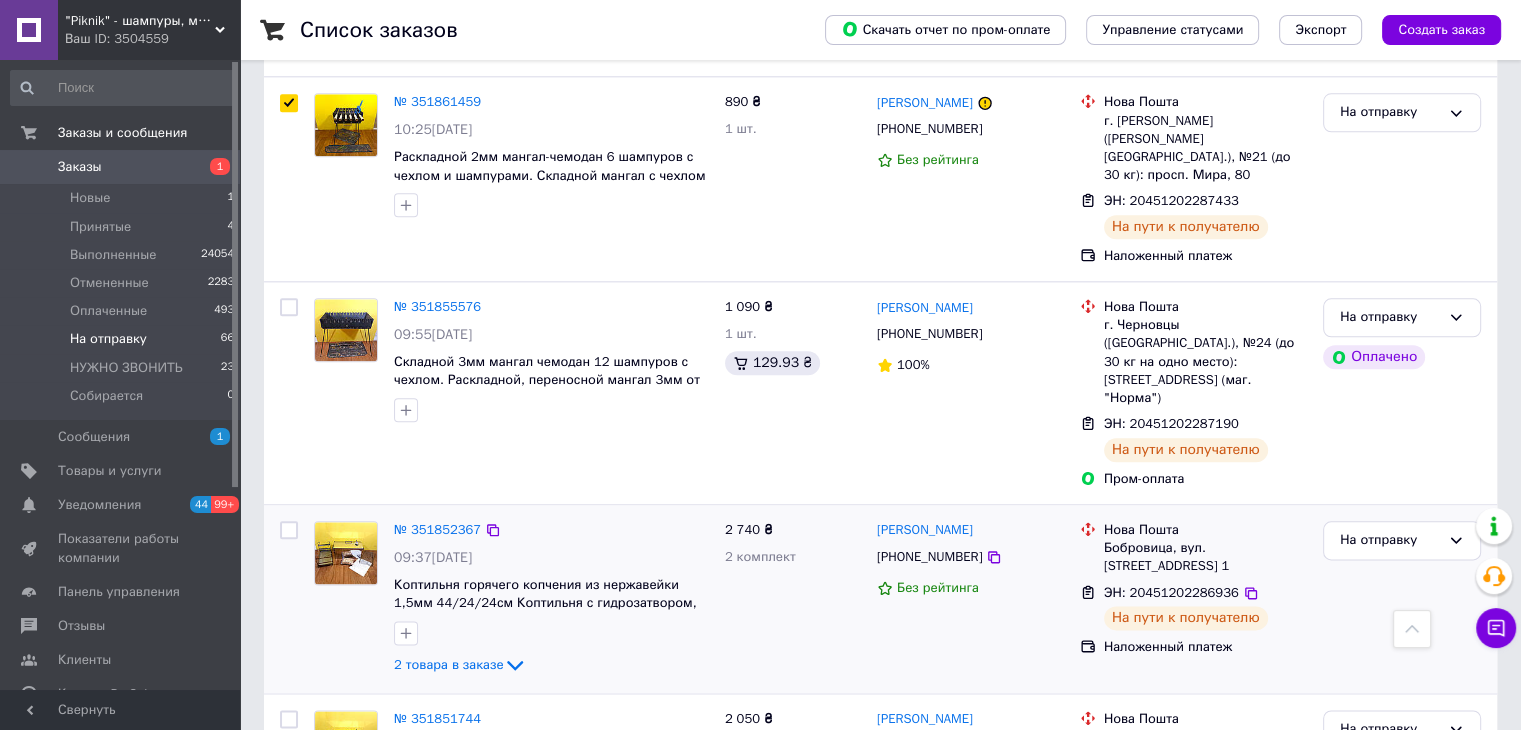 click at bounding box center (289, 530) 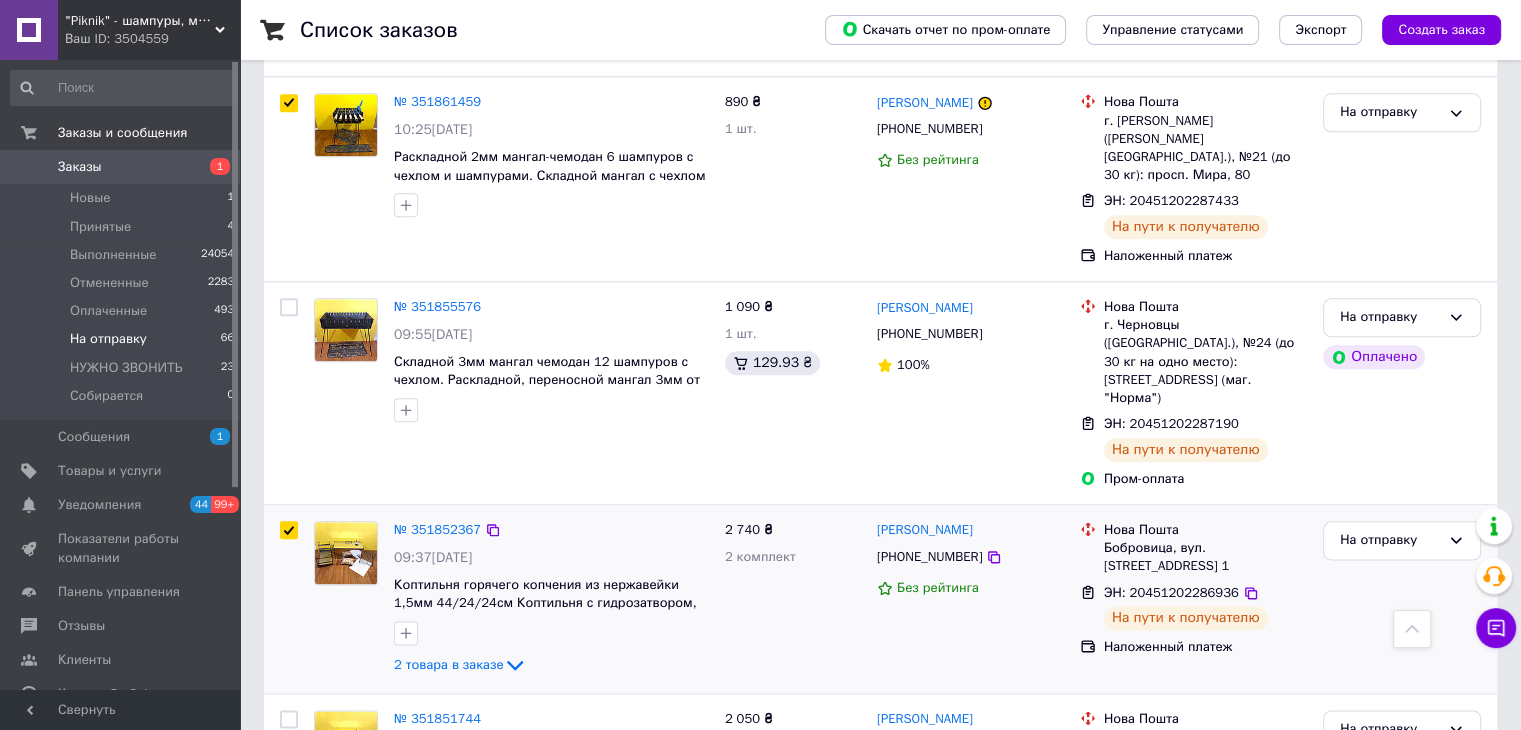 checkbox on "true" 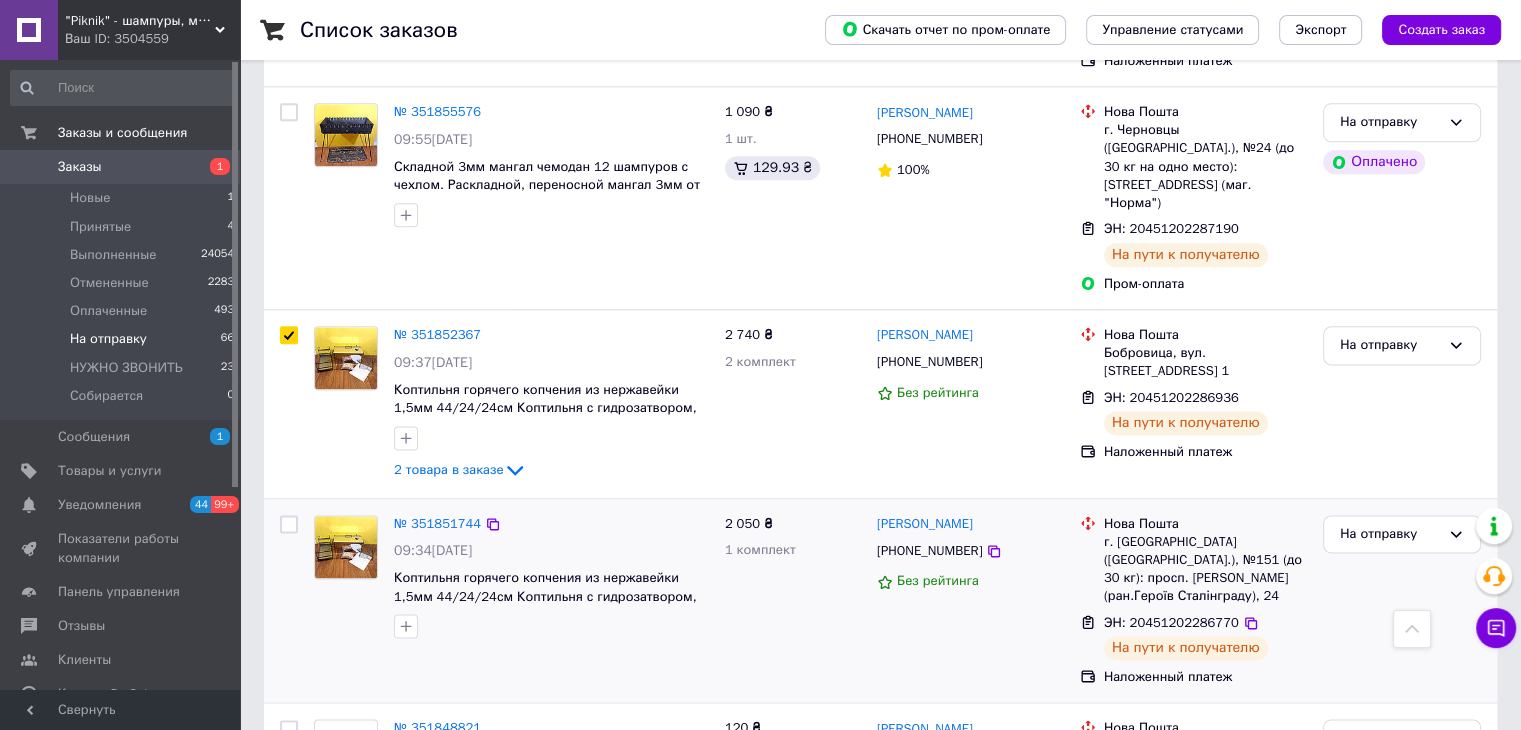 scroll, scrollTop: 2500, scrollLeft: 0, axis: vertical 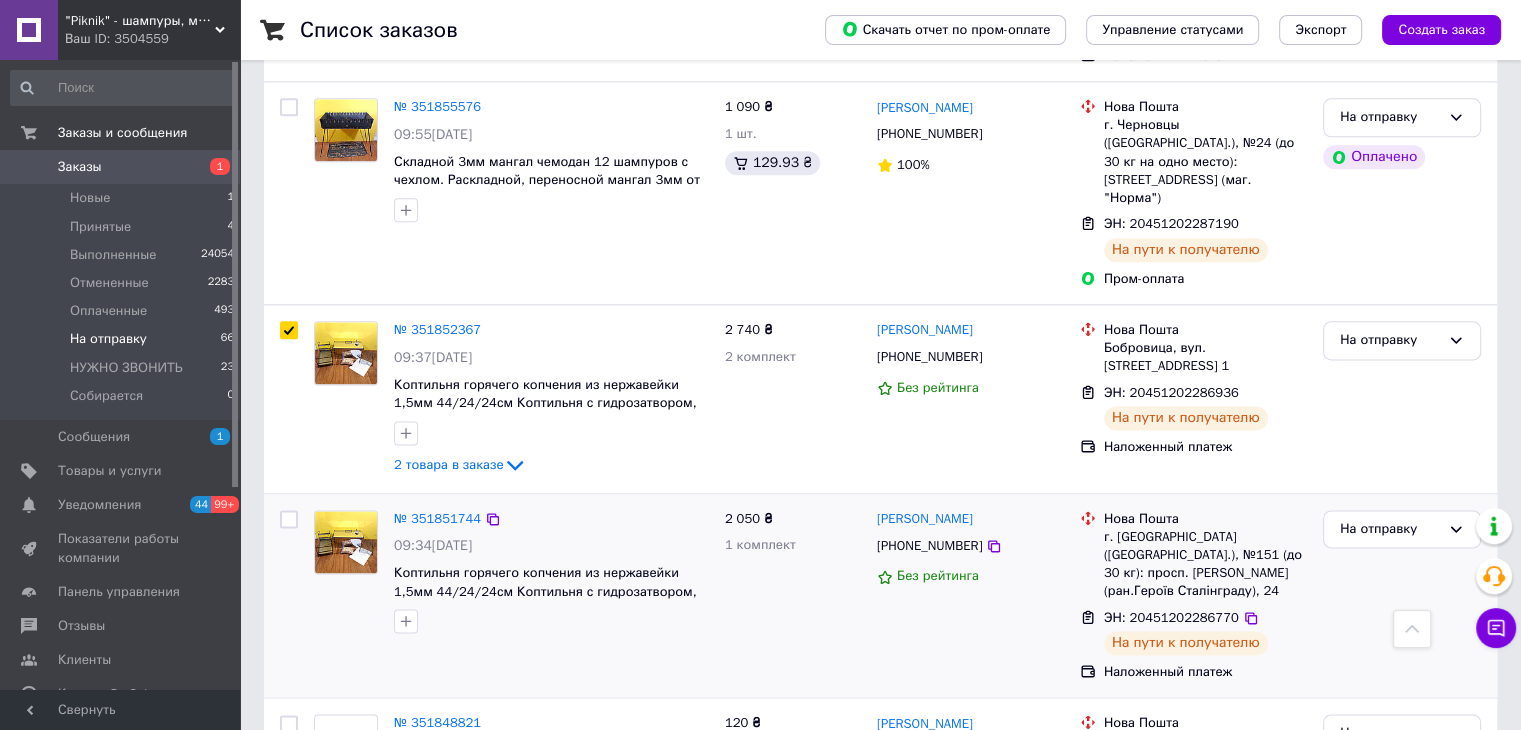 click at bounding box center [289, 519] 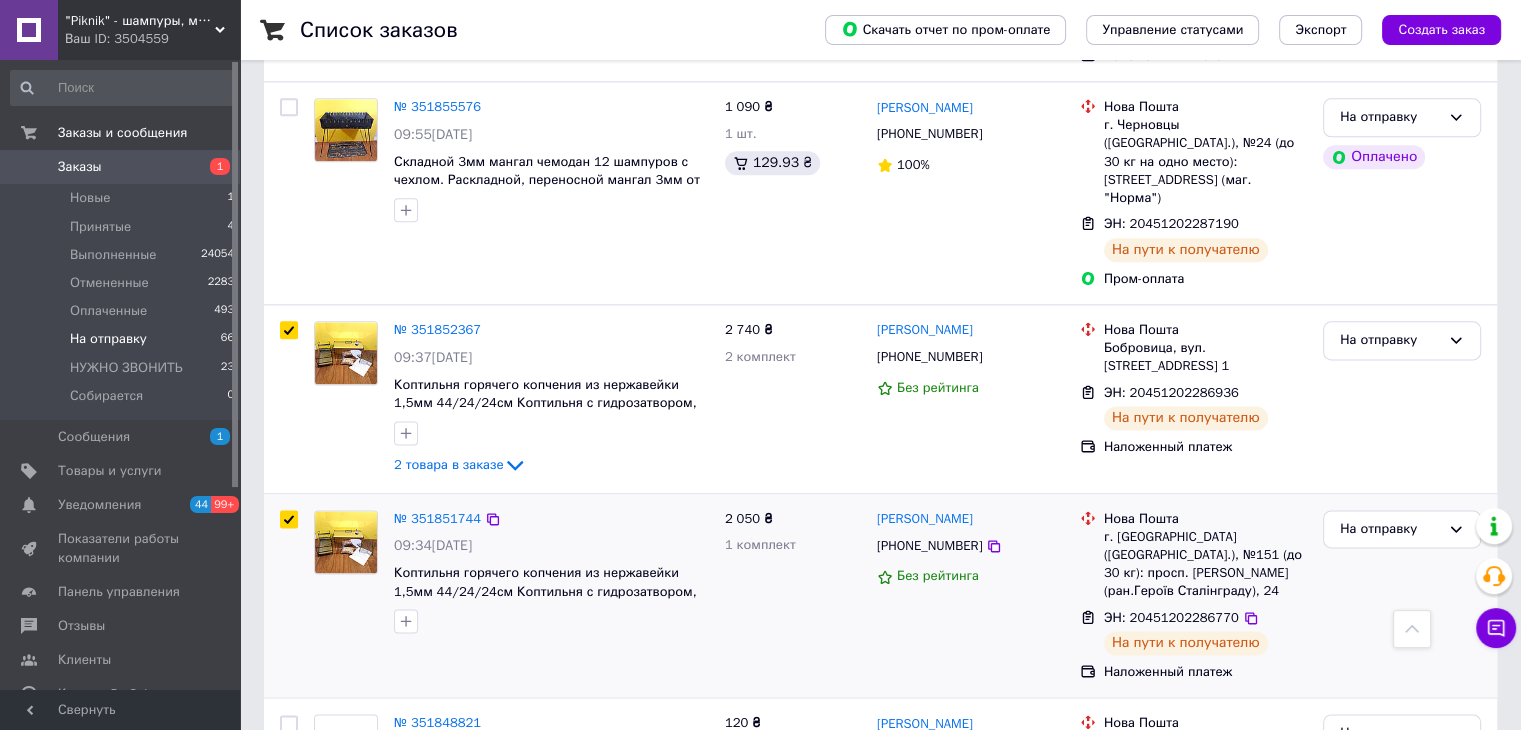 checkbox on "true" 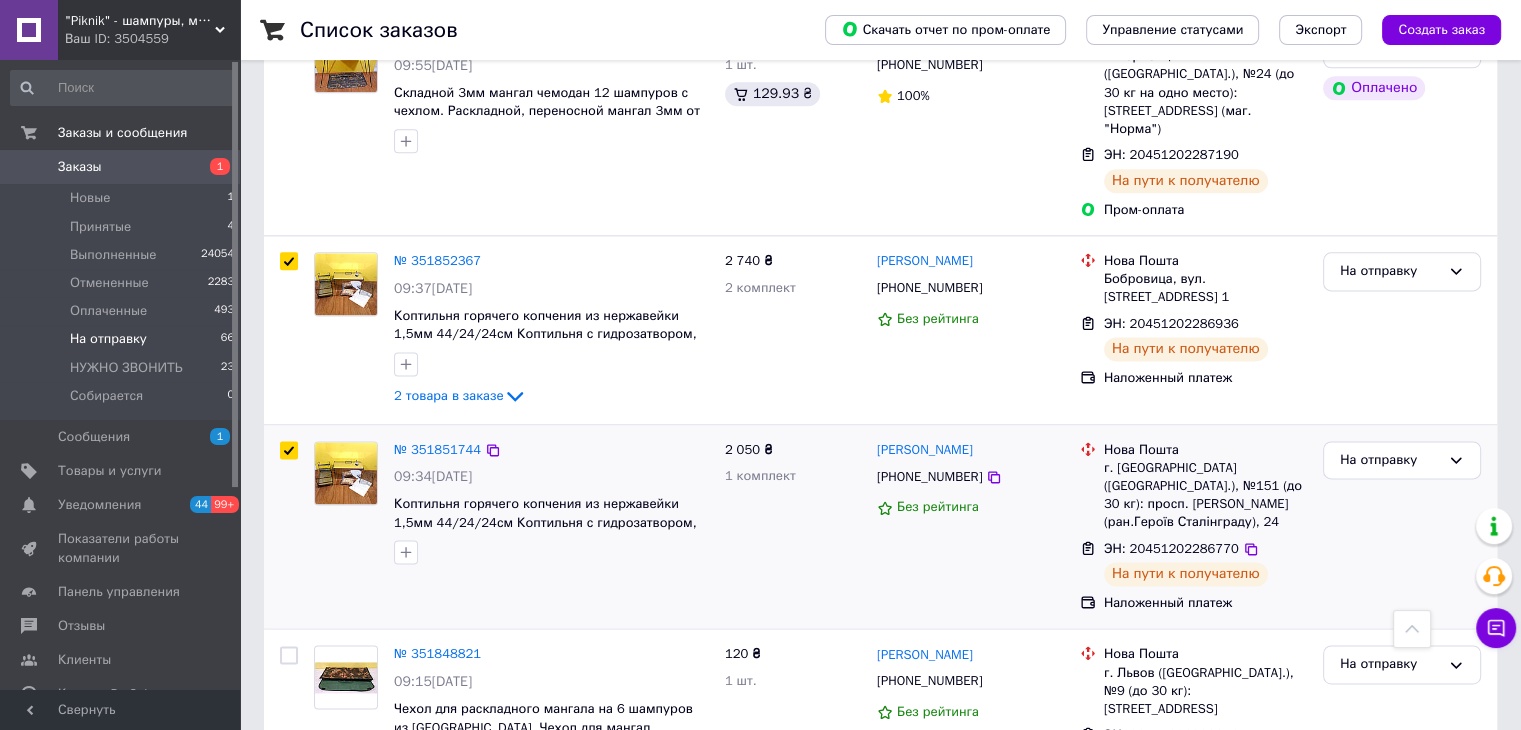 scroll, scrollTop: 2600, scrollLeft: 0, axis: vertical 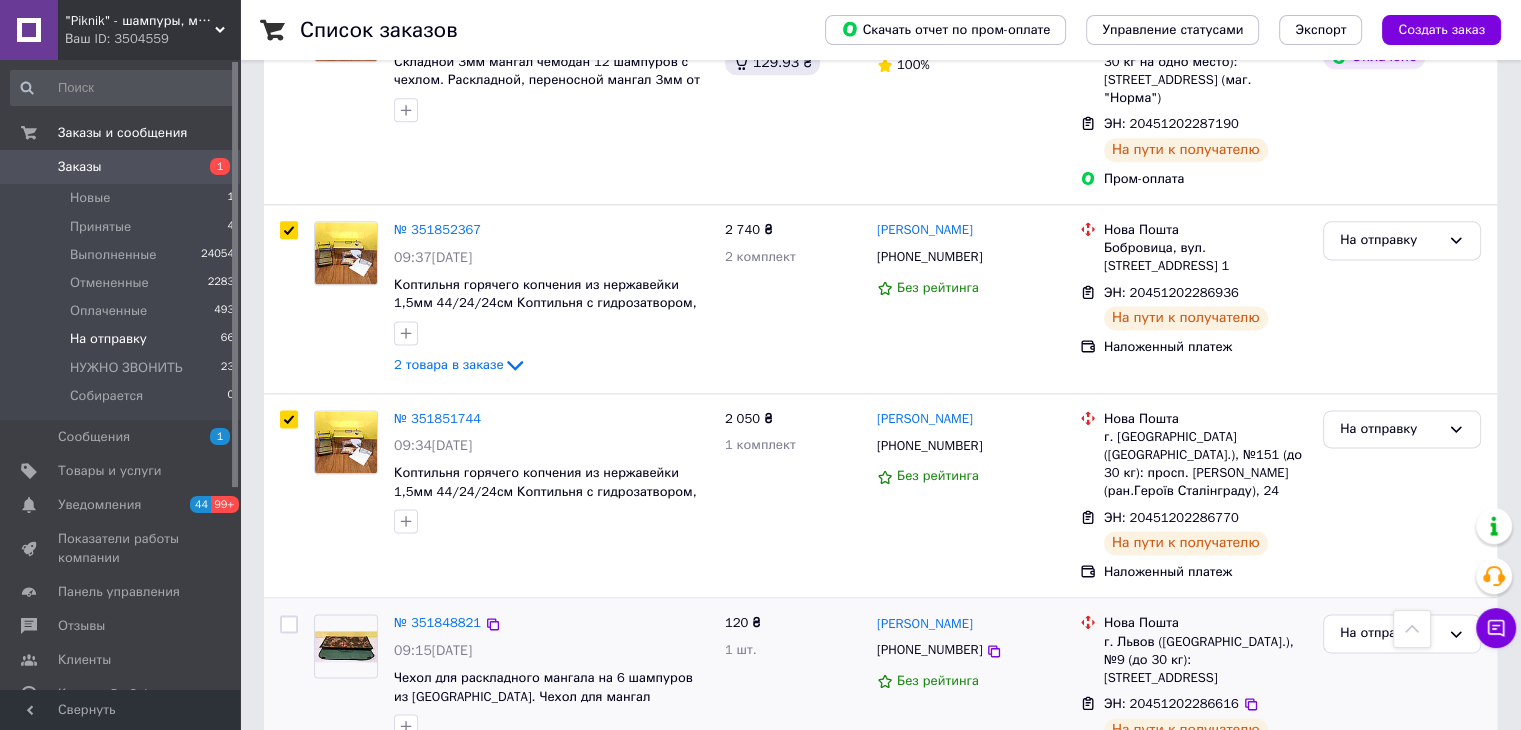 click at bounding box center [289, 624] 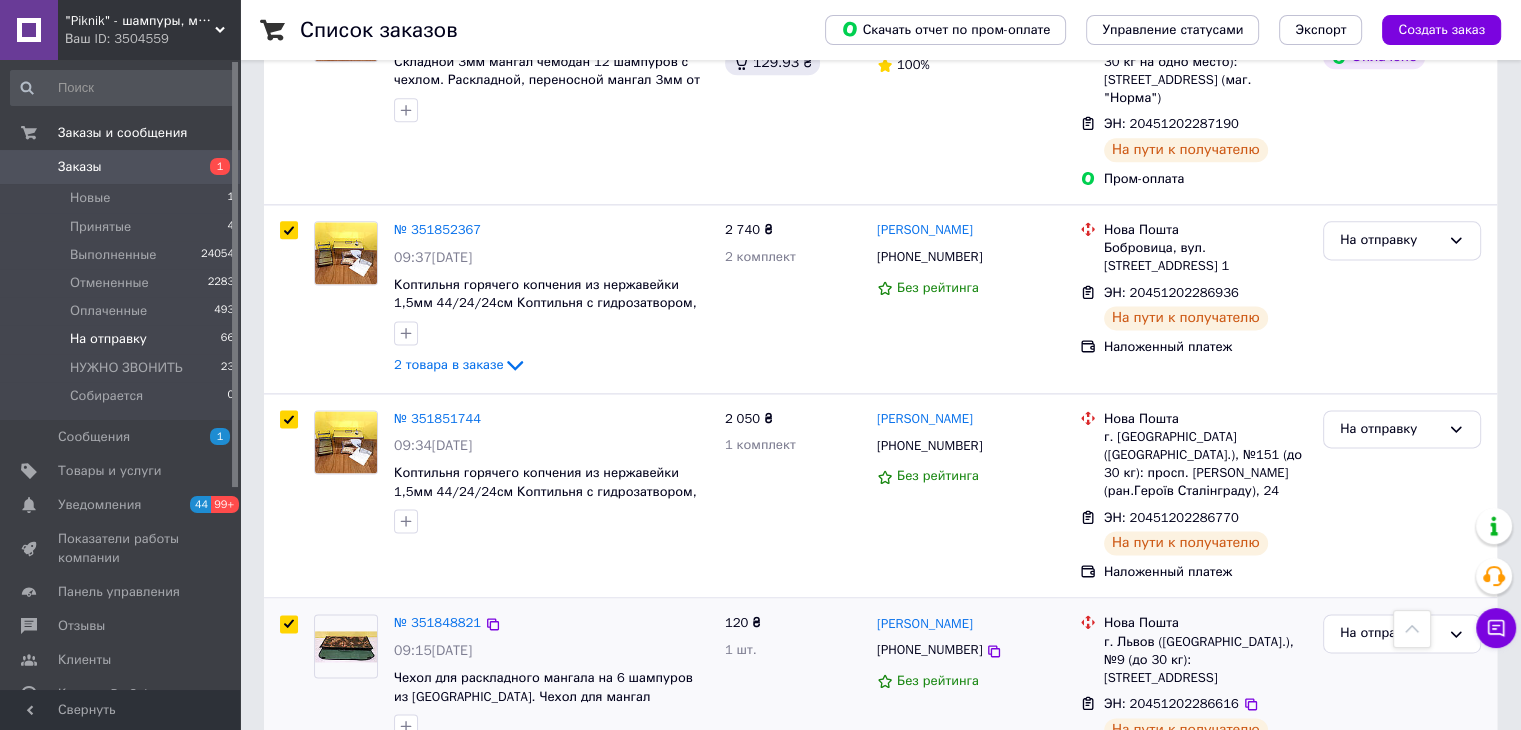 checkbox on "true" 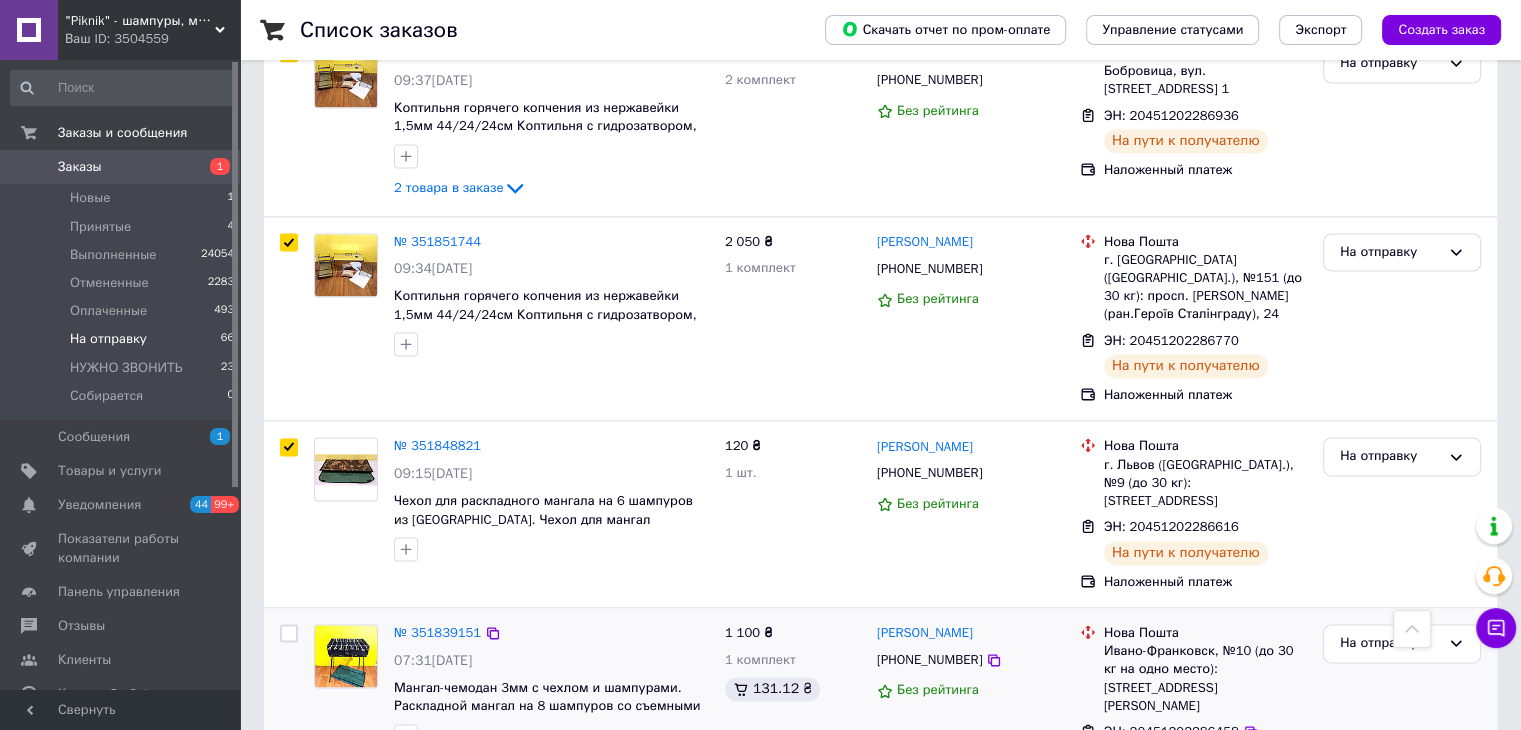 scroll, scrollTop: 2800, scrollLeft: 0, axis: vertical 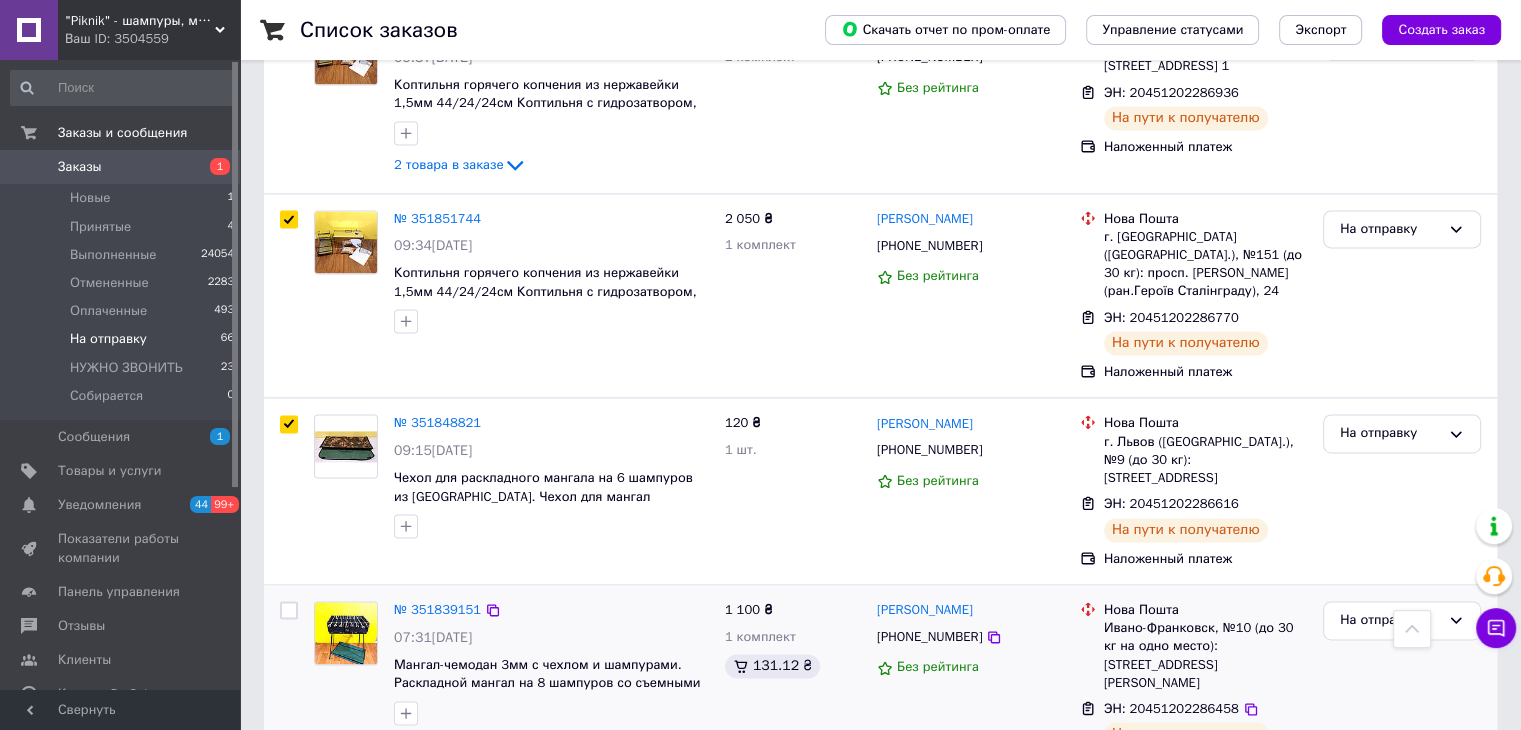 click at bounding box center (289, 610) 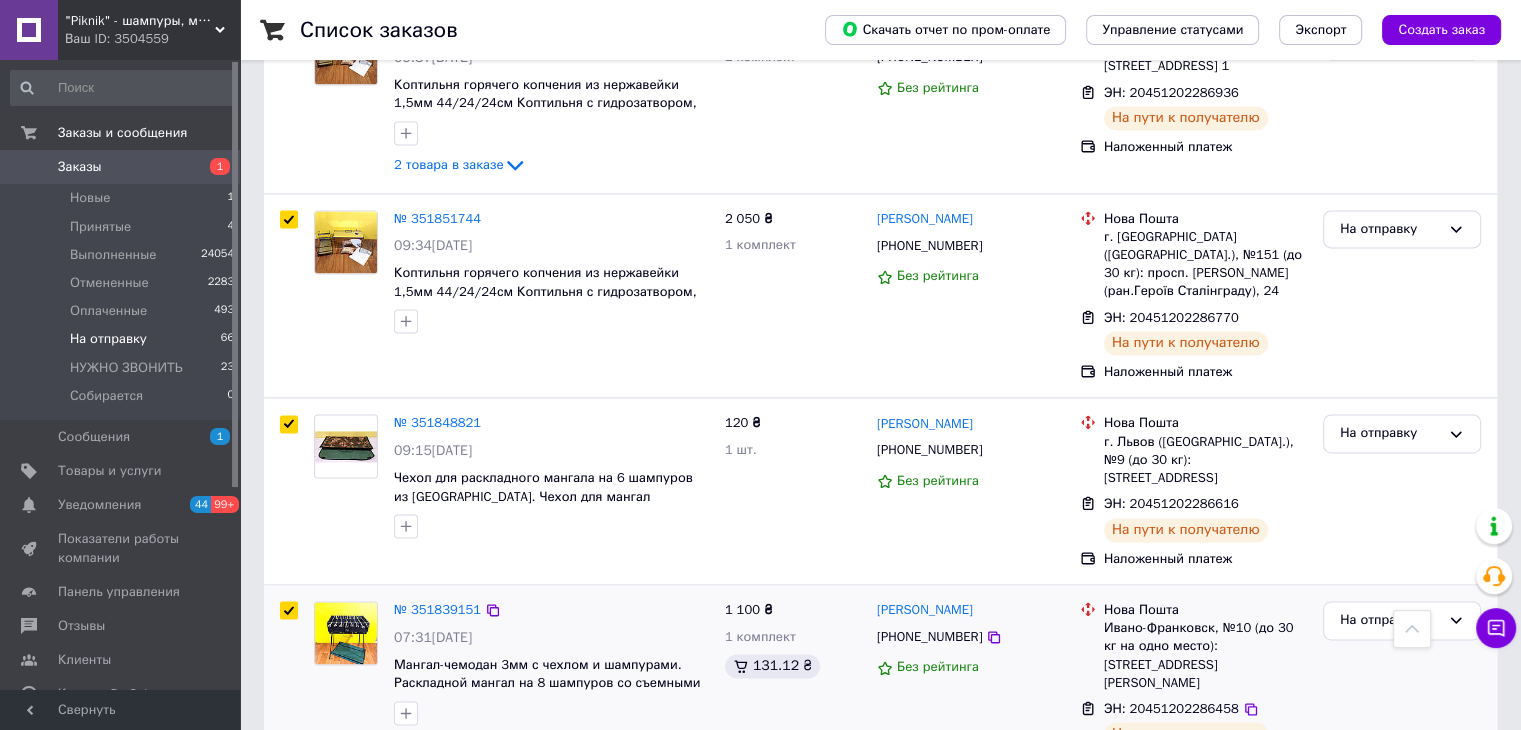 checkbox on "true" 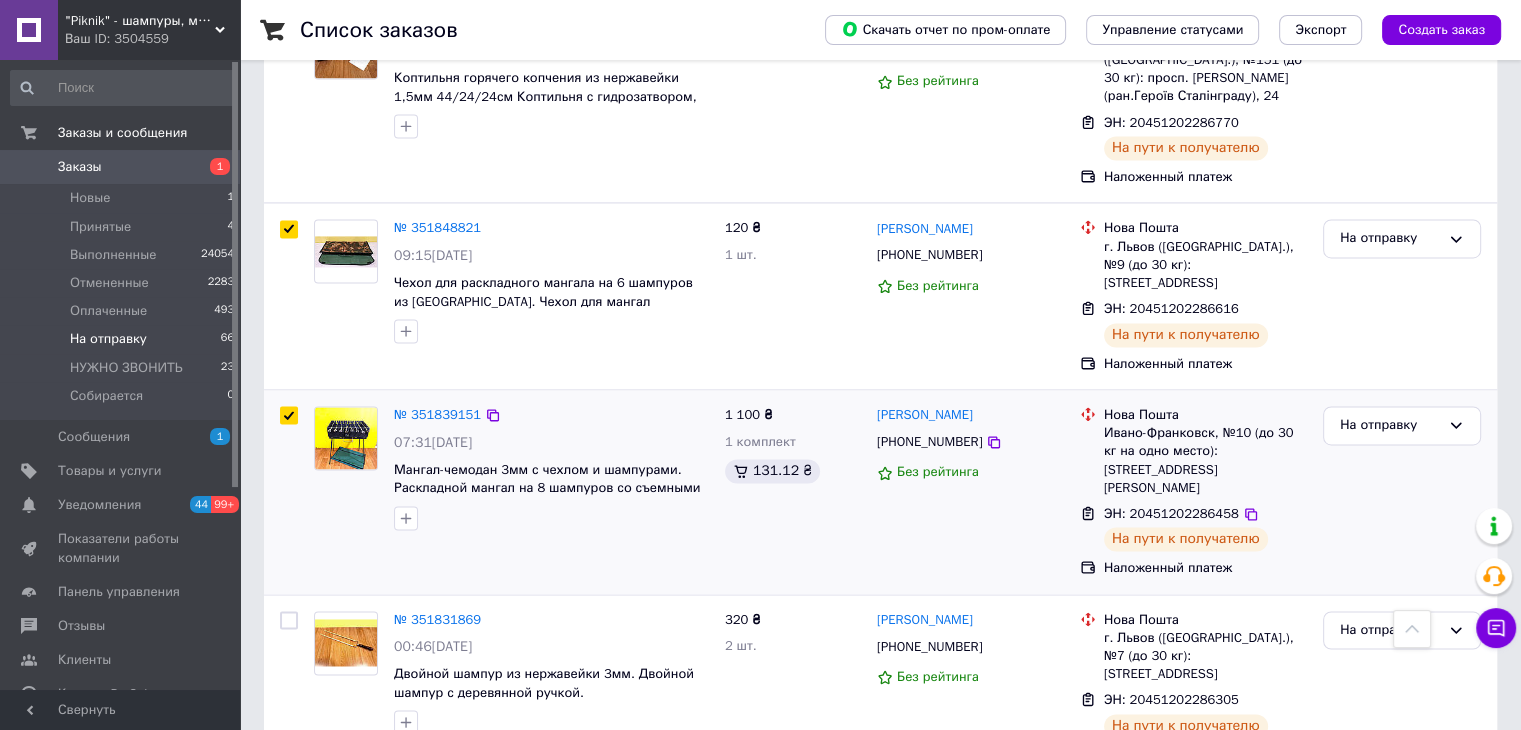 scroll, scrollTop: 3000, scrollLeft: 0, axis: vertical 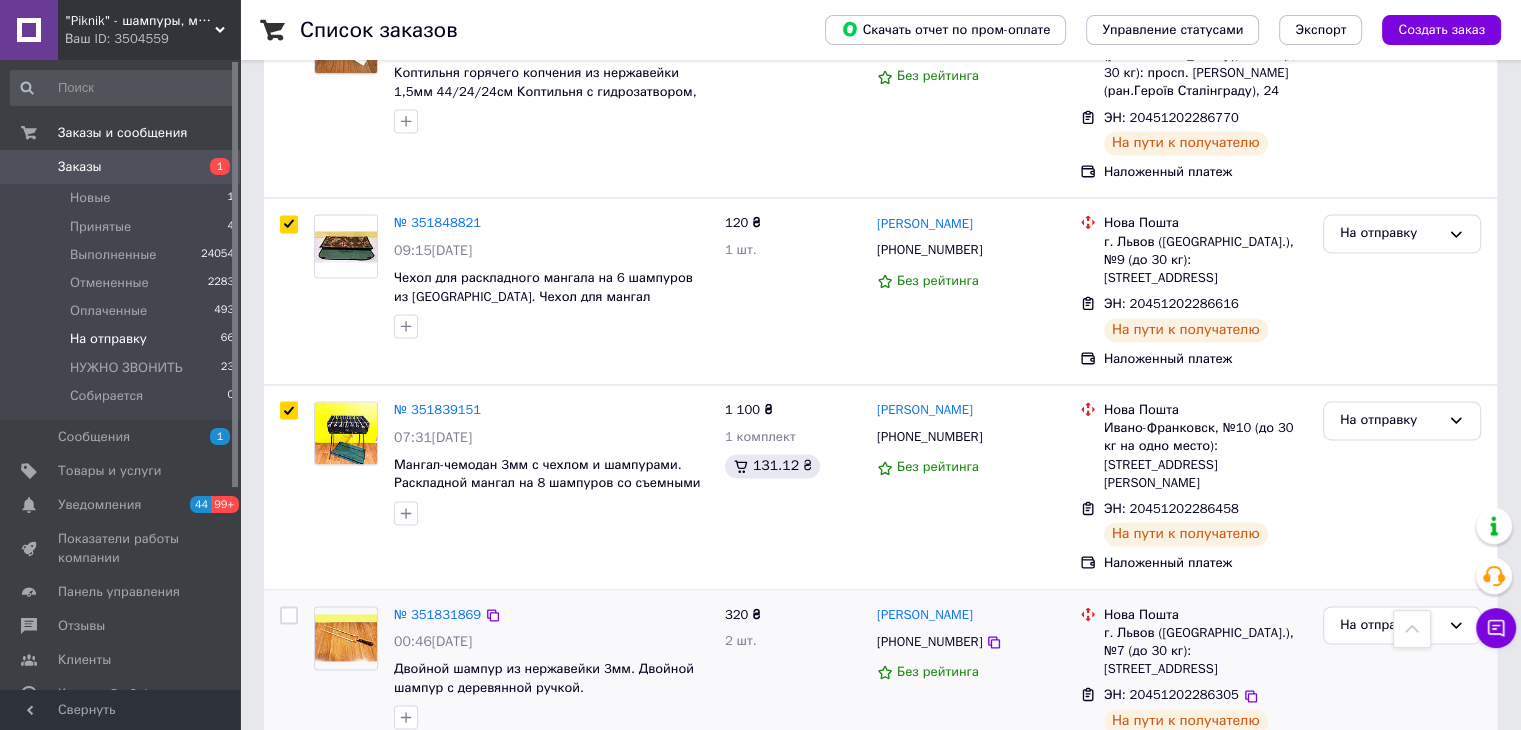 click at bounding box center (289, 615) 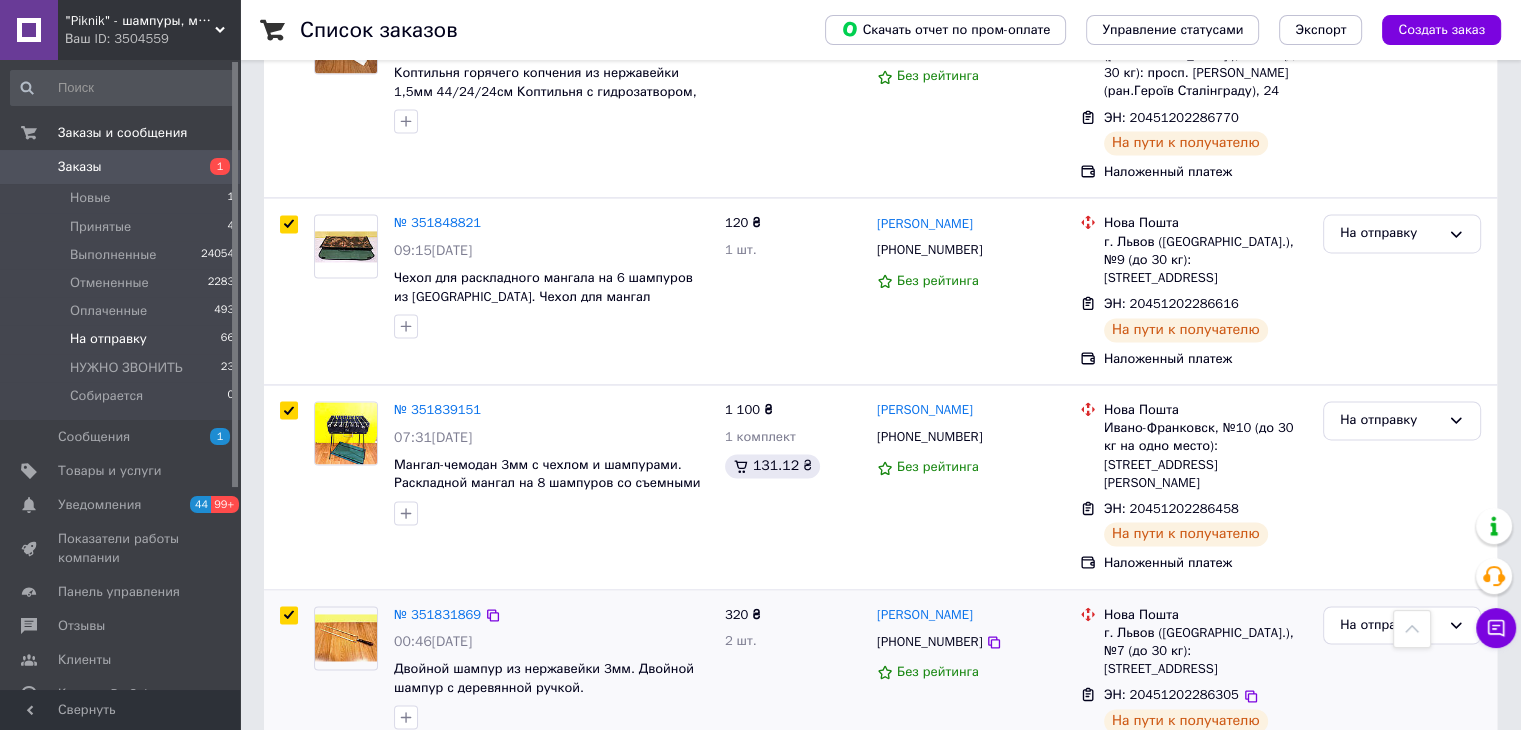 checkbox on "true" 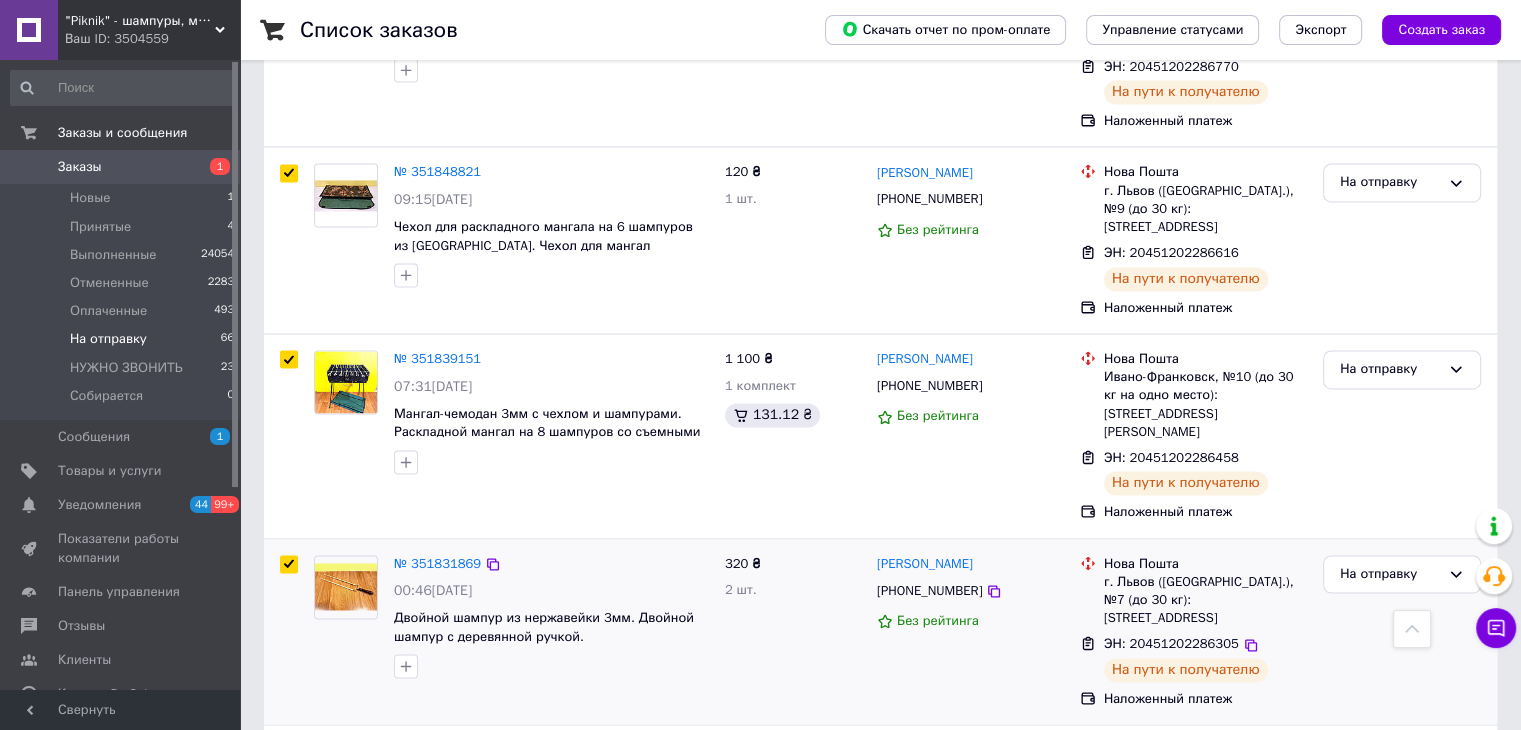 scroll, scrollTop: 3200, scrollLeft: 0, axis: vertical 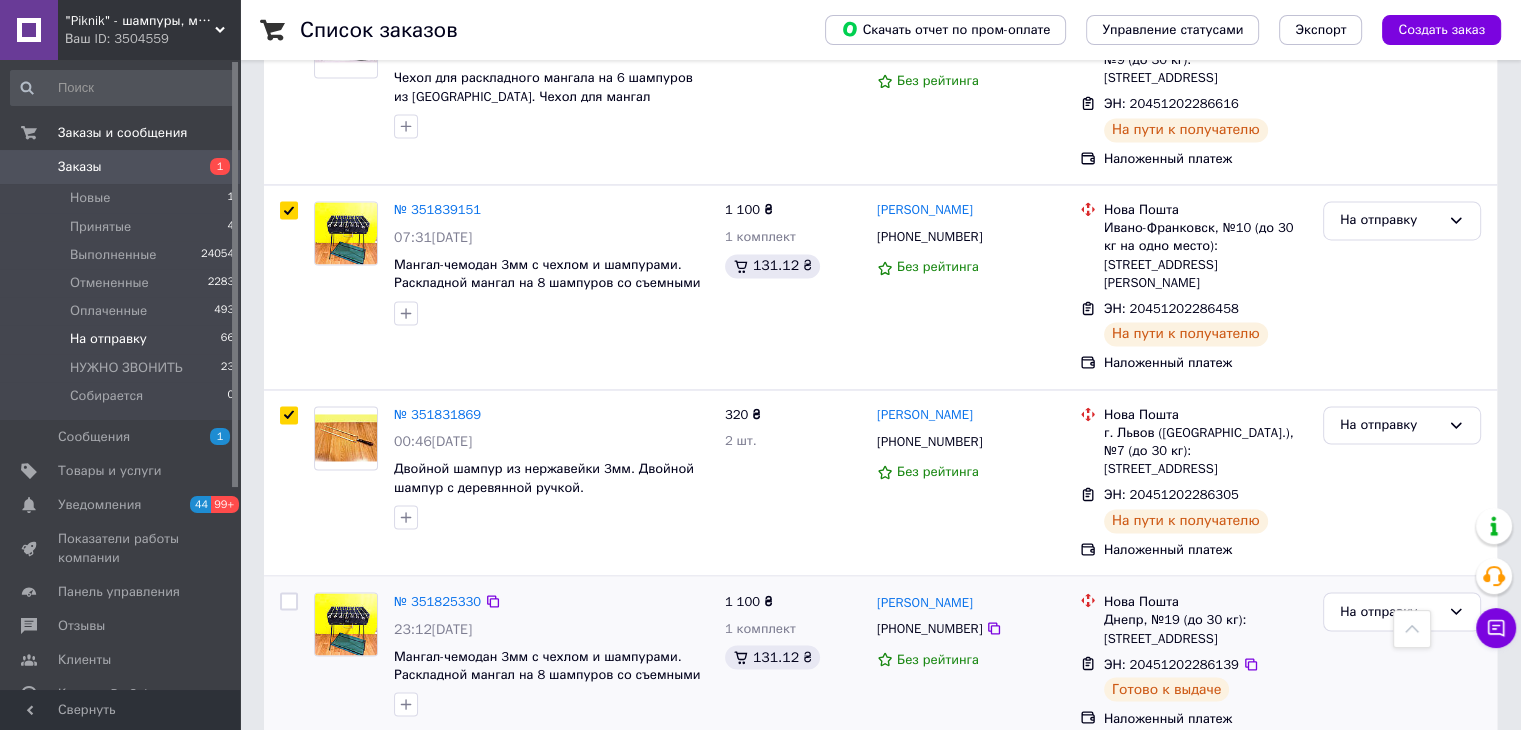 click at bounding box center [289, 601] 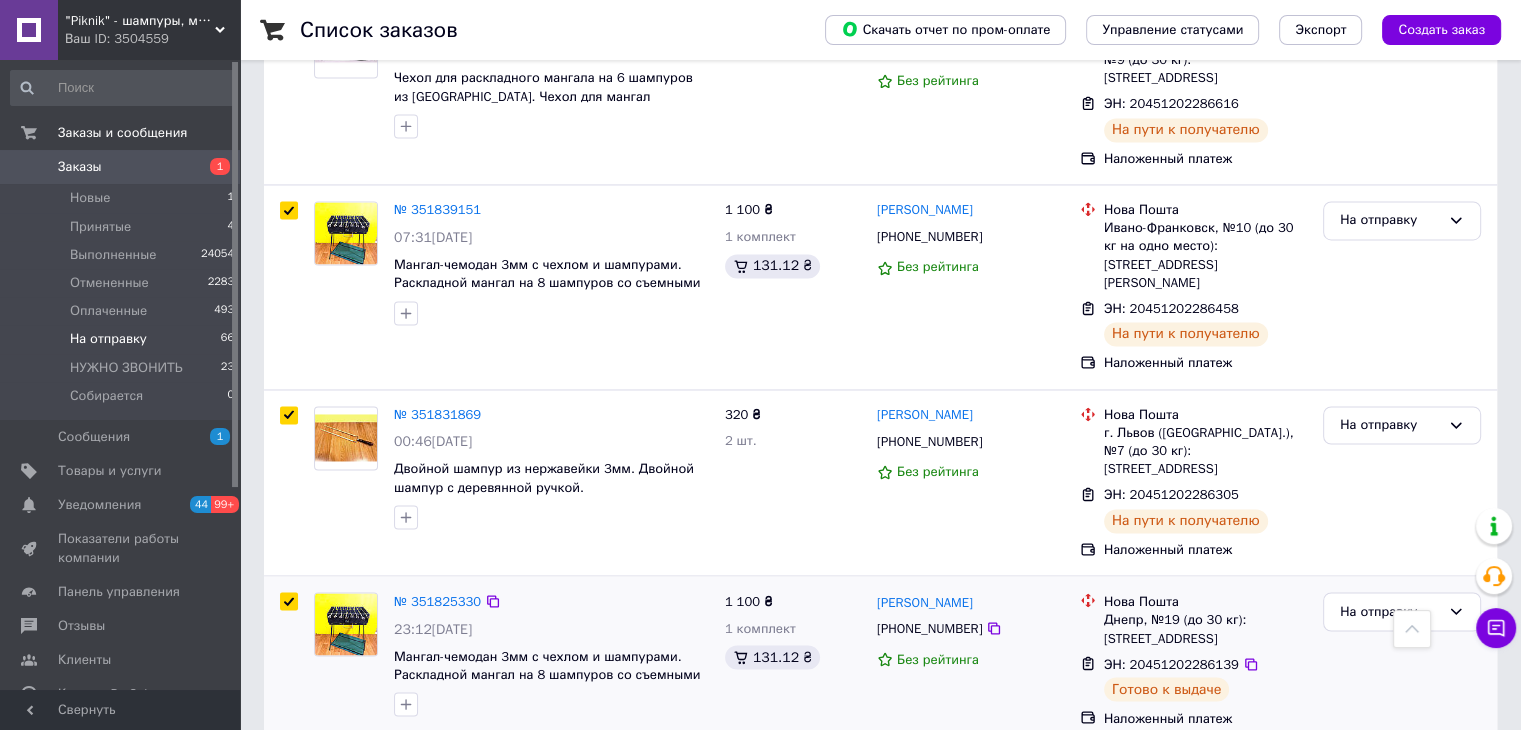 checkbox on "true" 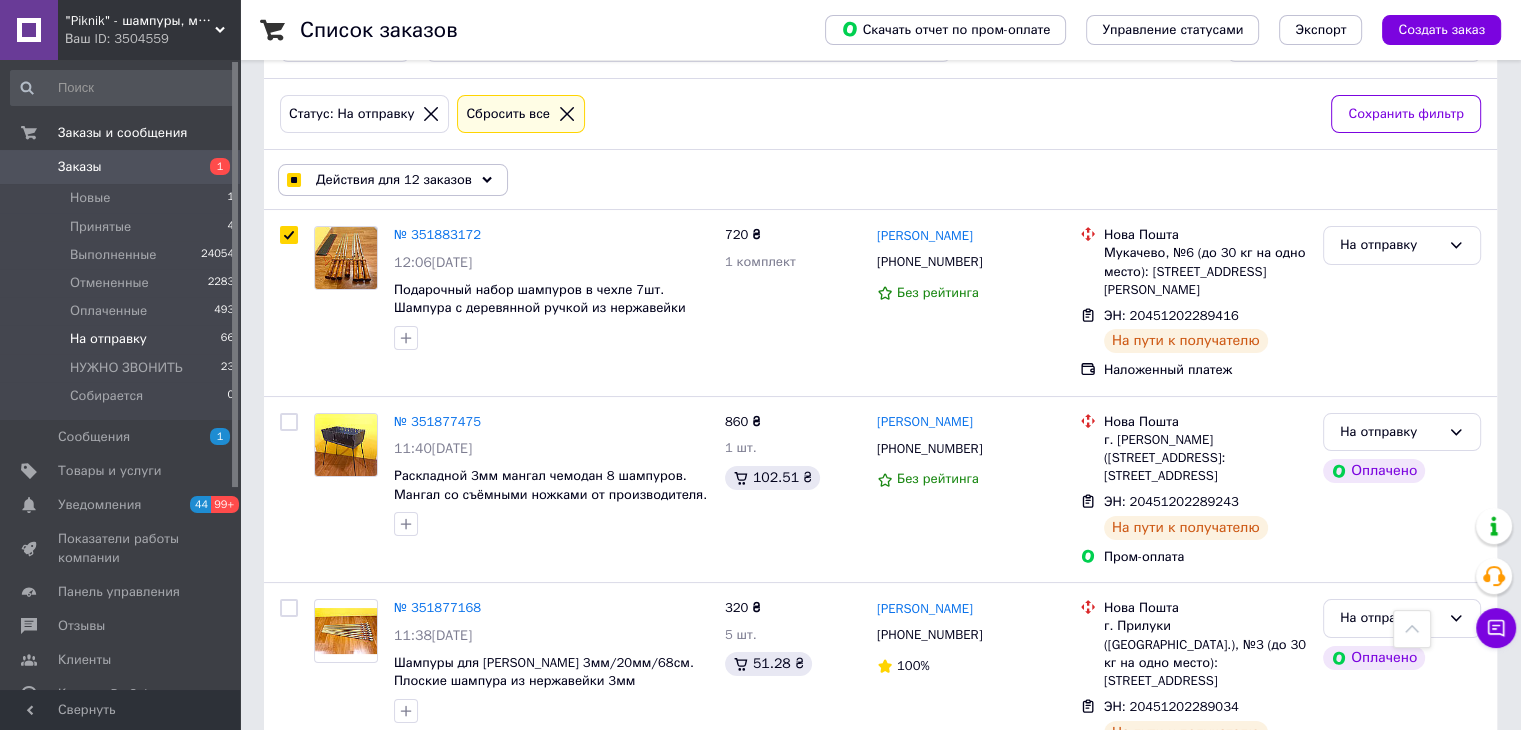 scroll, scrollTop: 0, scrollLeft: 0, axis: both 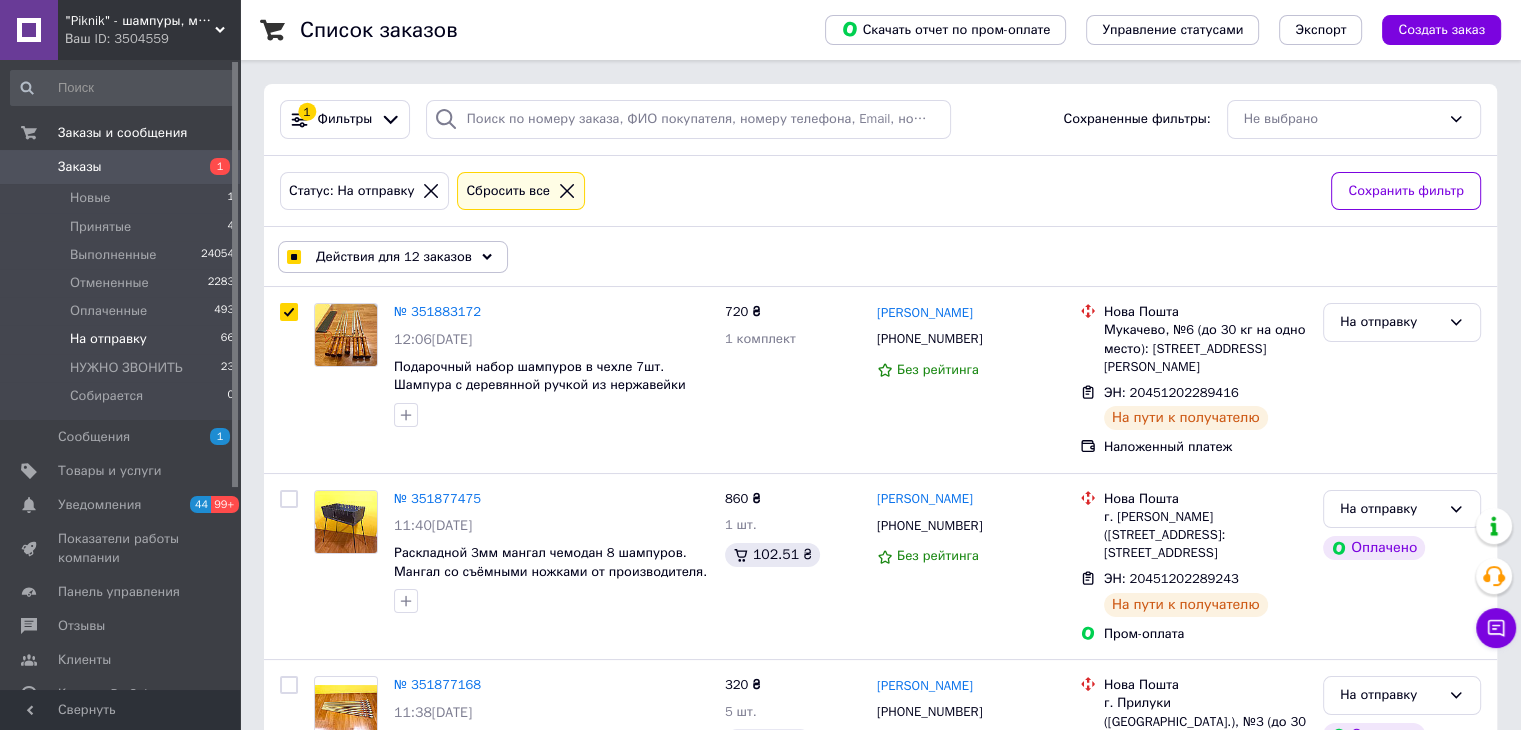 click on "Действия для 12 заказов" at bounding box center [394, 257] 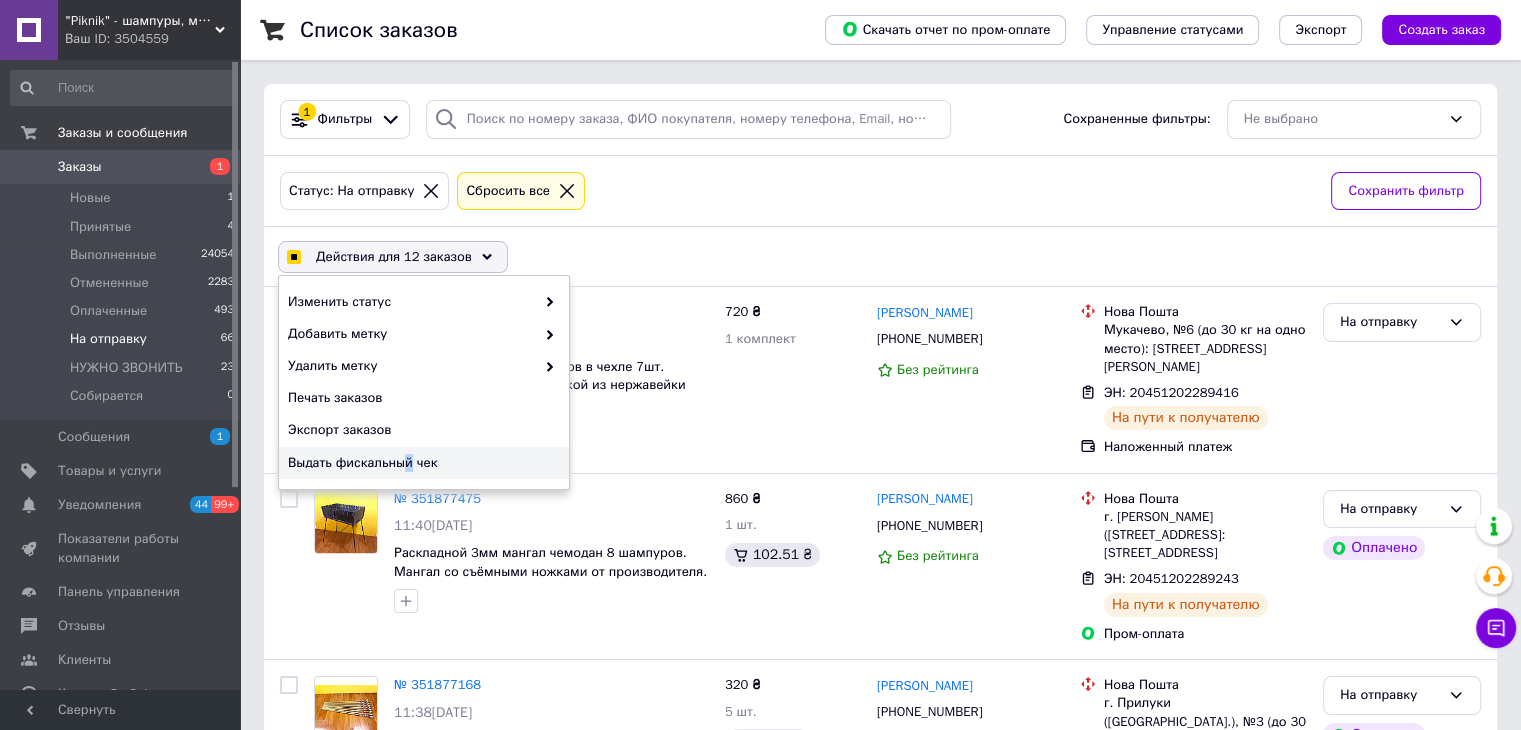 click on "Выдать фискальный чек" at bounding box center (421, 463) 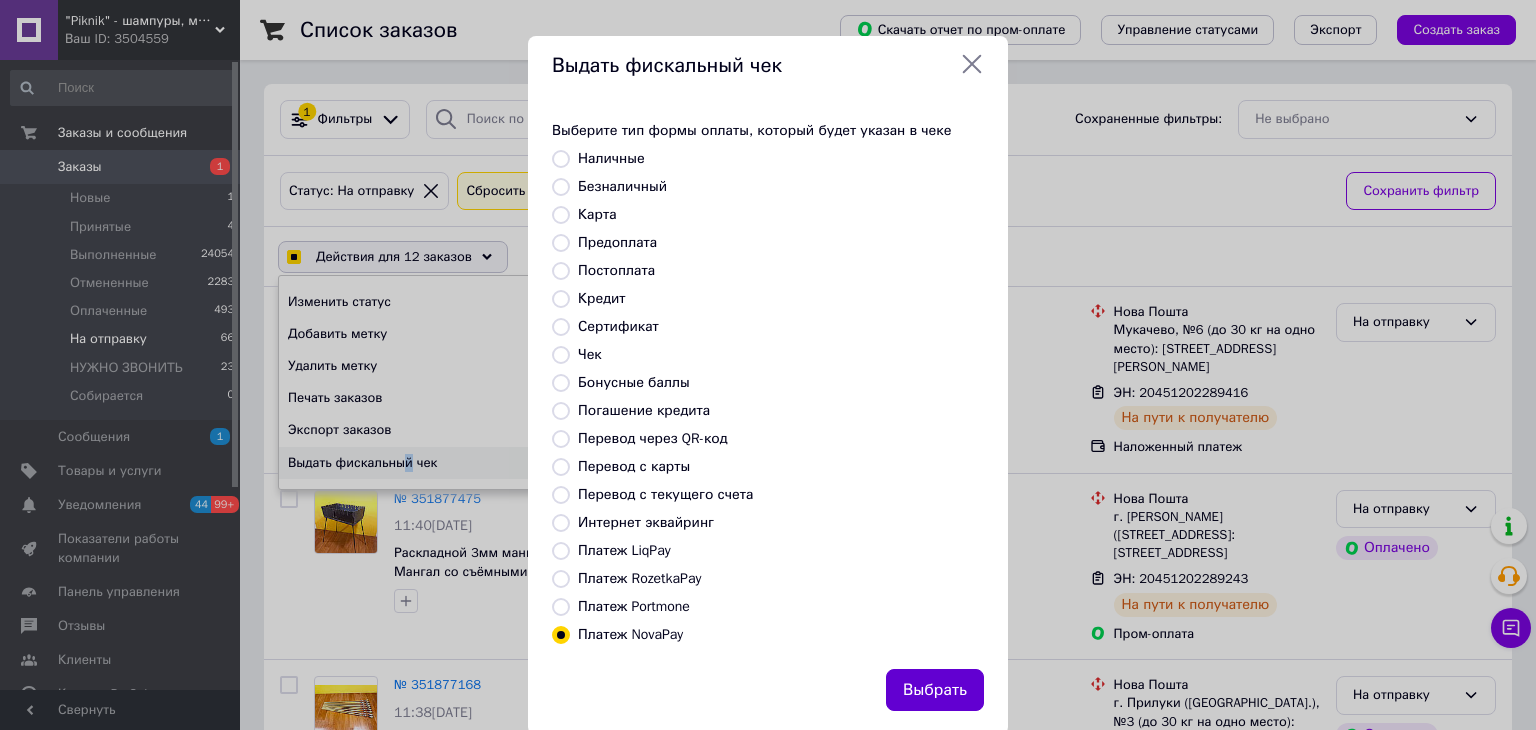 click on "Выбрать" at bounding box center [935, 690] 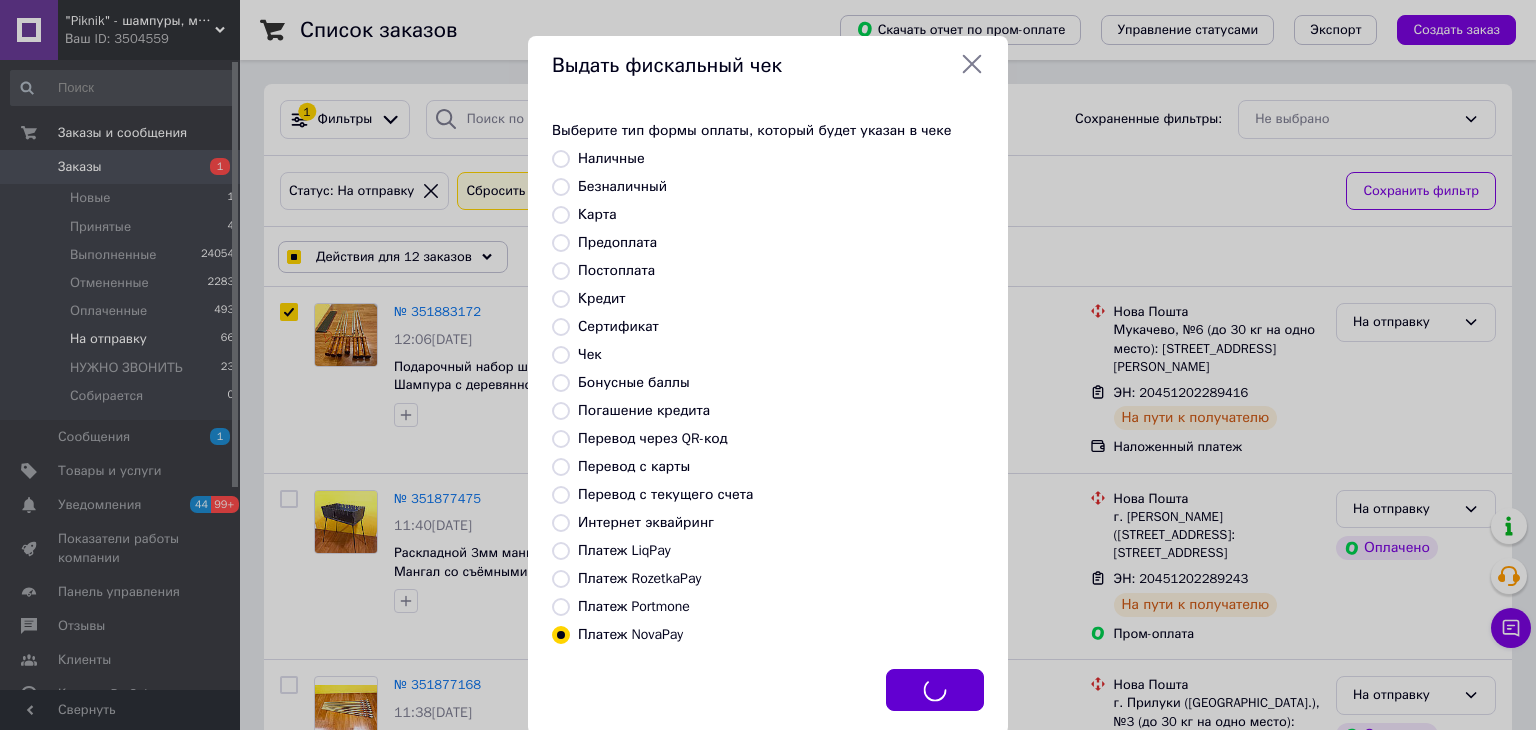 checkbox on "true" 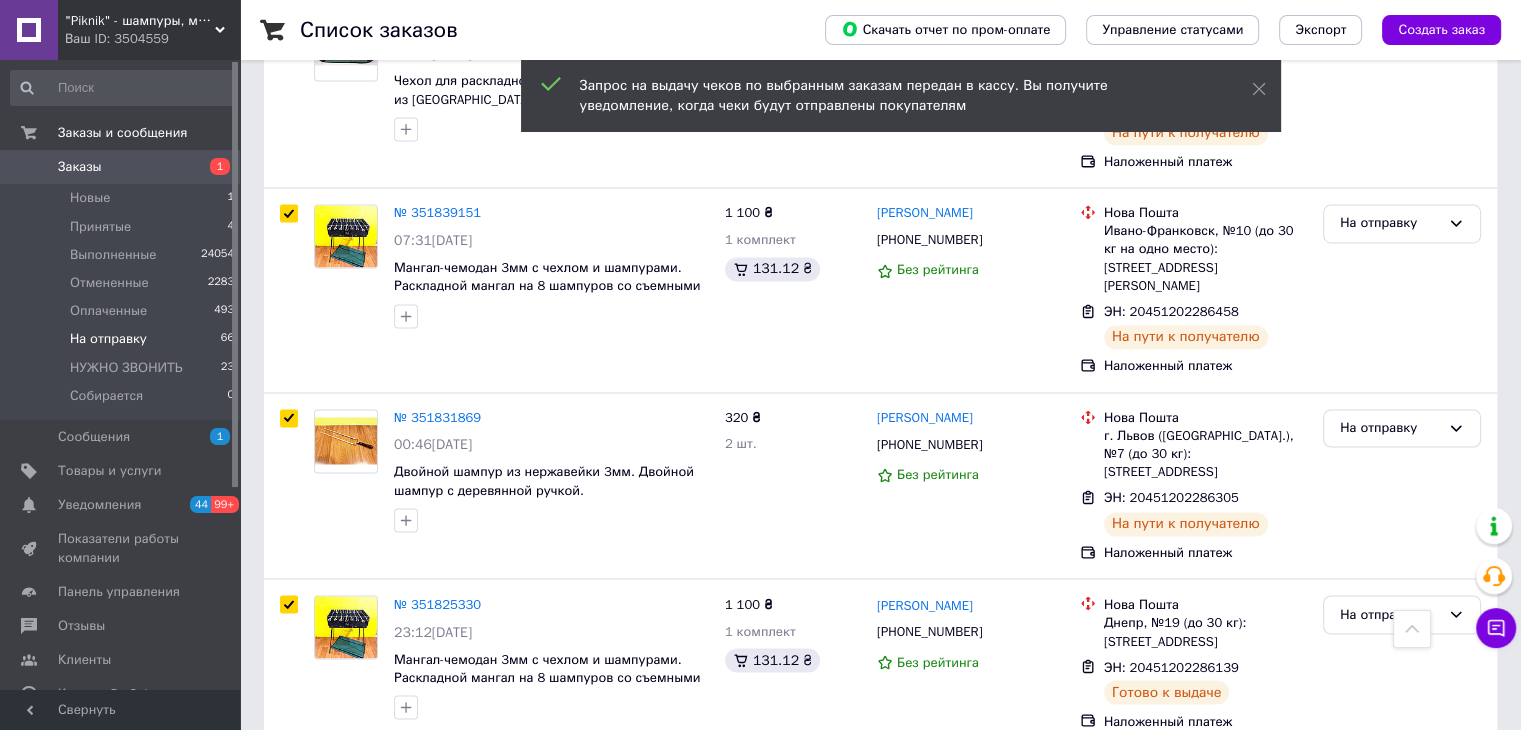scroll, scrollTop: 3277, scrollLeft: 0, axis: vertical 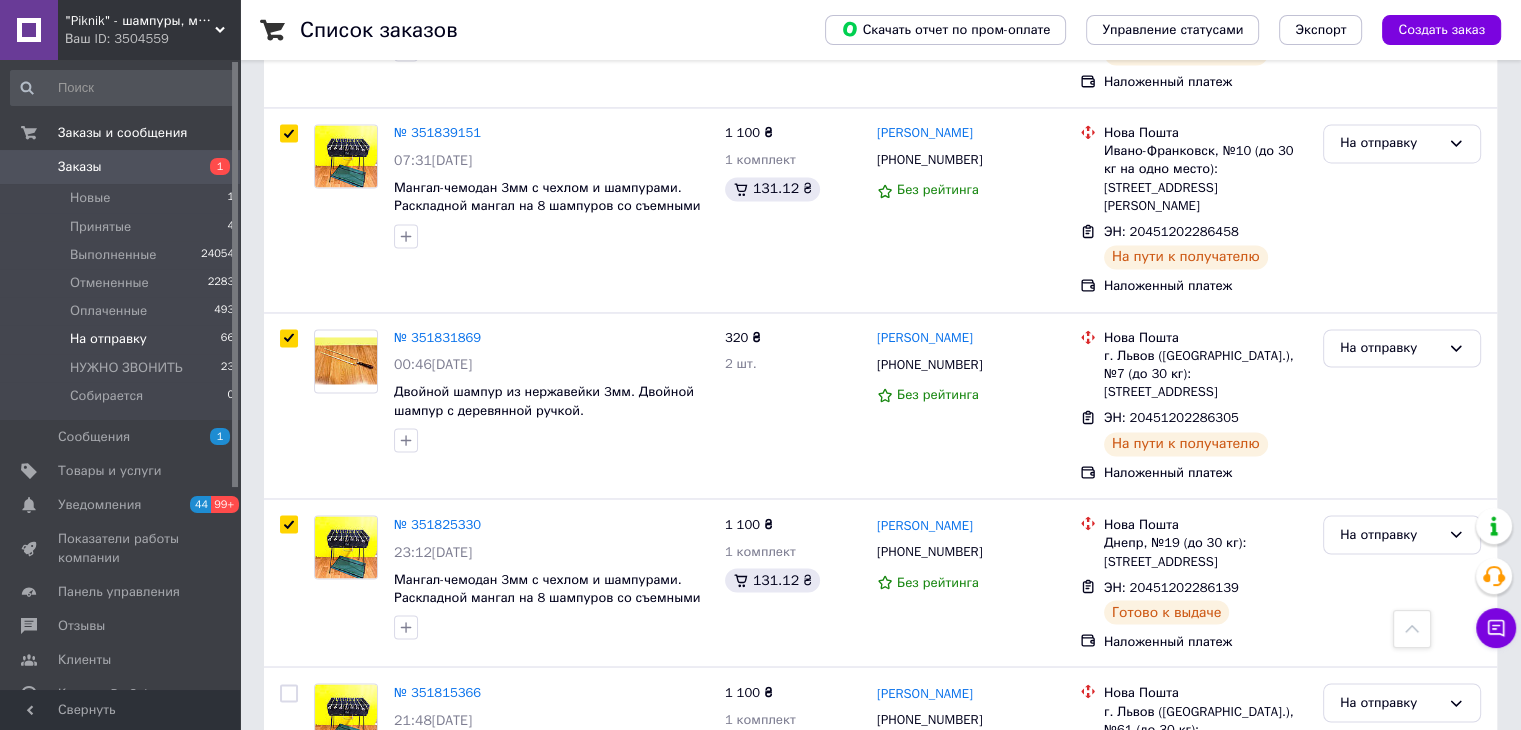click on "3" at bounding box center (505, 916) 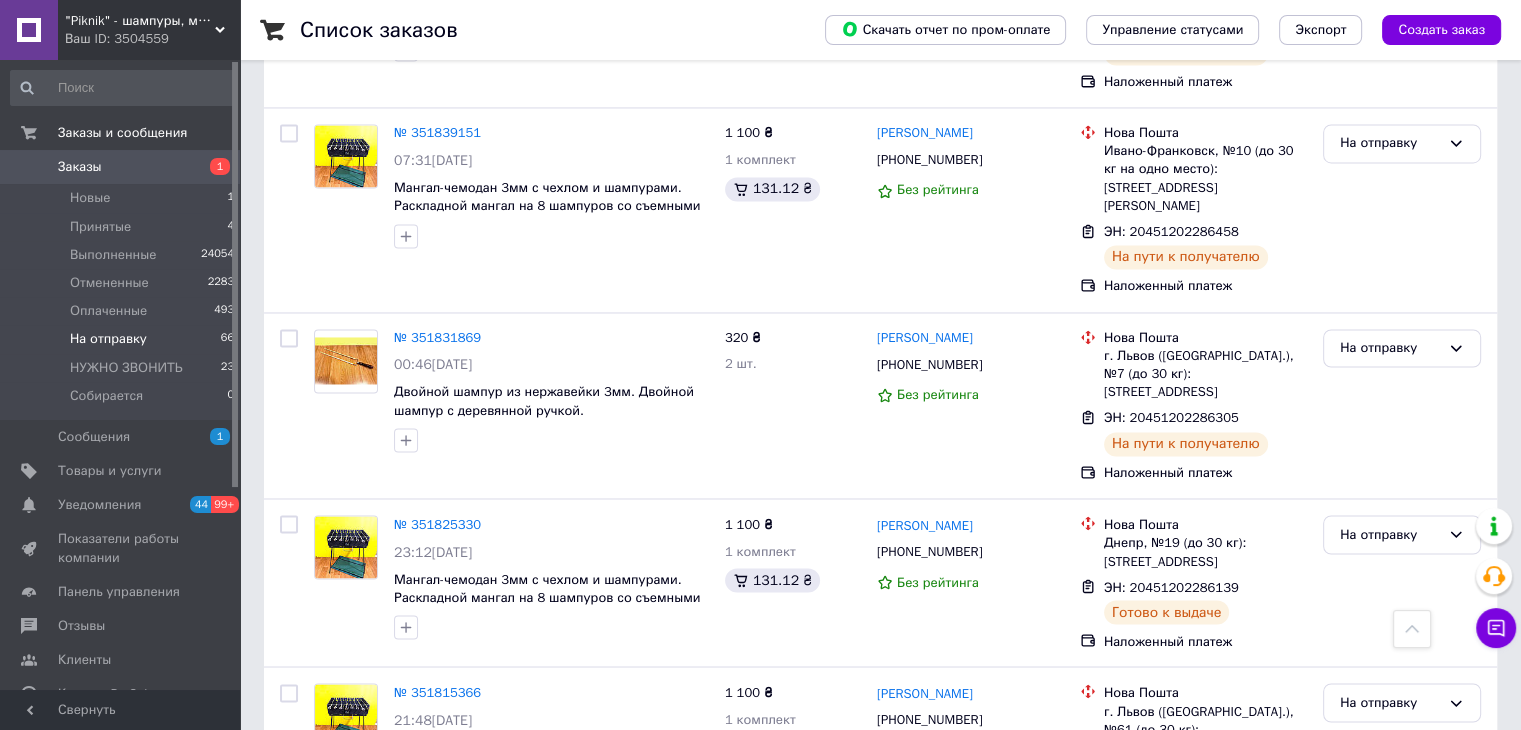 checkbox on "false" 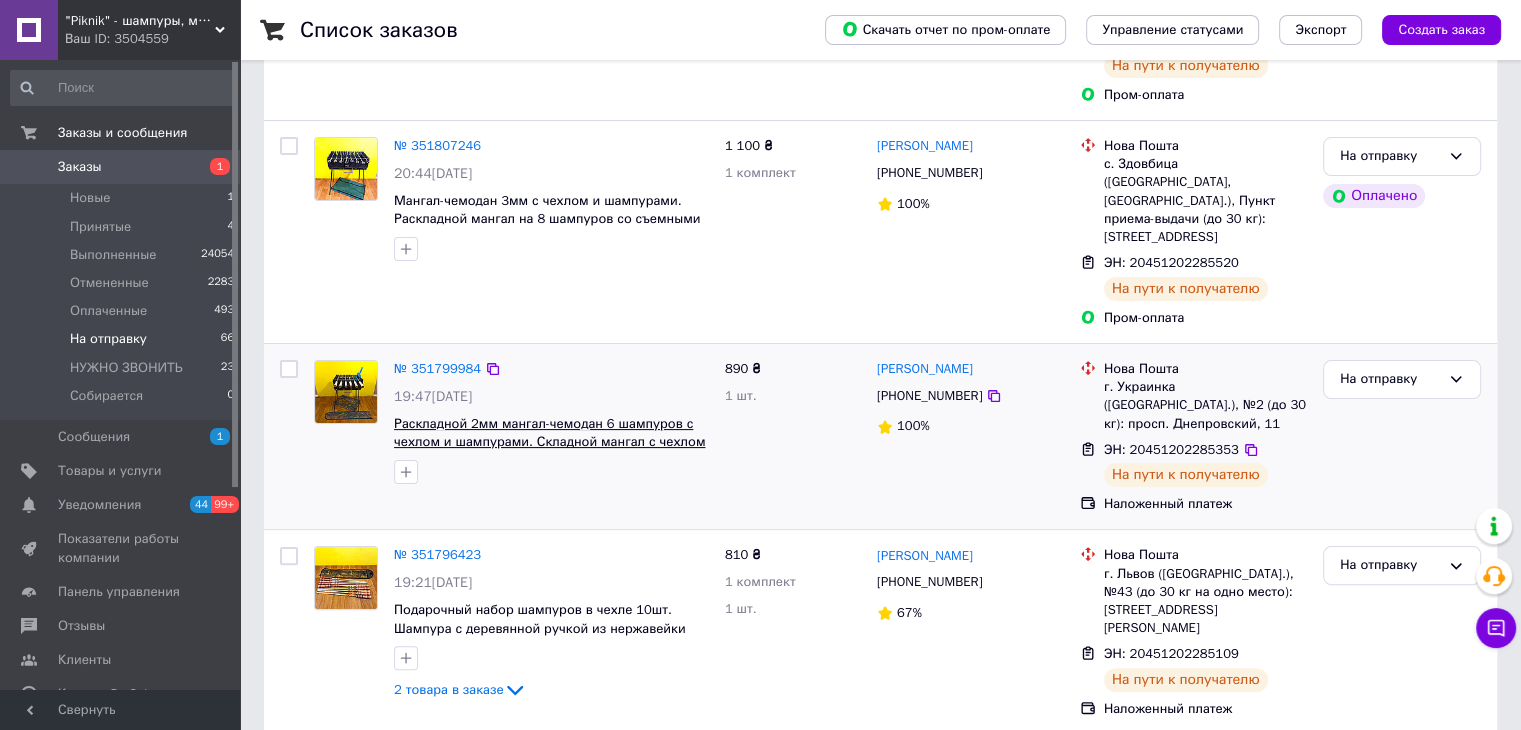 scroll, scrollTop: 400, scrollLeft: 0, axis: vertical 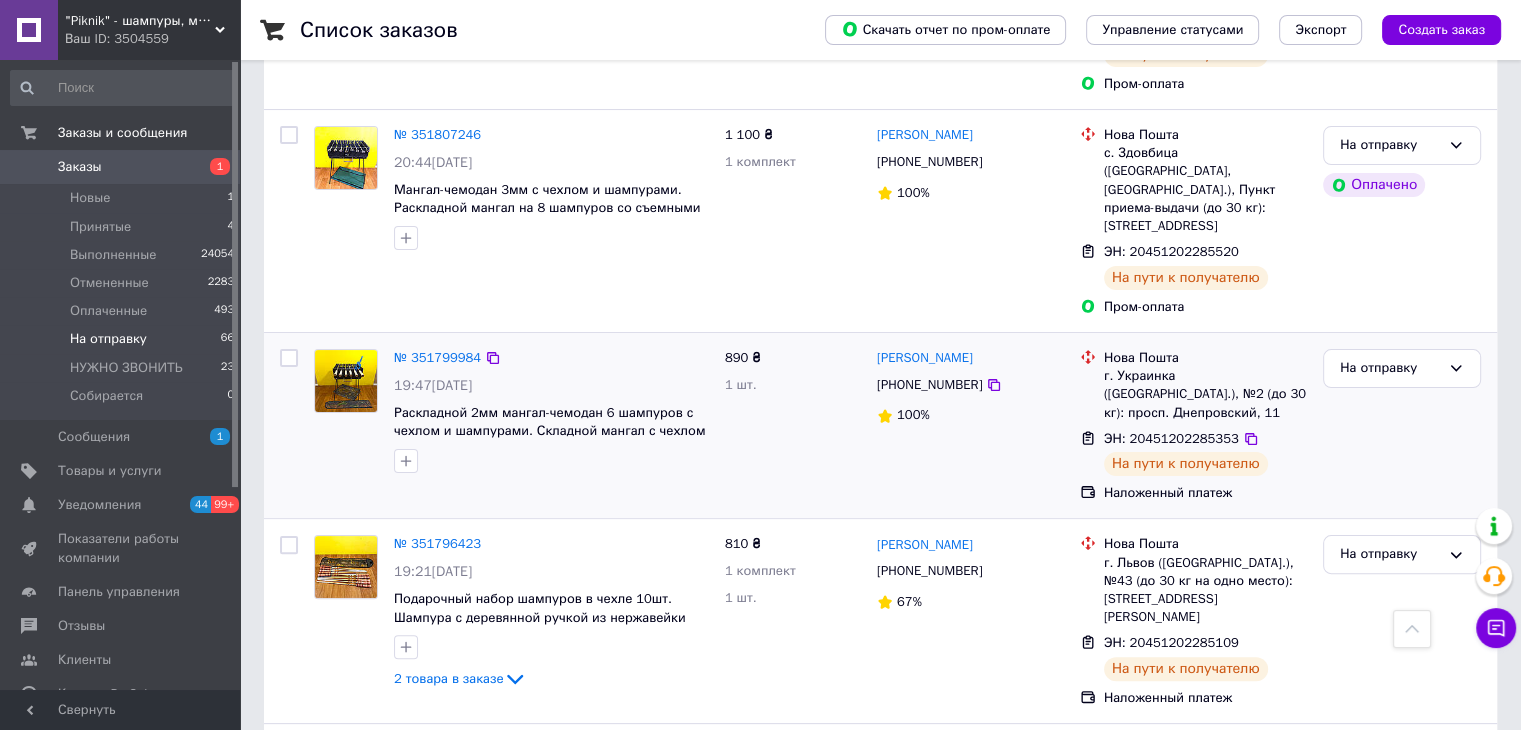 click at bounding box center [289, 358] 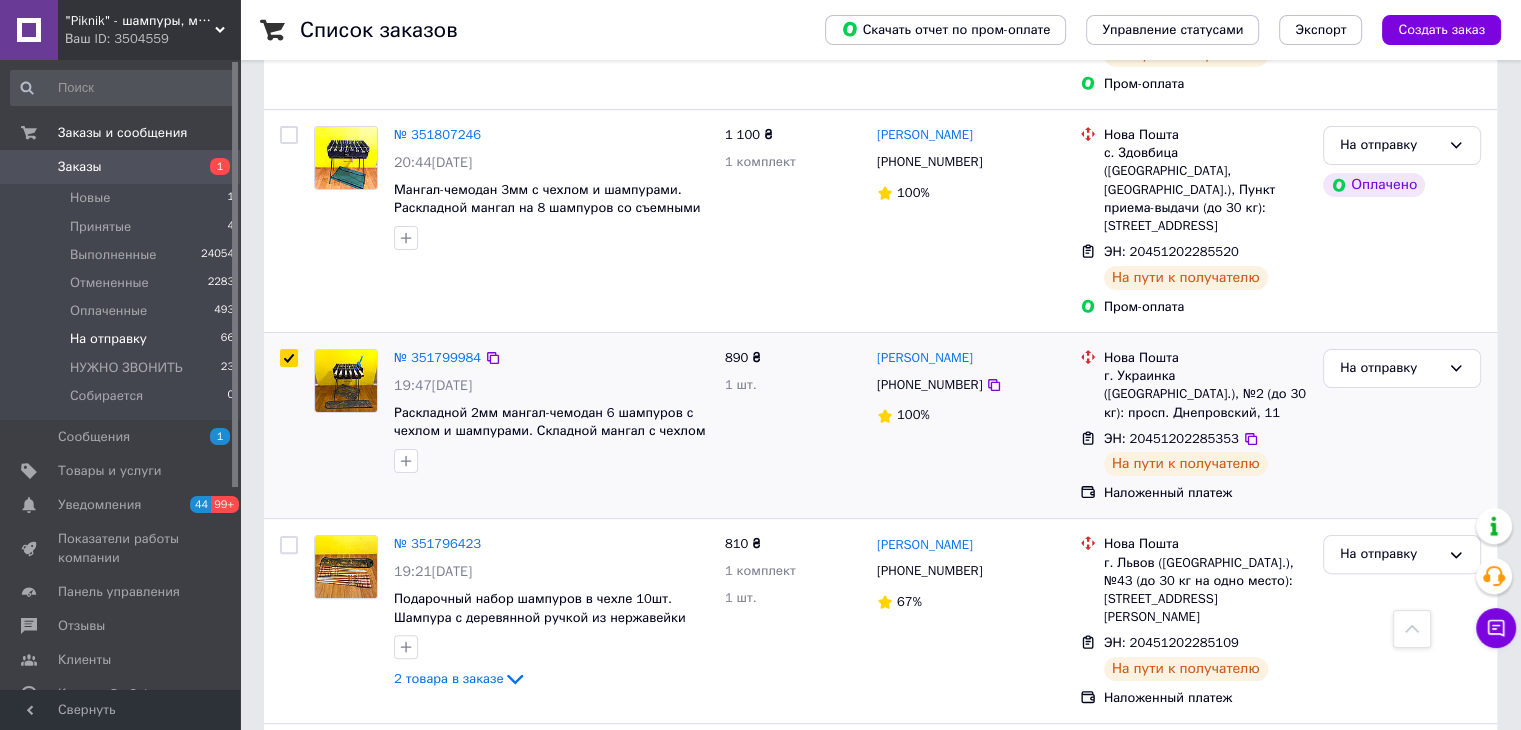 checkbox on "true" 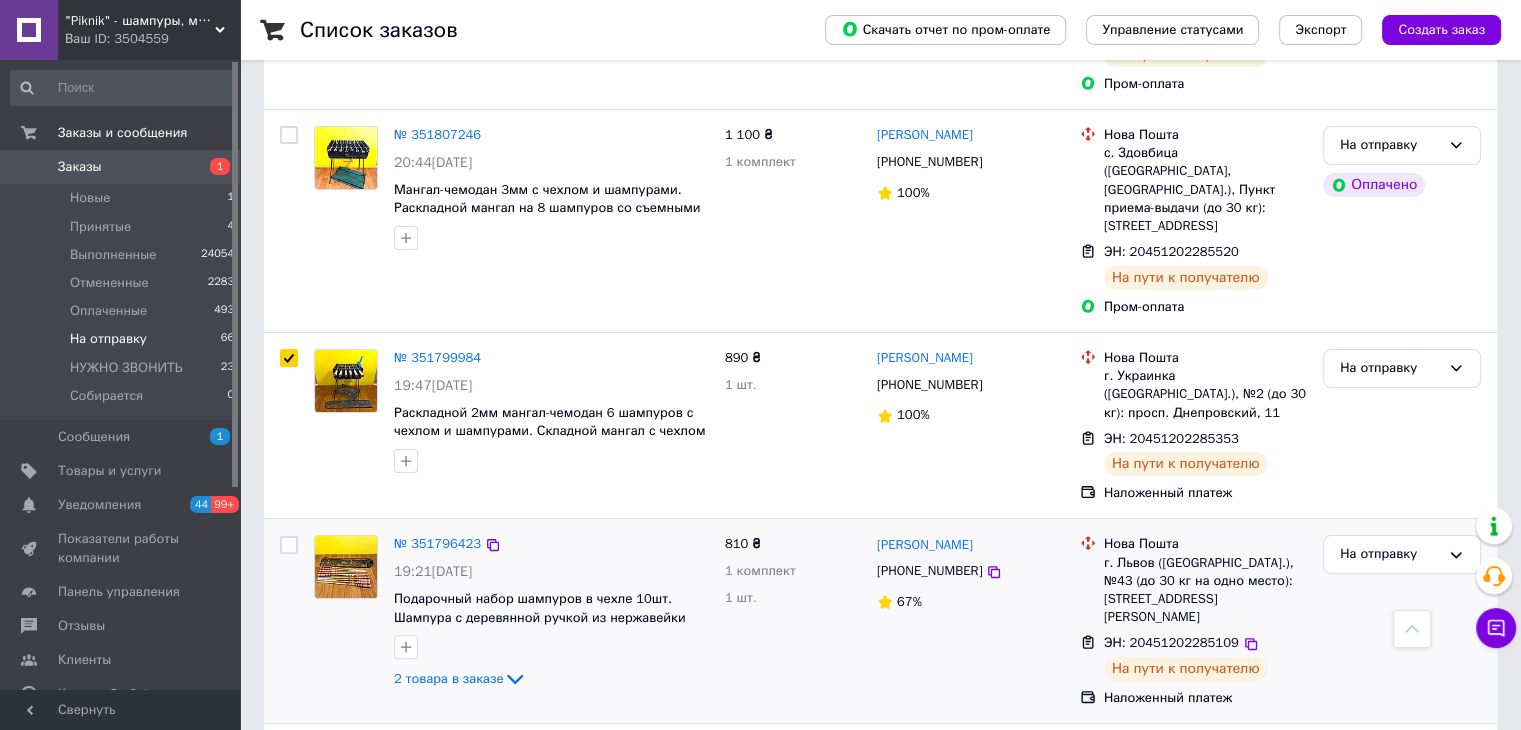 click at bounding box center [289, 545] 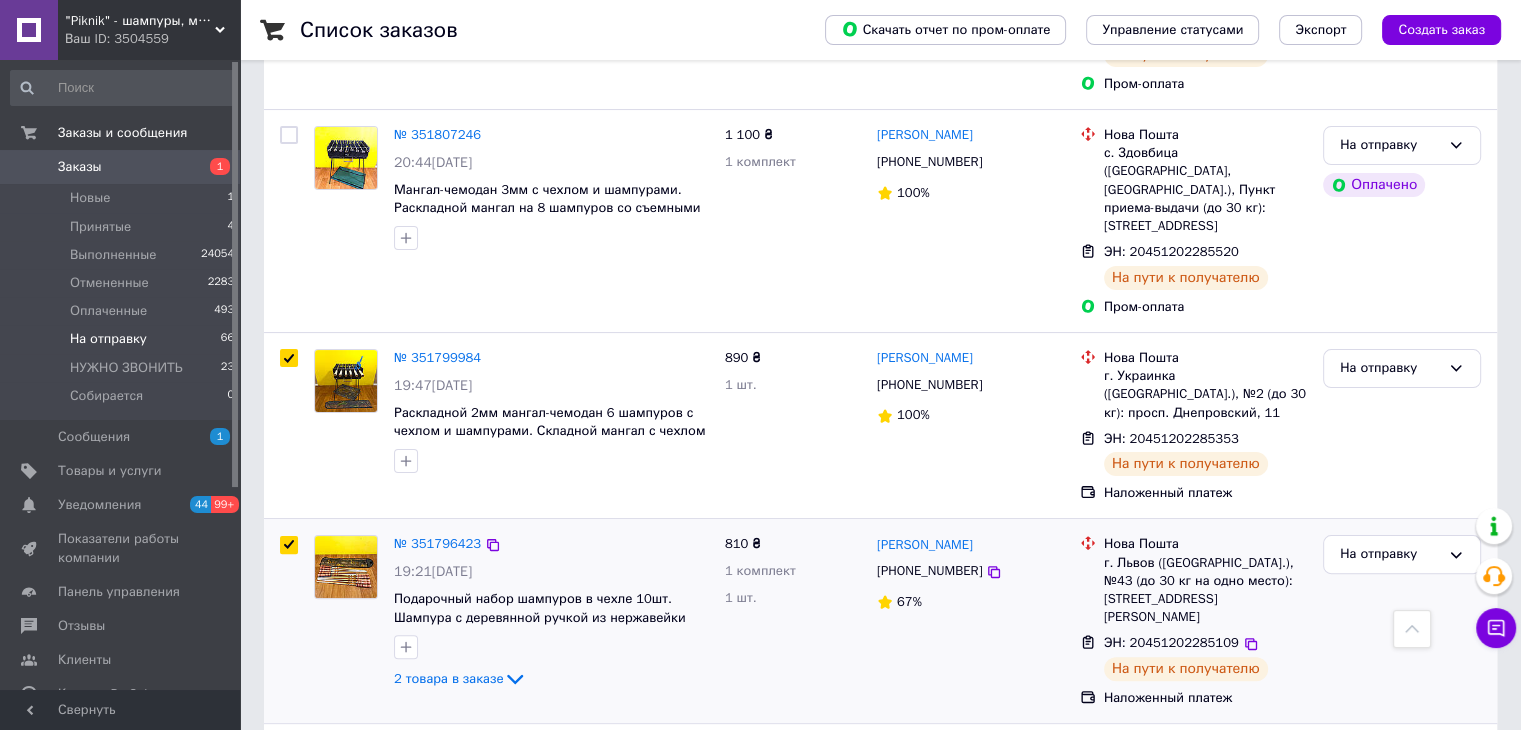 checkbox on "true" 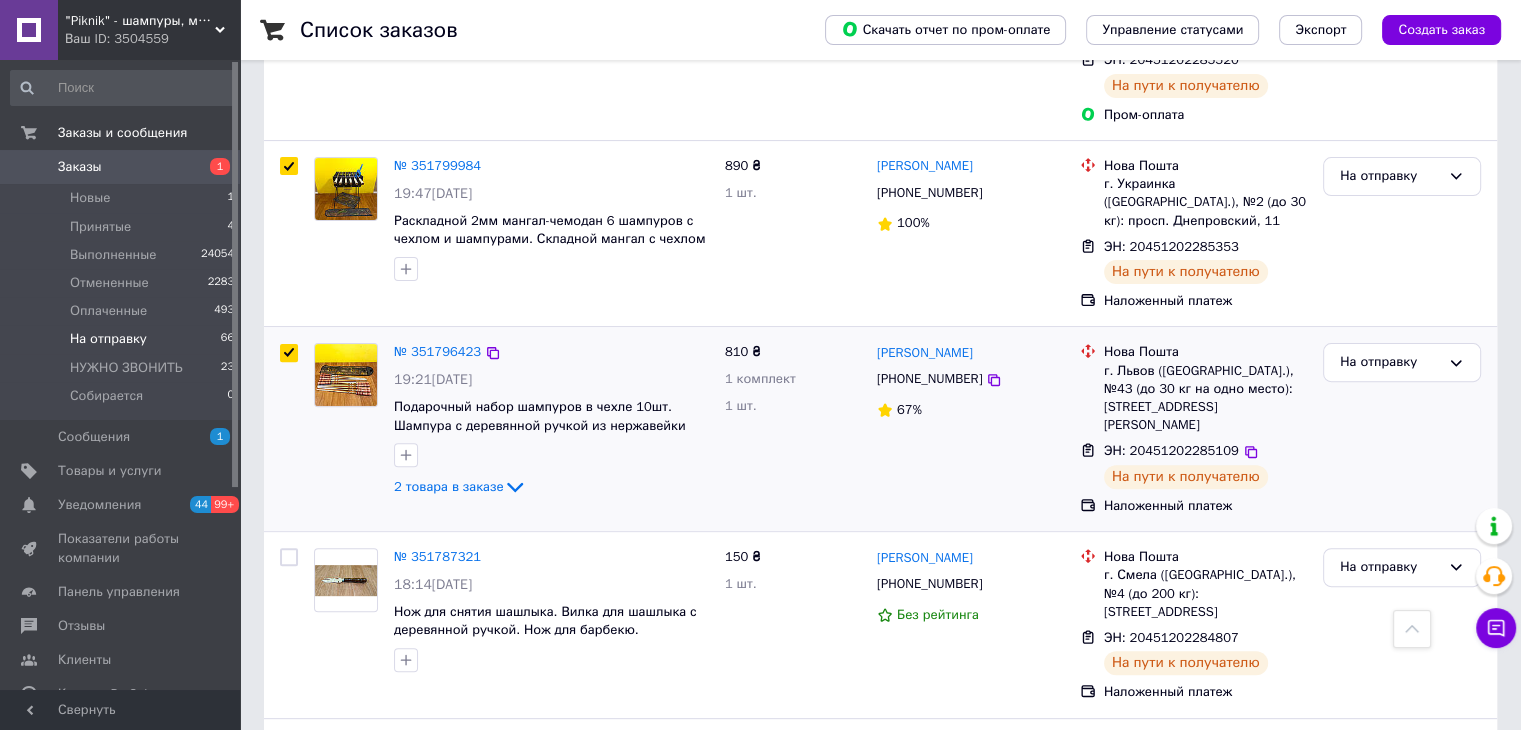 scroll, scrollTop: 700, scrollLeft: 0, axis: vertical 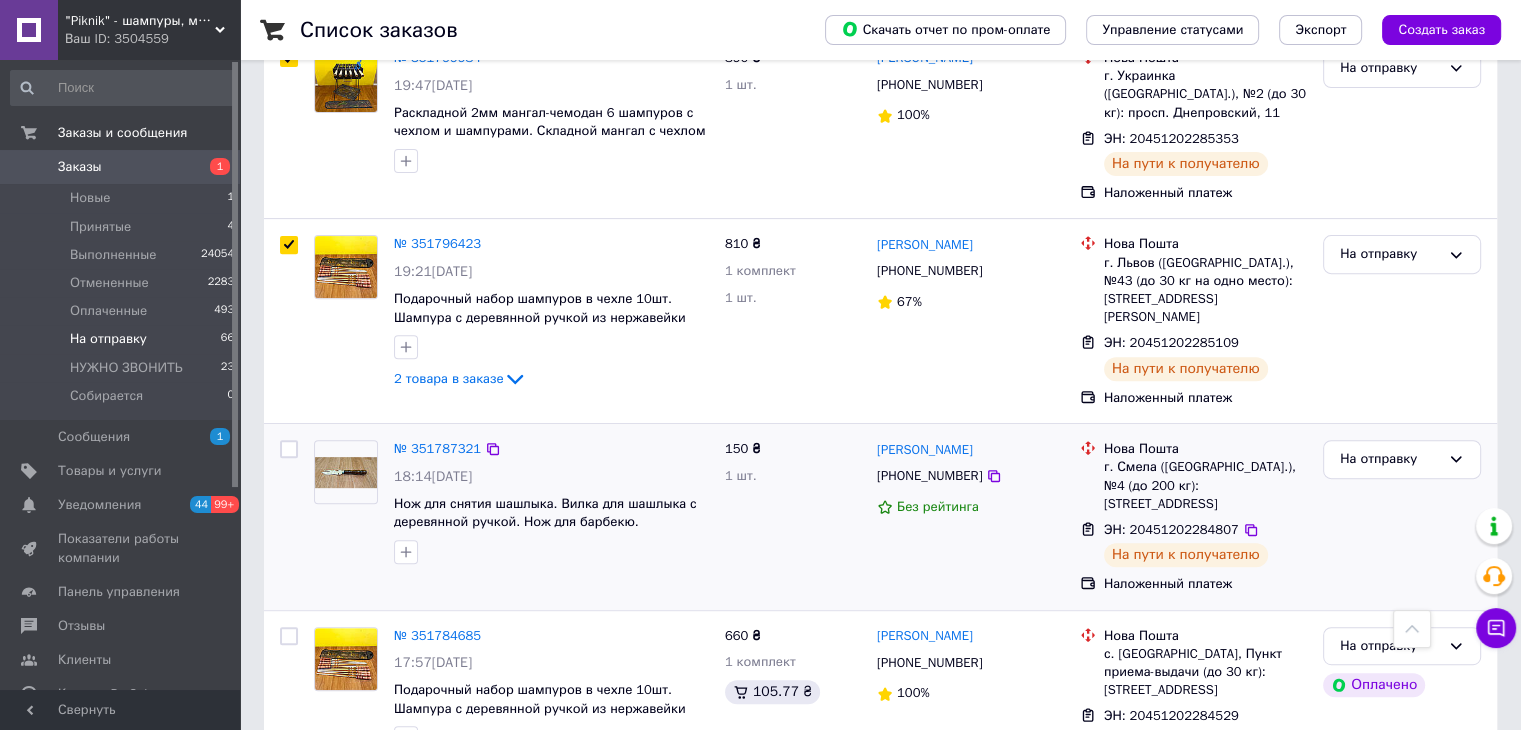 click at bounding box center [289, 449] 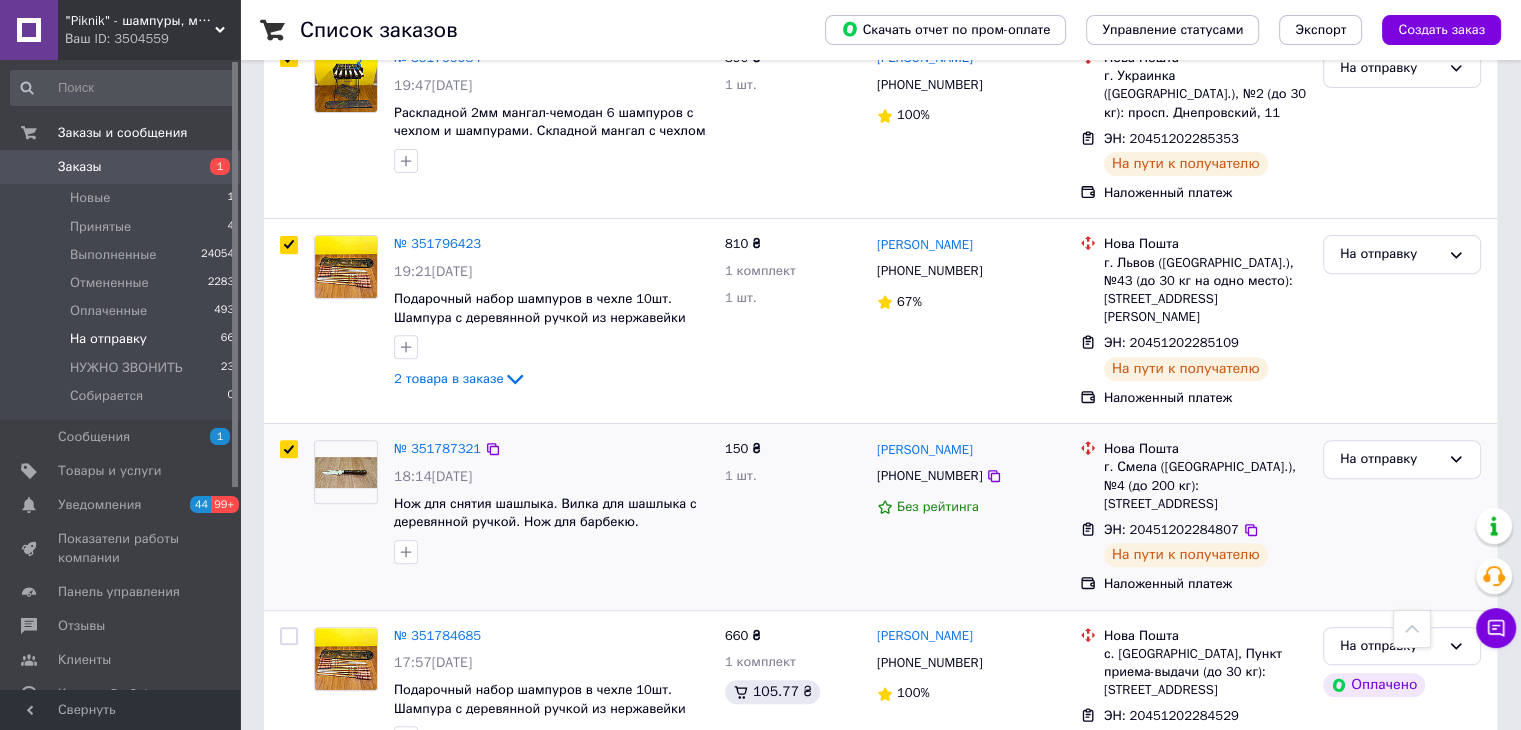 checkbox on "true" 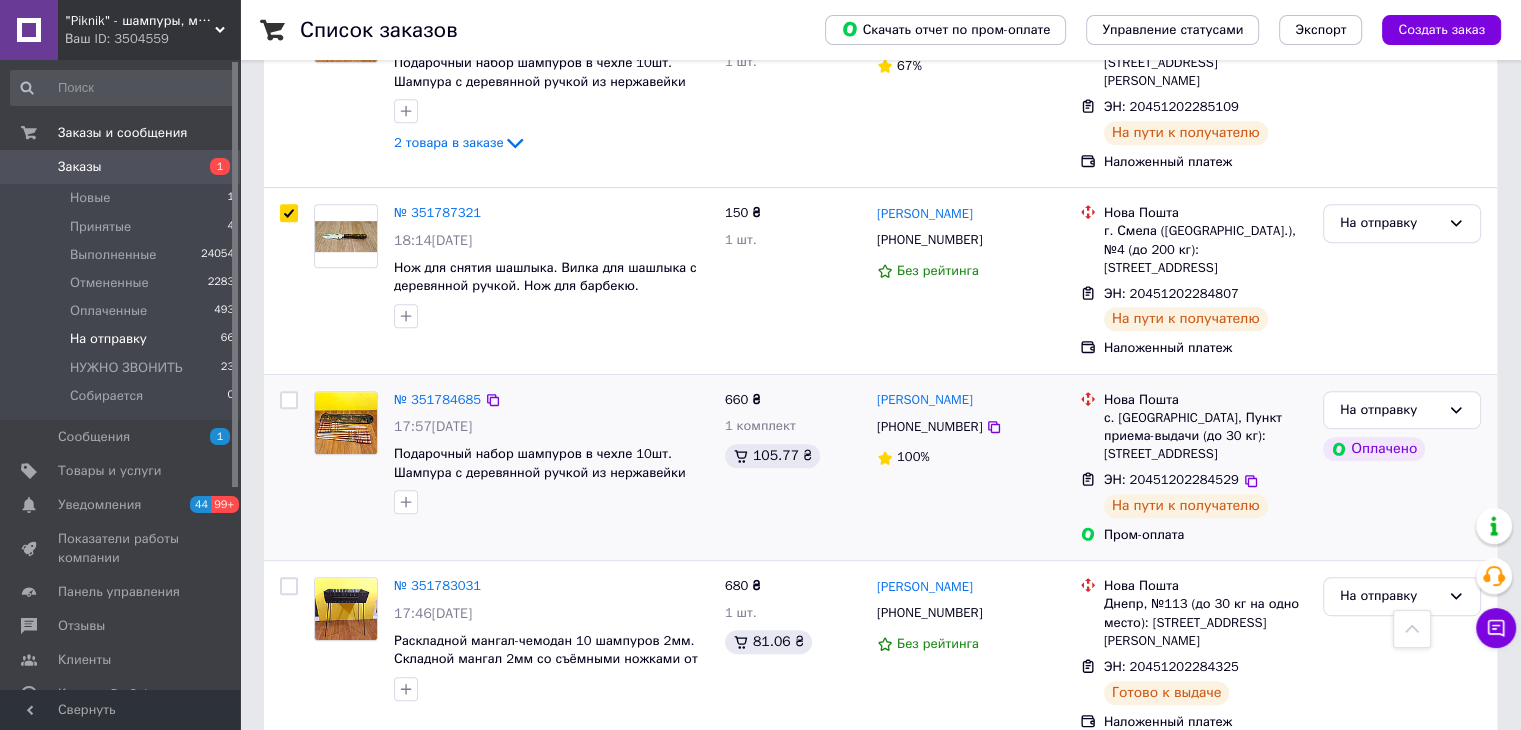 scroll, scrollTop: 1000, scrollLeft: 0, axis: vertical 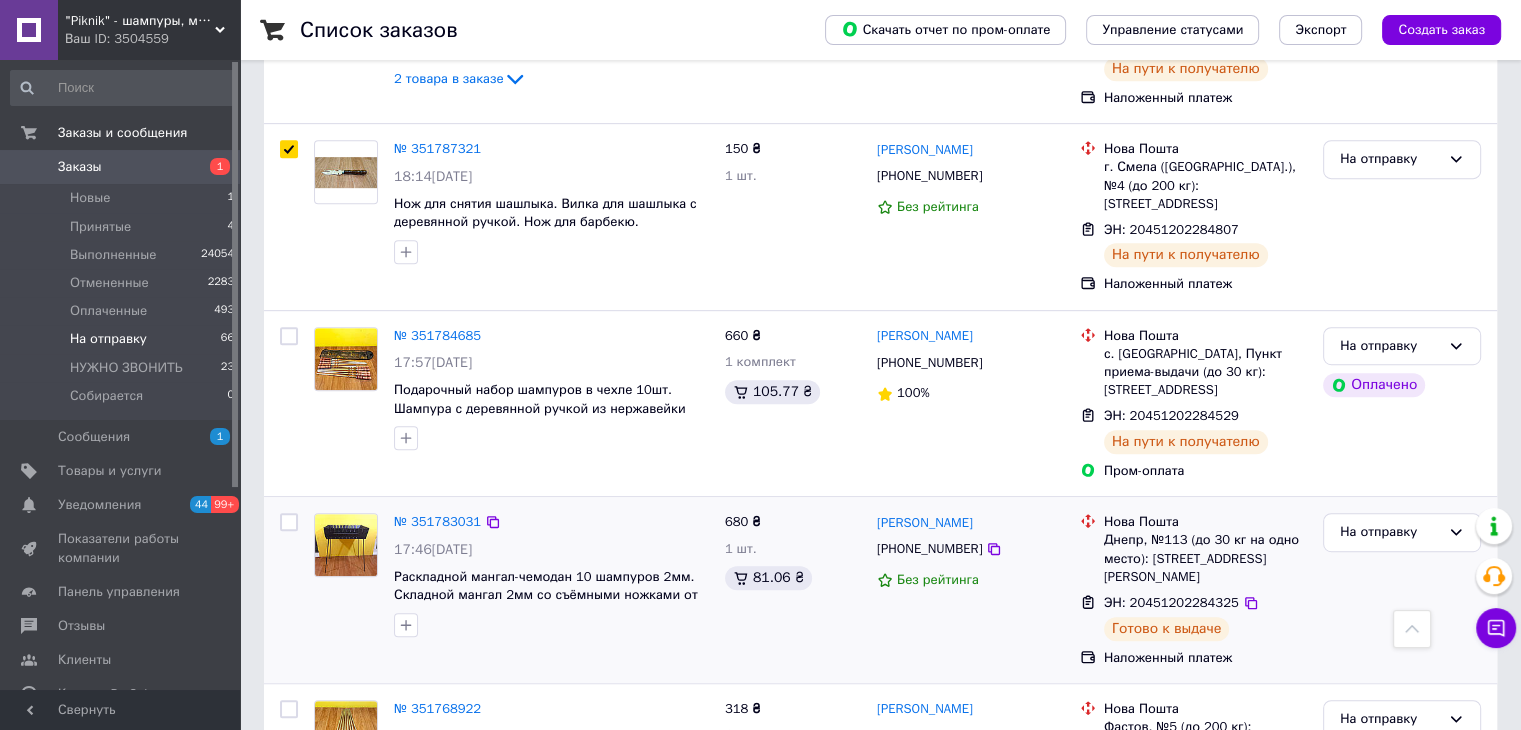 click at bounding box center (289, 522) 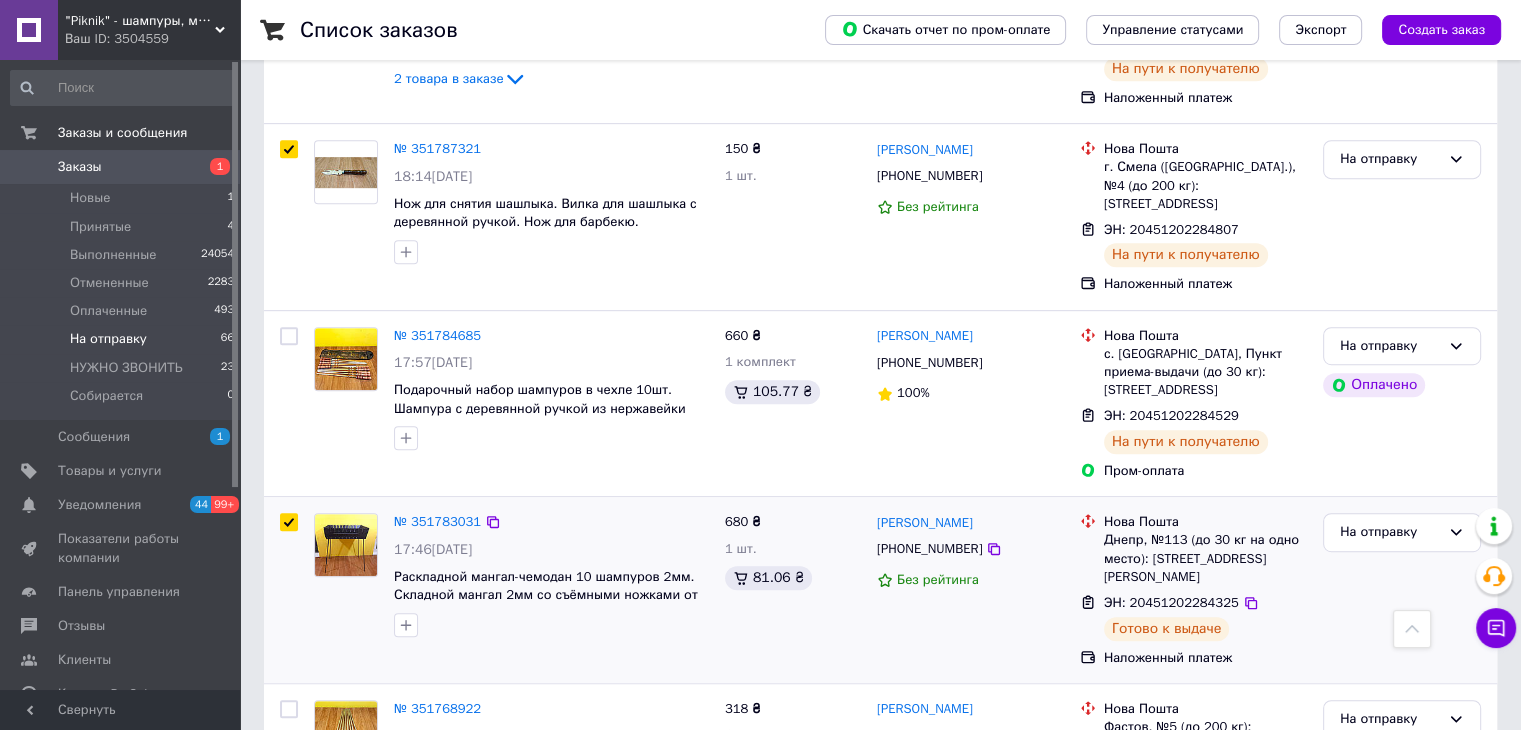 checkbox on "true" 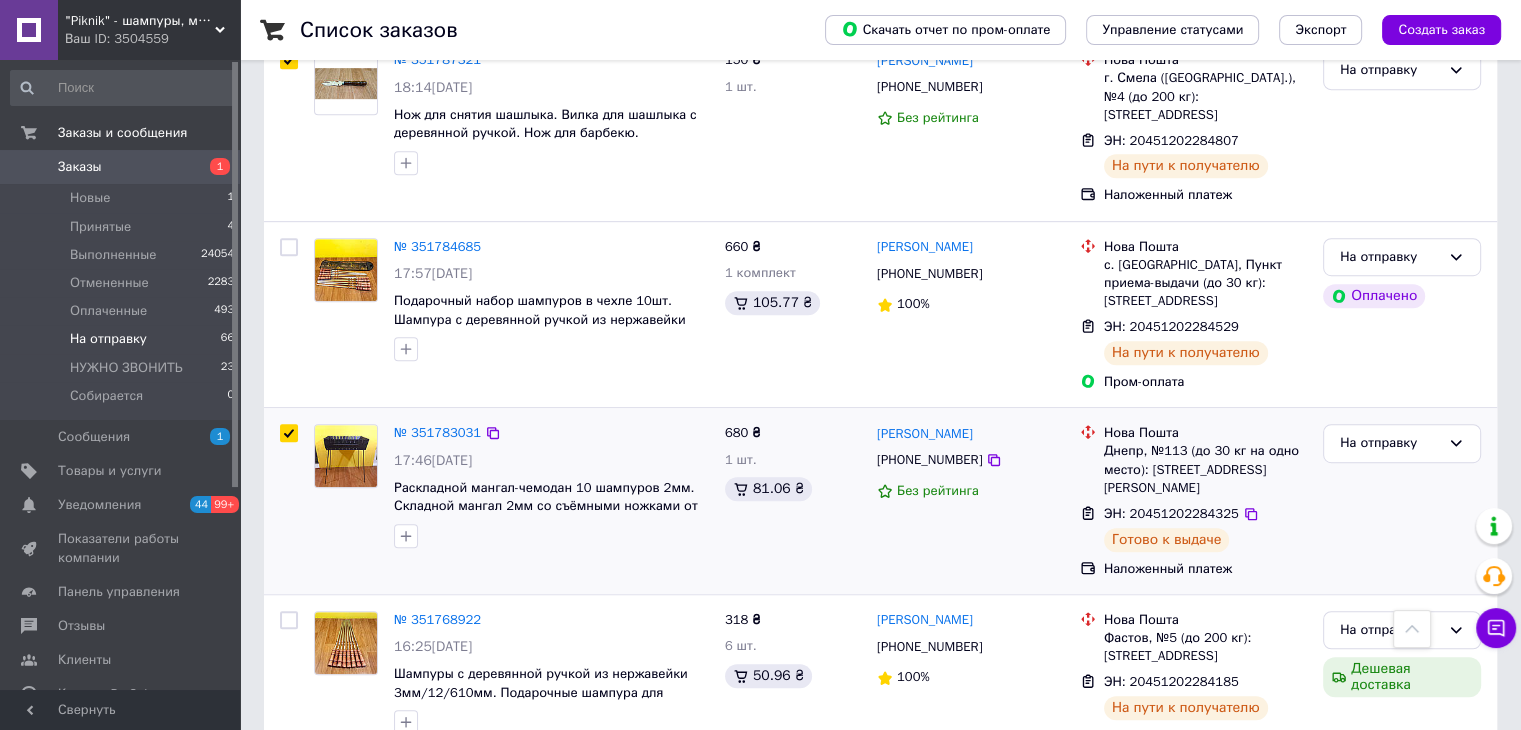 scroll, scrollTop: 1200, scrollLeft: 0, axis: vertical 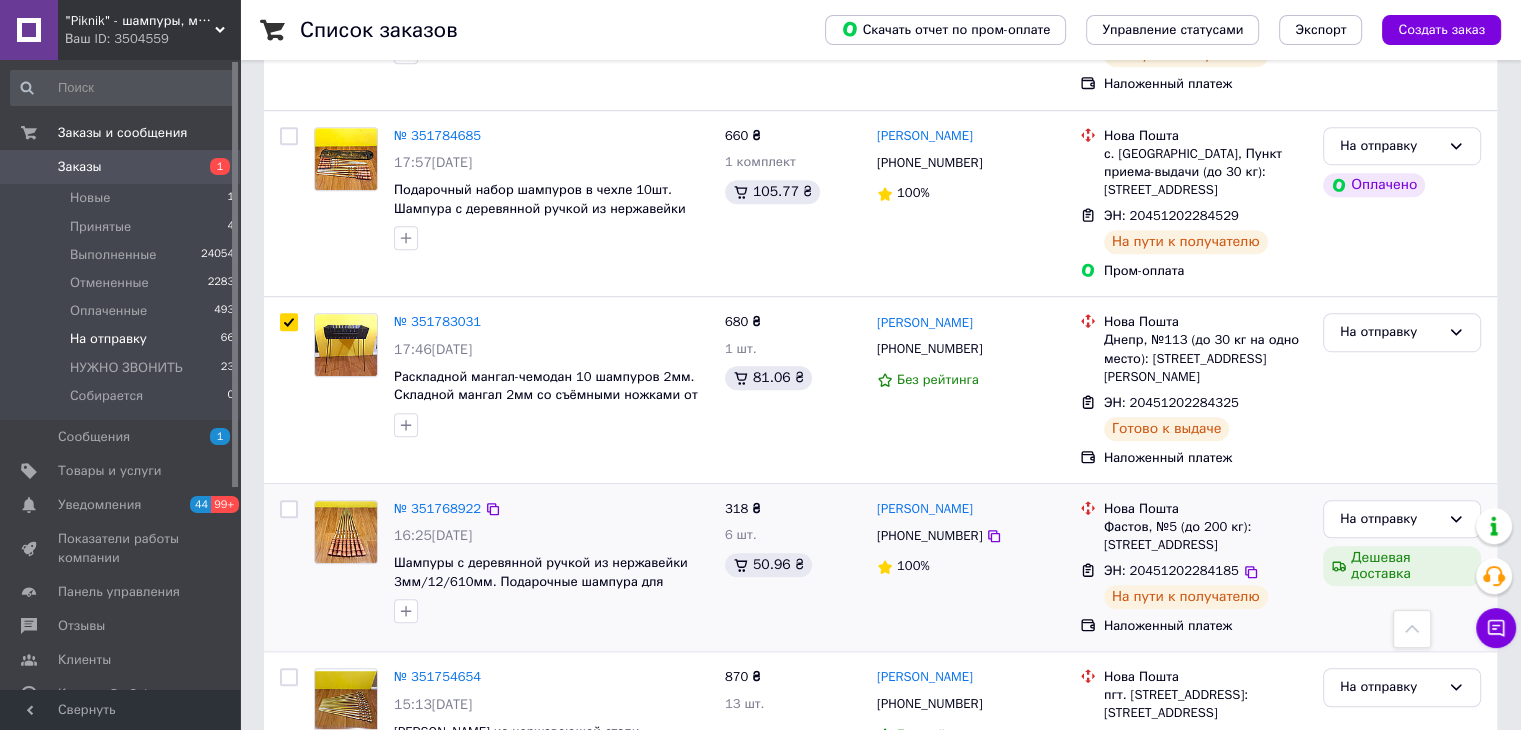 click at bounding box center (289, 509) 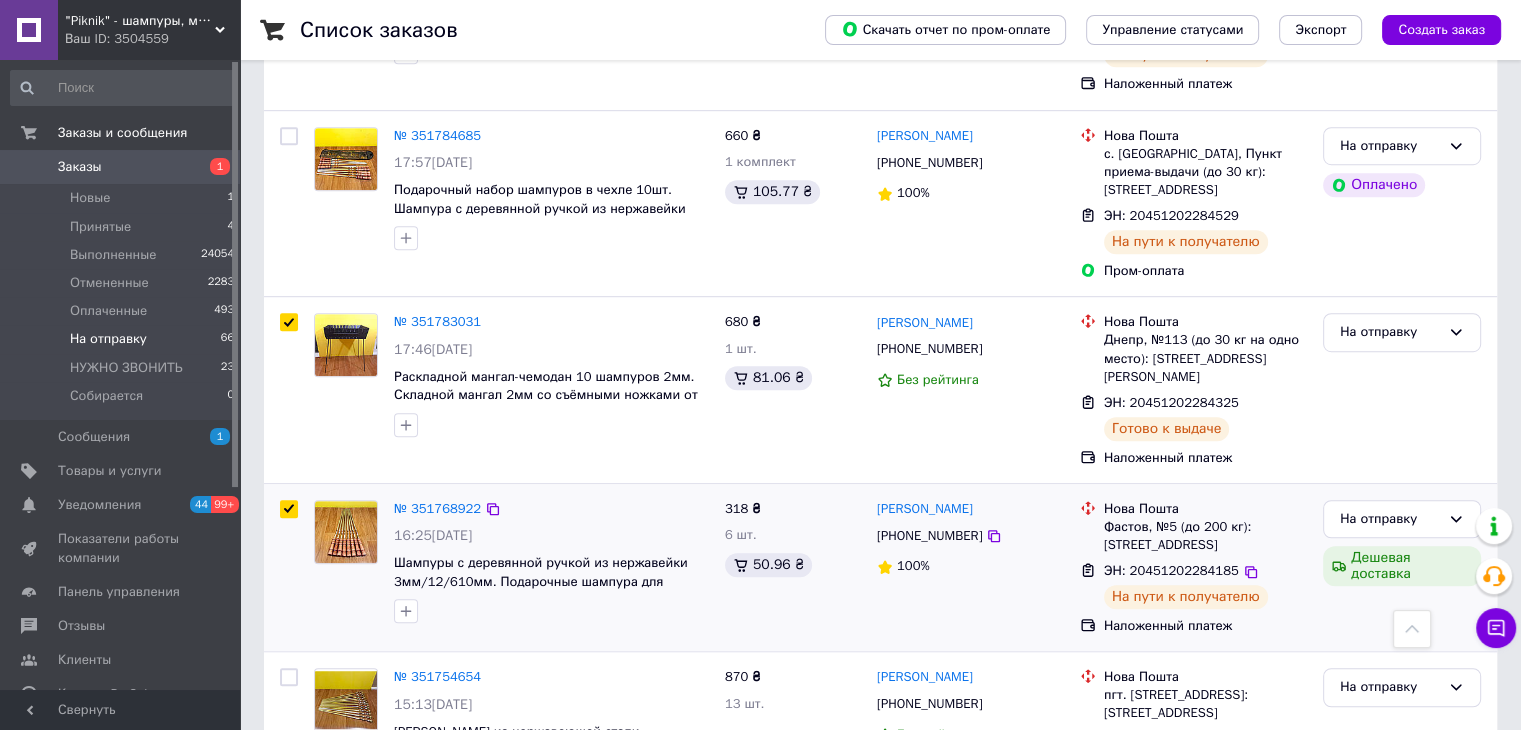 checkbox on "true" 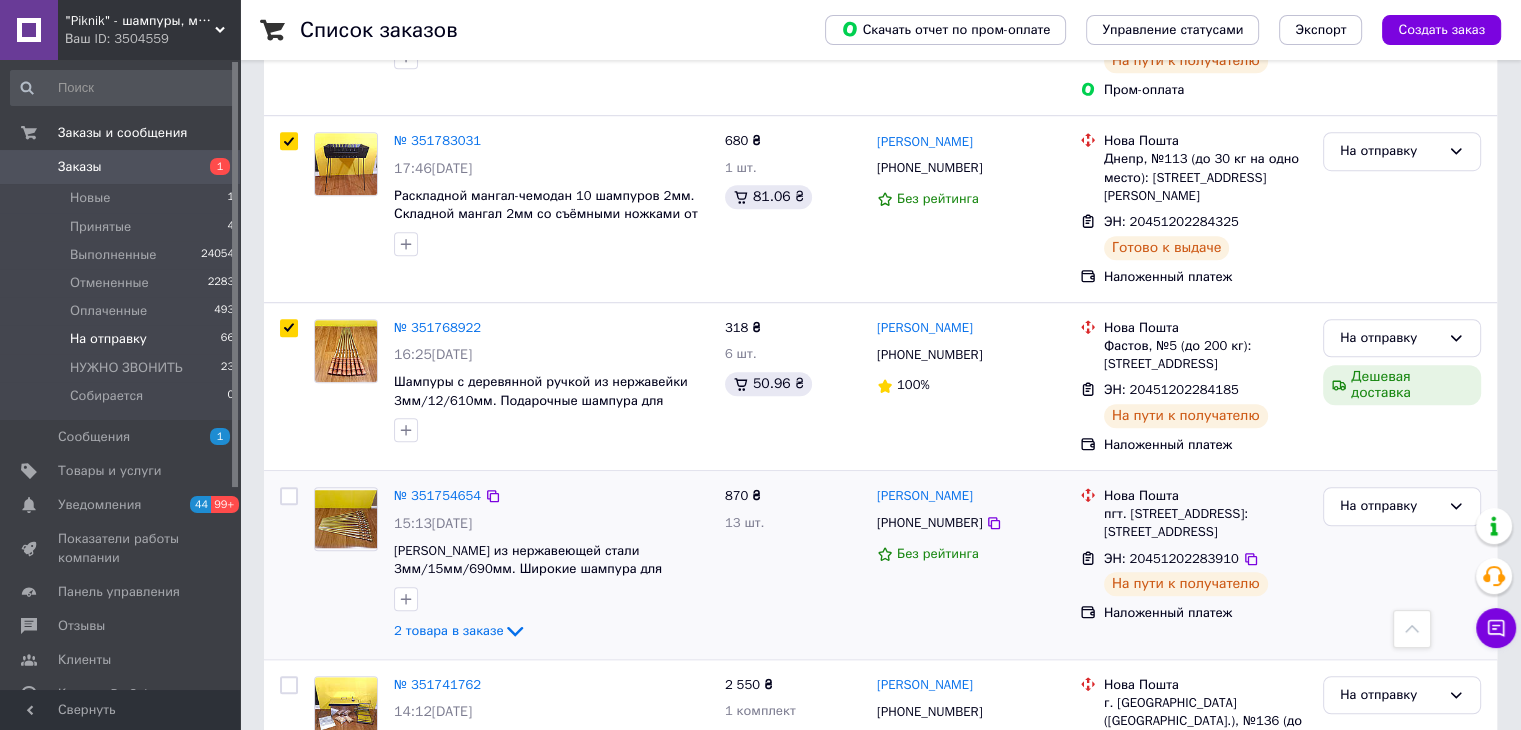 scroll, scrollTop: 1400, scrollLeft: 0, axis: vertical 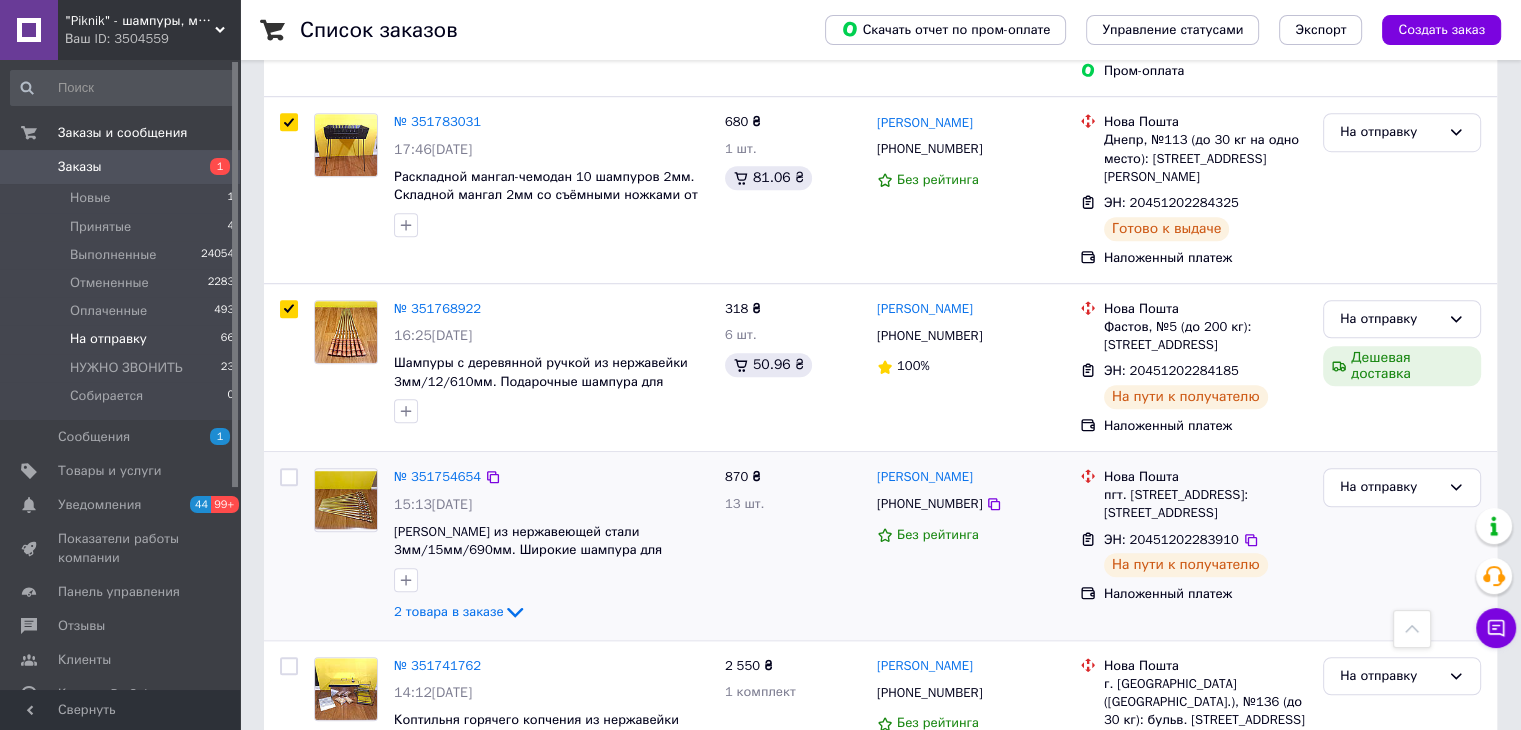 click at bounding box center (289, 477) 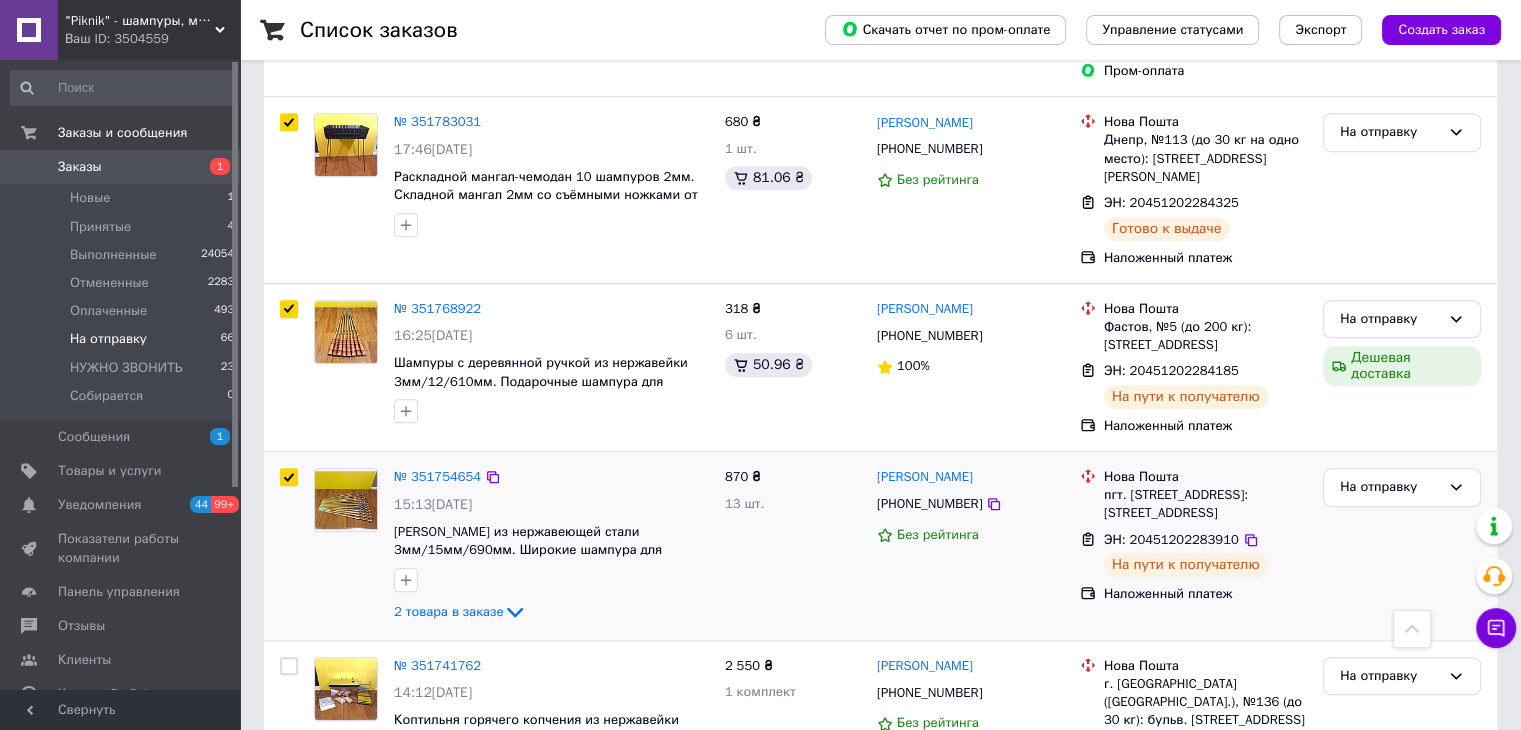 checkbox on "true" 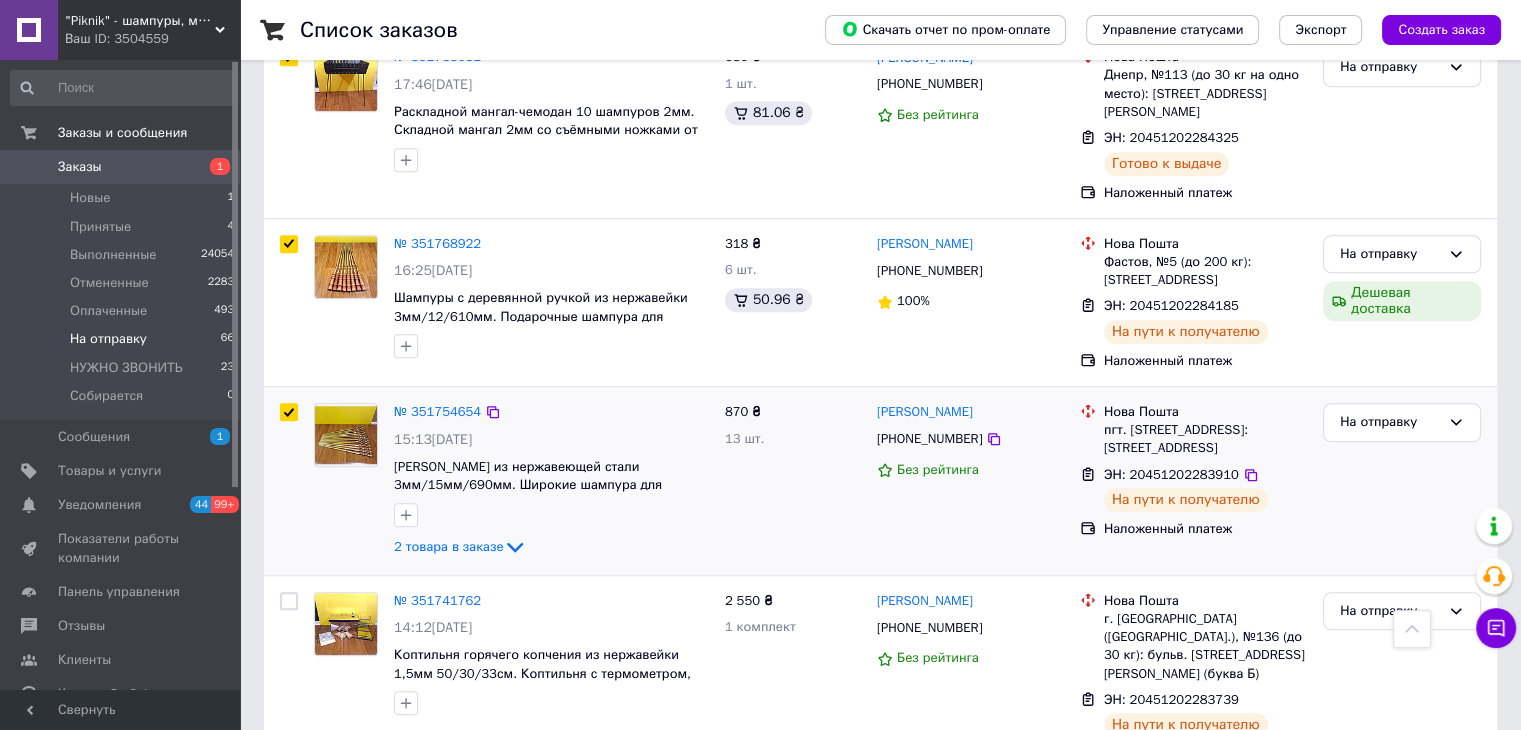 scroll, scrollTop: 1500, scrollLeft: 0, axis: vertical 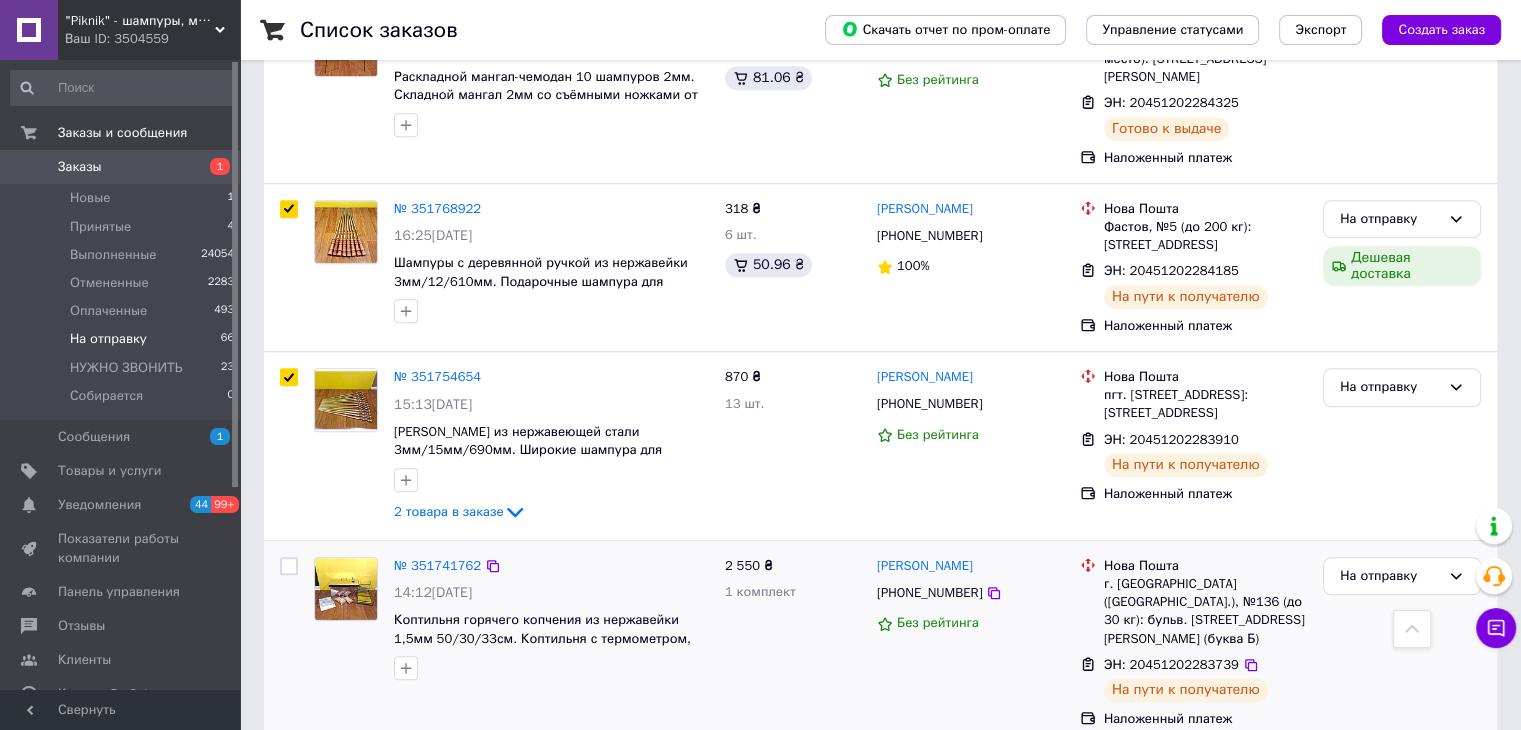 click at bounding box center (289, 643) 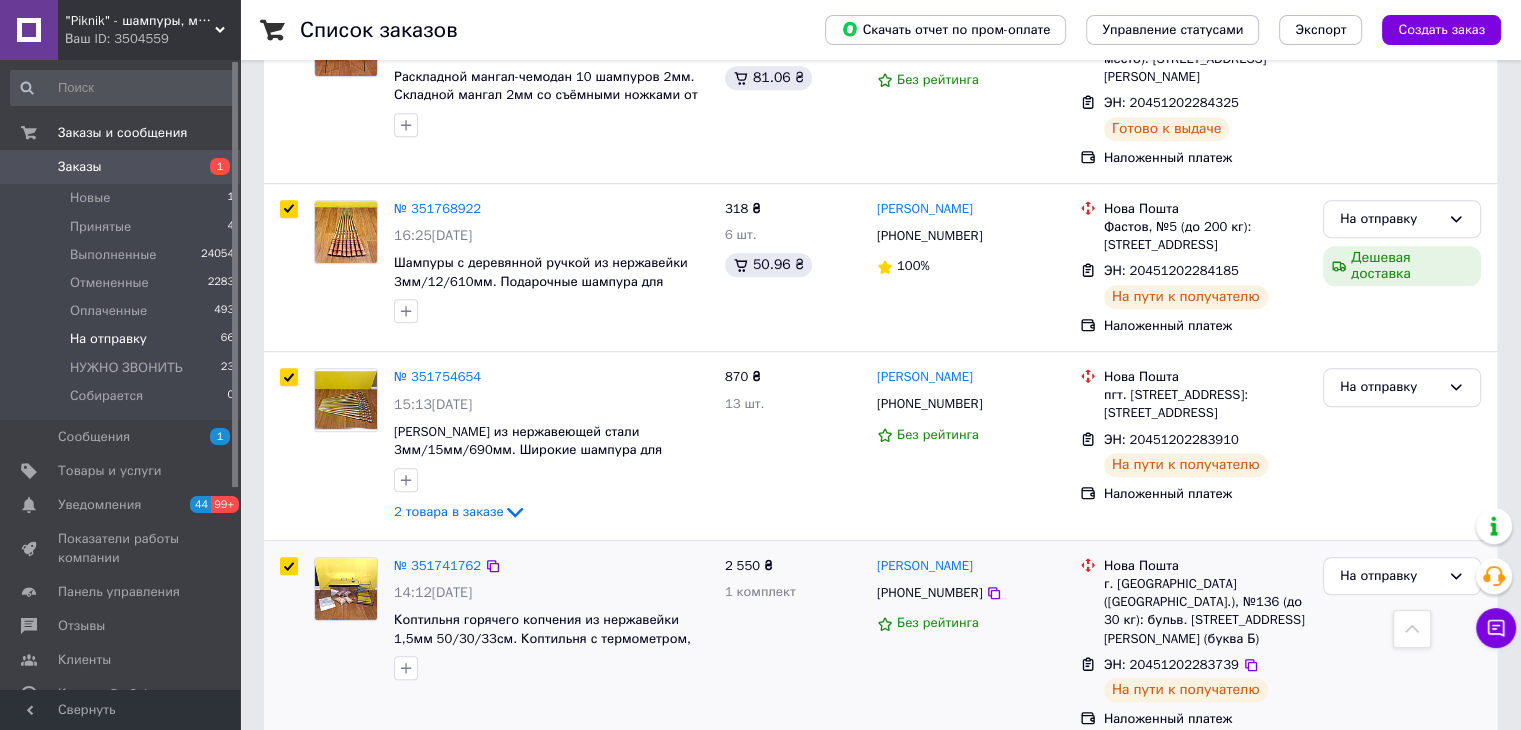 checkbox on "true" 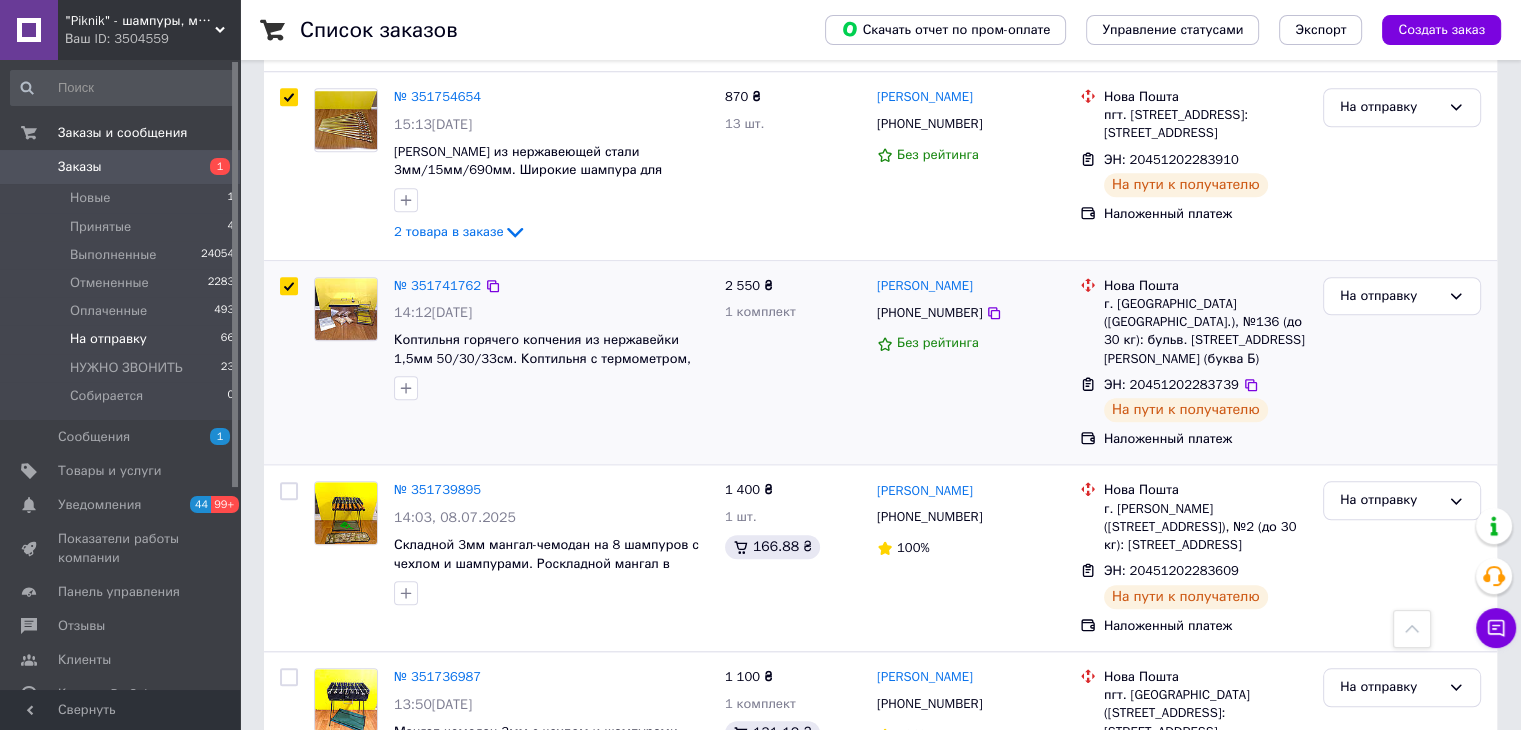 scroll, scrollTop: 1800, scrollLeft: 0, axis: vertical 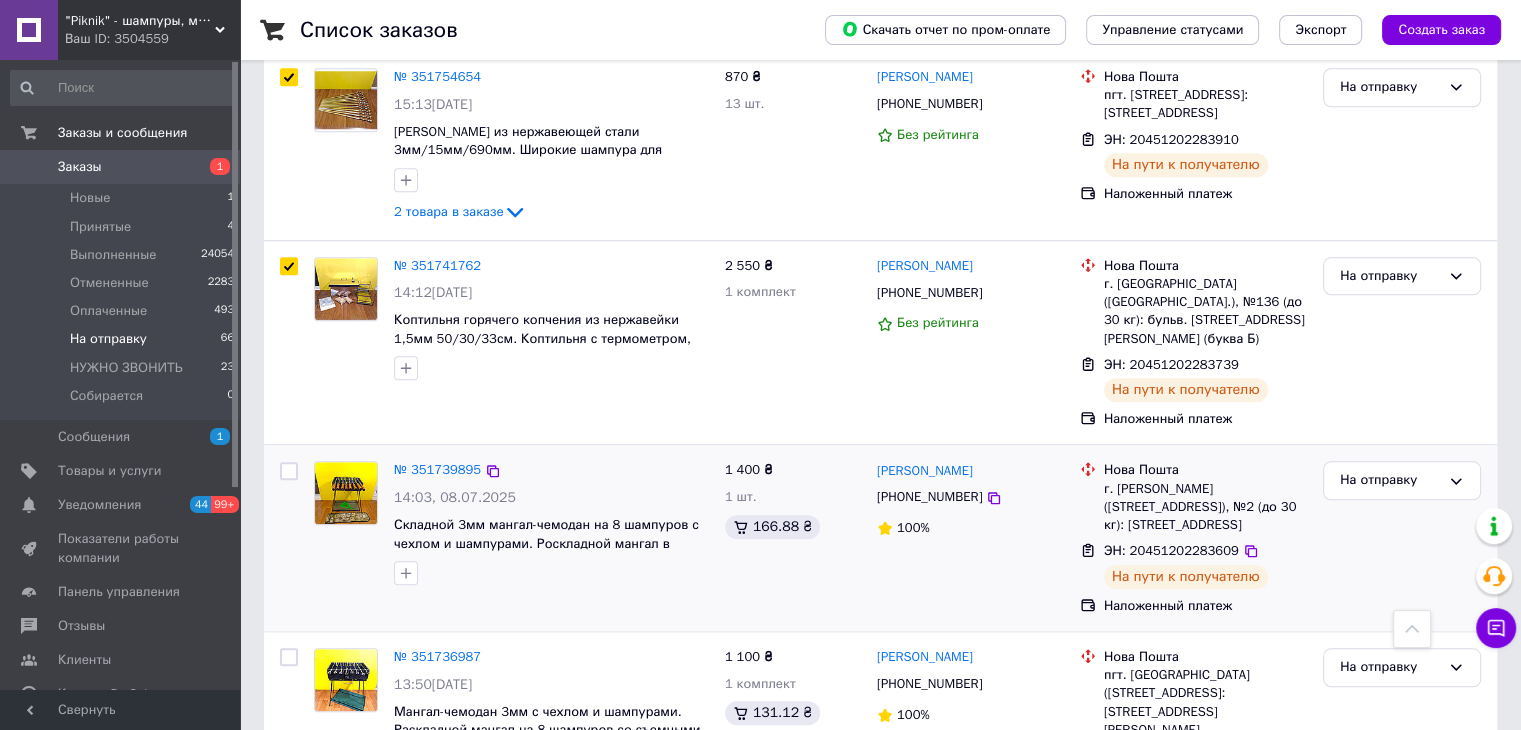 click at bounding box center [289, 471] 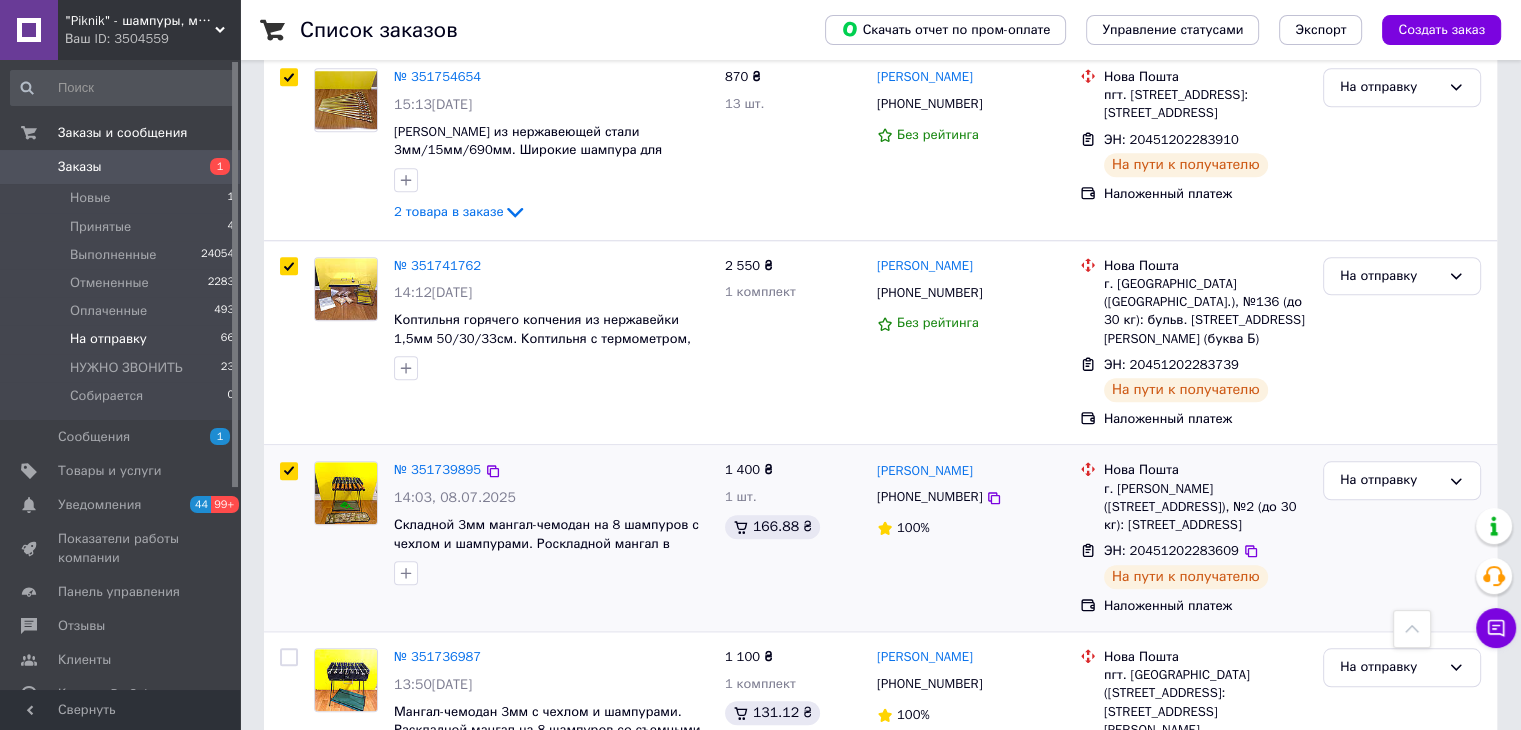 checkbox on "true" 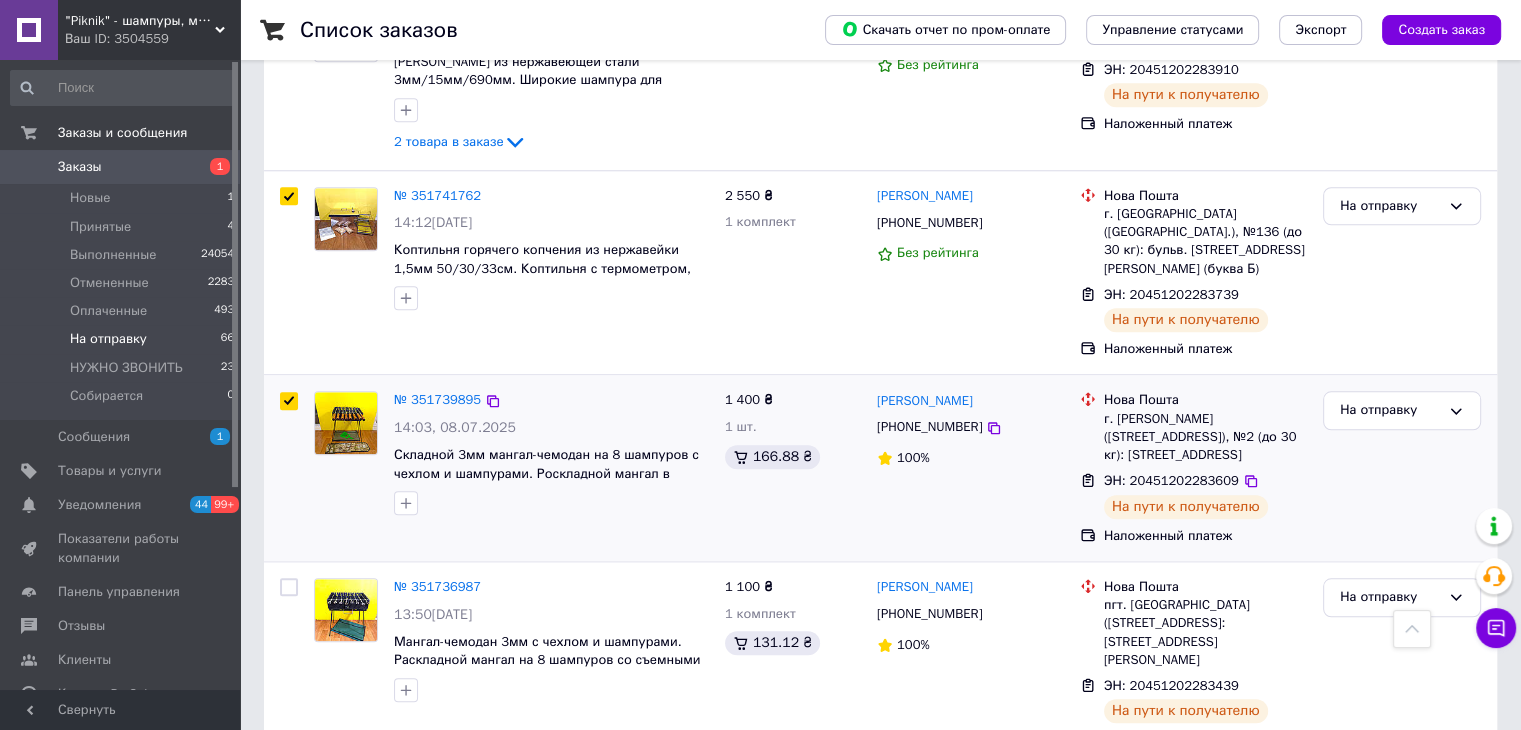 scroll, scrollTop: 1900, scrollLeft: 0, axis: vertical 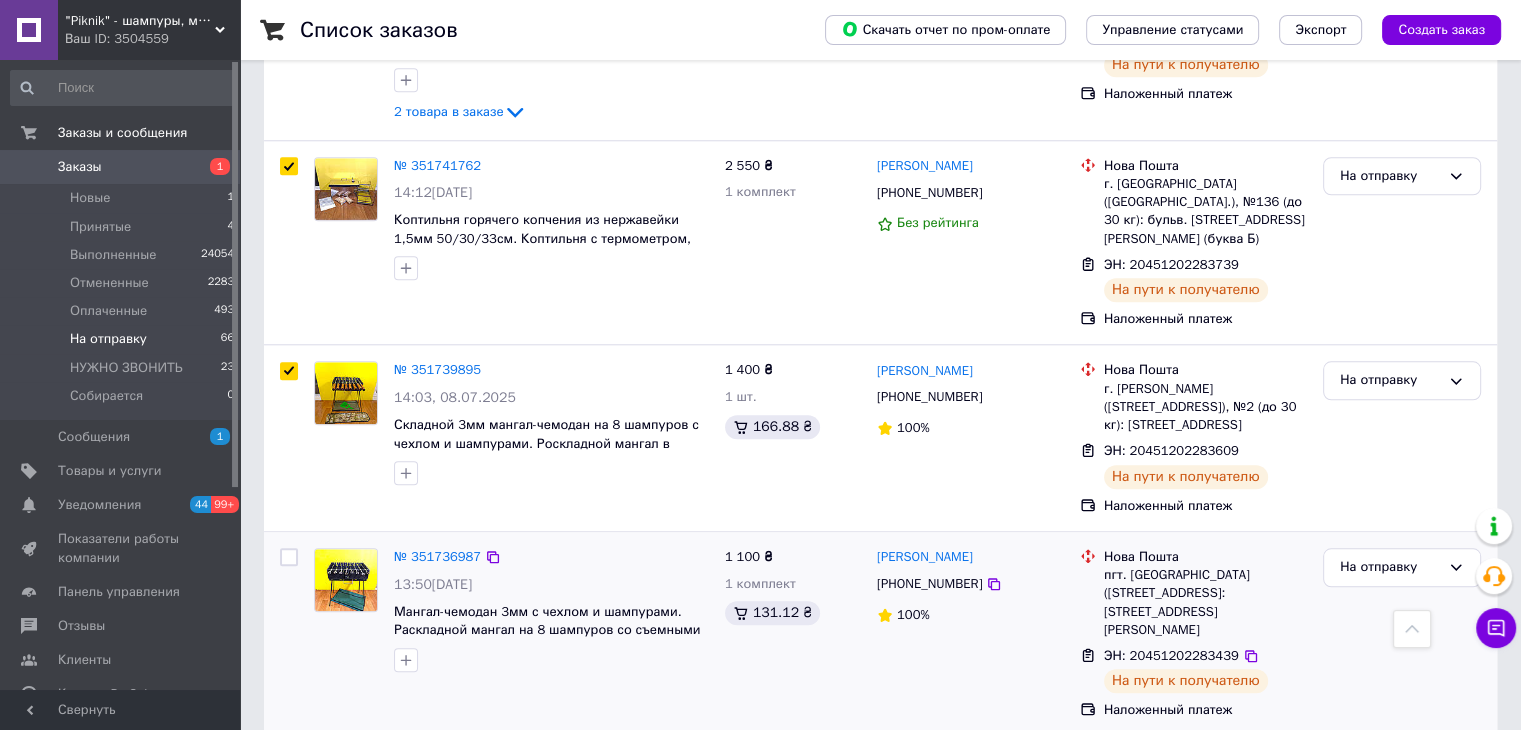 click at bounding box center [289, 557] 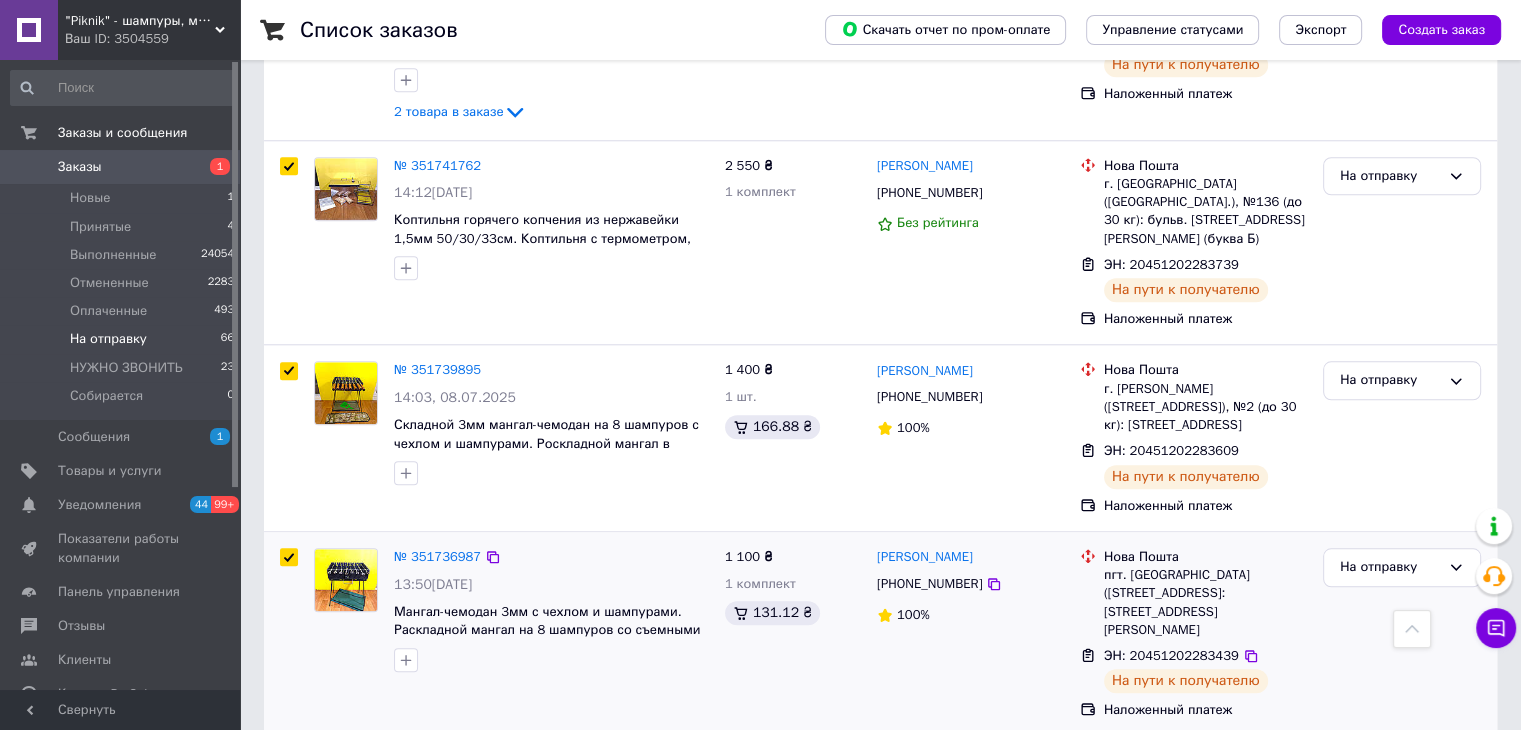checkbox on "true" 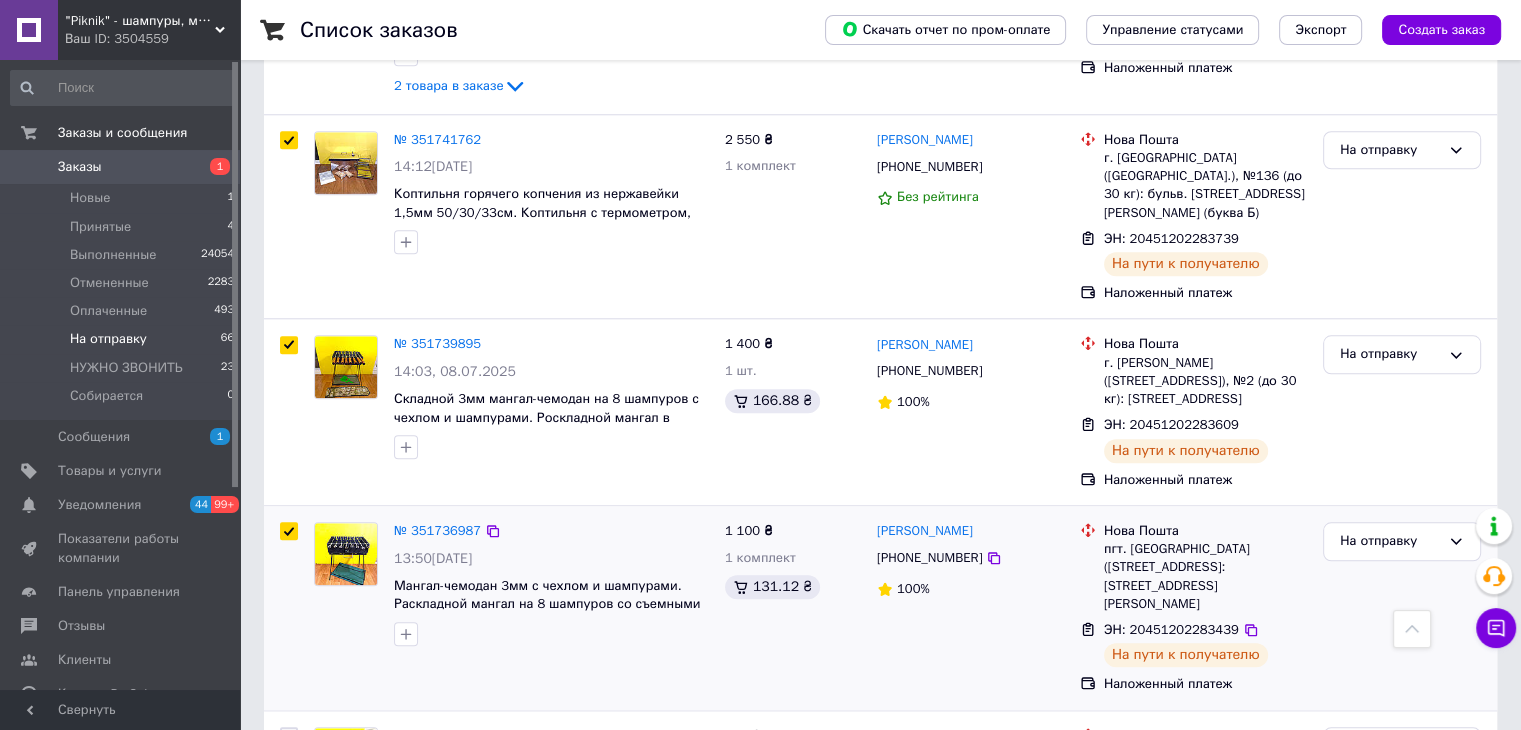 scroll, scrollTop: 2000, scrollLeft: 0, axis: vertical 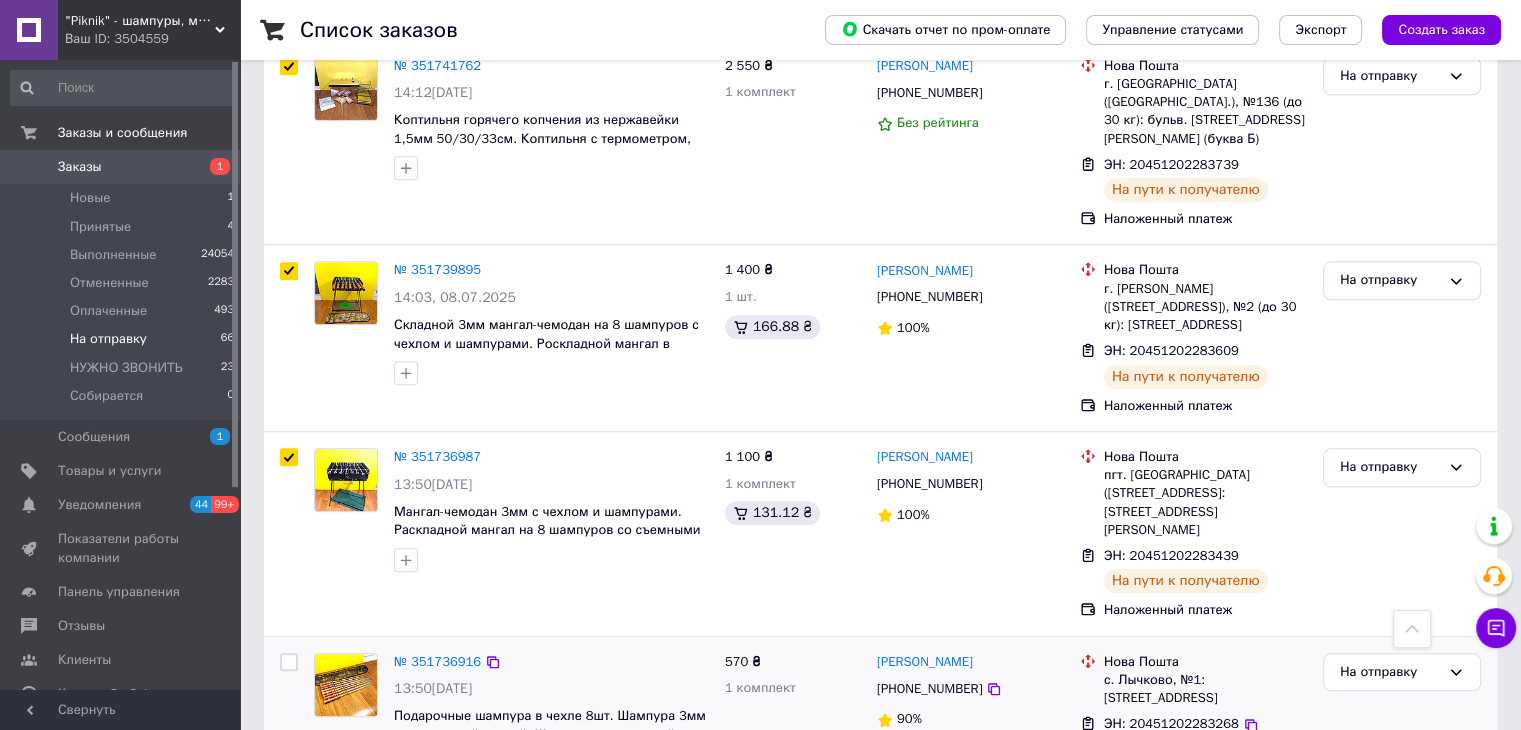 click at bounding box center [289, 662] 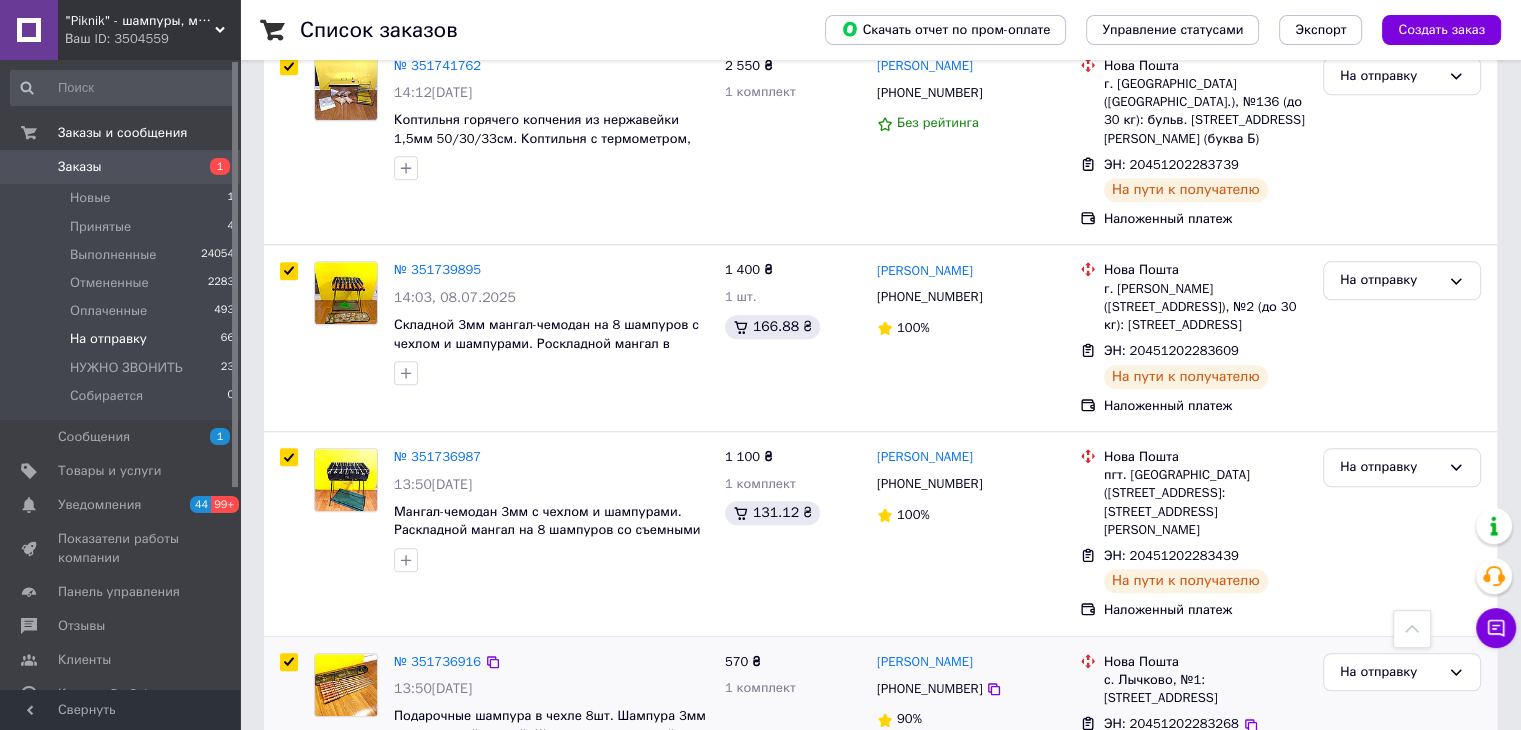checkbox on "true" 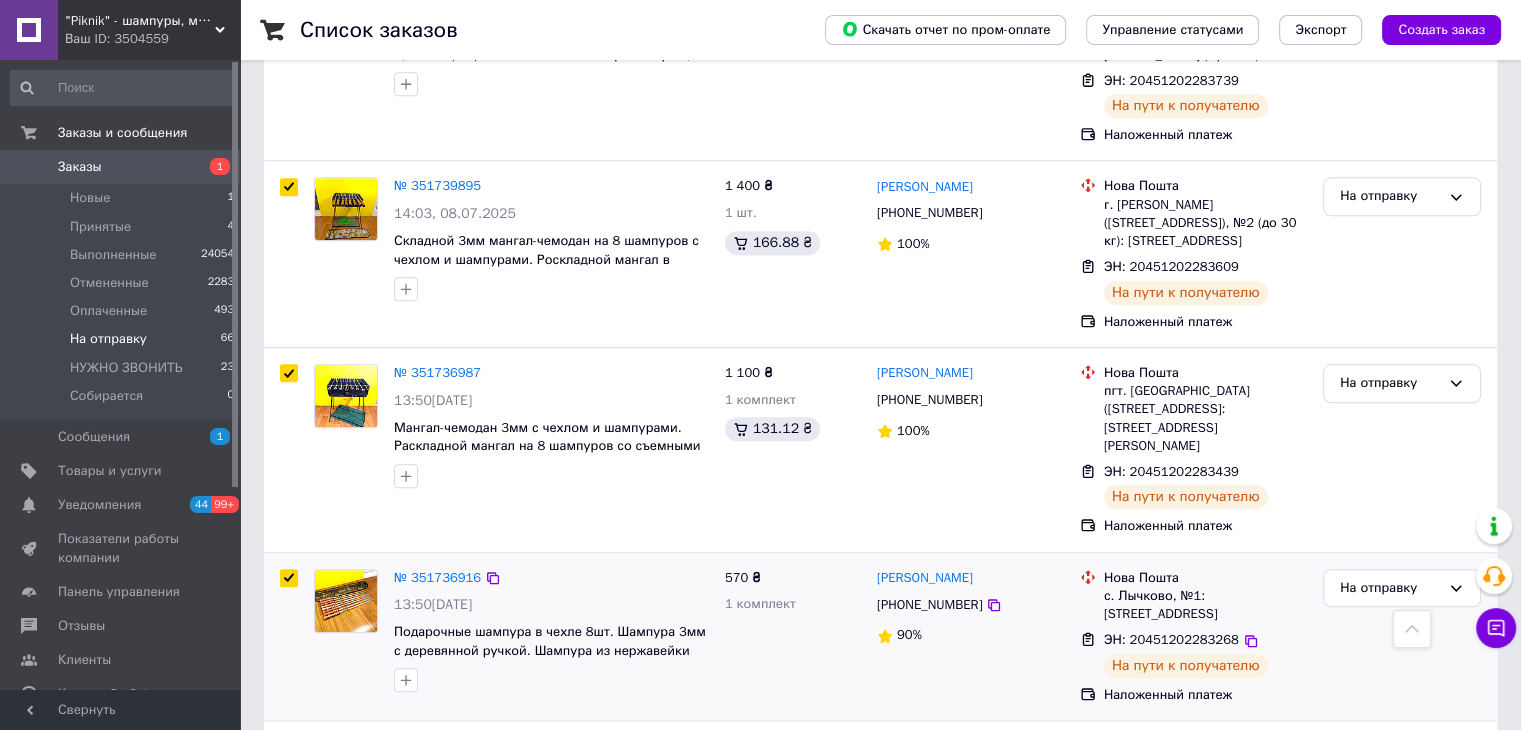 scroll, scrollTop: 2200, scrollLeft: 0, axis: vertical 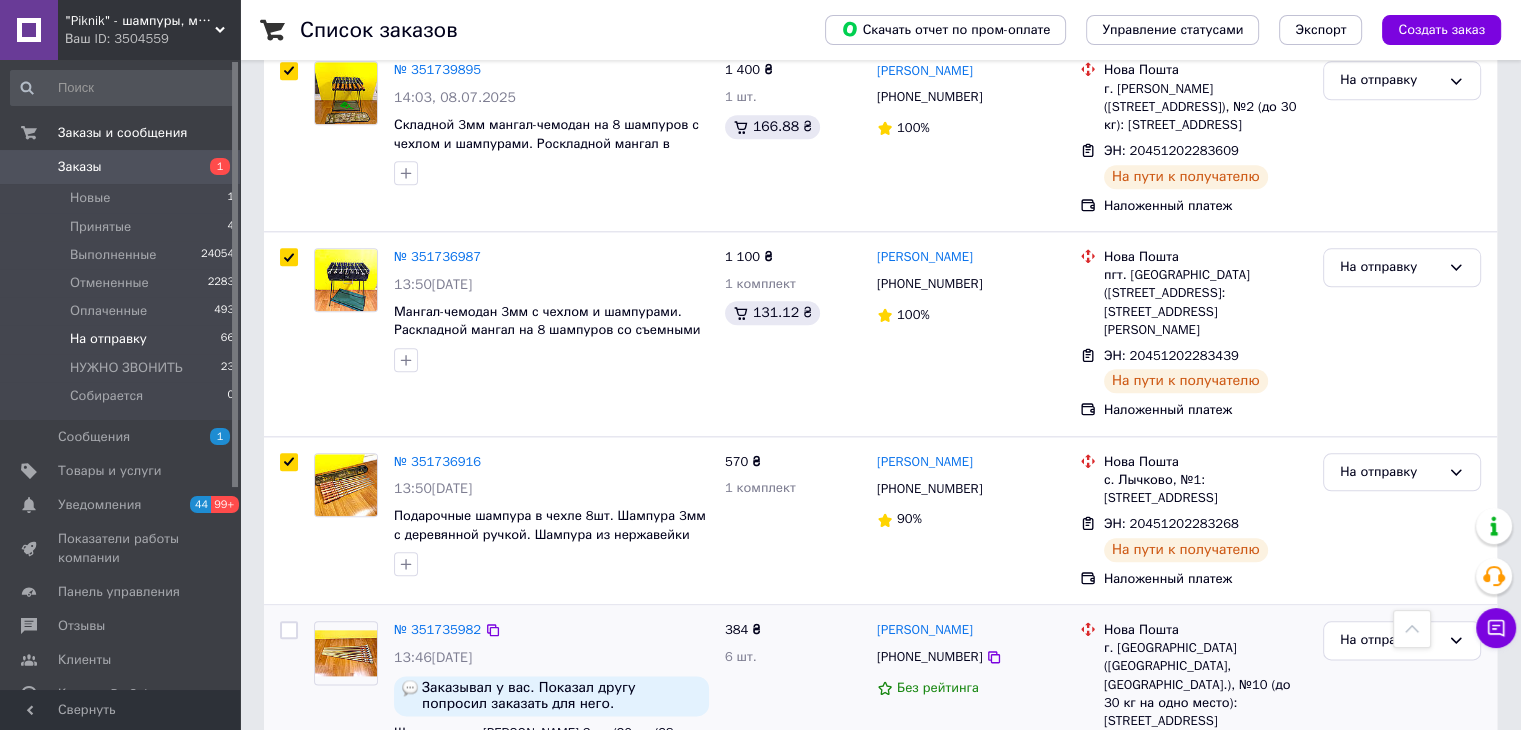 click at bounding box center (289, 630) 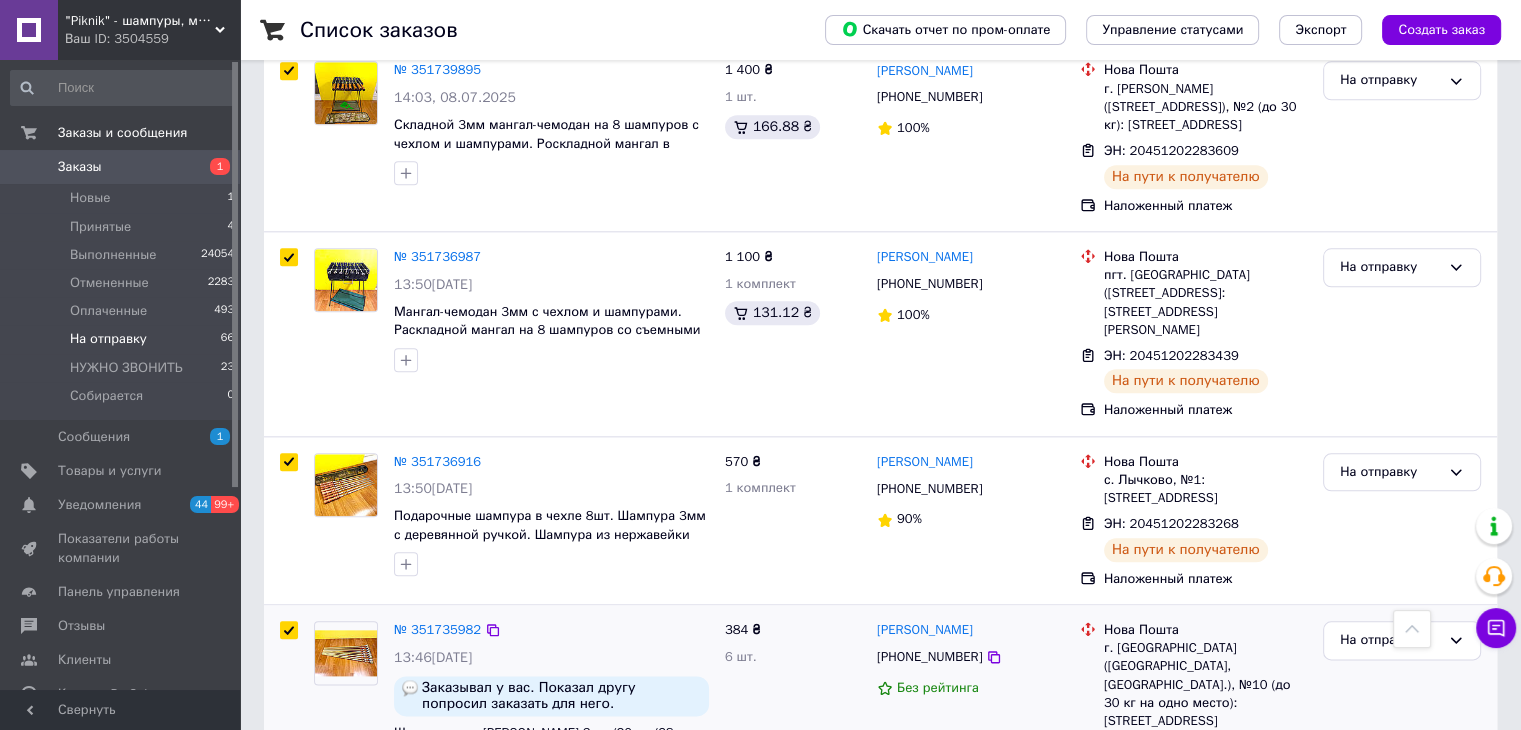 checkbox on "true" 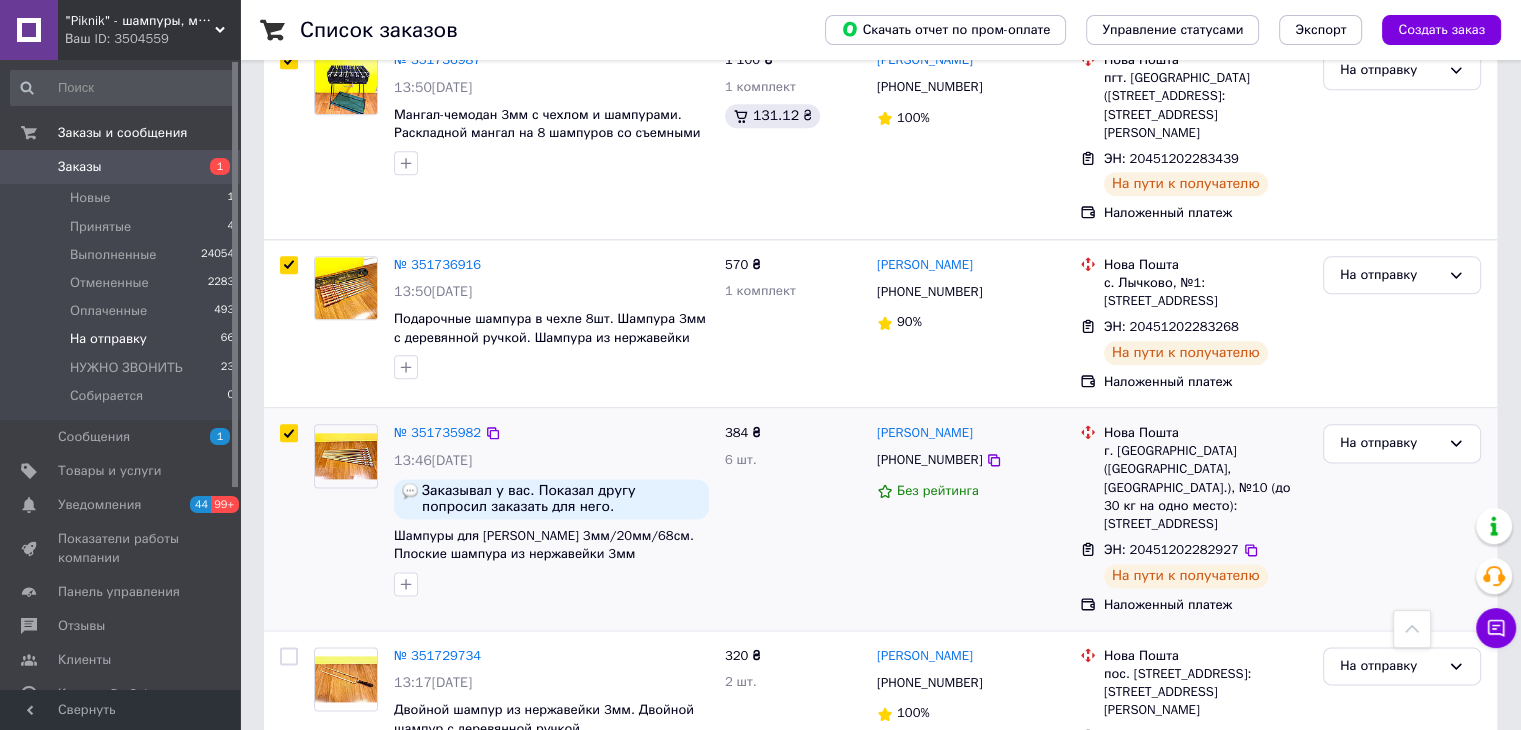 scroll, scrollTop: 2400, scrollLeft: 0, axis: vertical 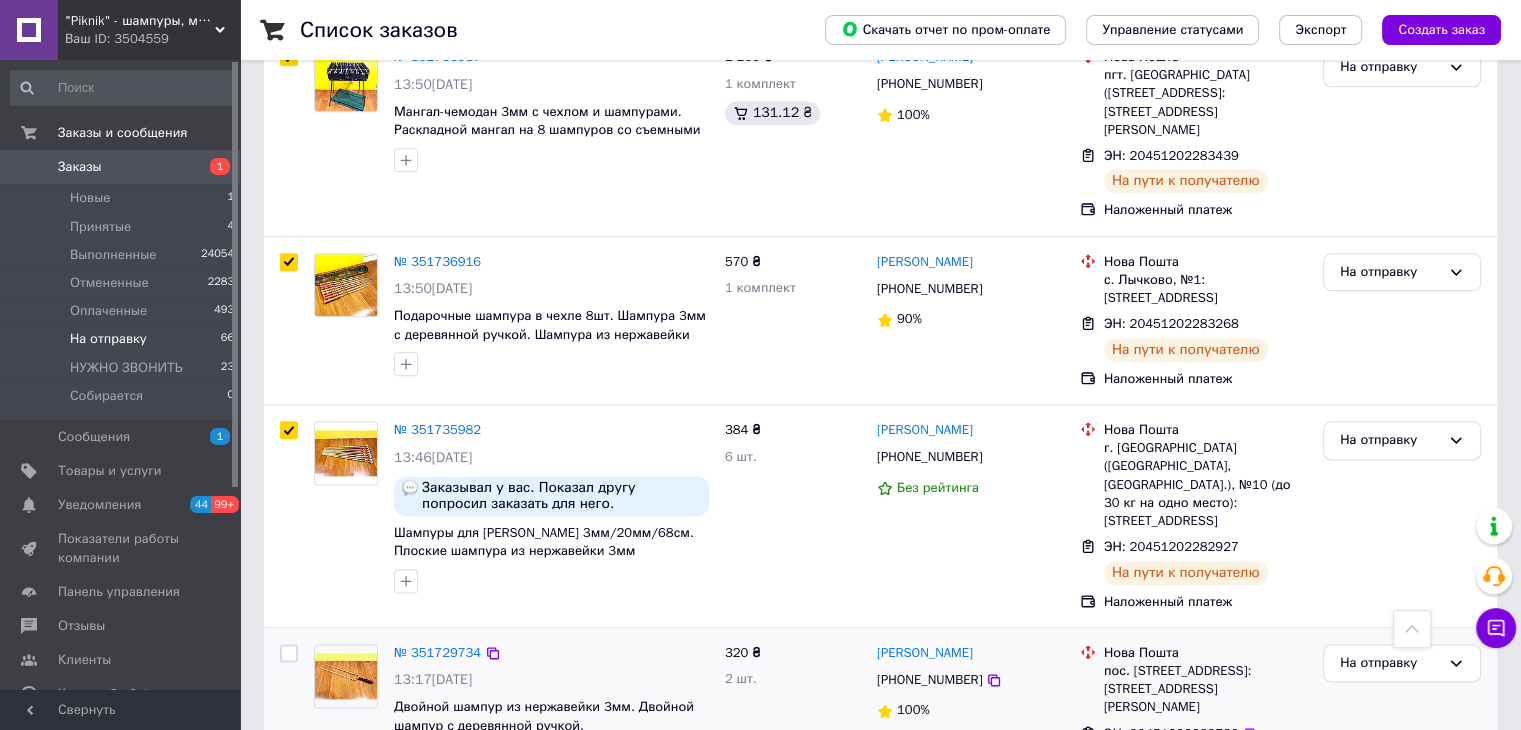 click at bounding box center [289, 653] 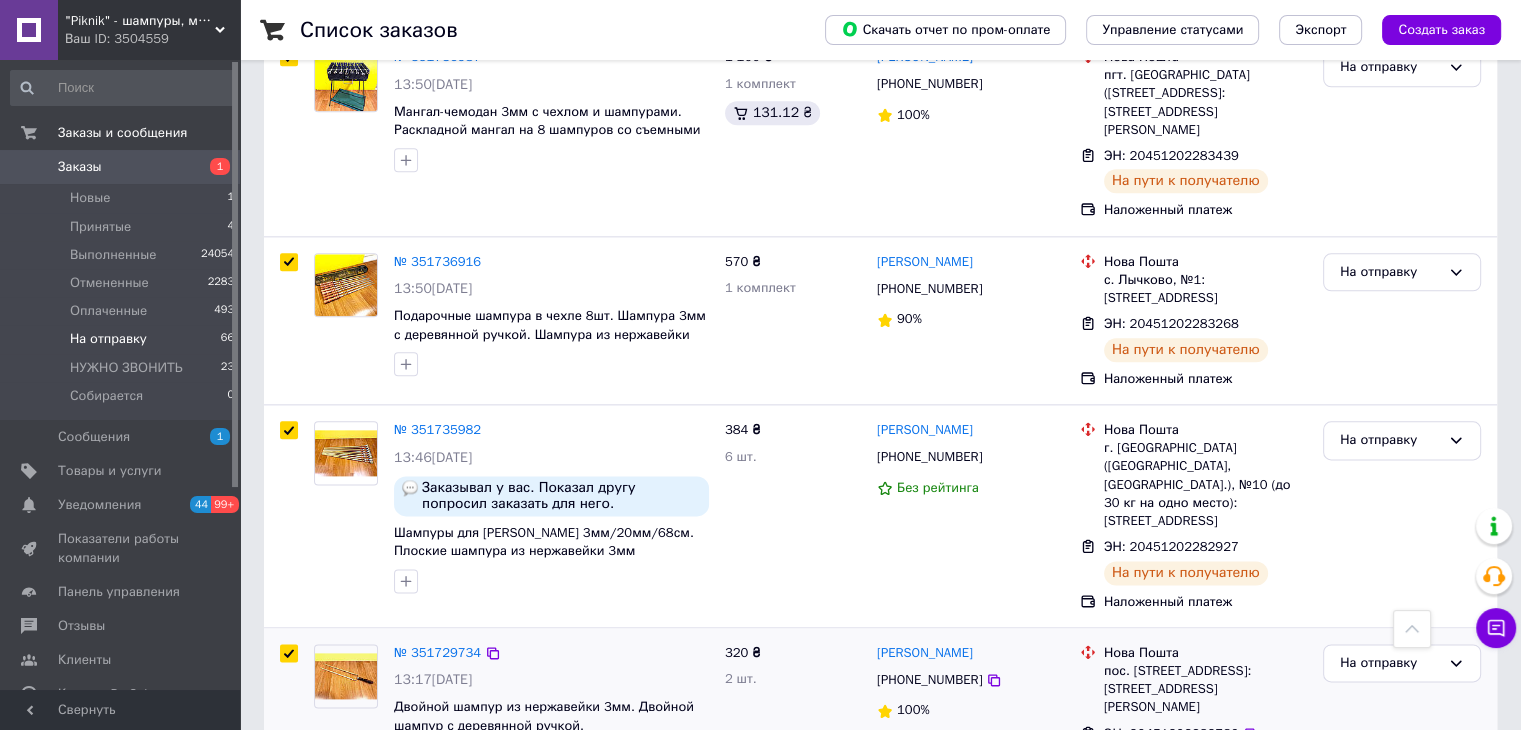 checkbox on "true" 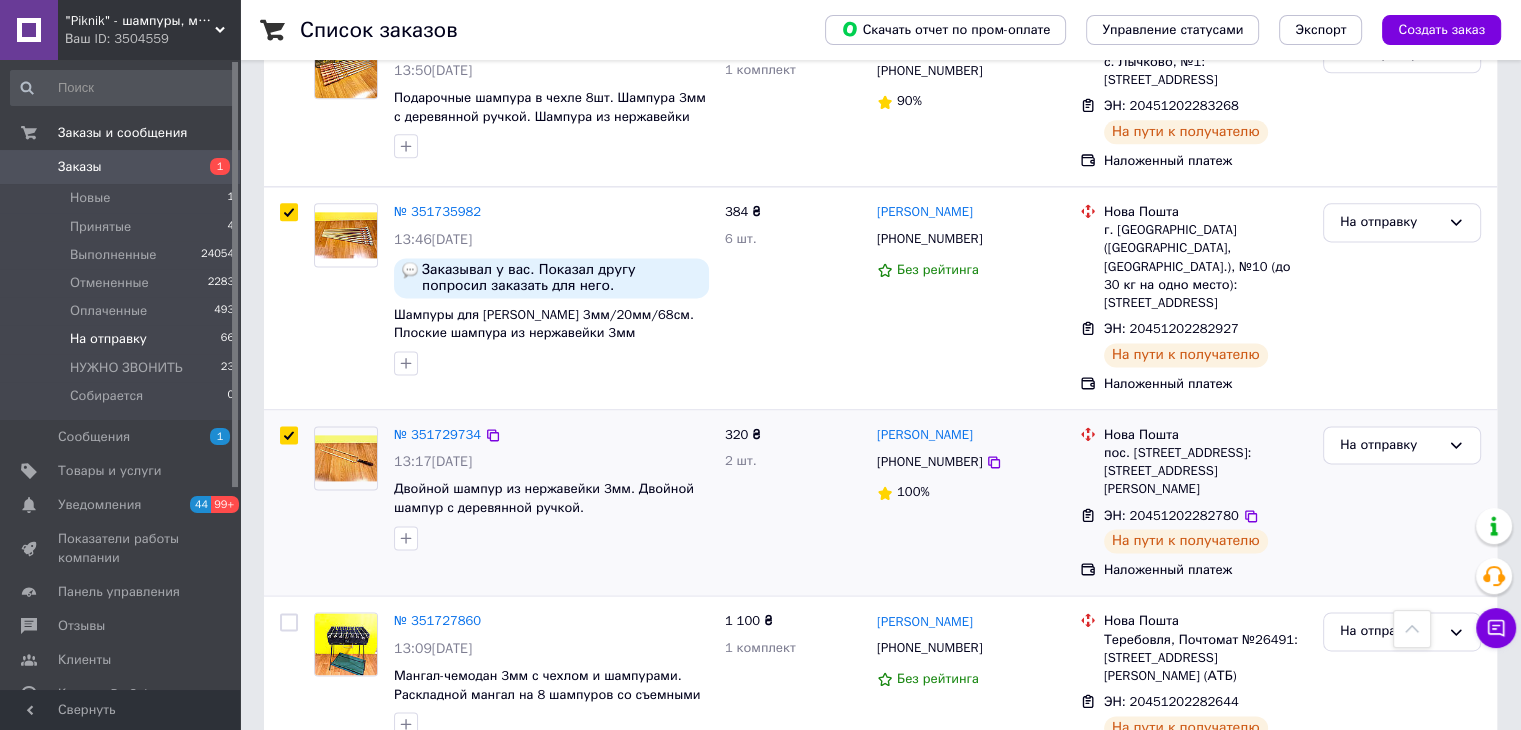 scroll, scrollTop: 2700, scrollLeft: 0, axis: vertical 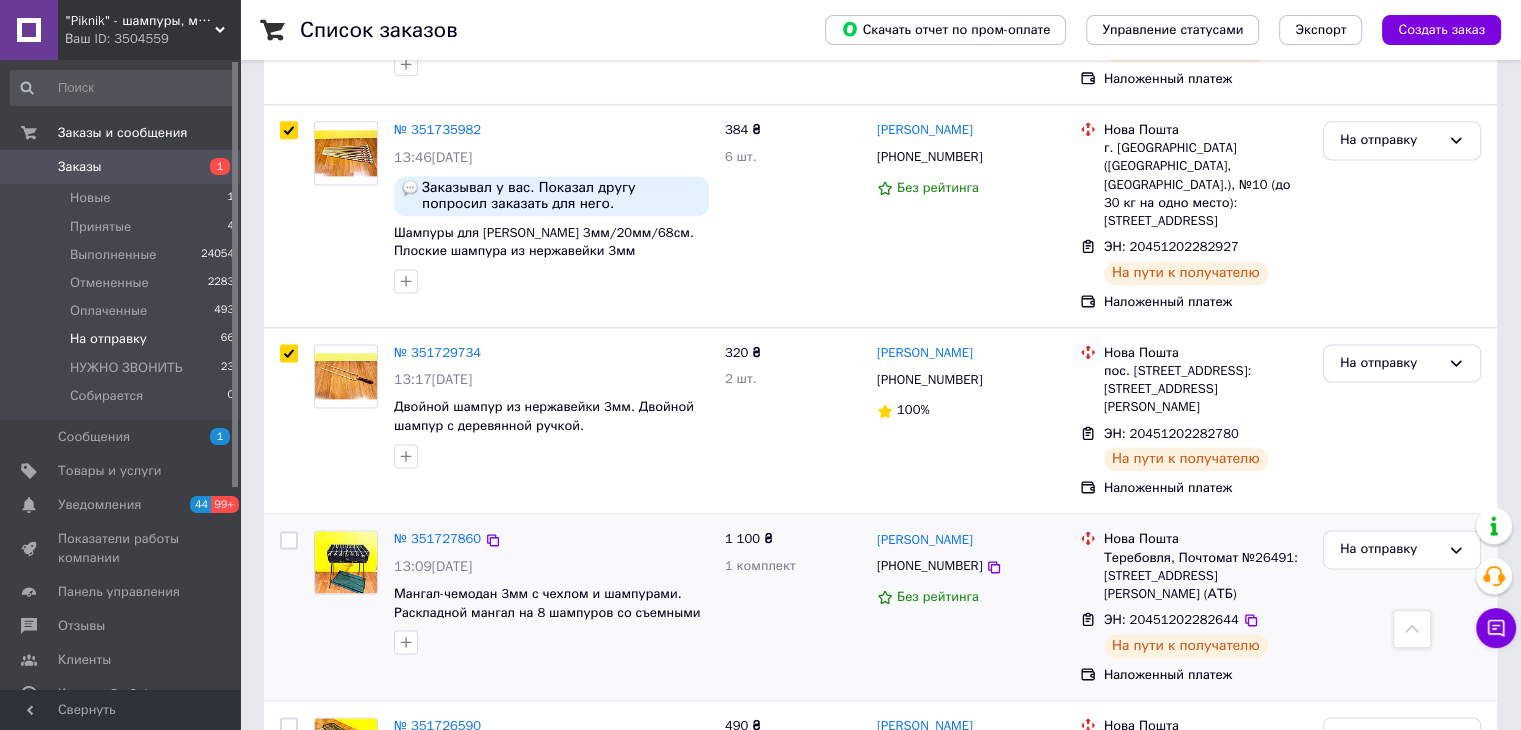 click at bounding box center [289, 540] 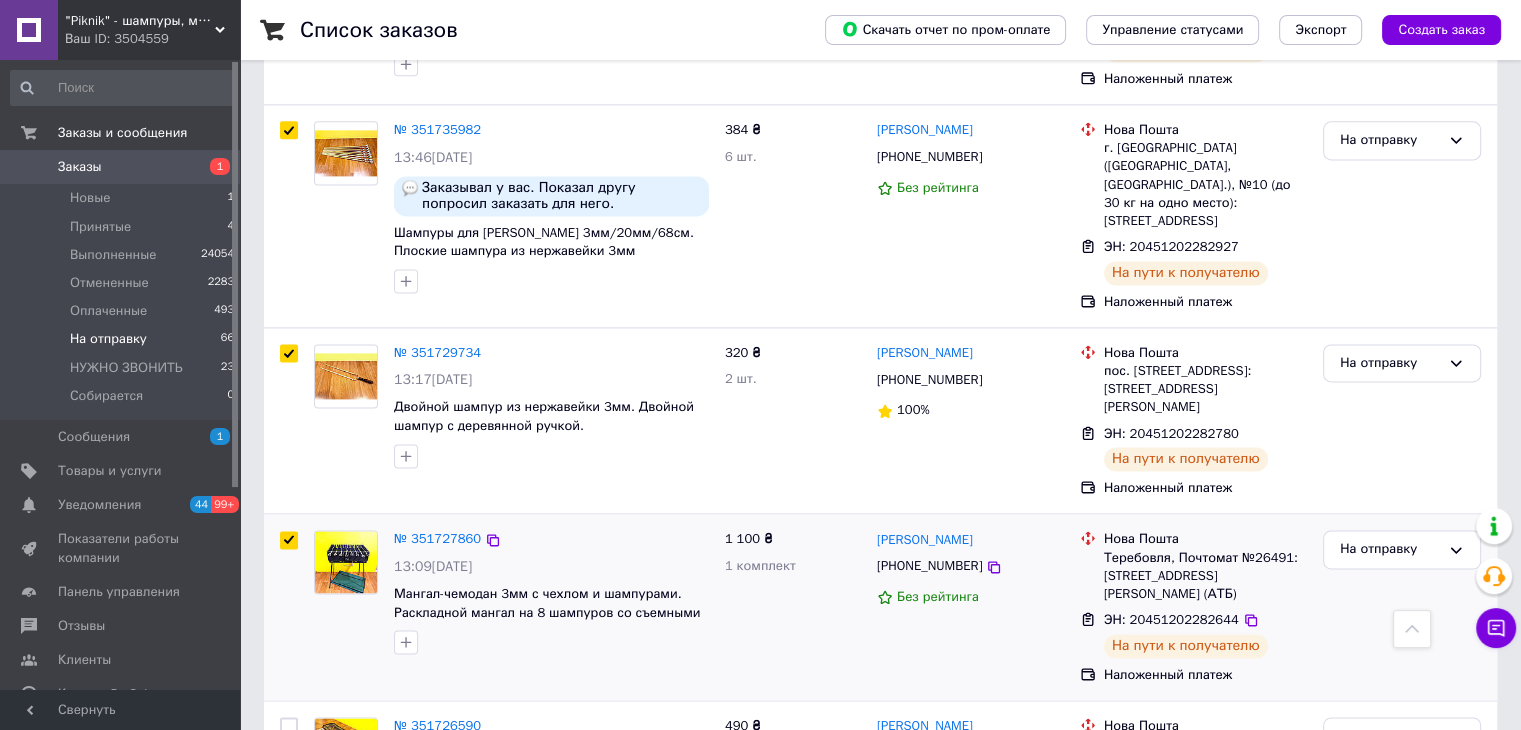 checkbox on "true" 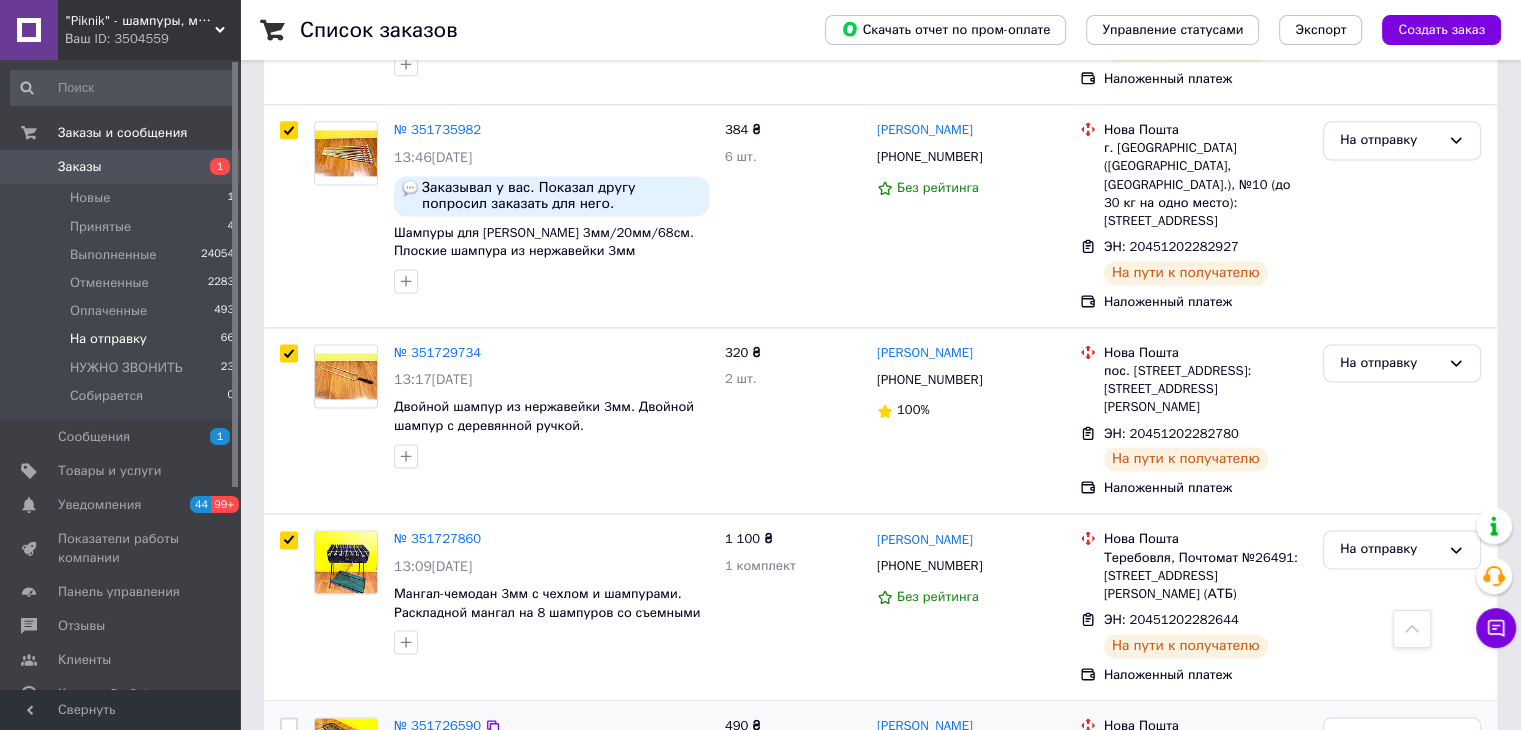 click on "№ 351726590 13:03[DATE] Подарочный набор шампуров в чехле 6шт. Шампура 3мм с деревянной ручкой из нержавейки. Шампуры для [DEMOGRAPHIC_DATA]. 490 ₴ 1 комплект [PERSON_NAME] [PHONE_NUMBER] 67% Нова Пошта [STREET_ADDRESS] ЭН: 20451202282496 На пути к получателю Наложенный платеж На отправку" at bounding box center (880, 779) 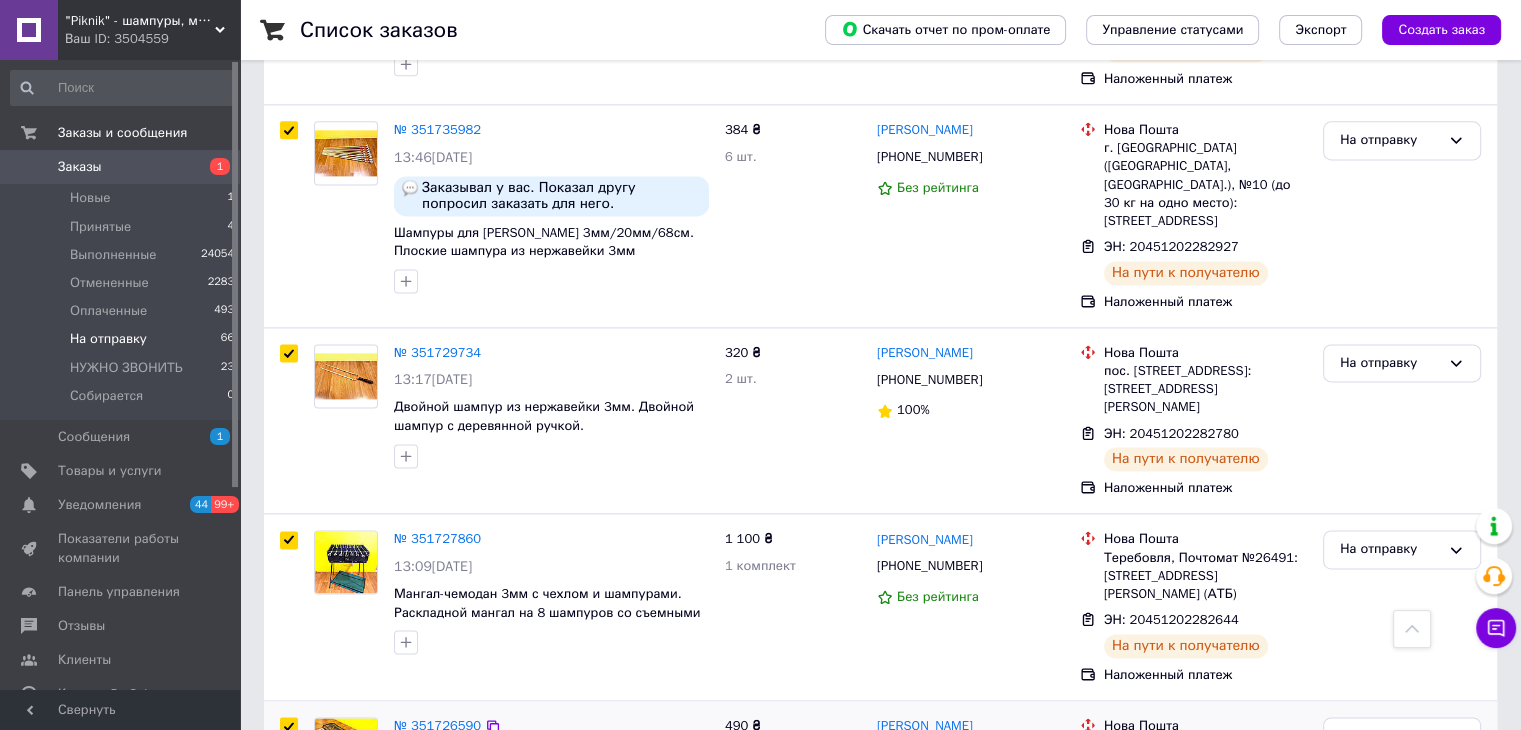 checkbox on "true" 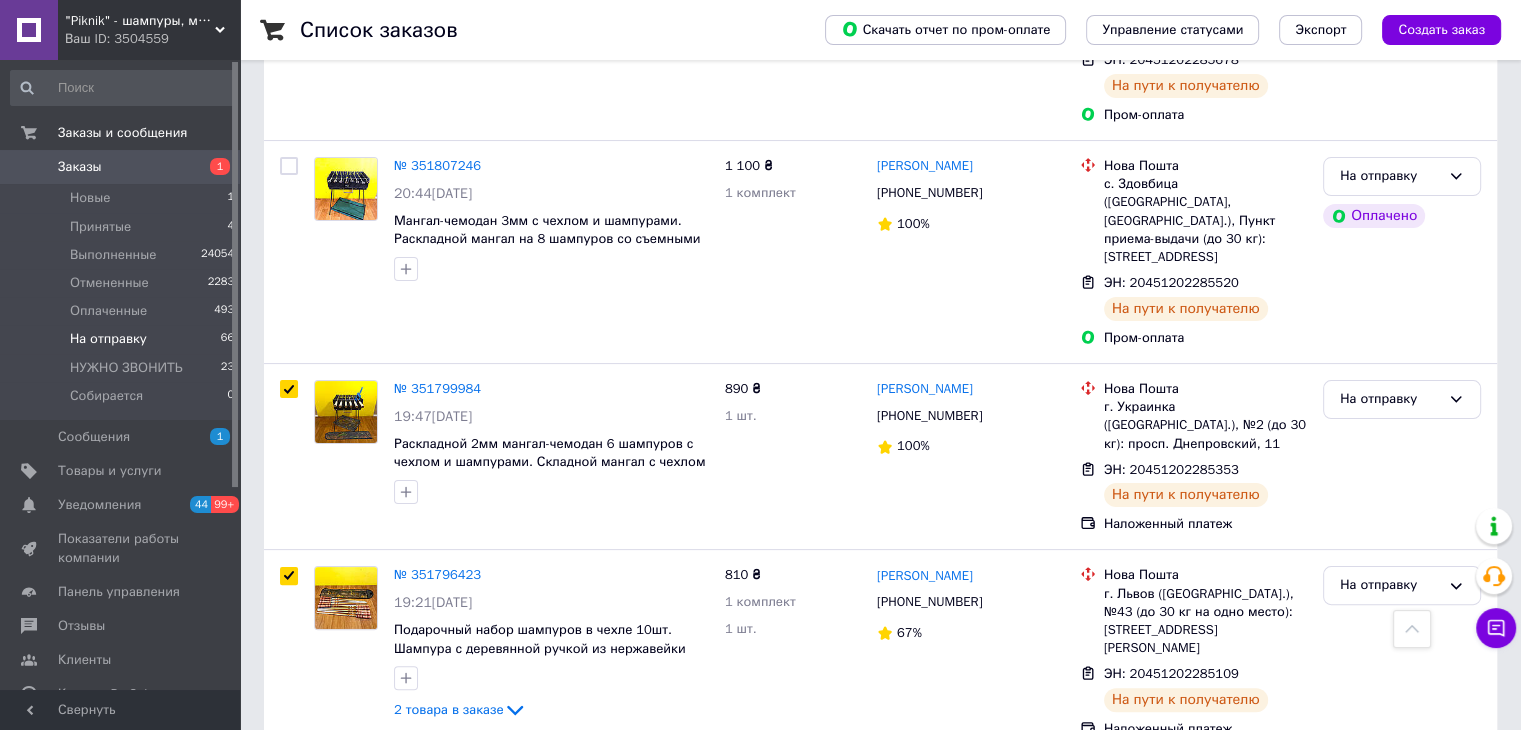 scroll, scrollTop: 0, scrollLeft: 0, axis: both 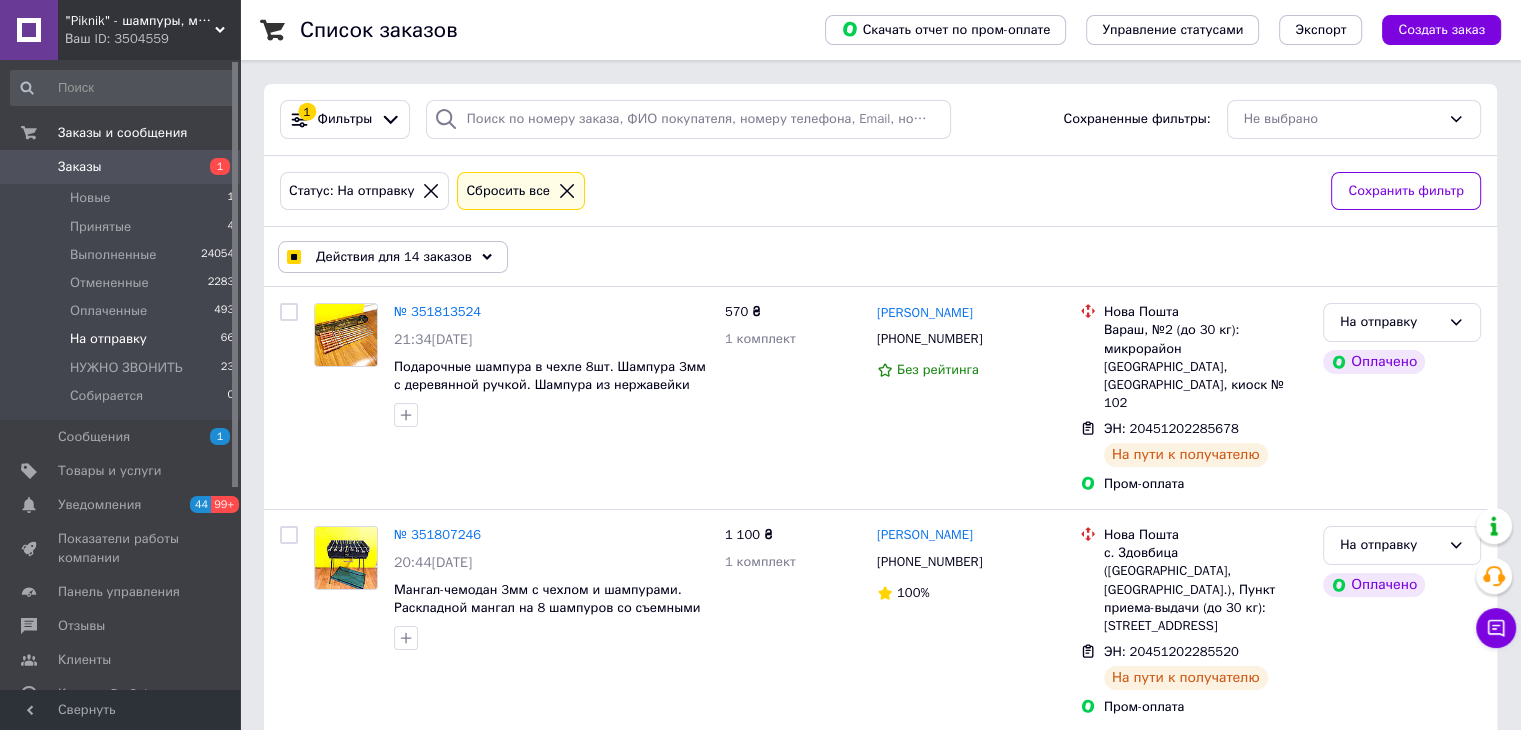 click on "Действия для 14 заказов" at bounding box center (394, 257) 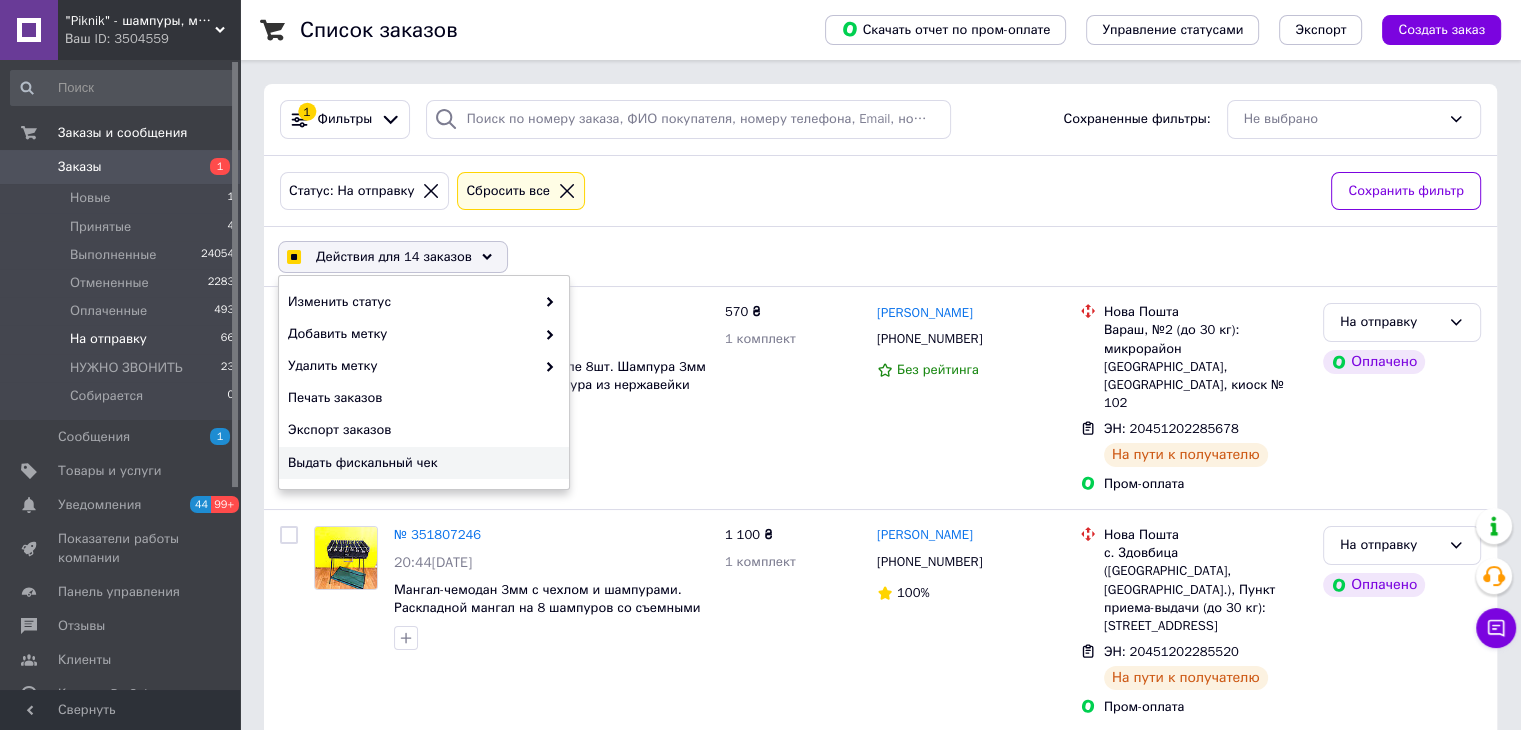 click on "Выдать фискальный чек" at bounding box center [421, 463] 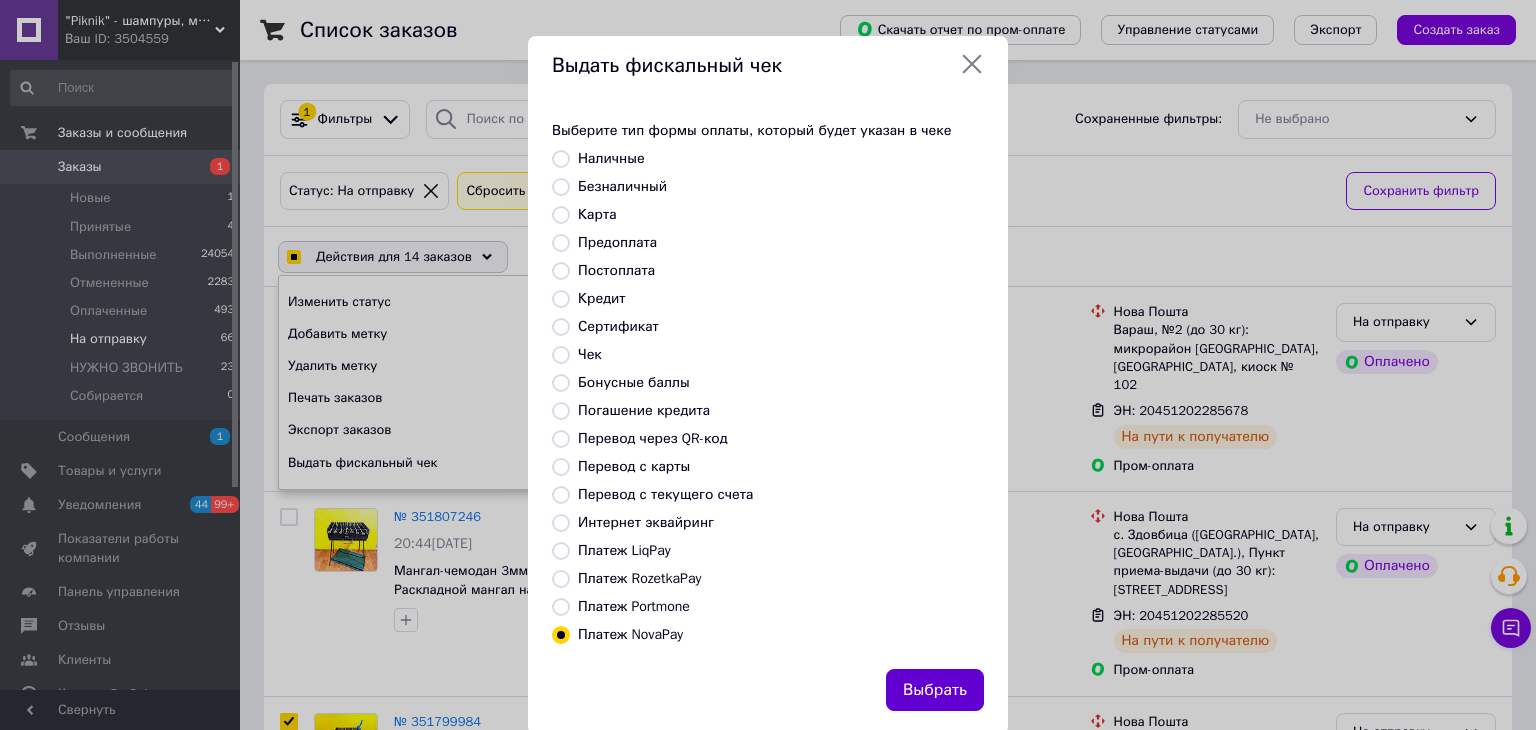 click on "Выбрать" at bounding box center (935, 690) 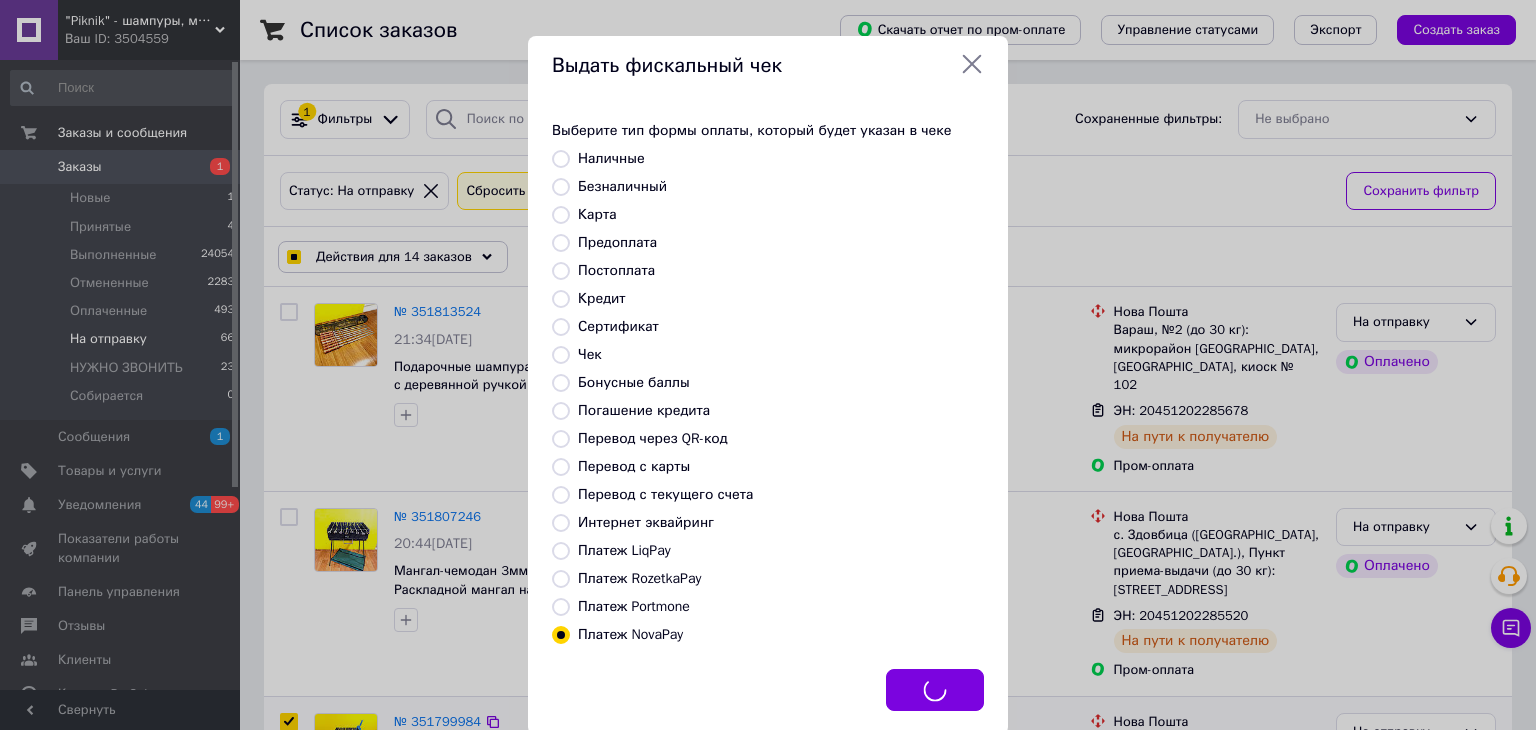 checkbox on "true" 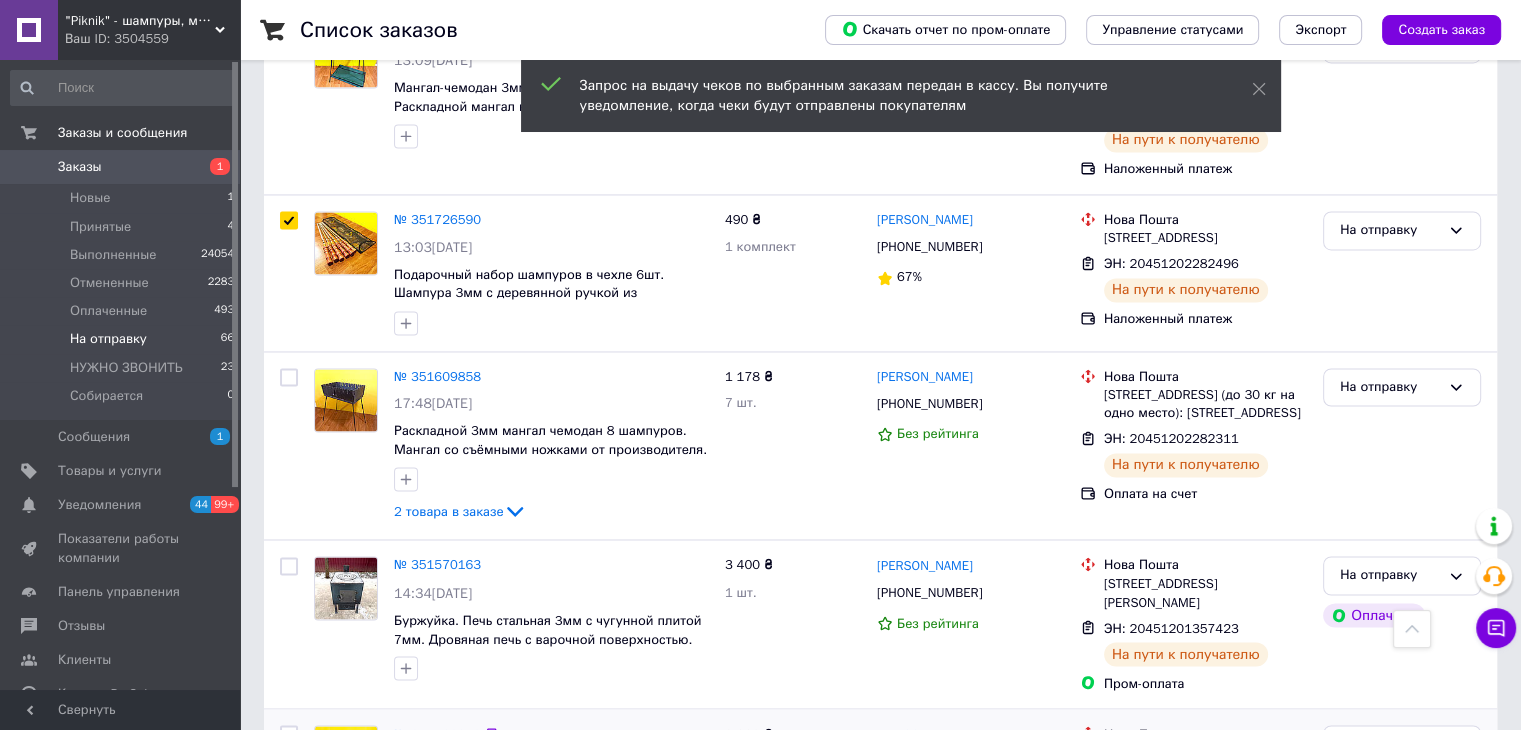 scroll, scrollTop: 3269, scrollLeft: 0, axis: vertical 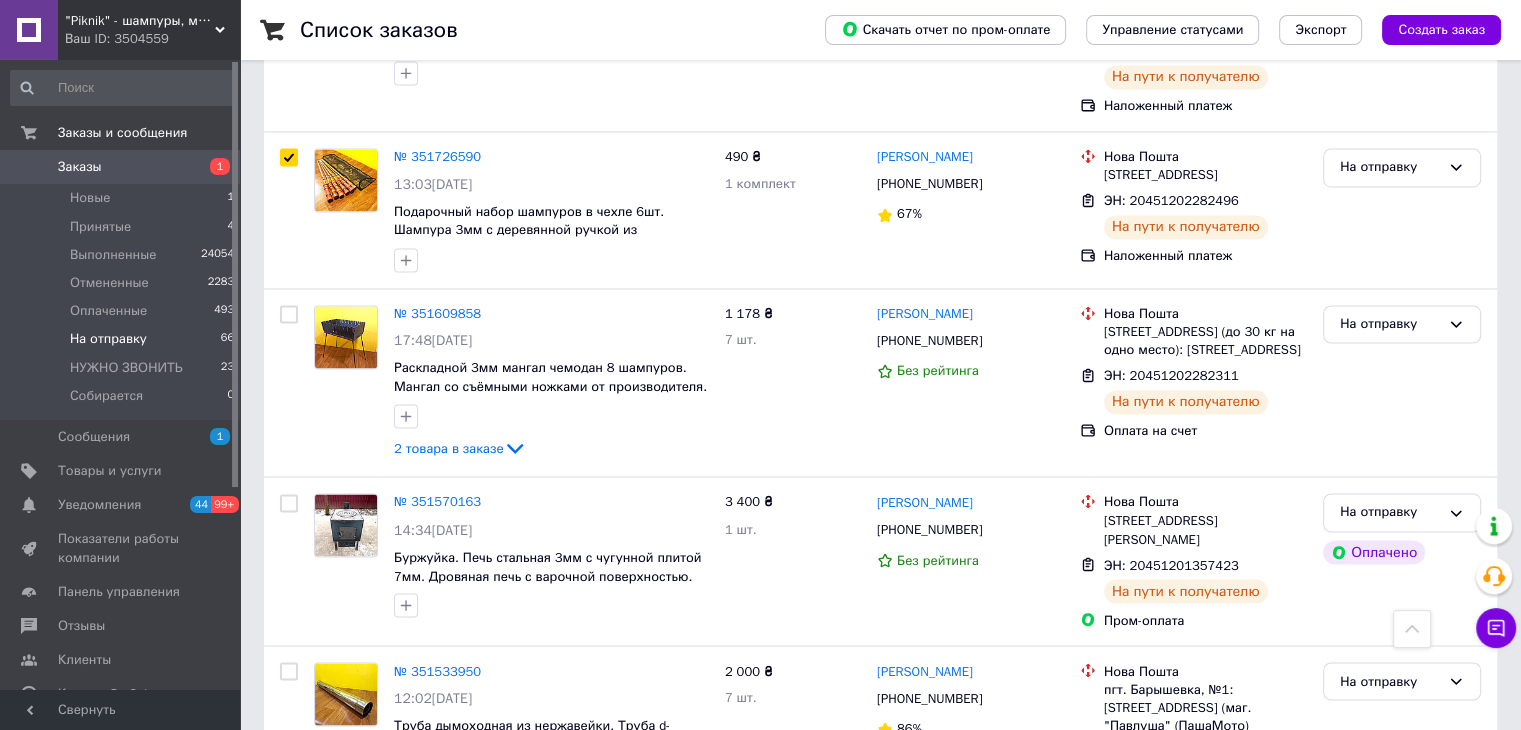 click on "4" at bounding box center (550, 878) 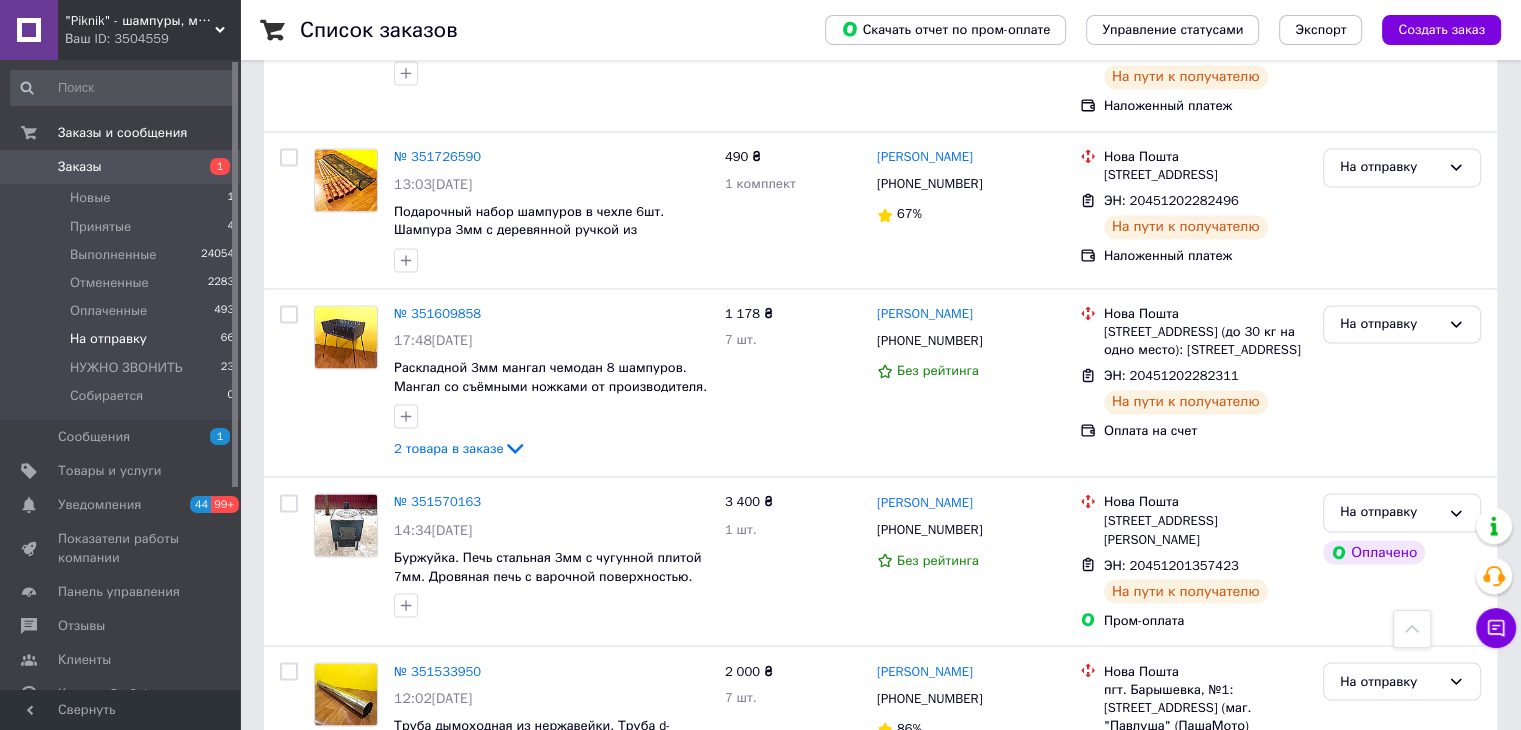 checkbox on "false" 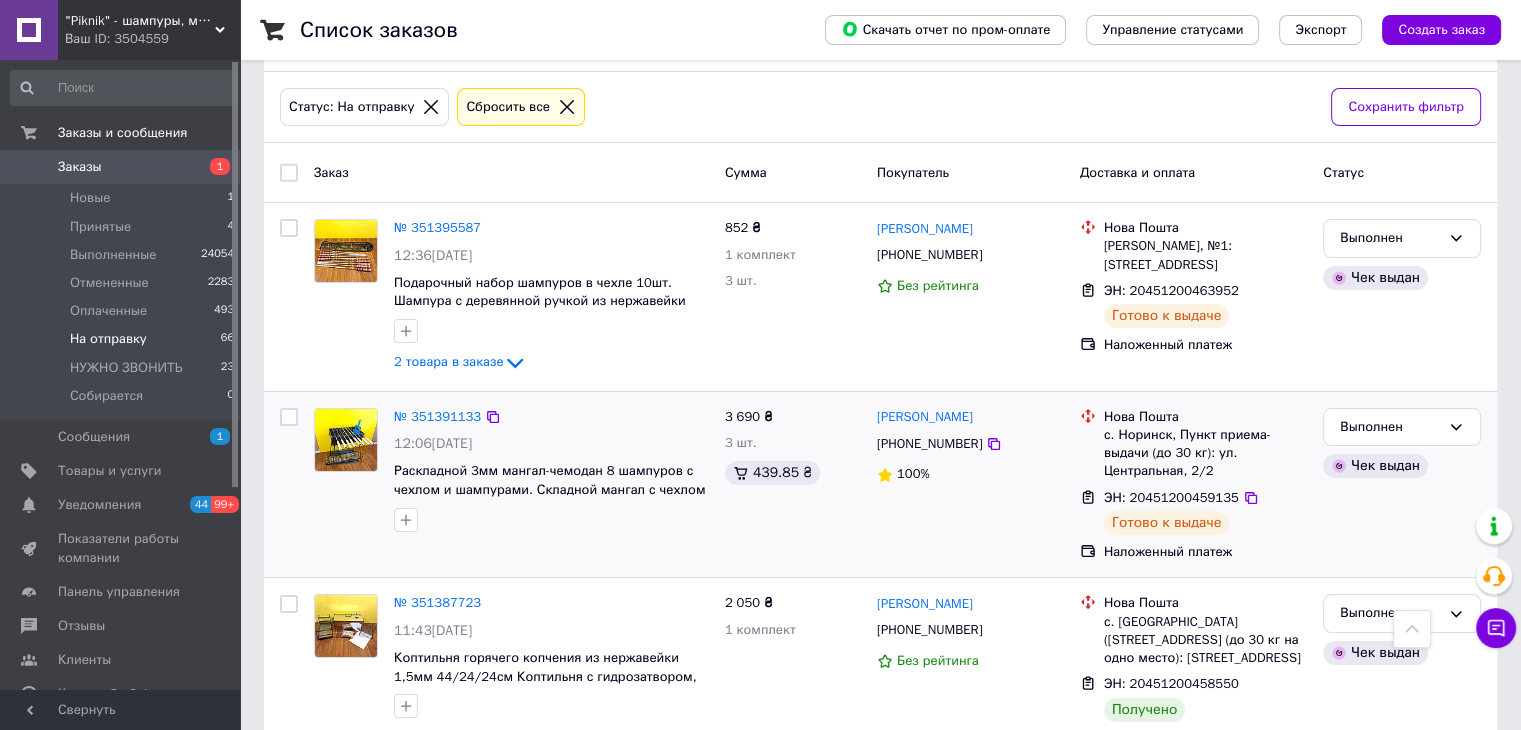 scroll, scrollTop: 0, scrollLeft: 0, axis: both 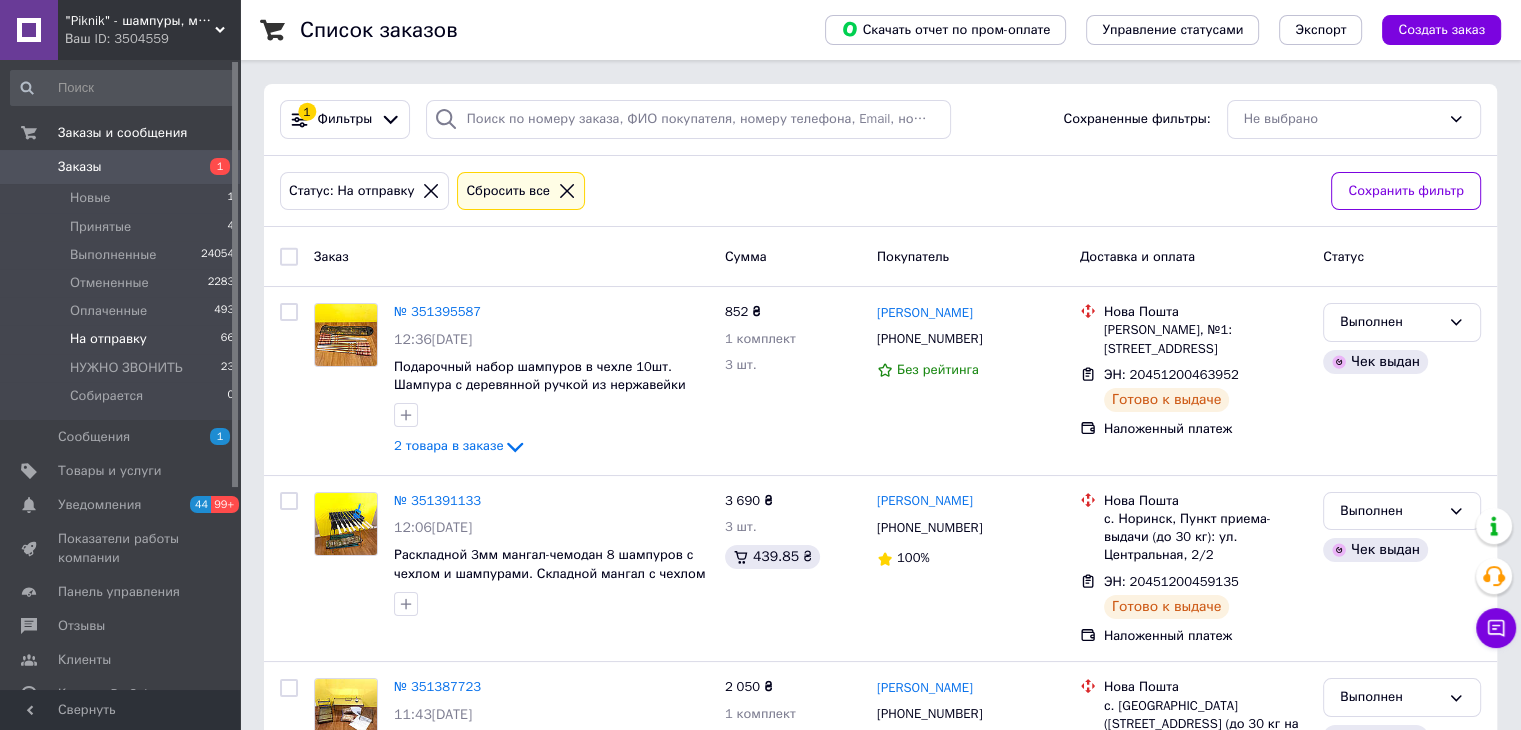 click on "Заказы" at bounding box center (121, 167) 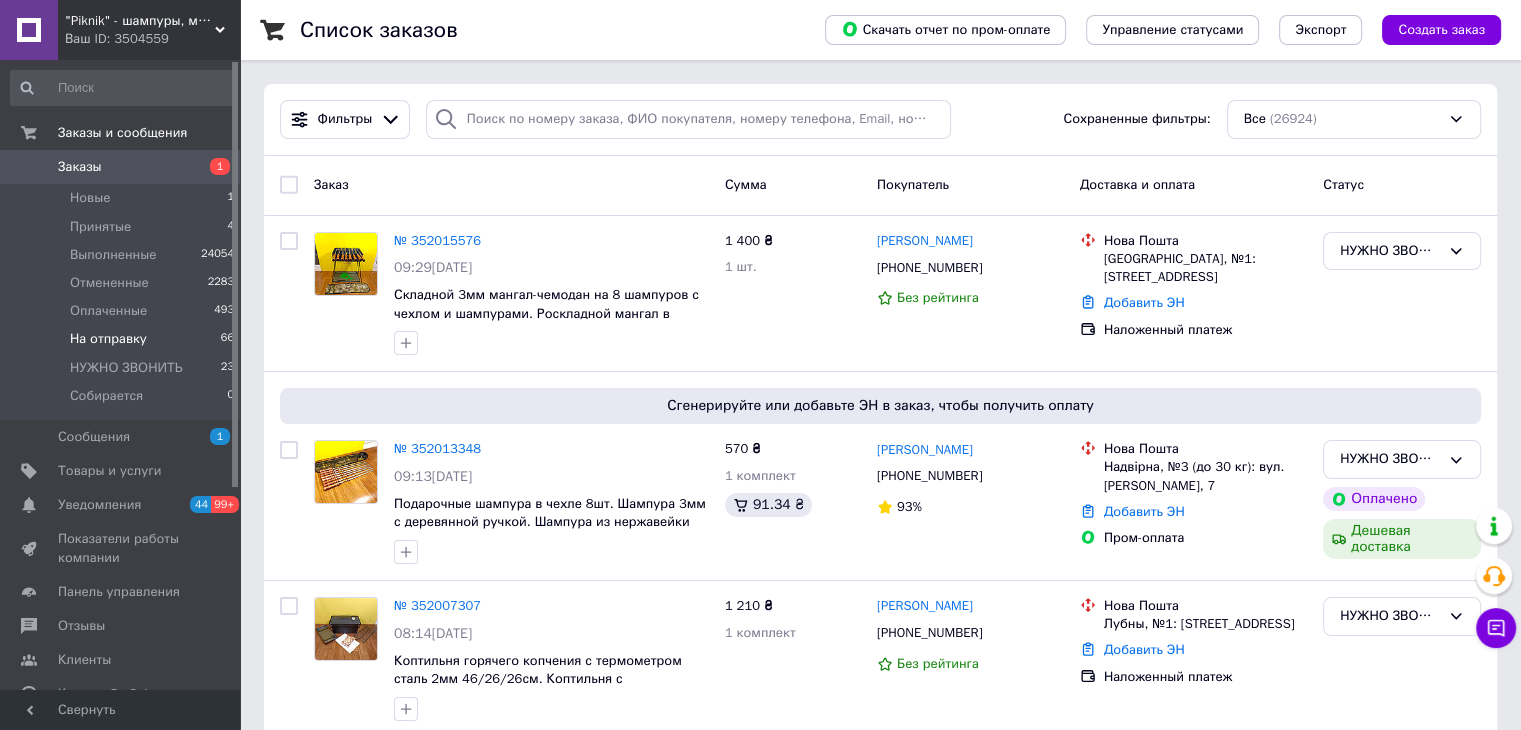 click on "На отправку" at bounding box center (108, 339) 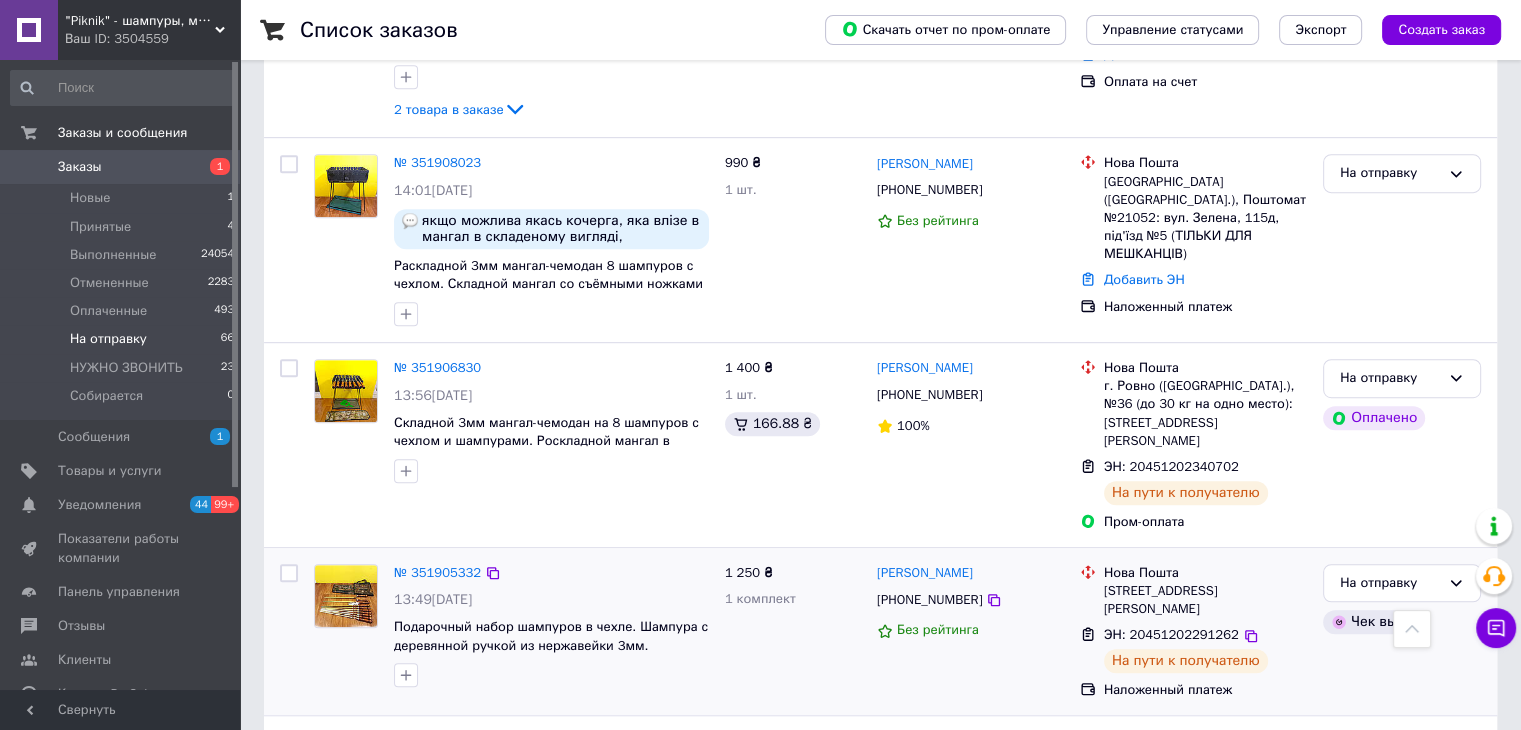 scroll, scrollTop: 1200, scrollLeft: 0, axis: vertical 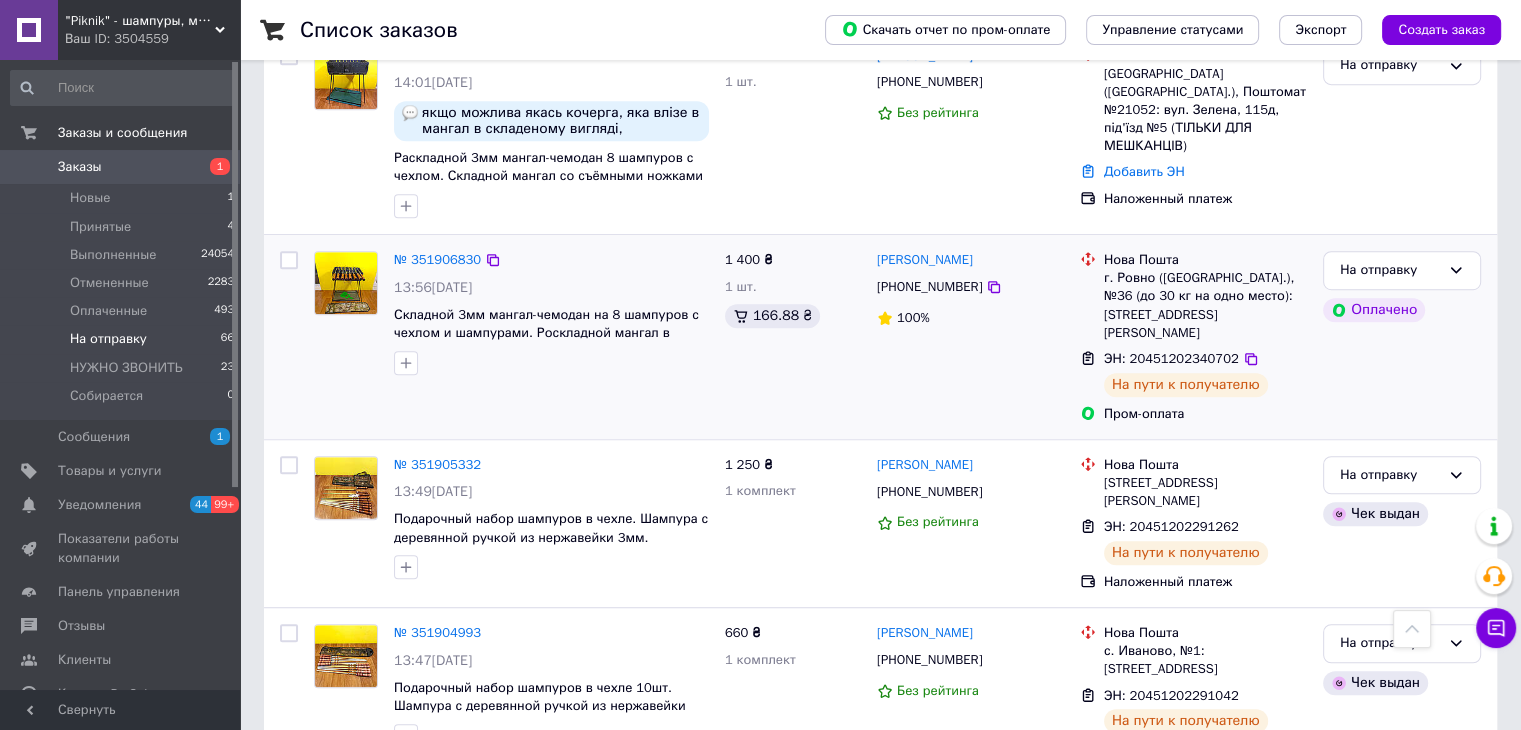 click at bounding box center (289, 260) 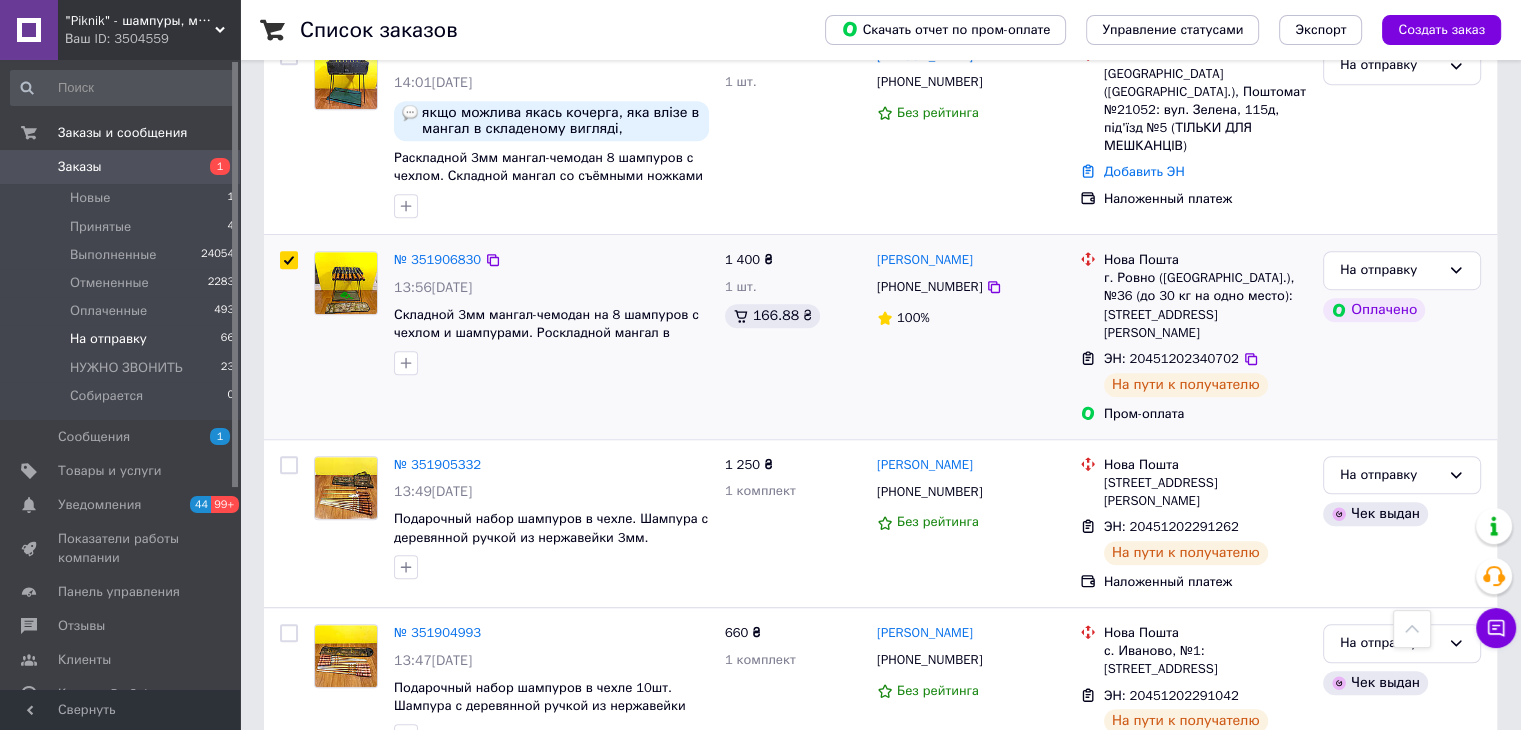 checkbox on "true" 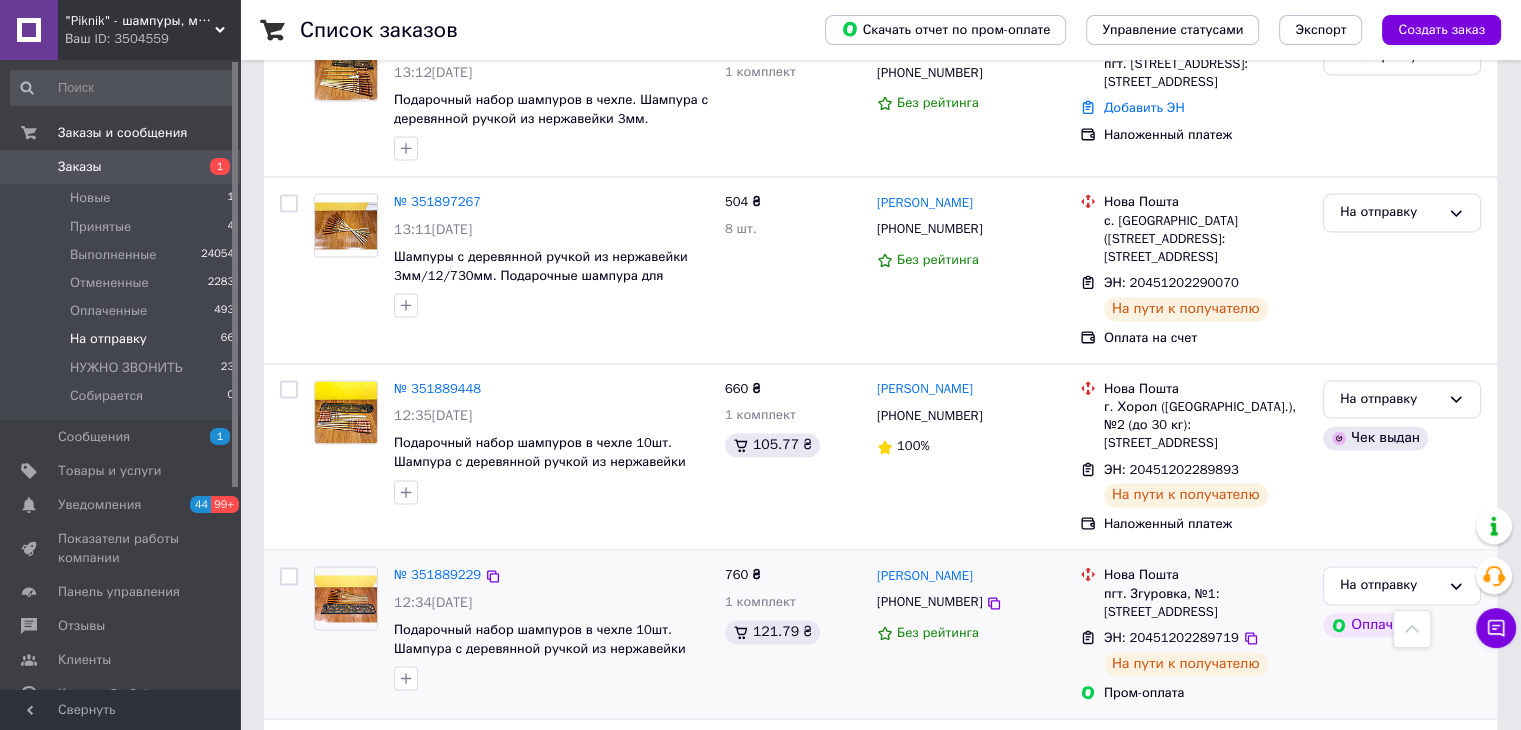 scroll, scrollTop: 3200, scrollLeft: 0, axis: vertical 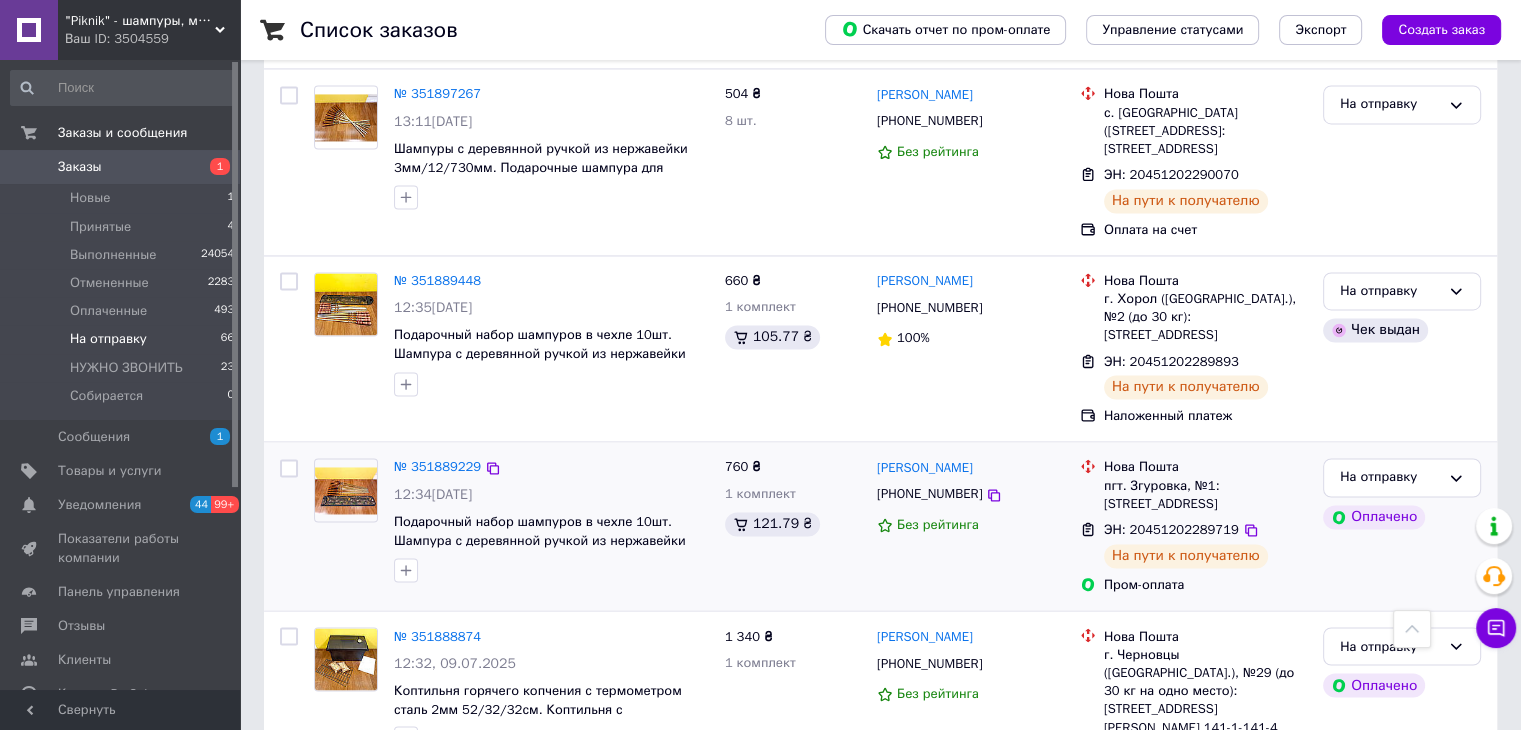 click at bounding box center (289, 468) 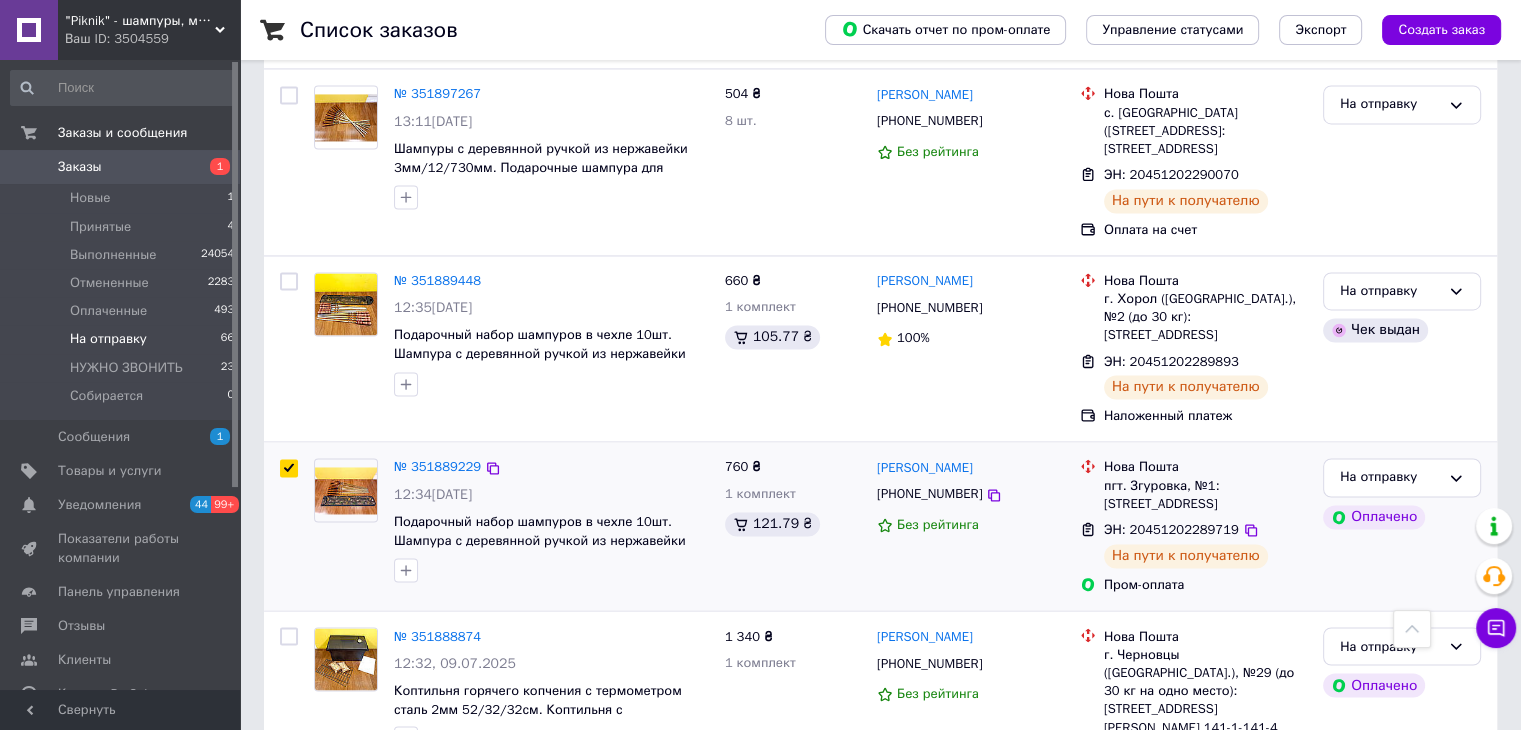 checkbox on "true" 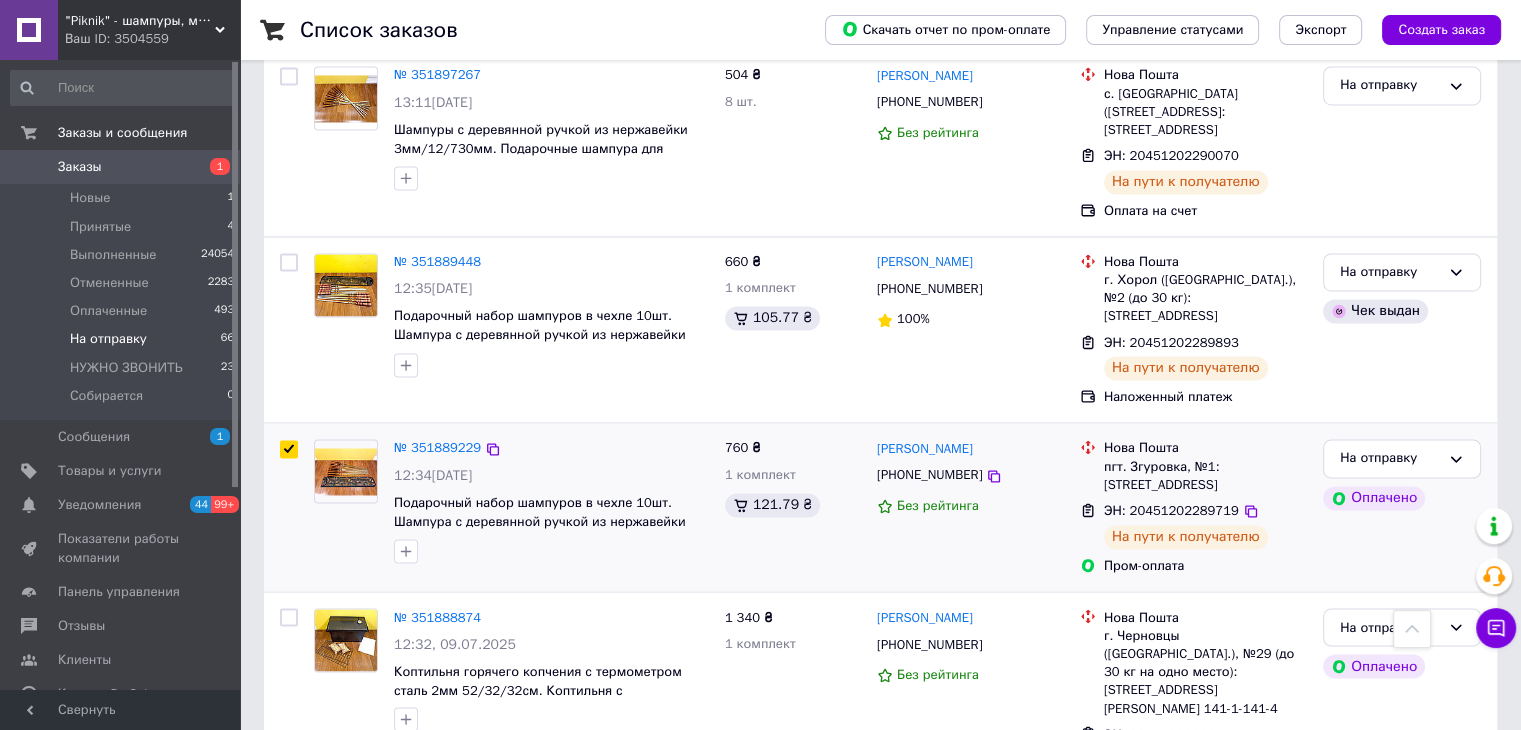 scroll, scrollTop: 3274, scrollLeft: 0, axis: vertical 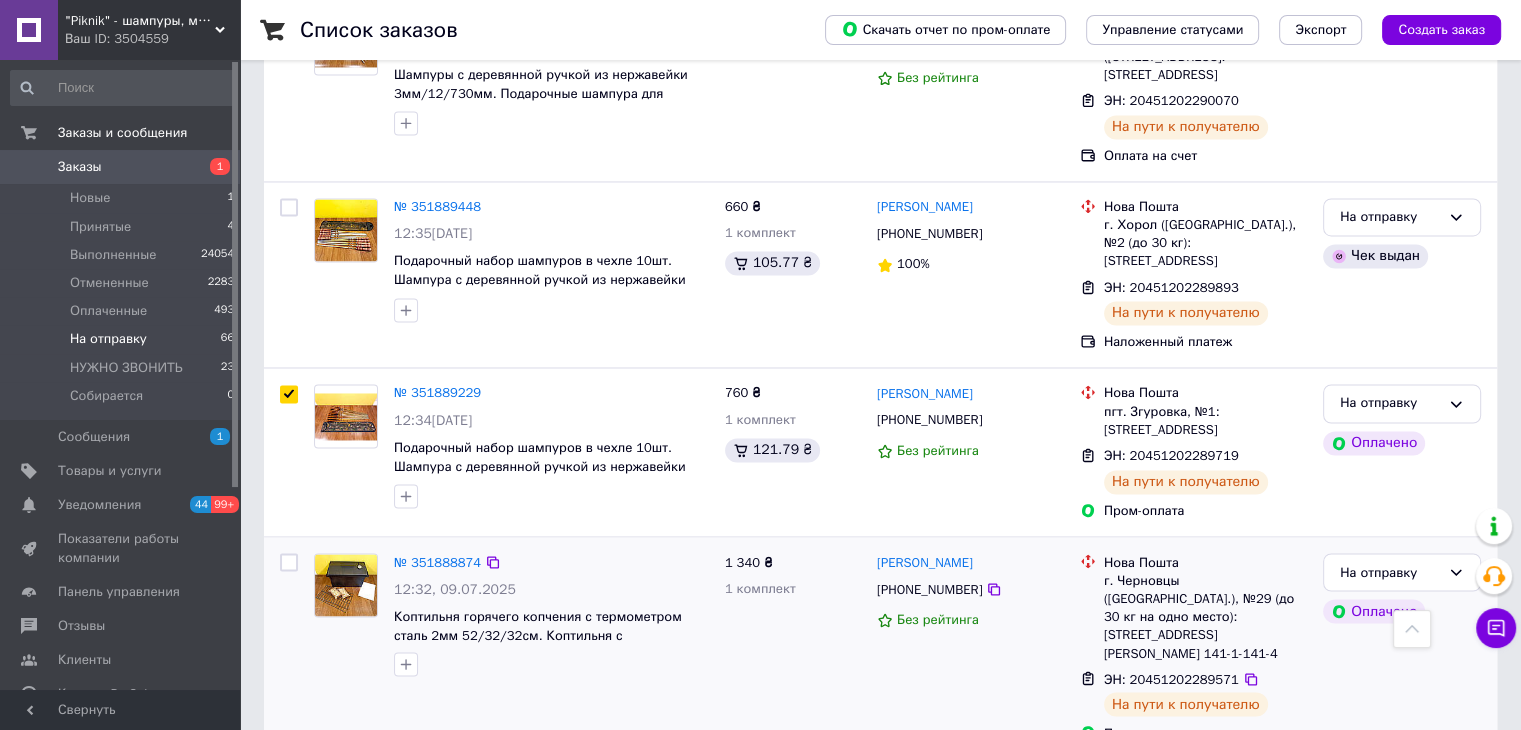 click at bounding box center (289, 562) 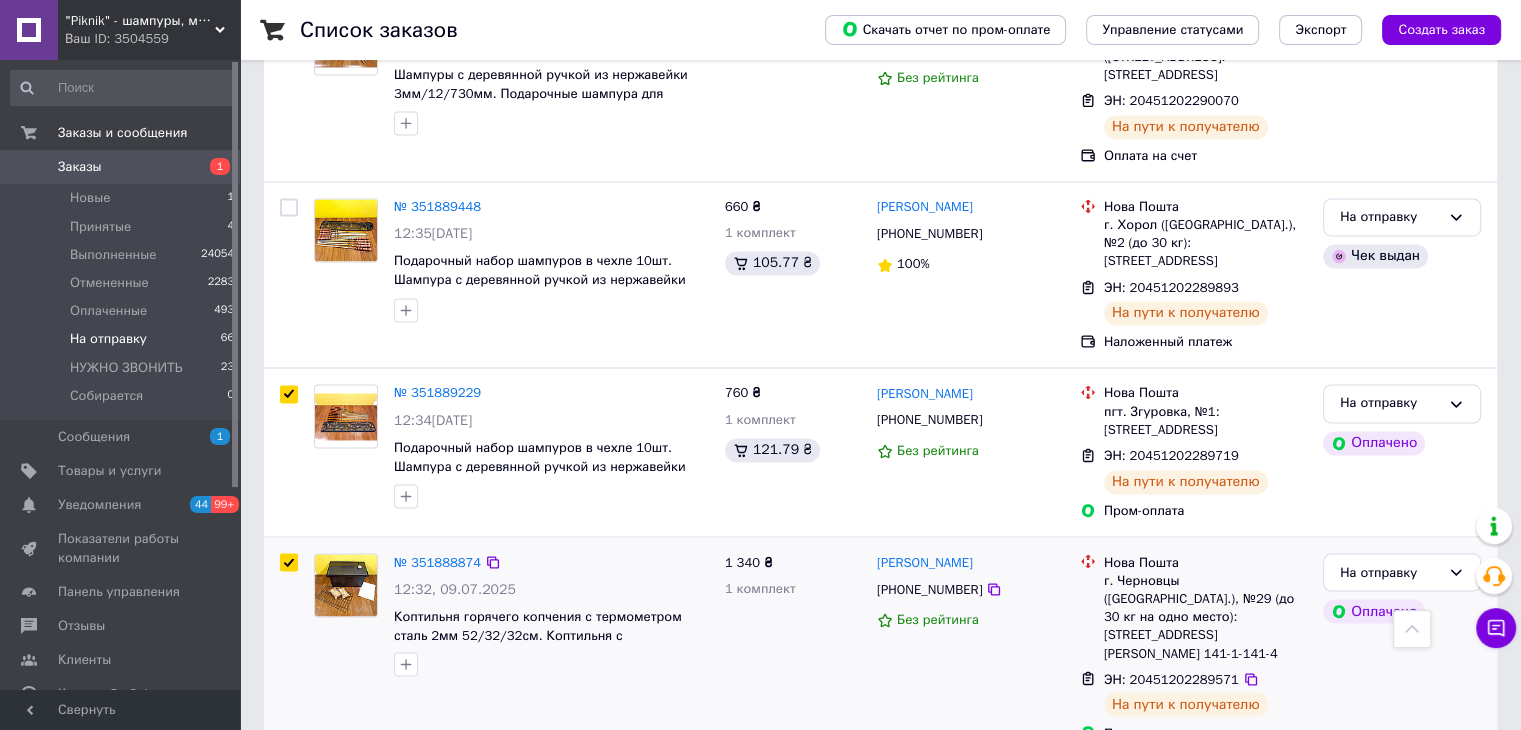 checkbox on "true" 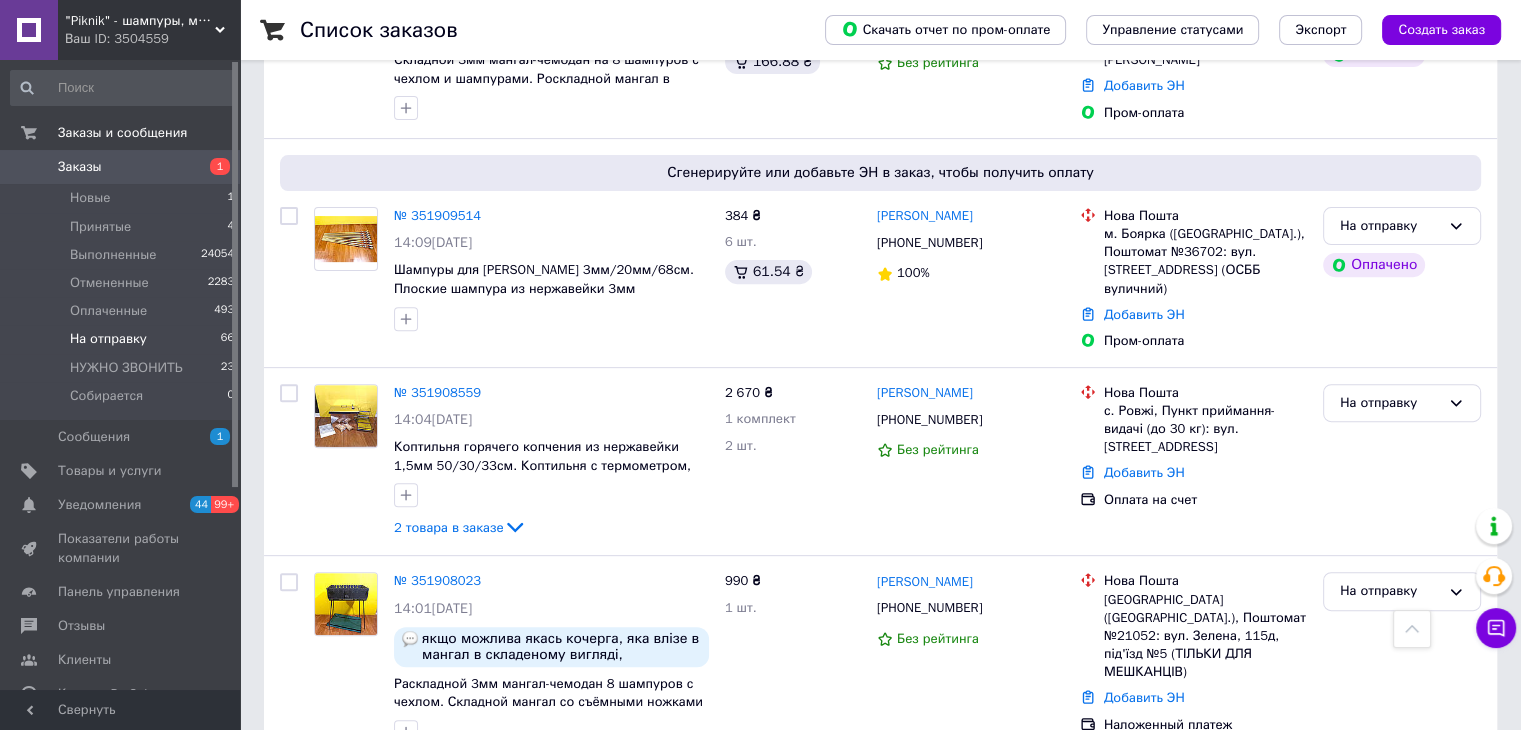 scroll, scrollTop: 0, scrollLeft: 0, axis: both 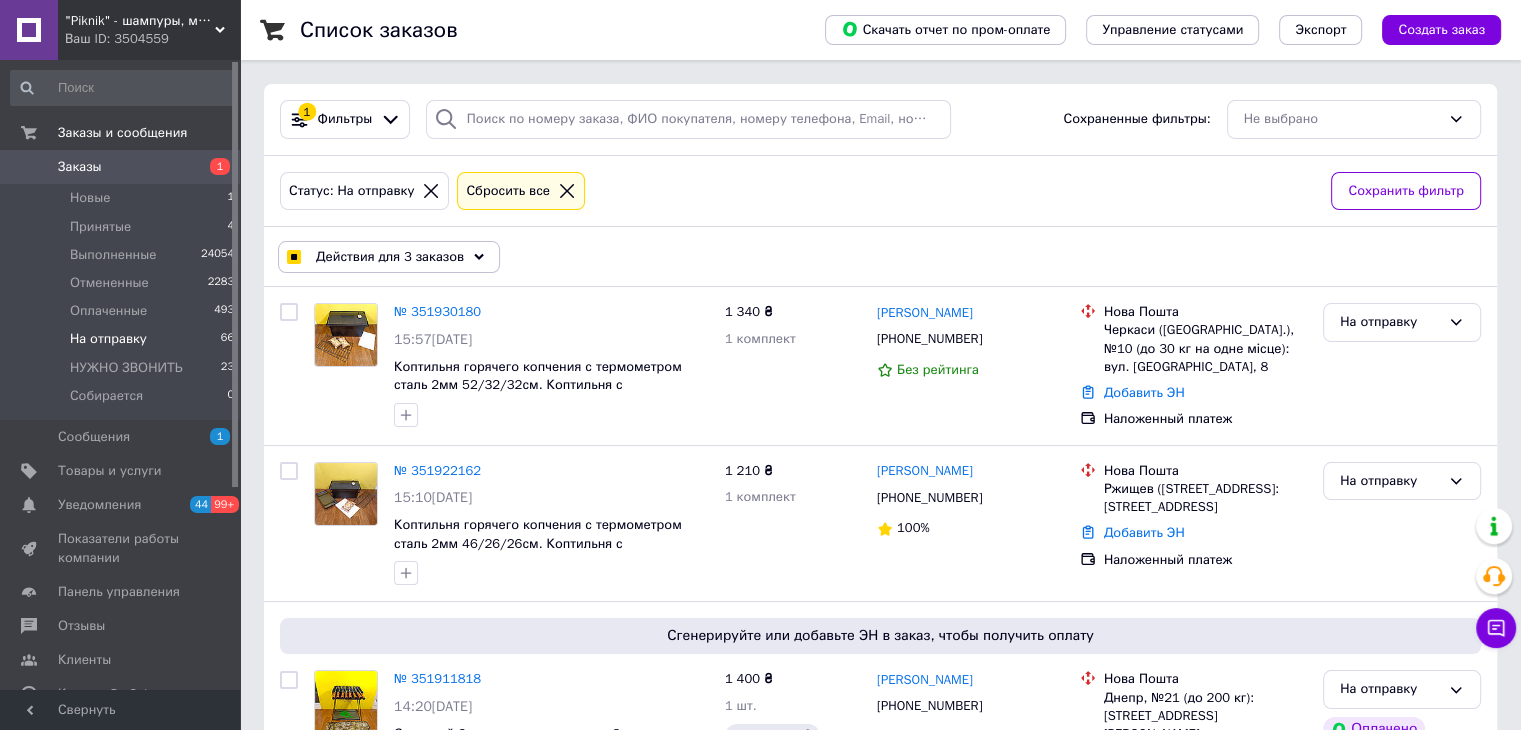 click on "Действия для 3 заказов" at bounding box center [390, 257] 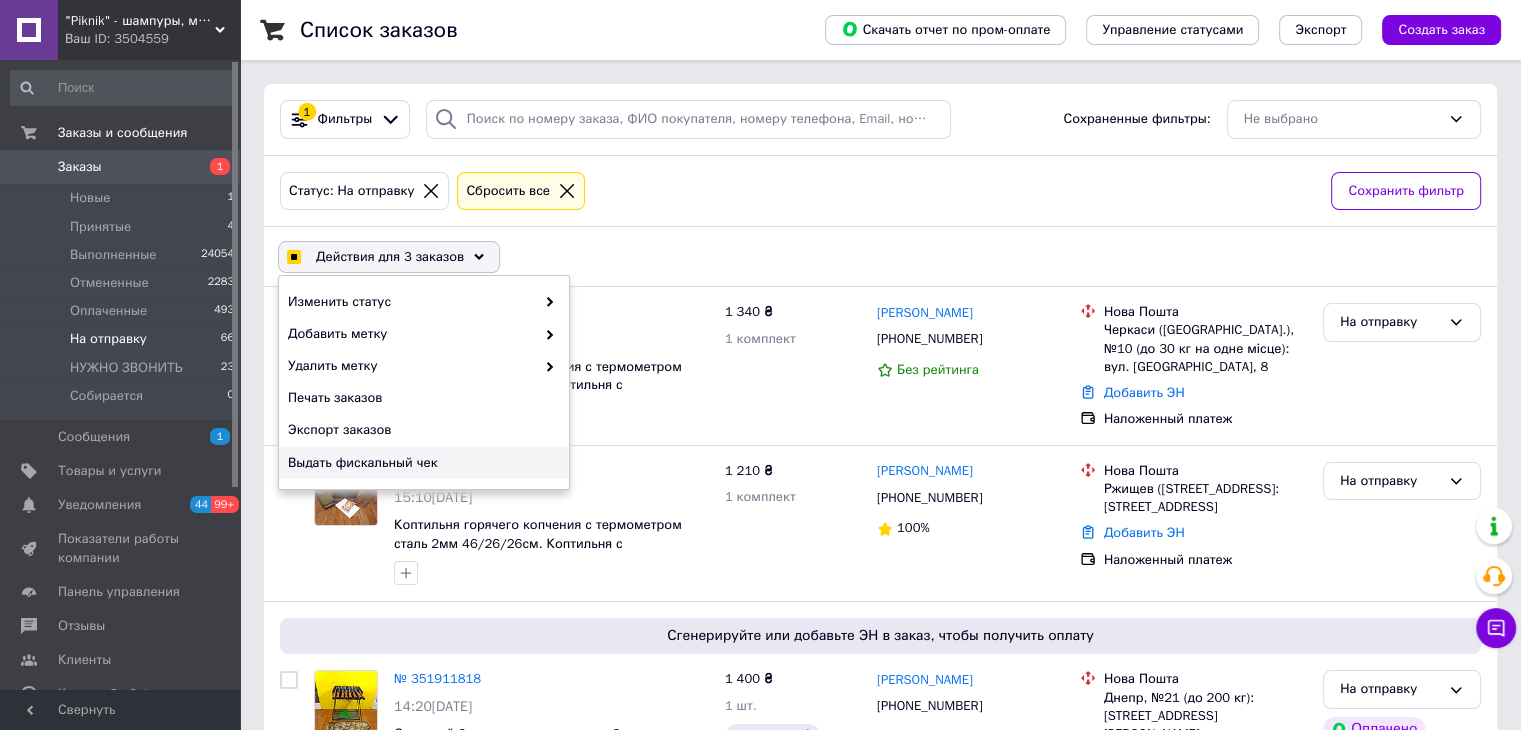 click on "Выдать фискальный чек" at bounding box center (421, 463) 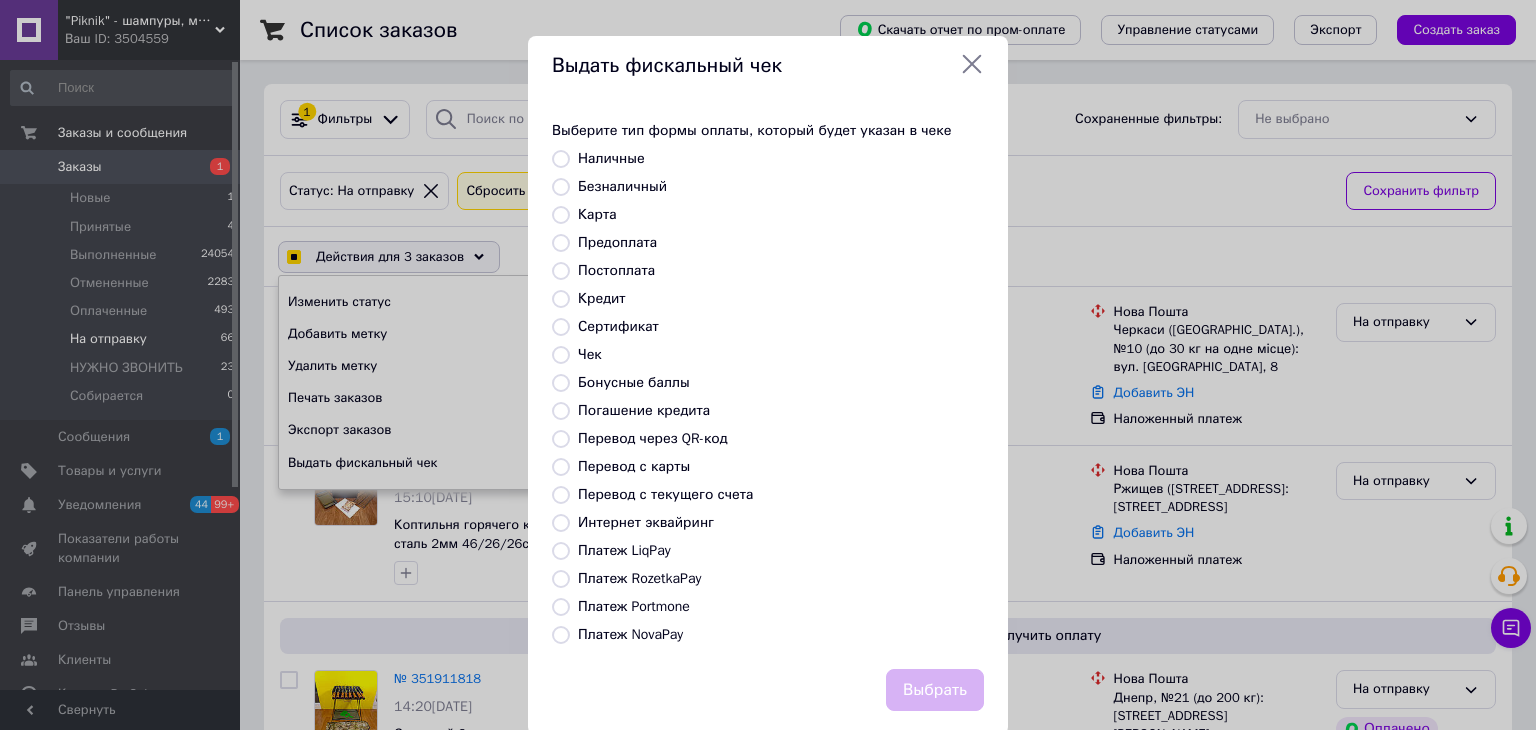 click on "Платеж RozetkaPay" at bounding box center (561, 579) 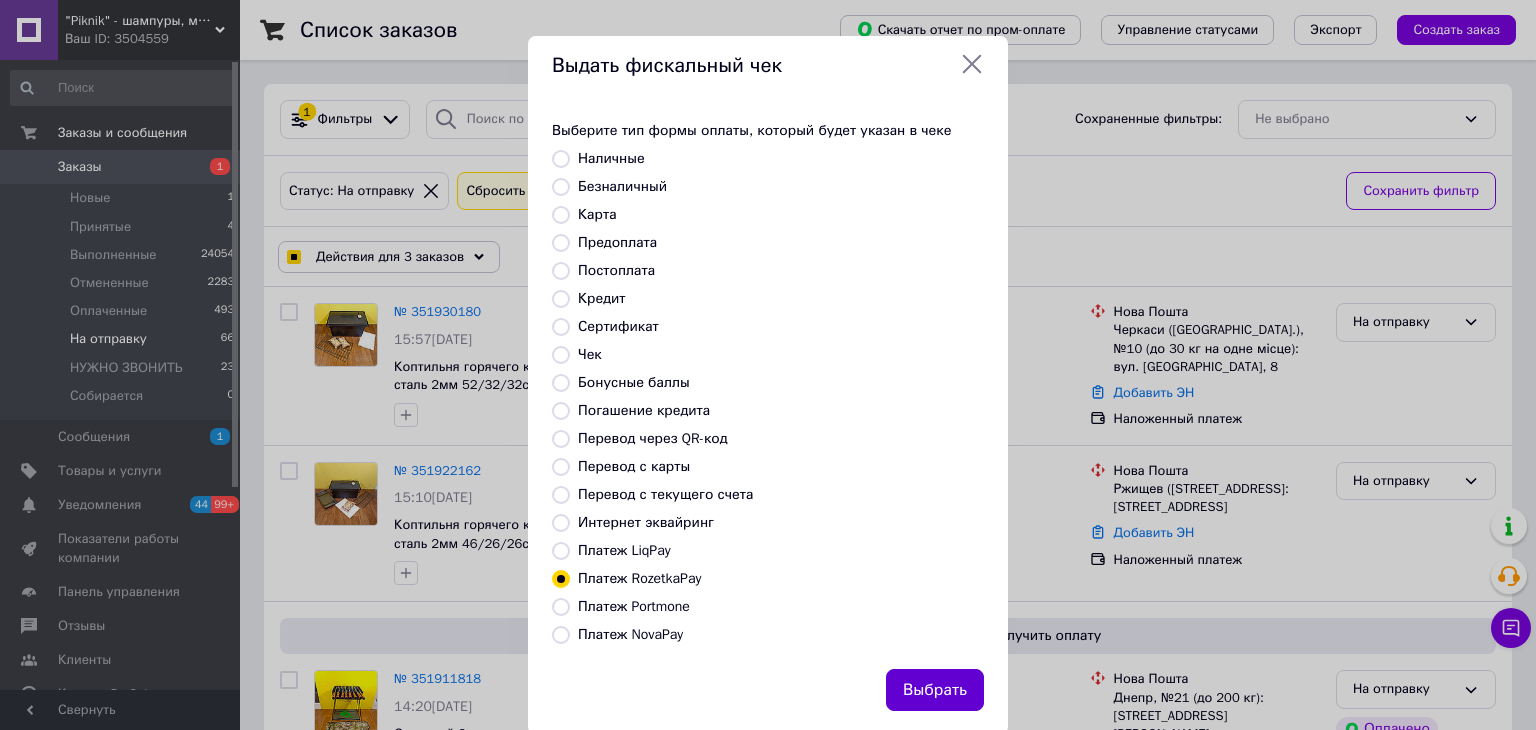 click on "Выбрать" at bounding box center (935, 690) 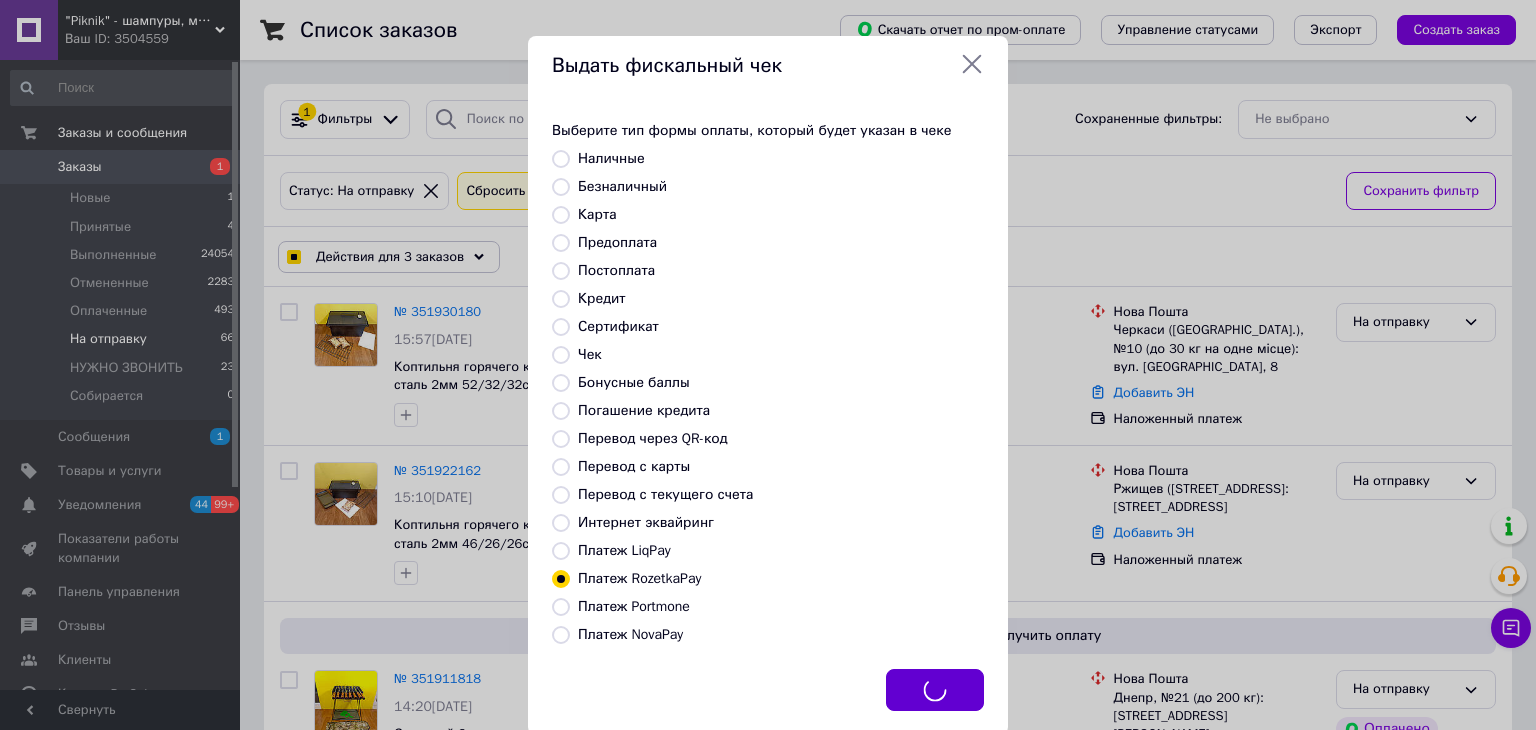 checkbox on "true" 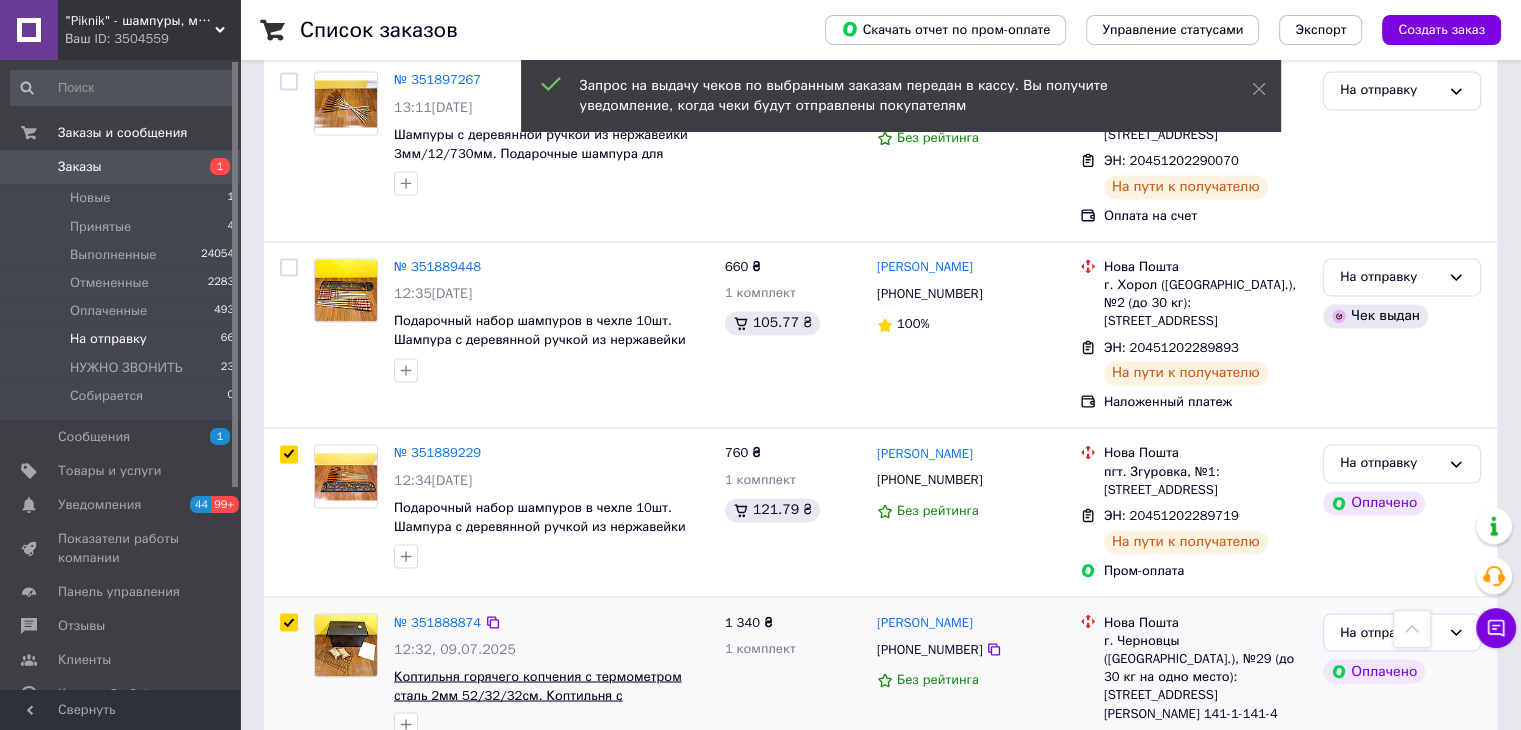 scroll, scrollTop: 3274, scrollLeft: 0, axis: vertical 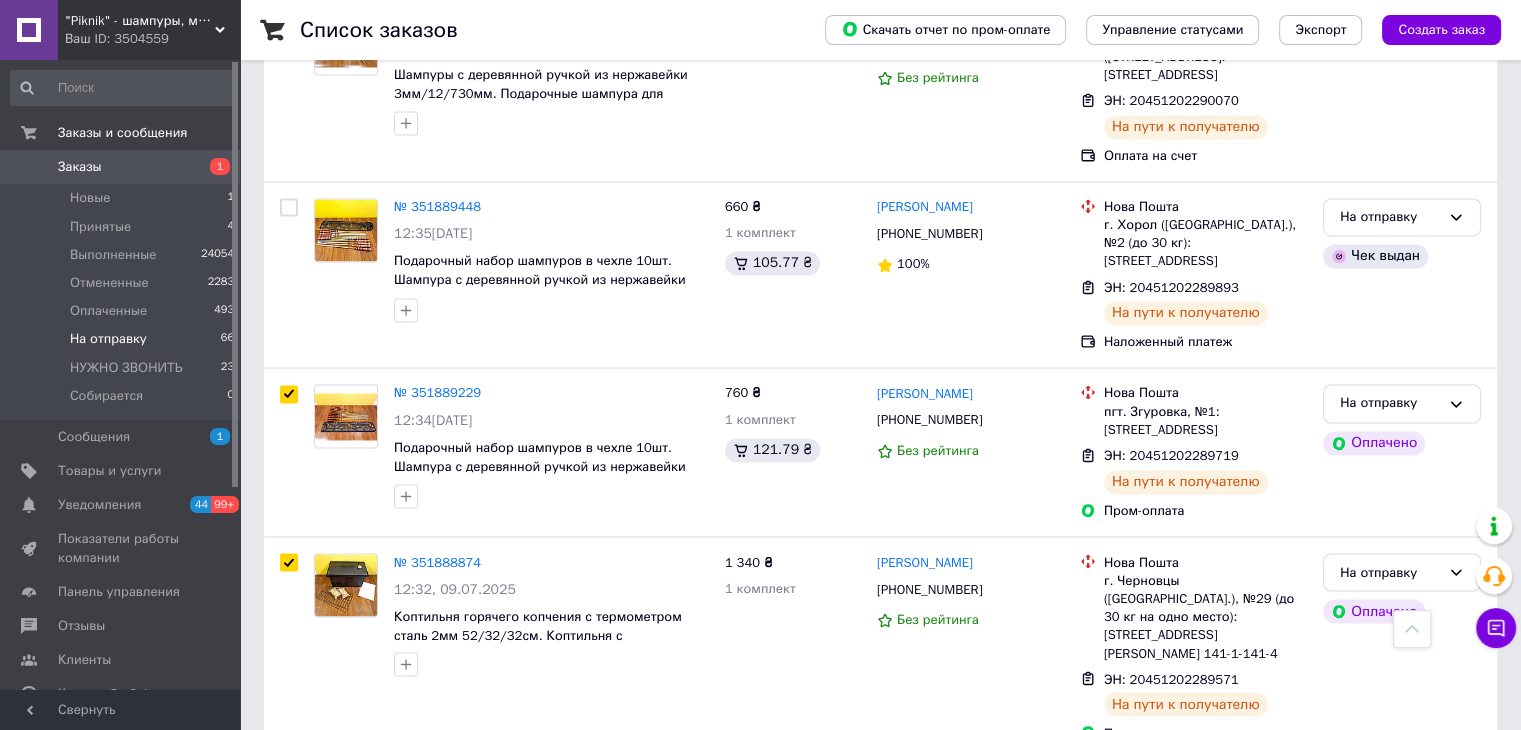 click on "2" at bounding box center [327, 804] 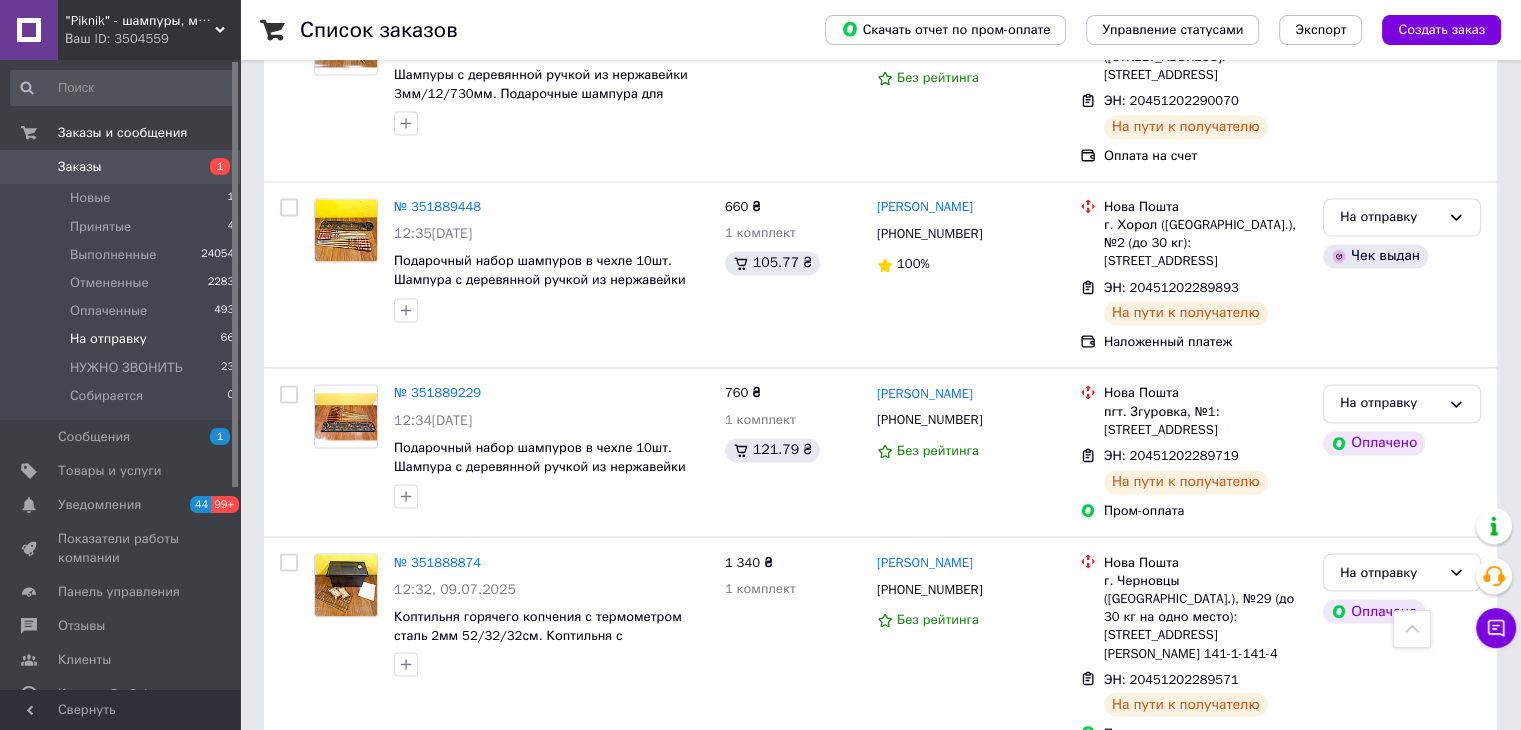 checkbox on "false" 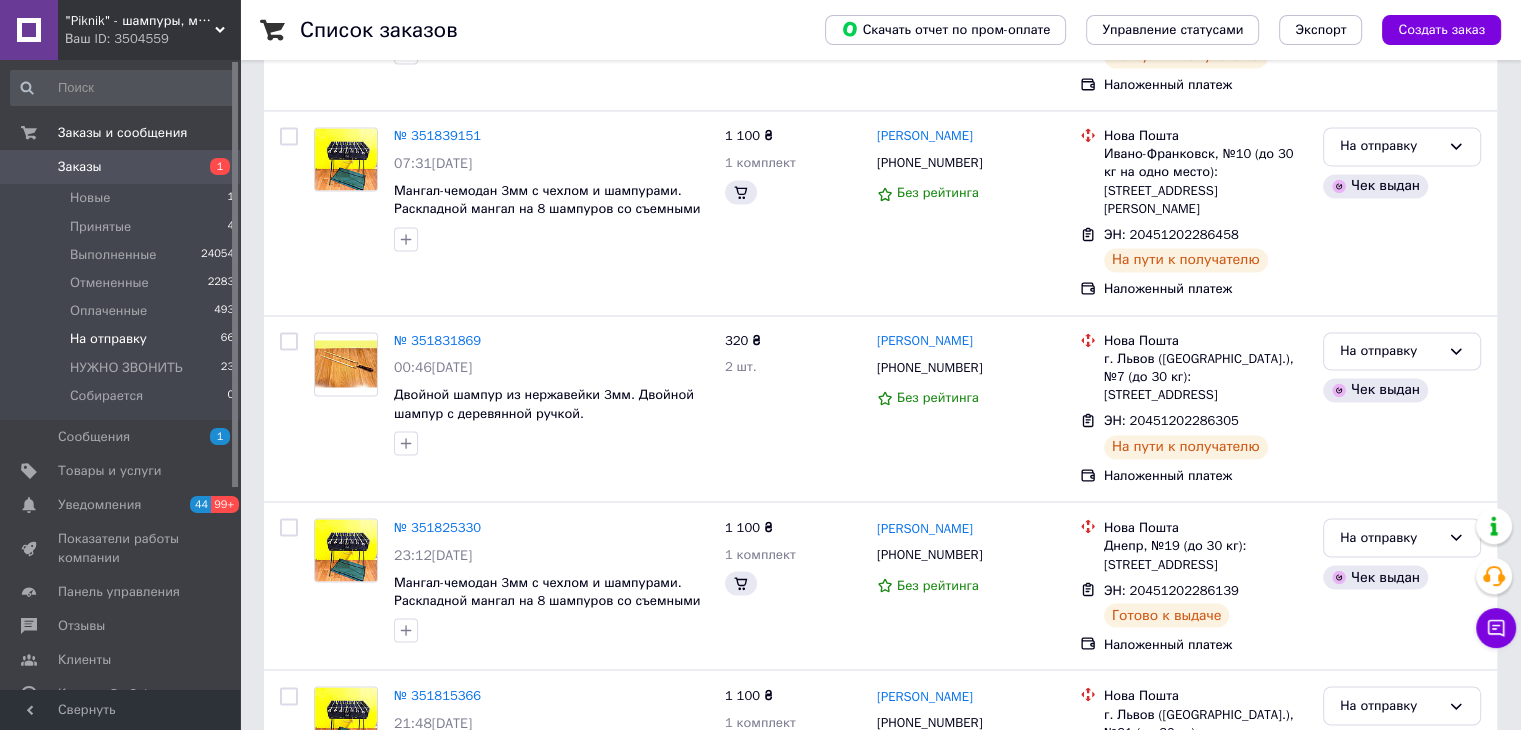 scroll, scrollTop: 0, scrollLeft: 0, axis: both 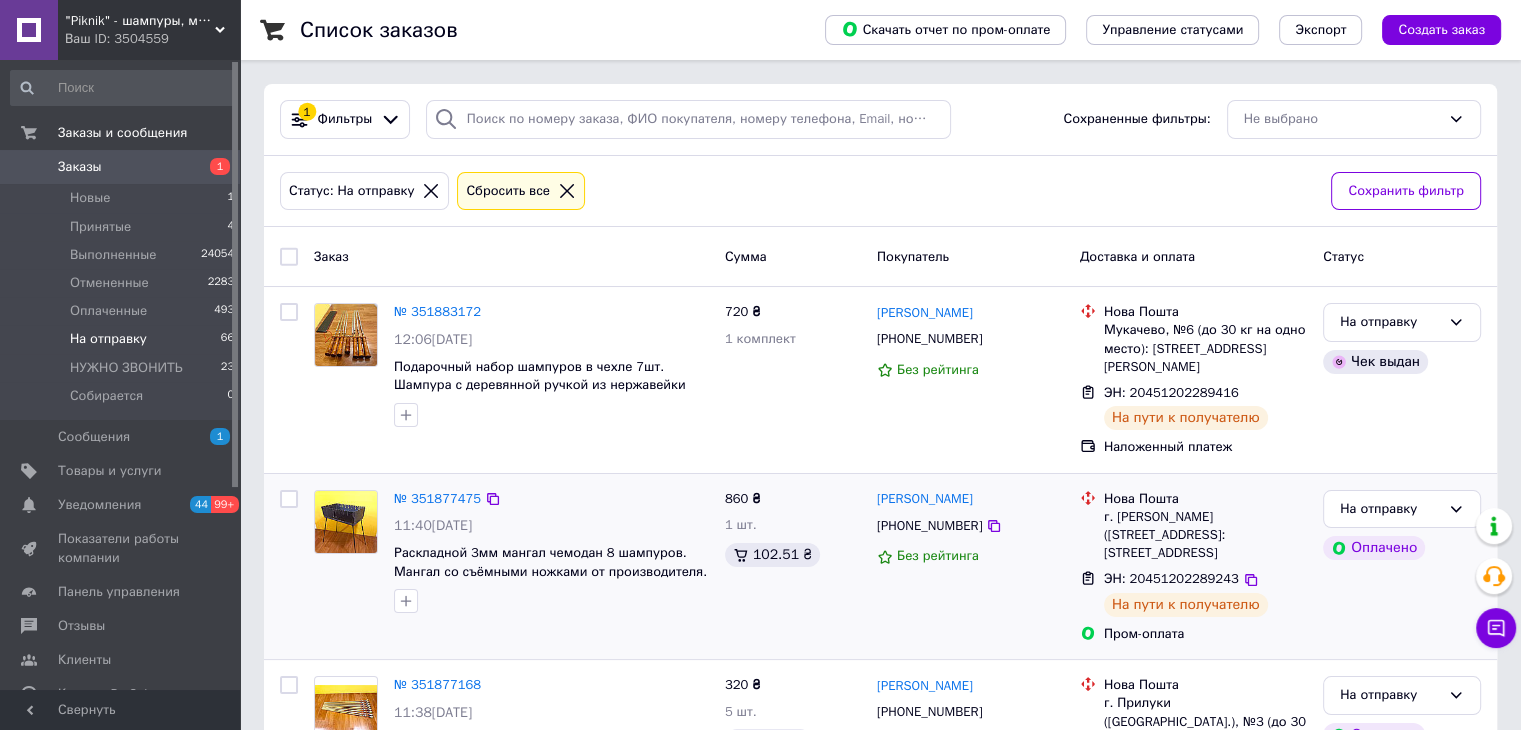 click at bounding box center [289, 499] 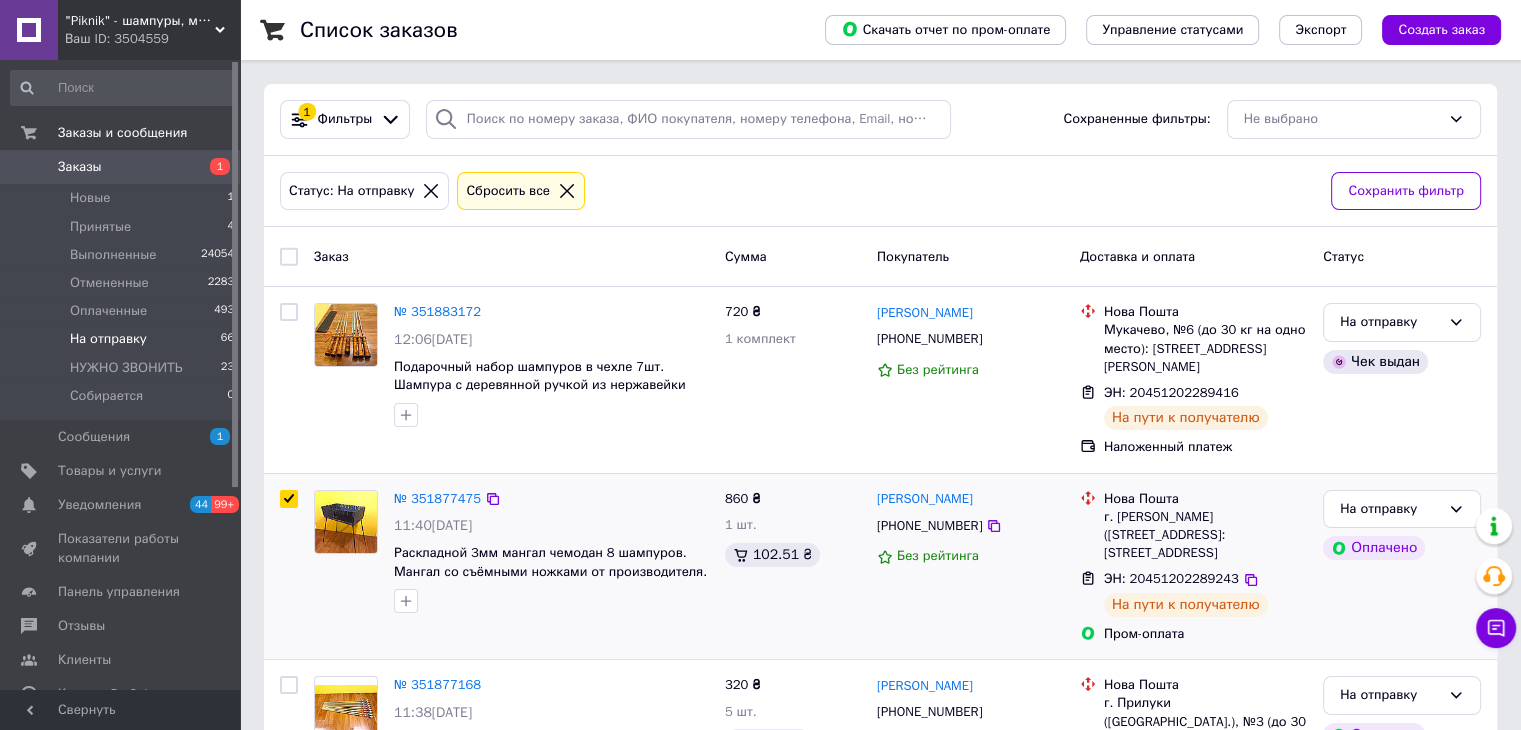 checkbox on "true" 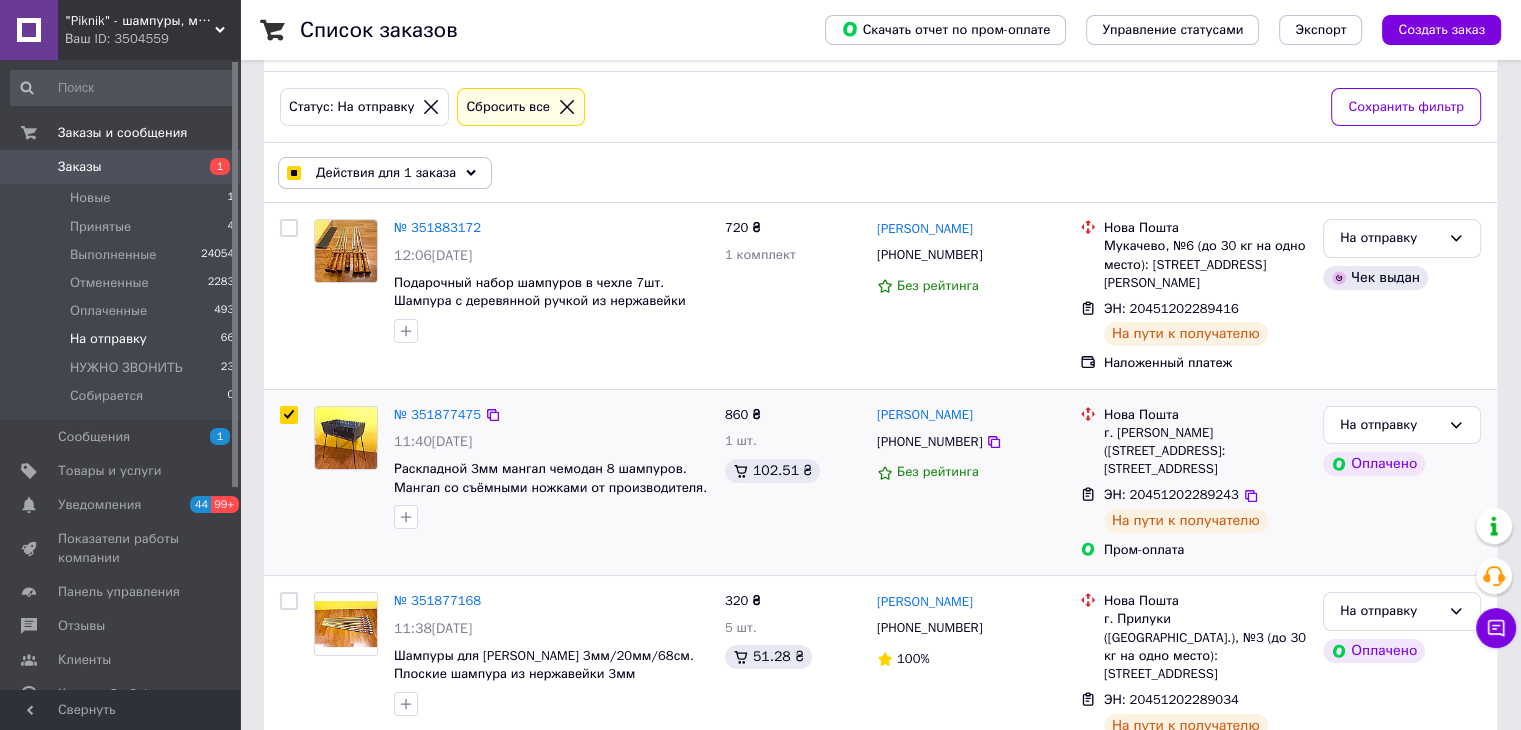 scroll, scrollTop: 200, scrollLeft: 0, axis: vertical 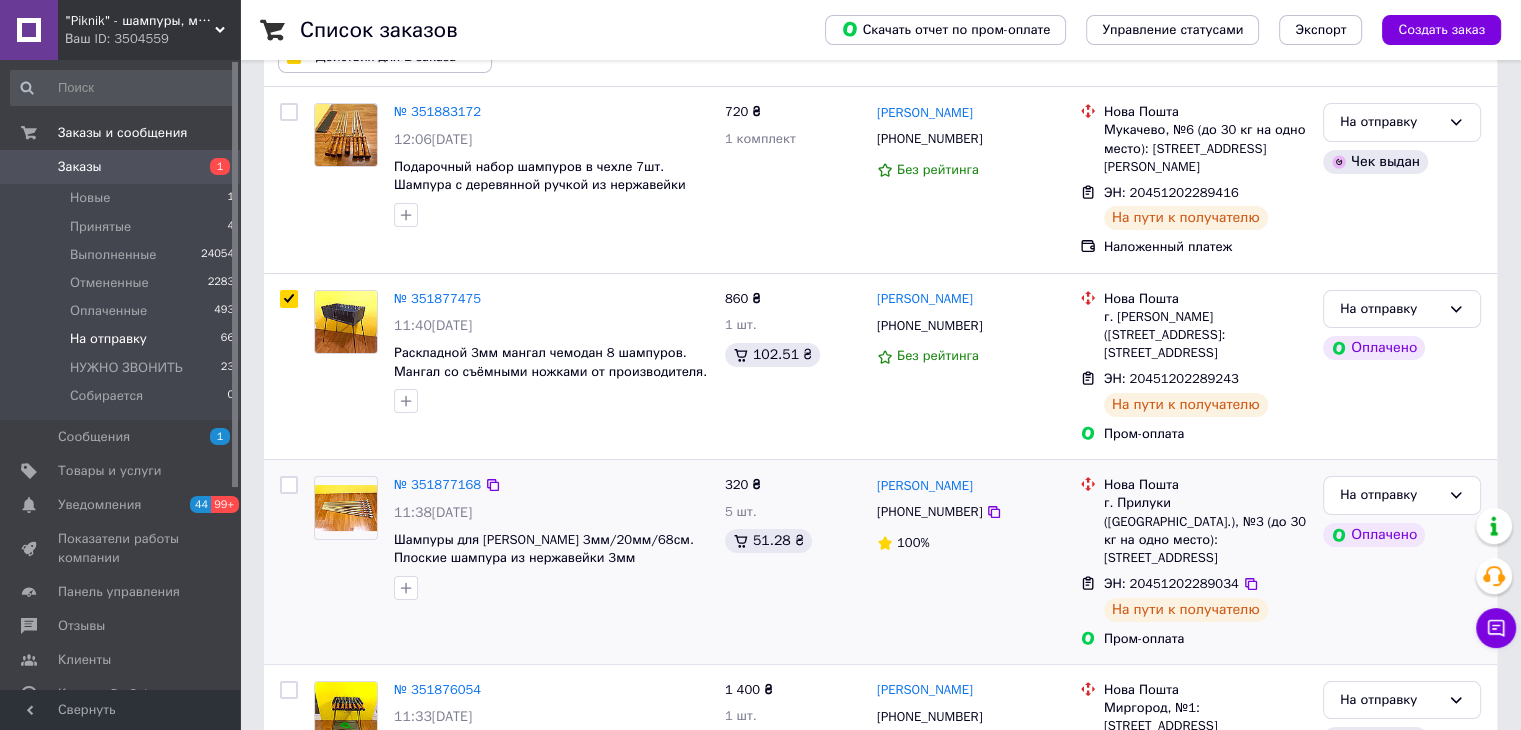 click at bounding box center (289, 485) 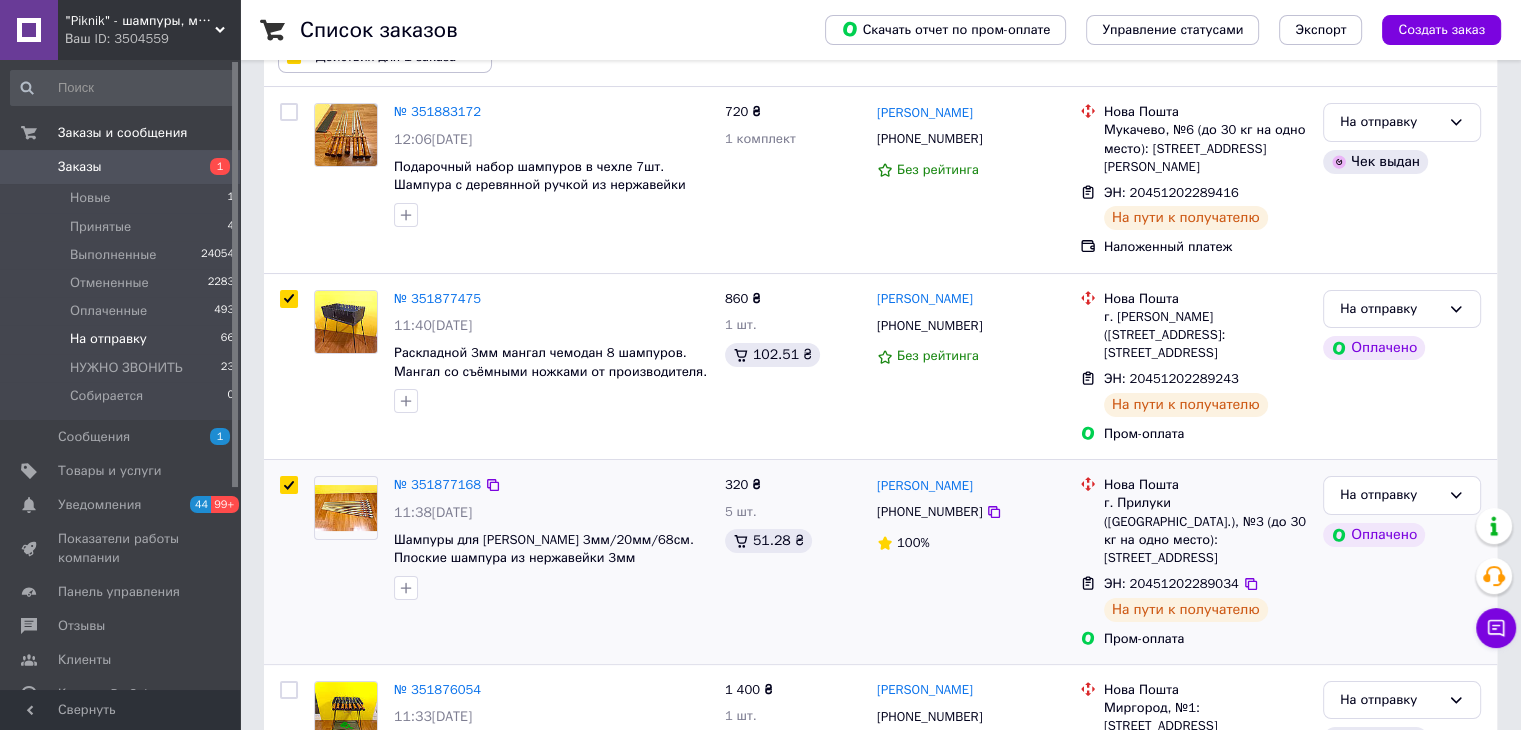 checkbox on "true" 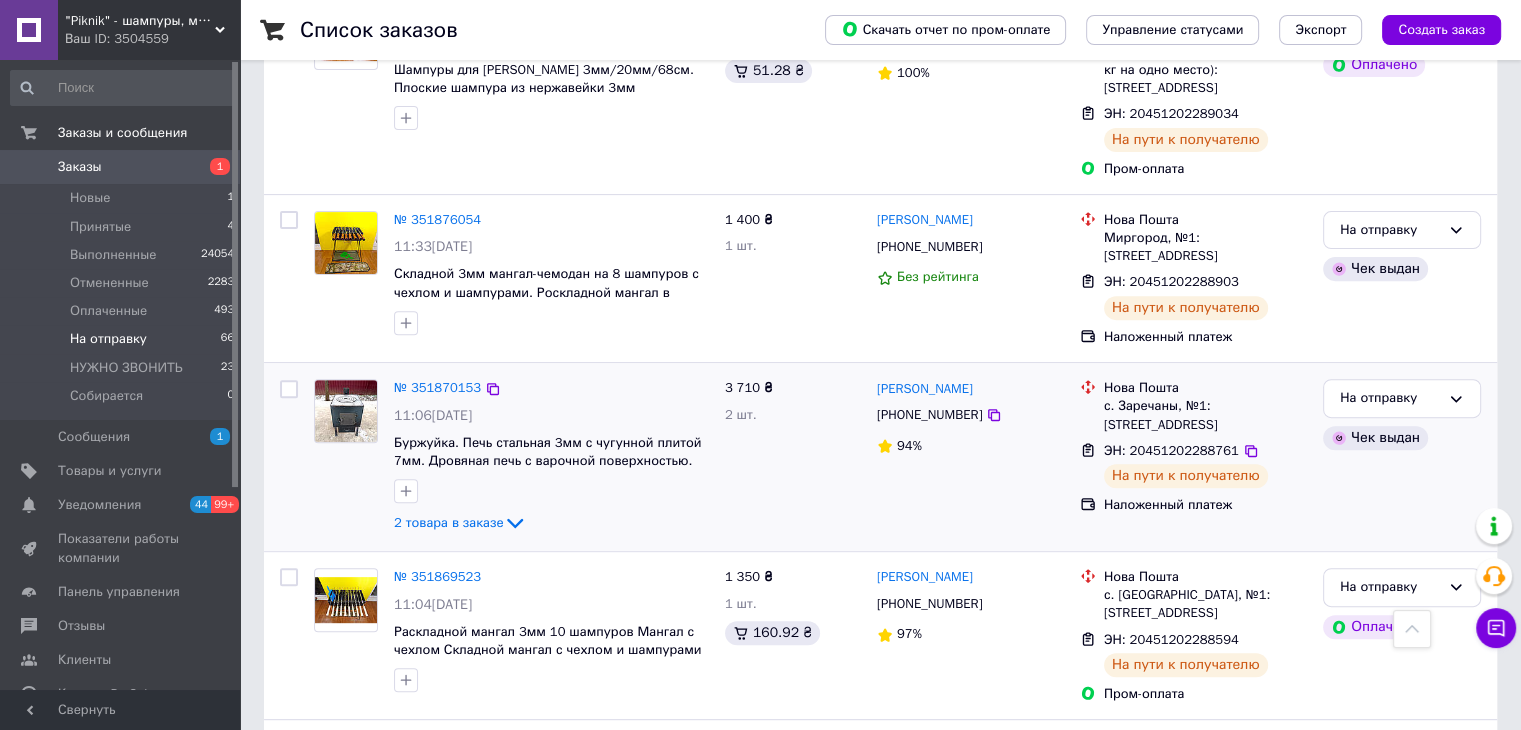 scroll, scrollTop: 800, scrollLeft: 0, axis: vertical 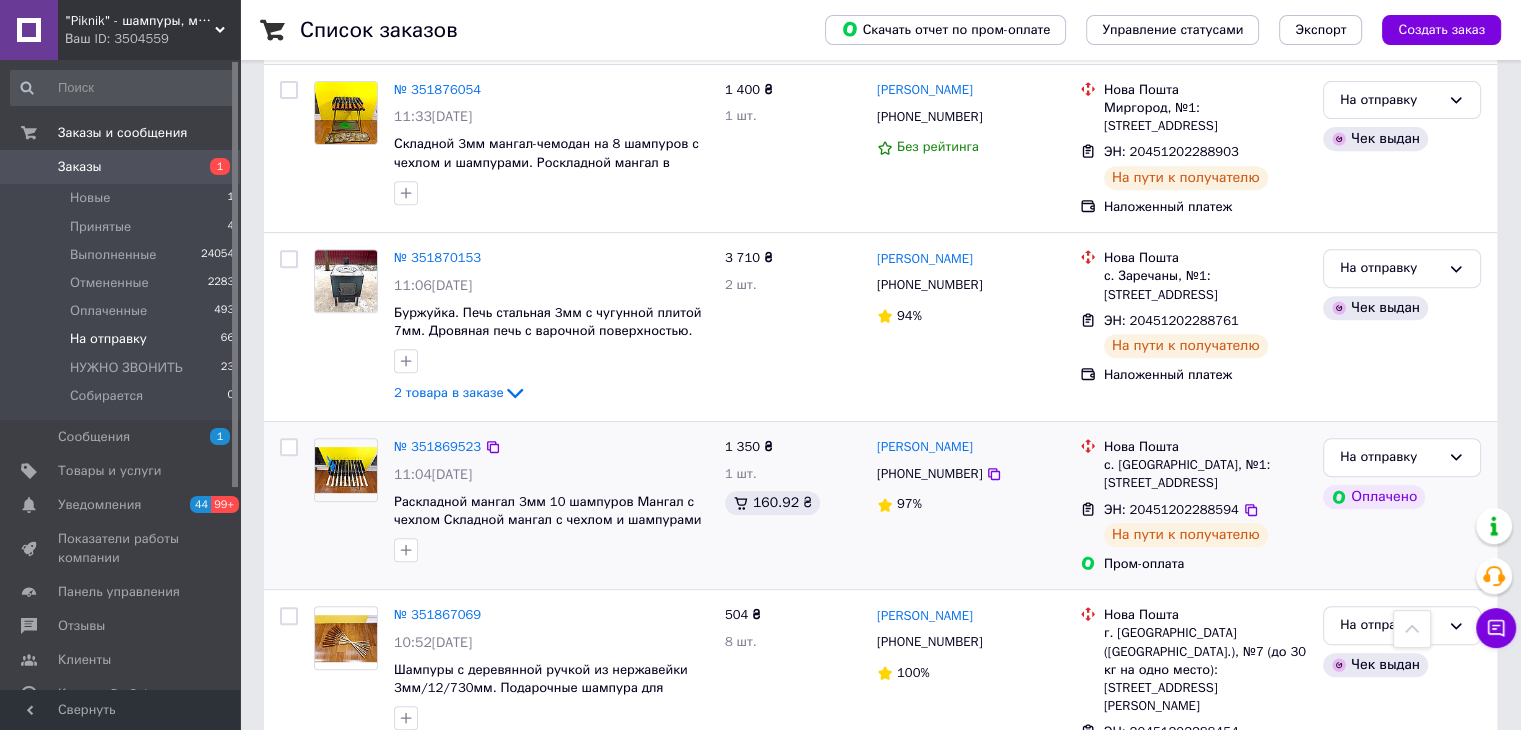 click at bounding box center [289, 447] 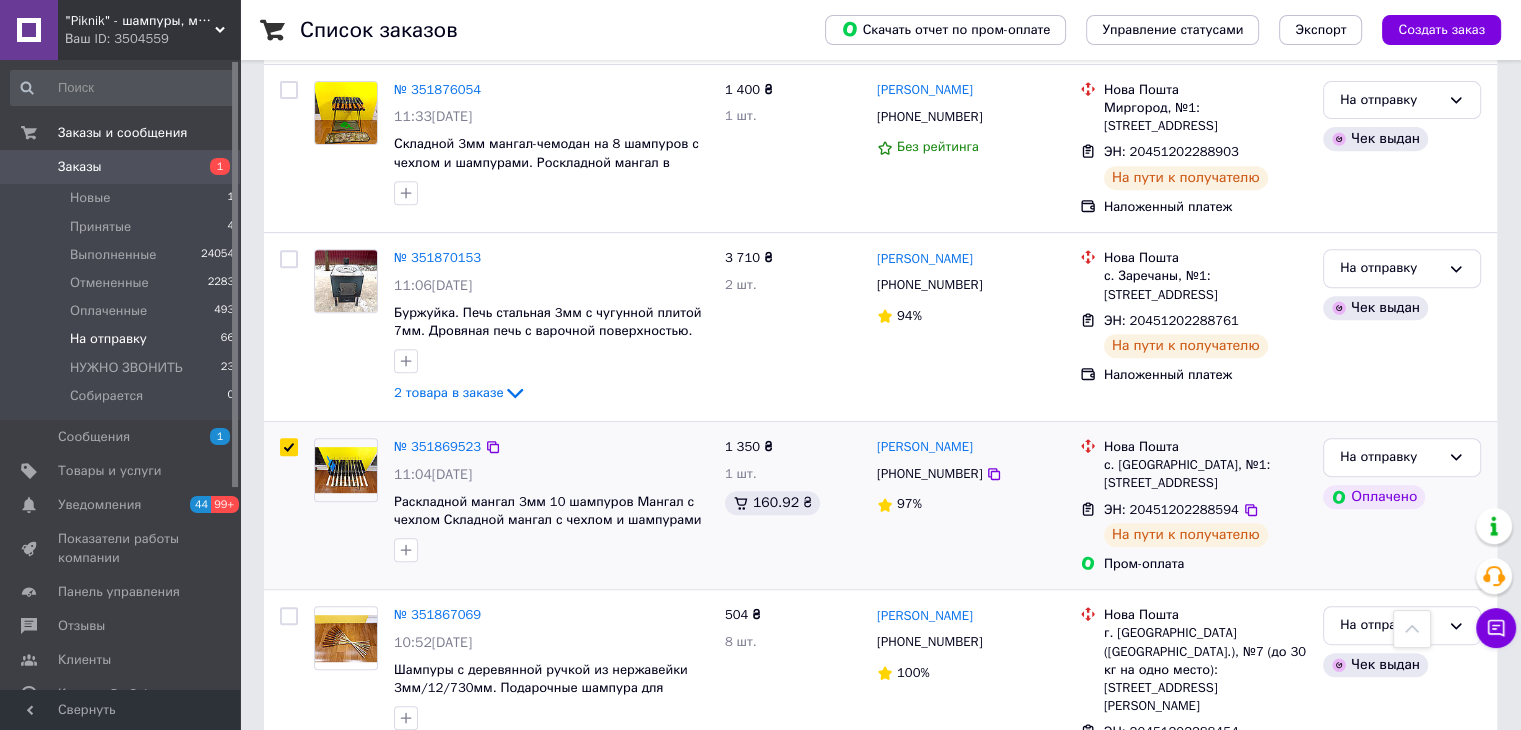 checkbox on "true" 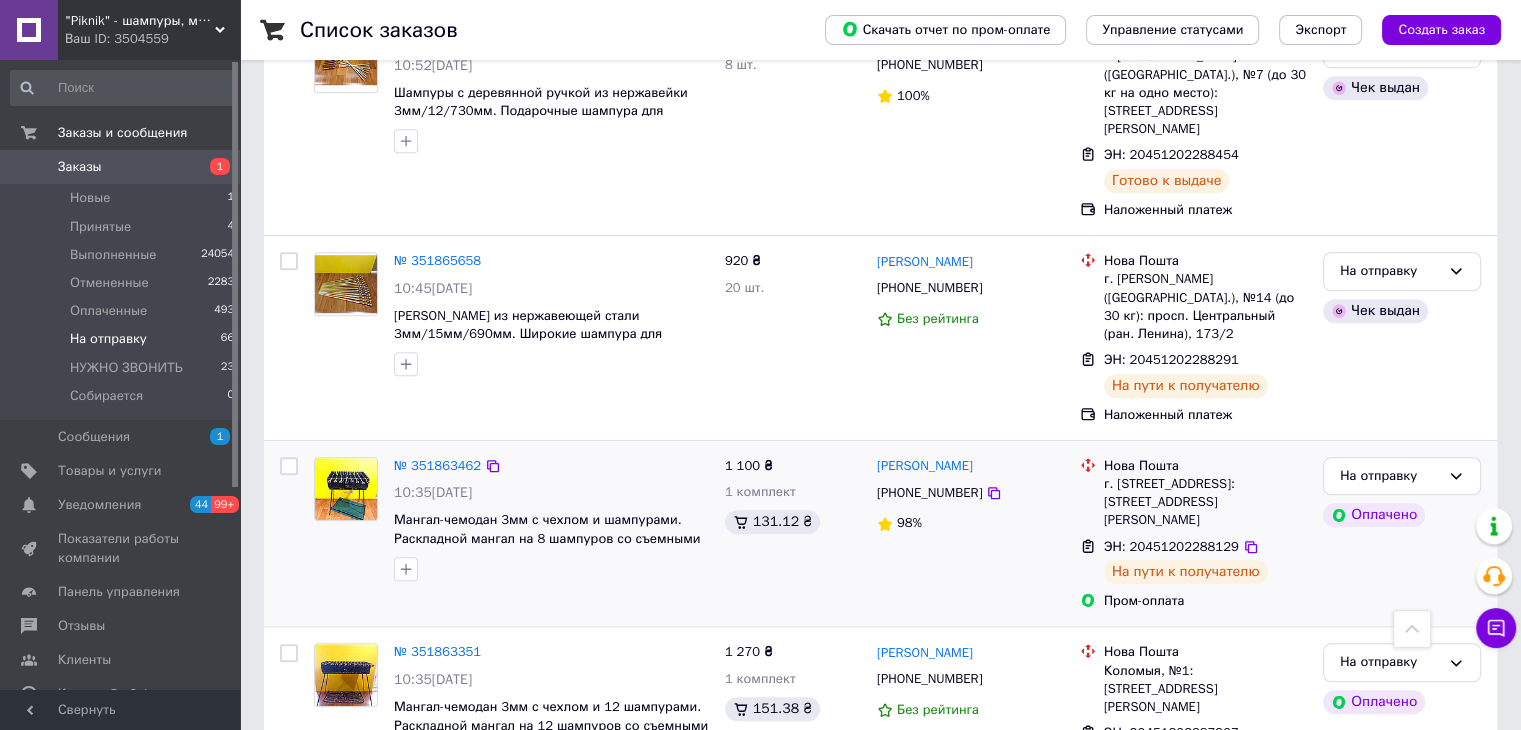 scroll, scrollTop: 1500, scrollLeft: 0, axis: vertical 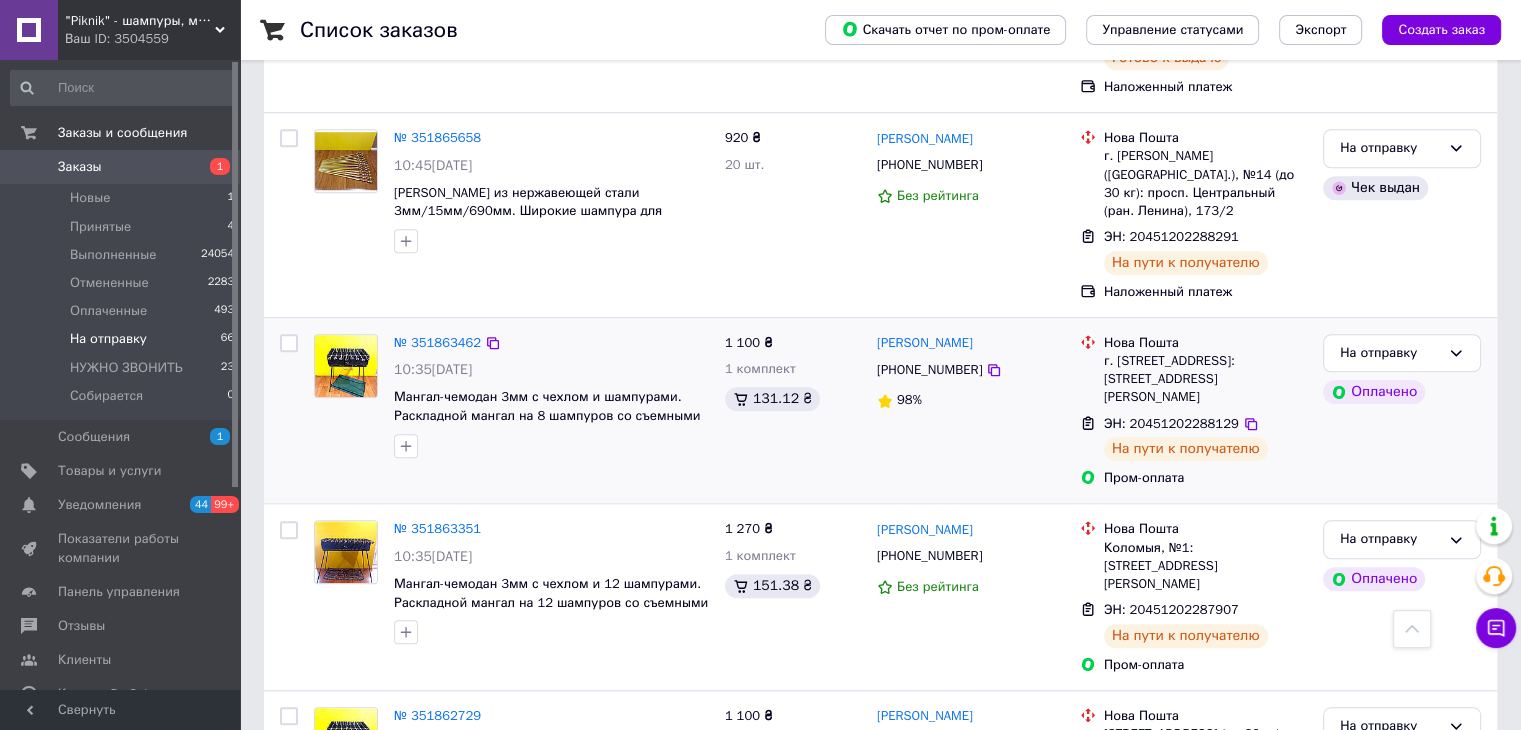 click at bounding box center (289, 343) 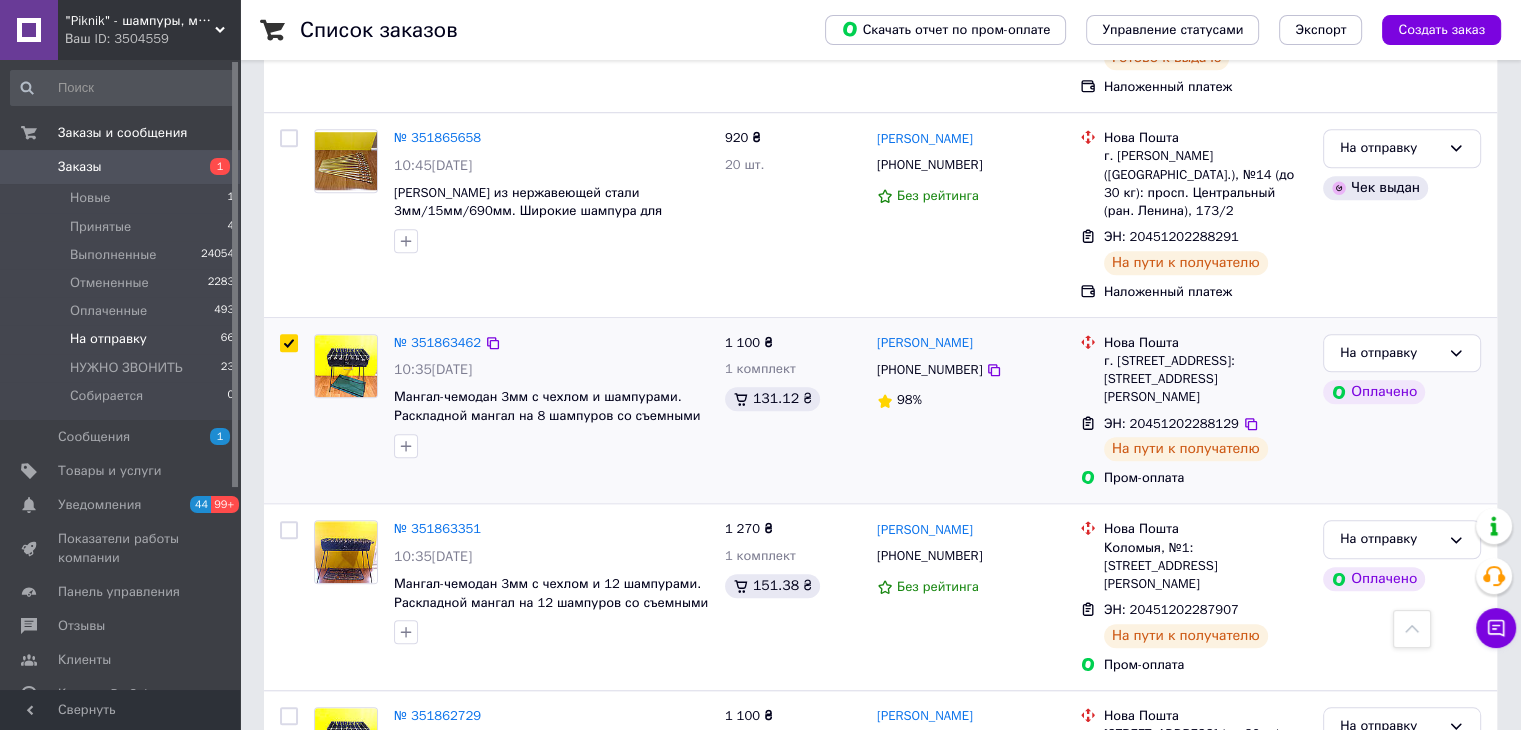 checkbox on "true" 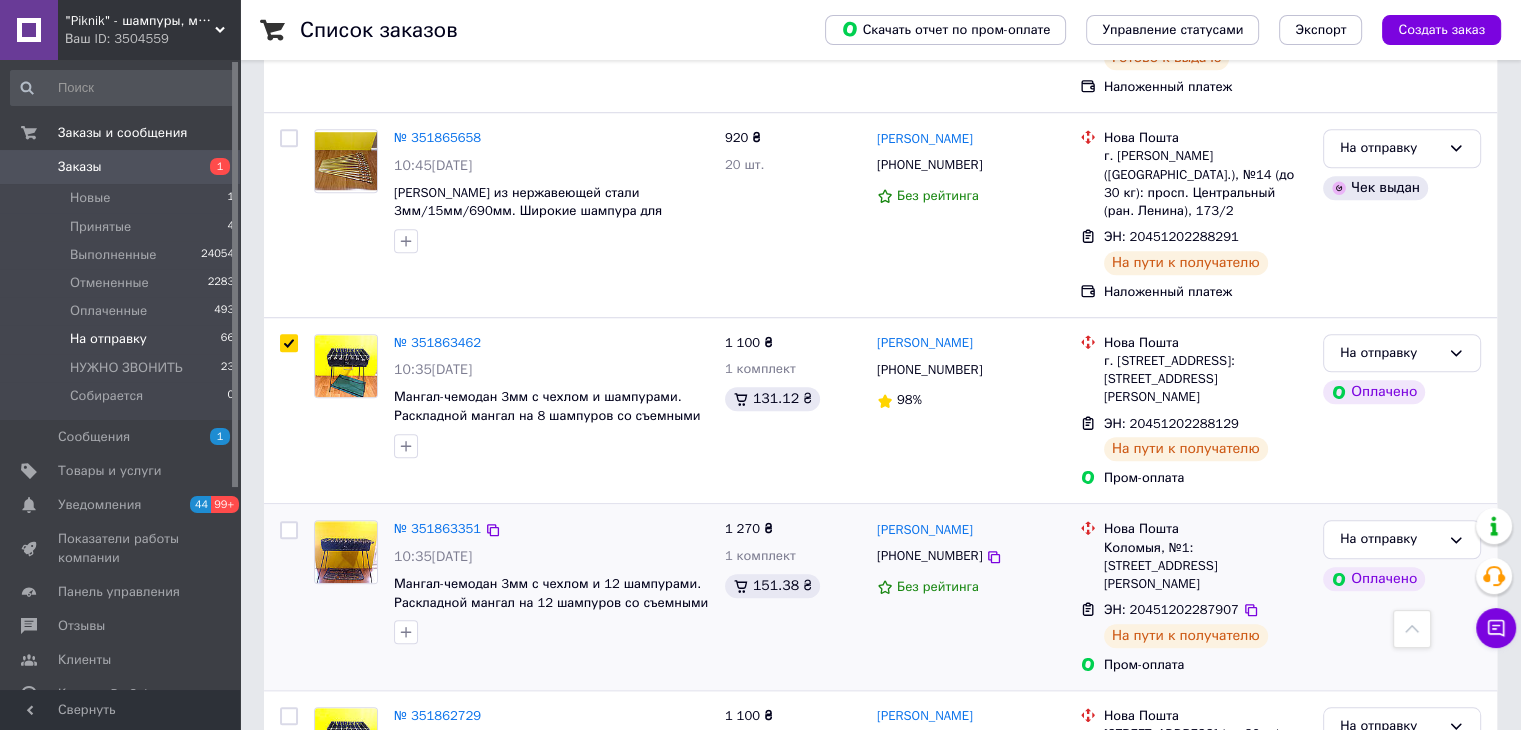 click at bounding box center (289, 530) 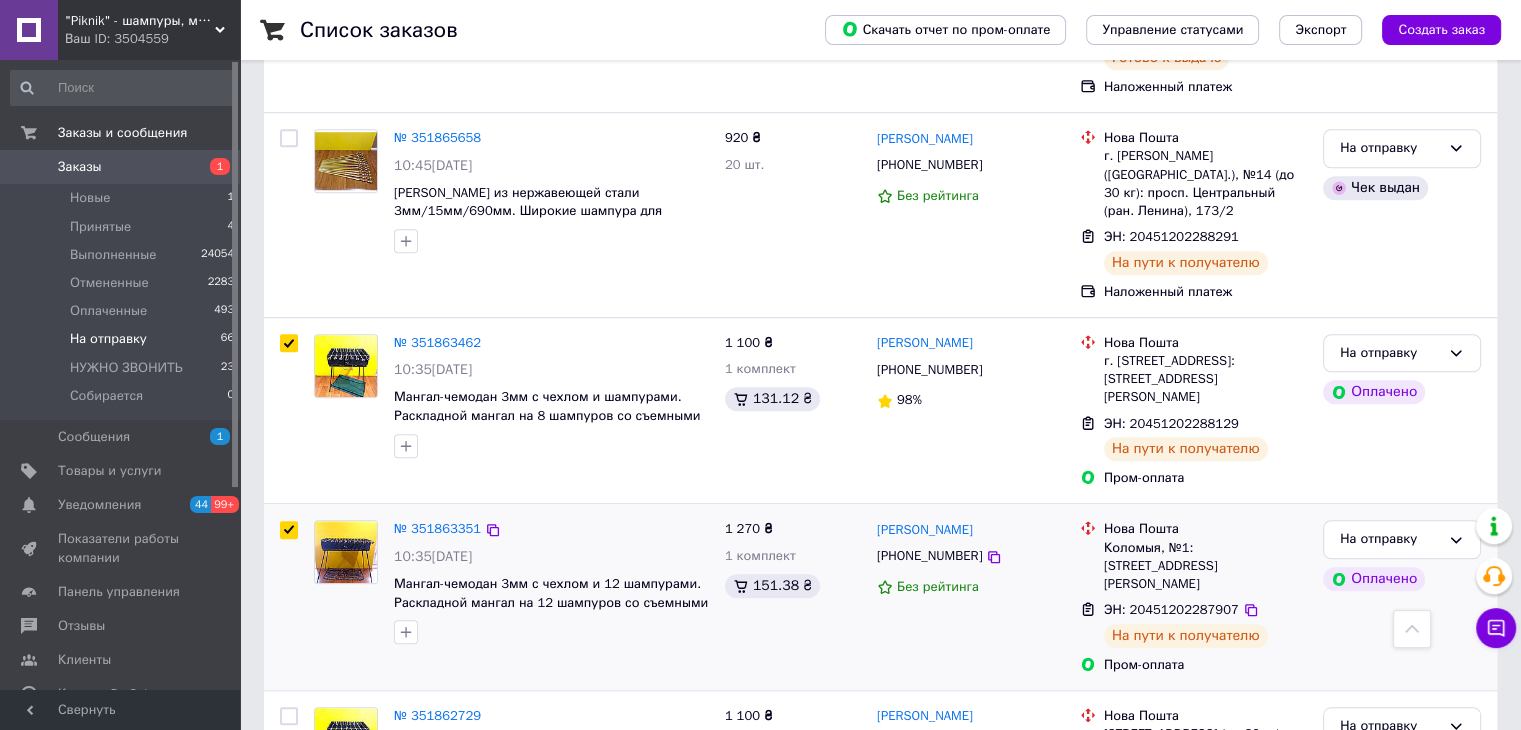 checkbox on "true" 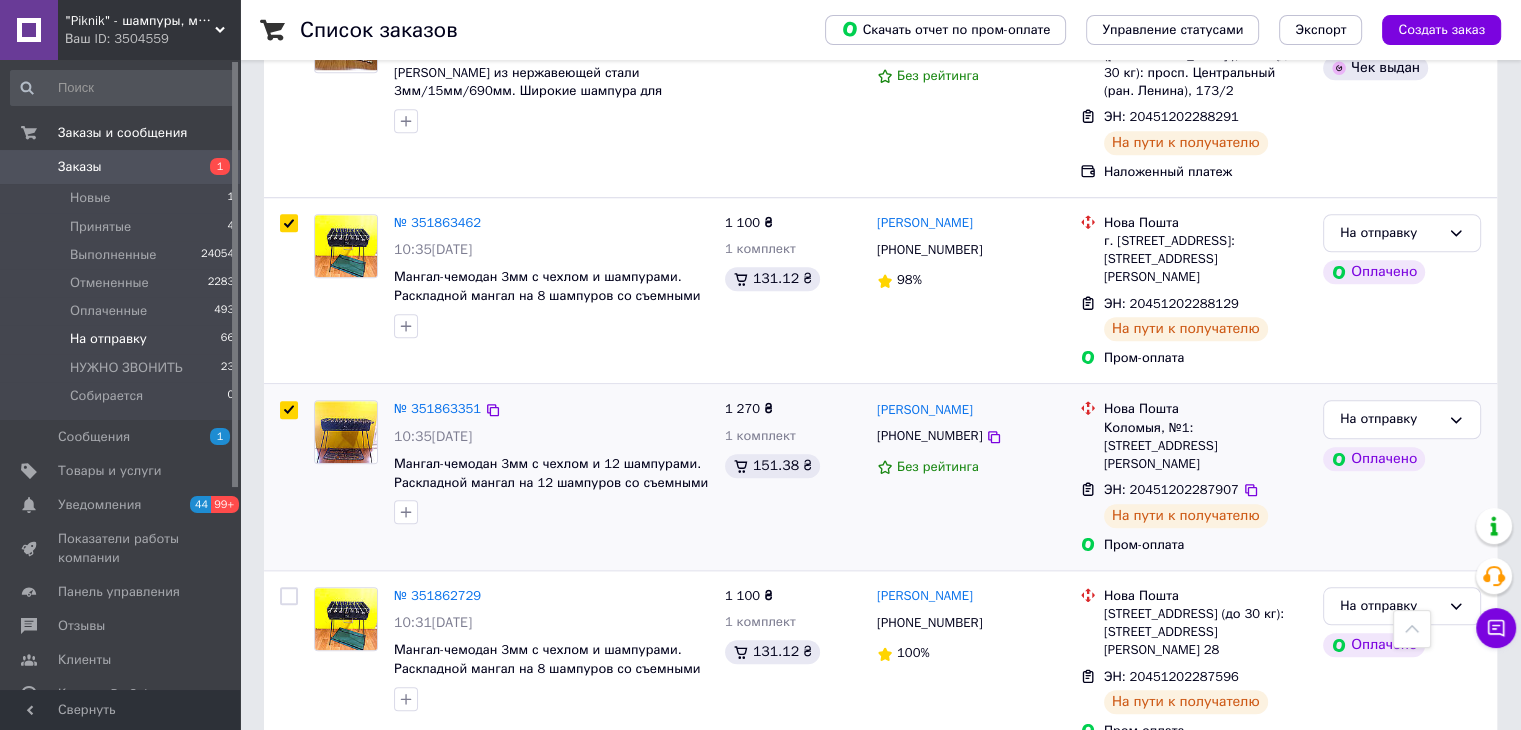 scroll, scrollTop: 1700, scrollLeft: 0, axis: vertical 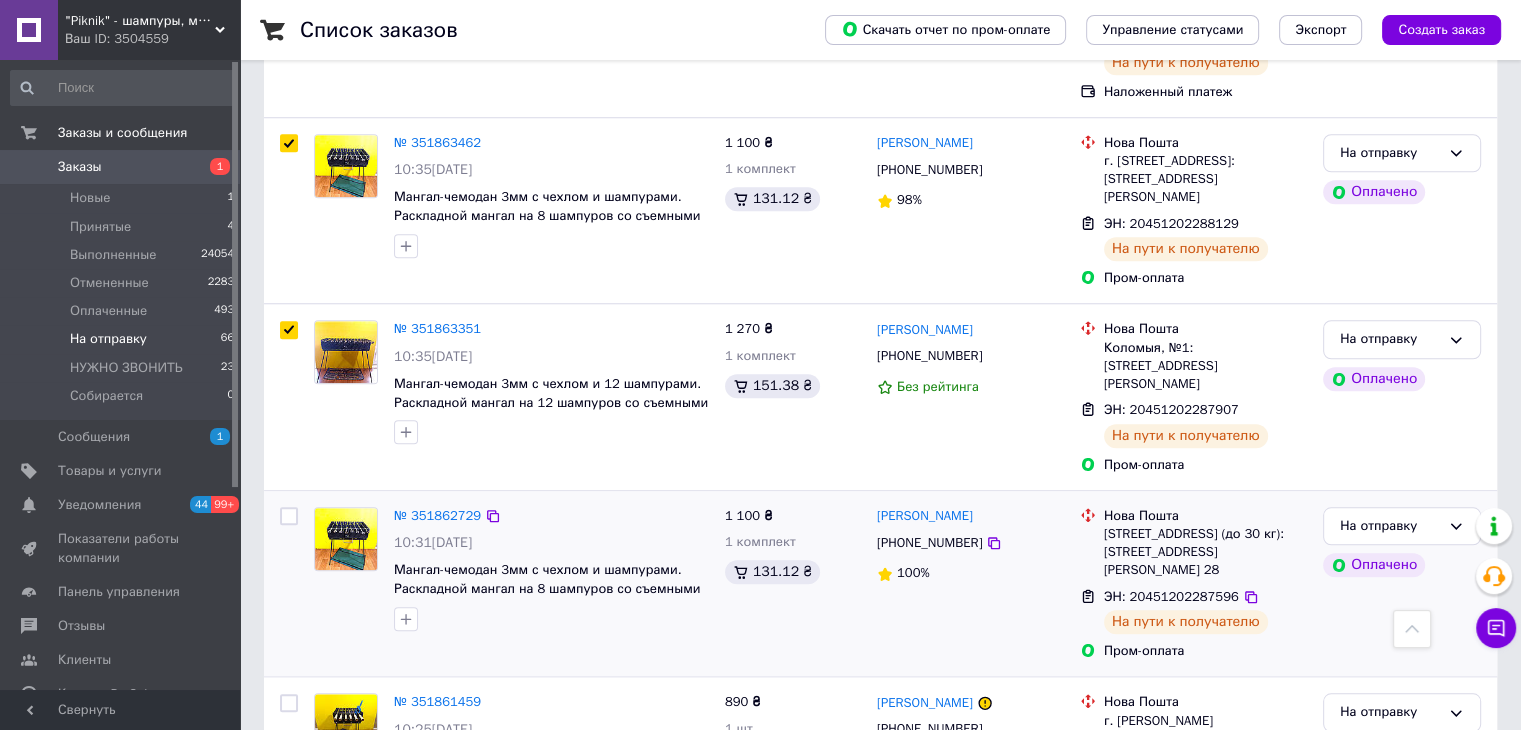 click at bounding box center (289, 516) 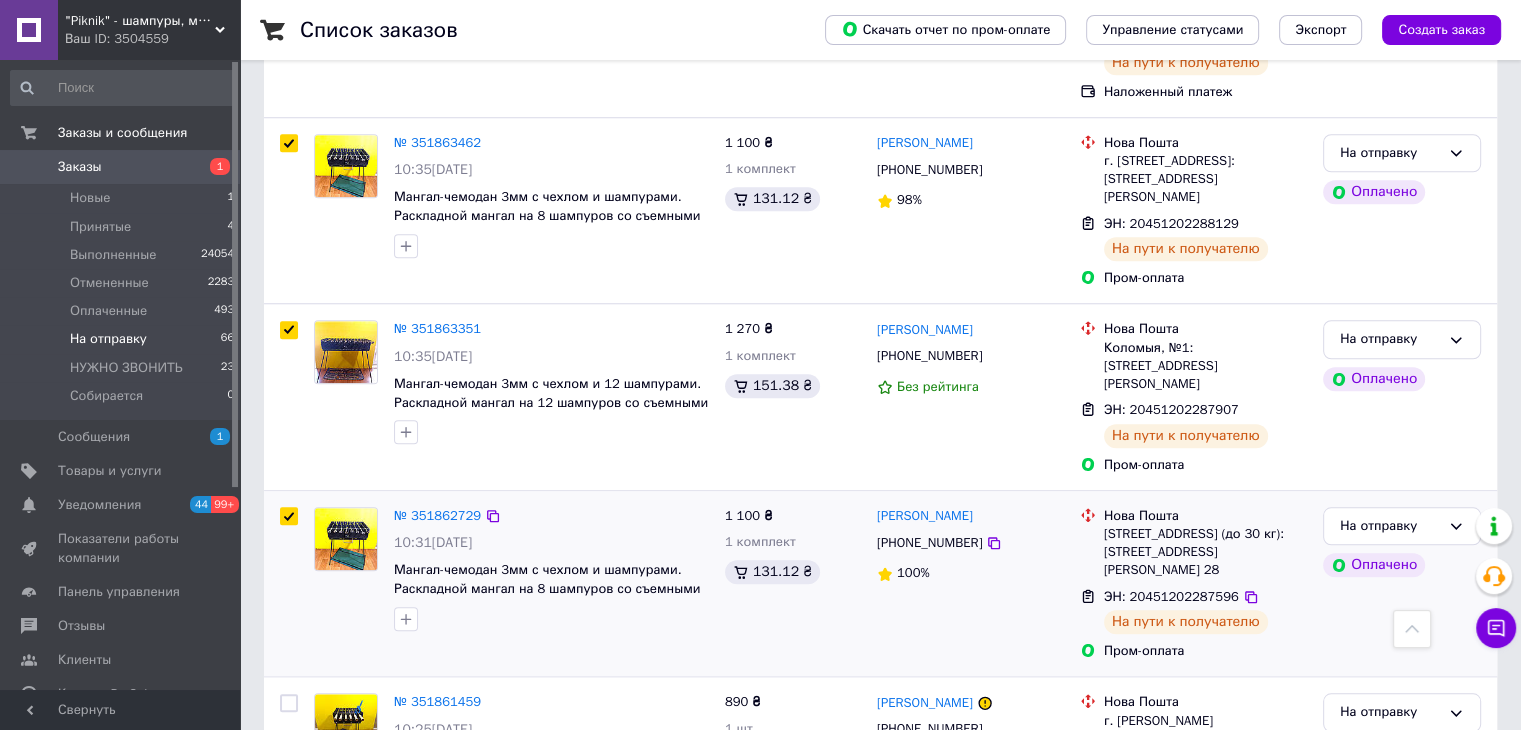 checkbox on "true" 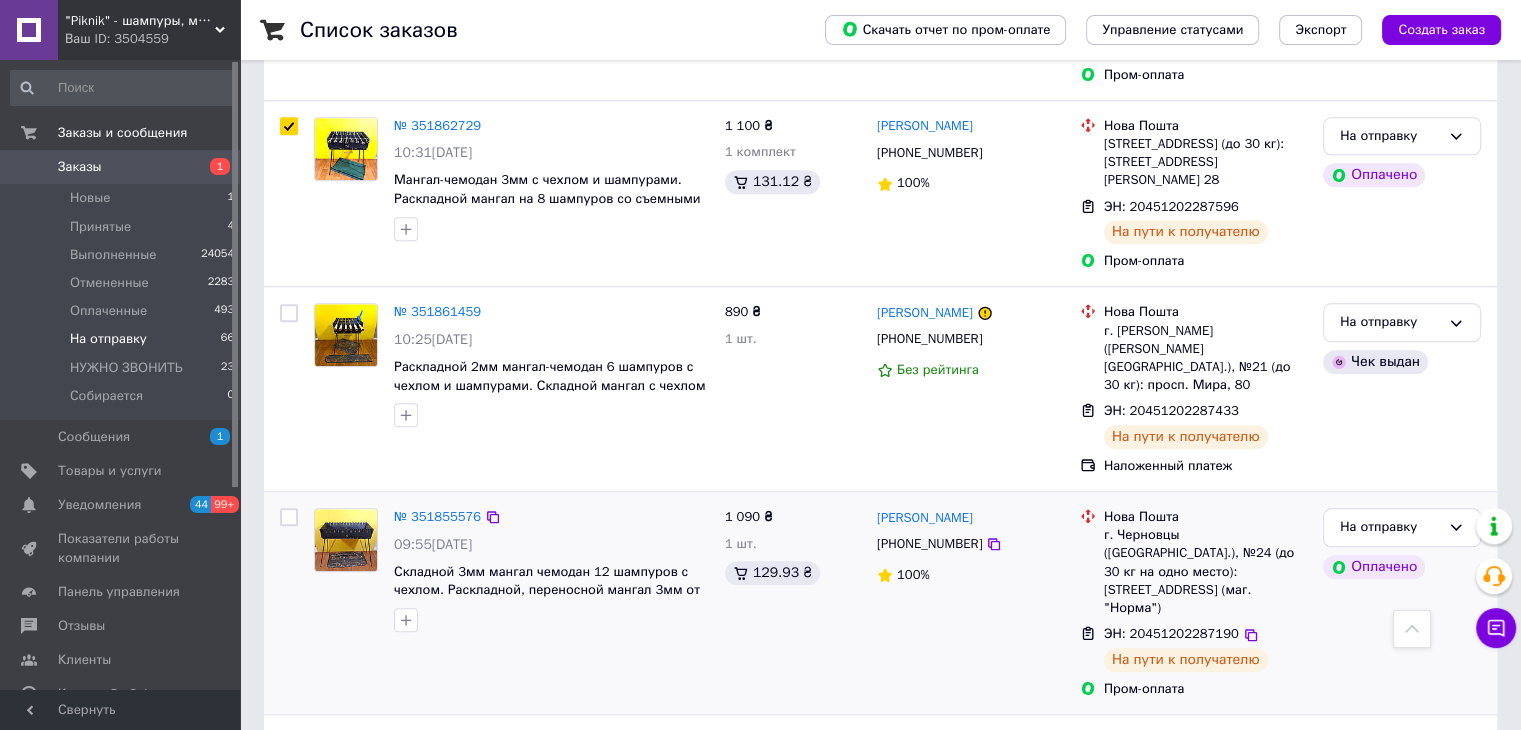 scroll, scrollTop: 2100, scrollLeft: 0, axis: vertical 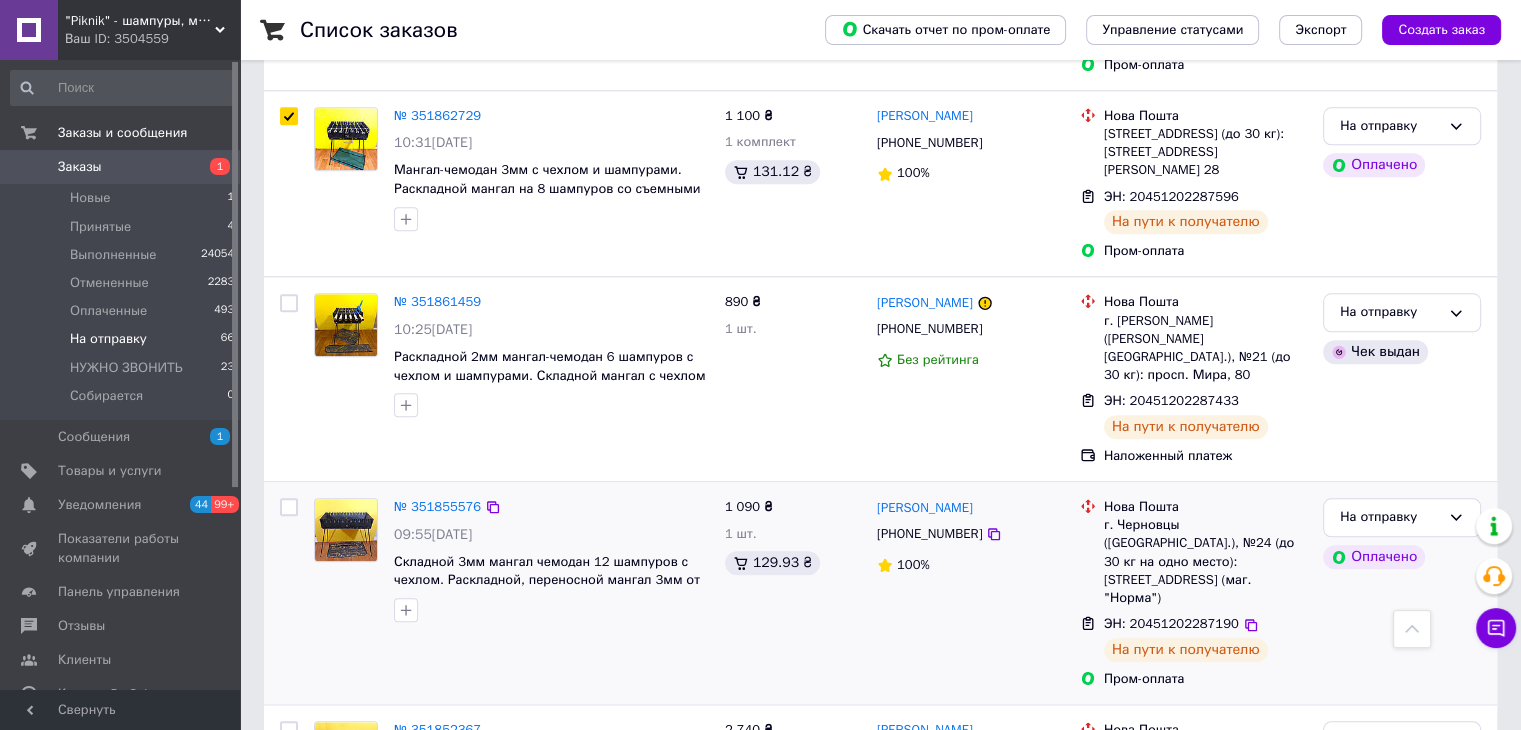 click at bounding box center (289, 507) 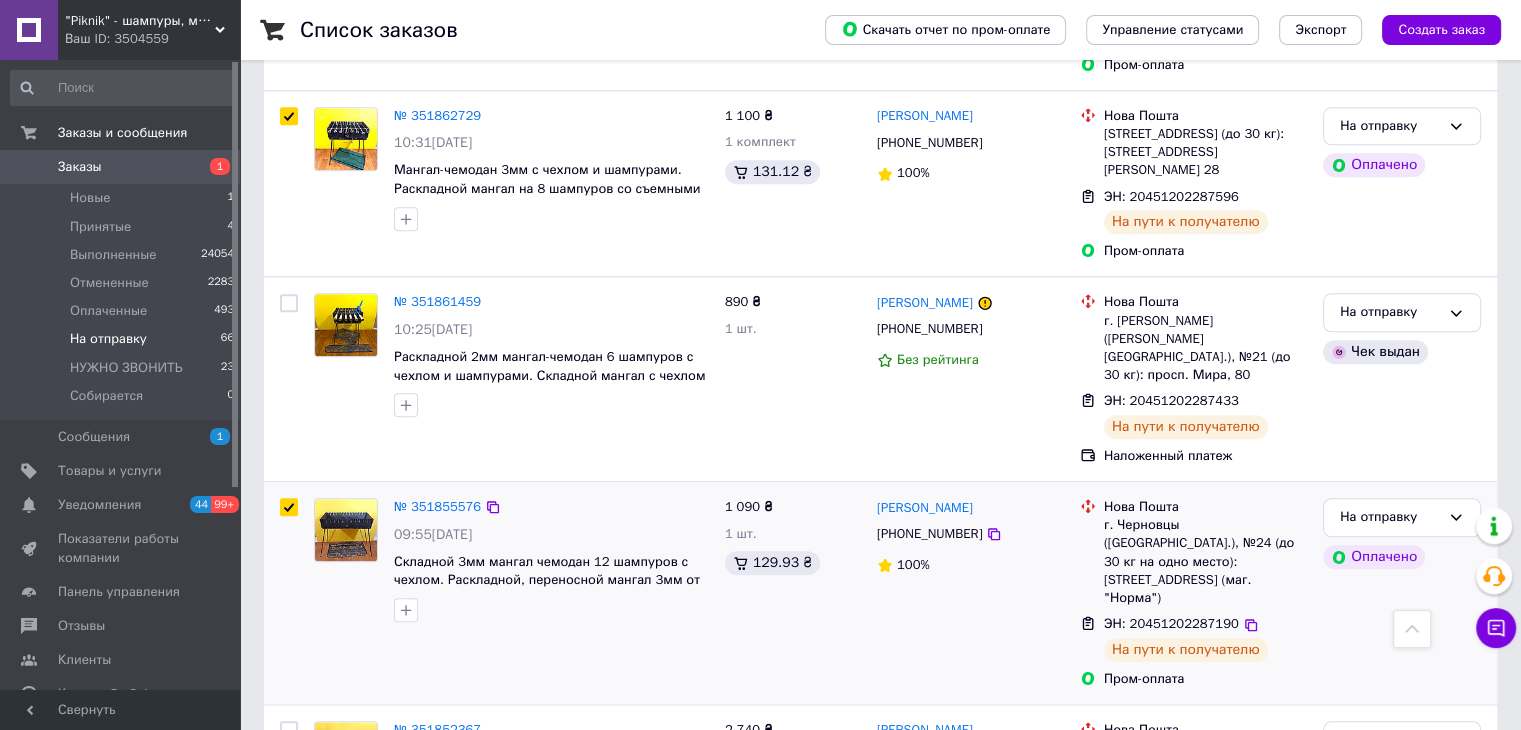 checkbox on "true" 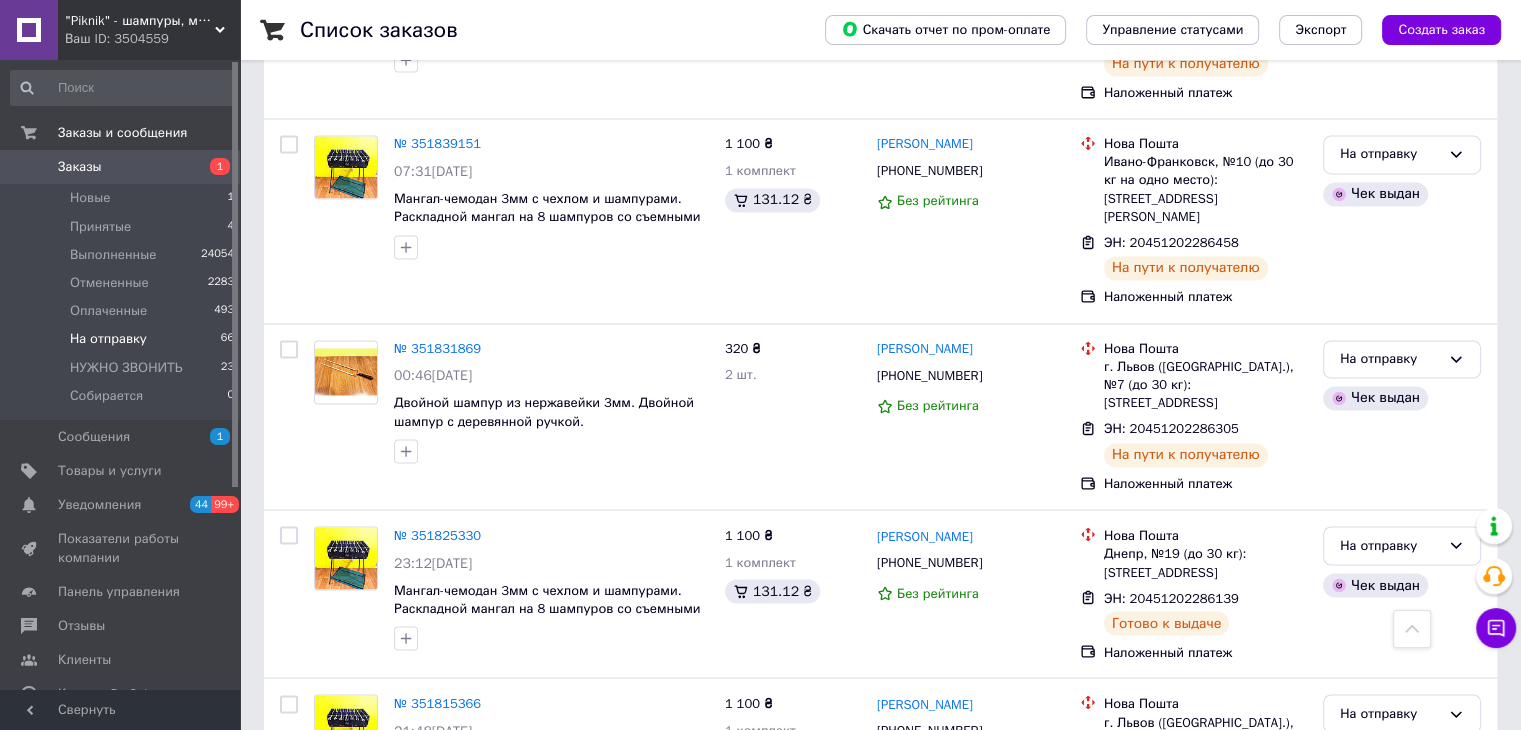 scroll, scrollTop: 3277, scrollLeft: 0, axis: vertical 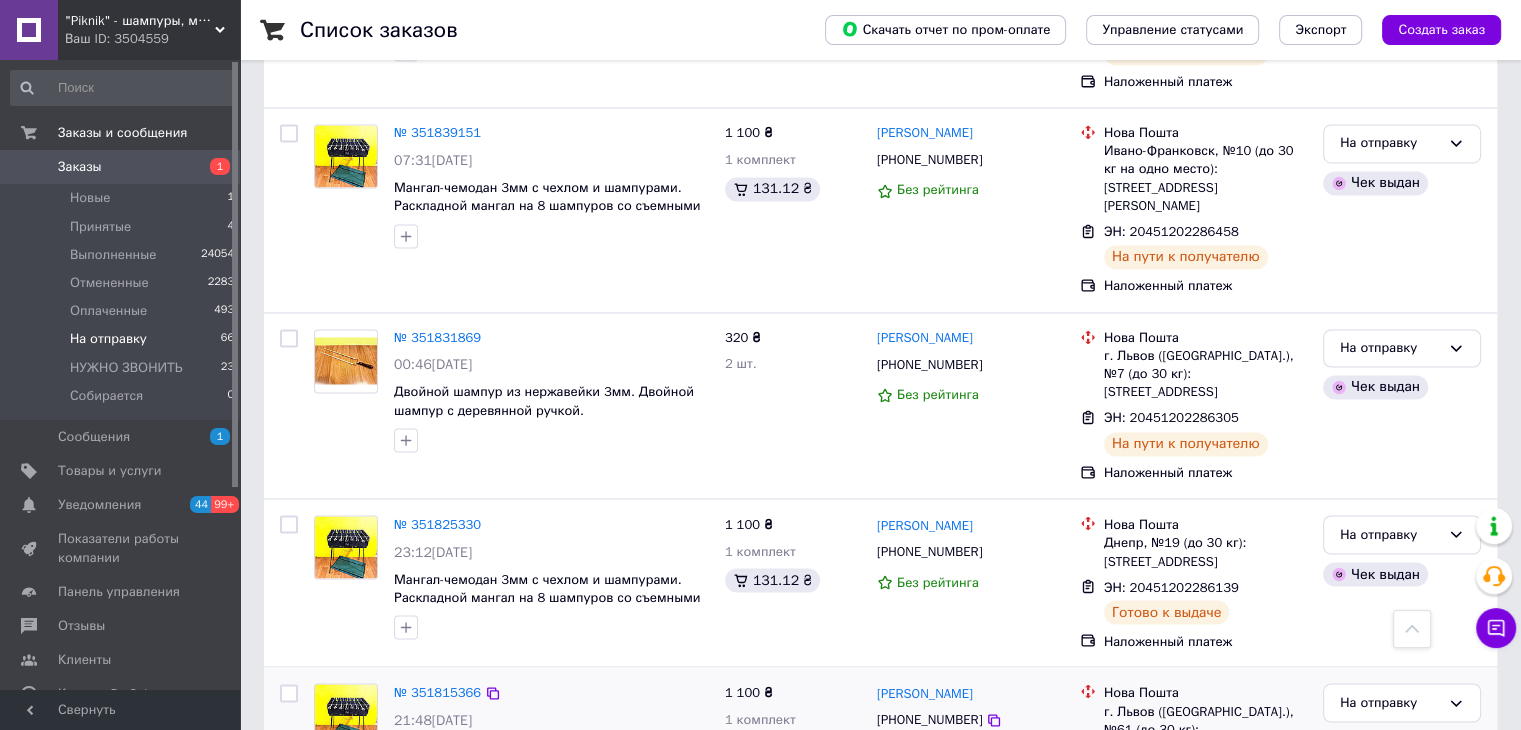click at bounding box center (289, 693) 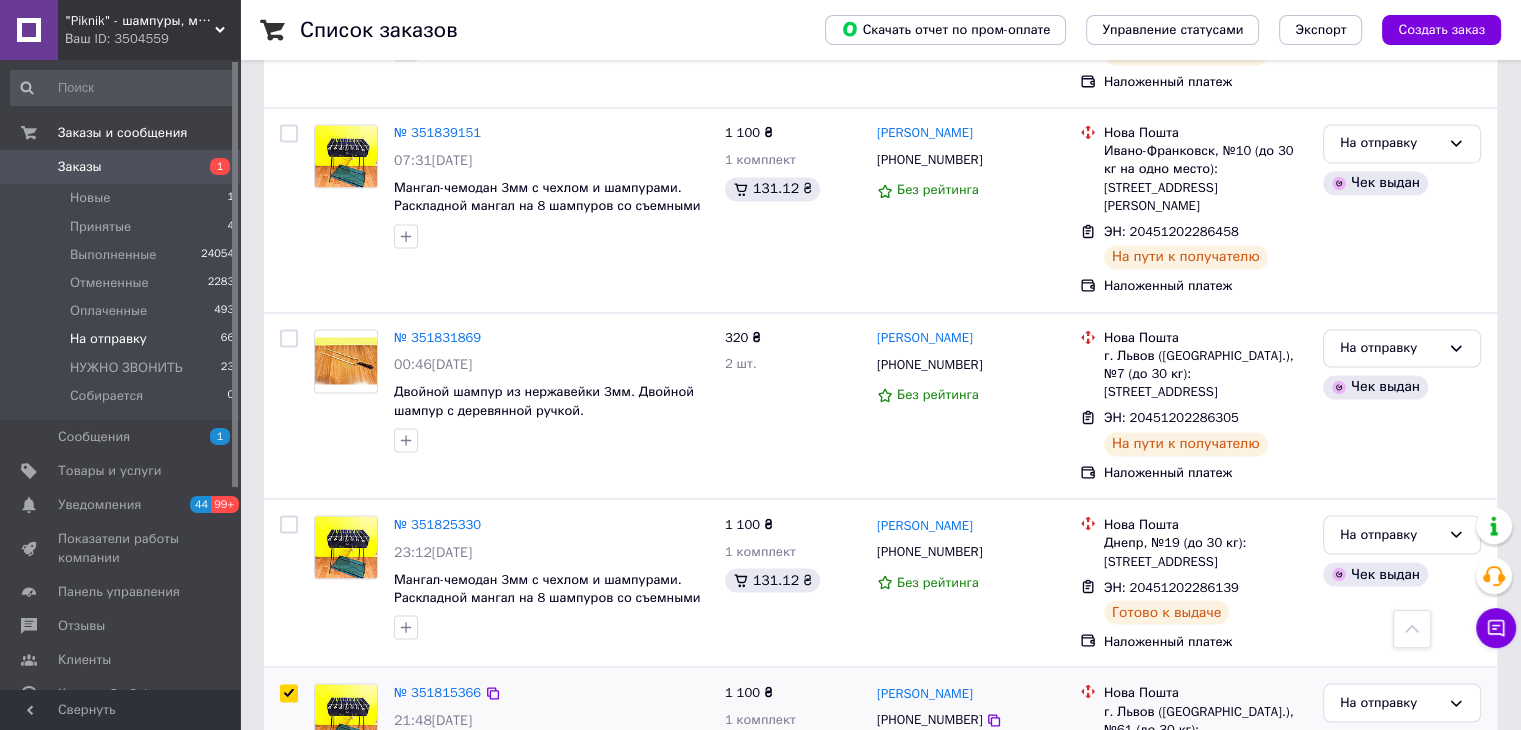 checkbox on "true" 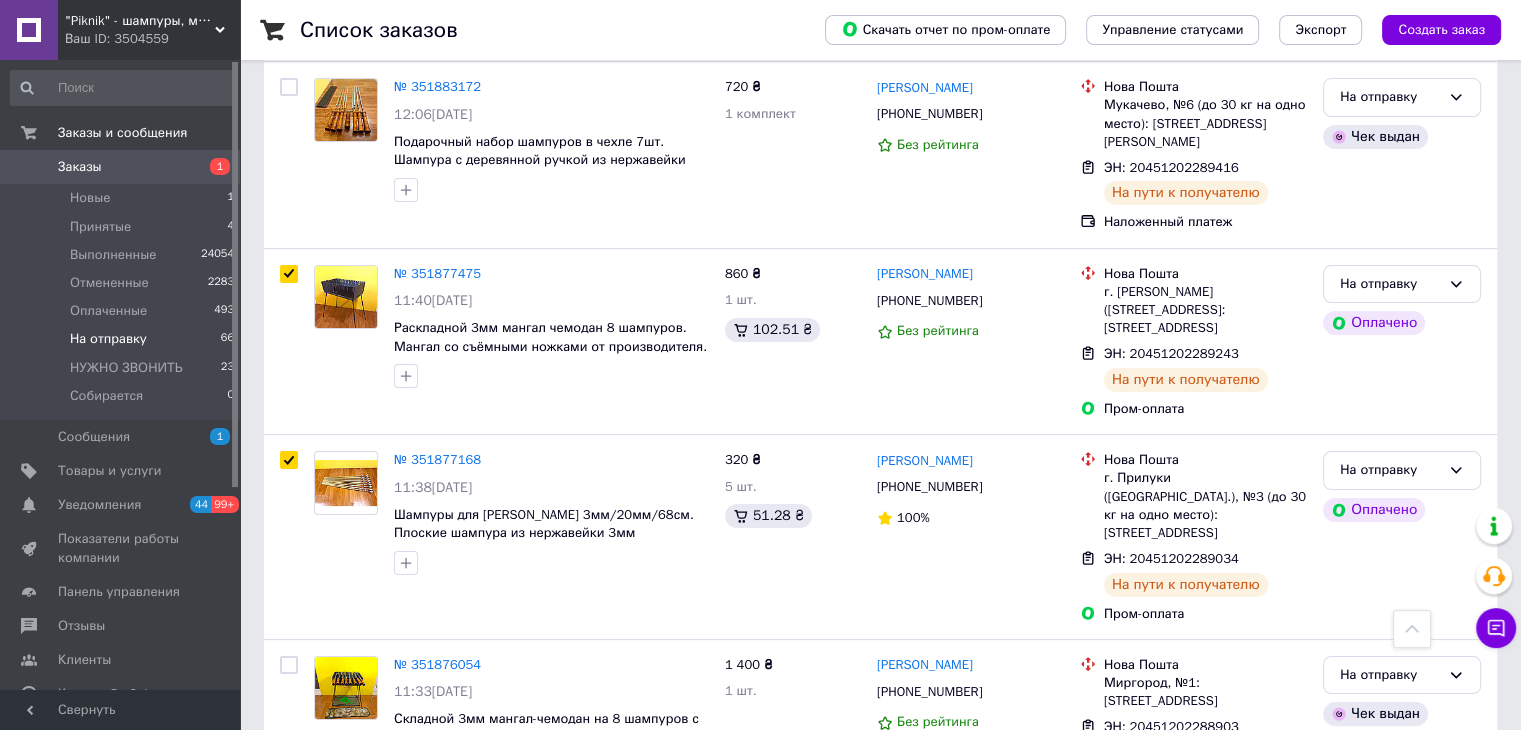 scroll, scrollTop: 0, scrollLeft: 0, axis: both 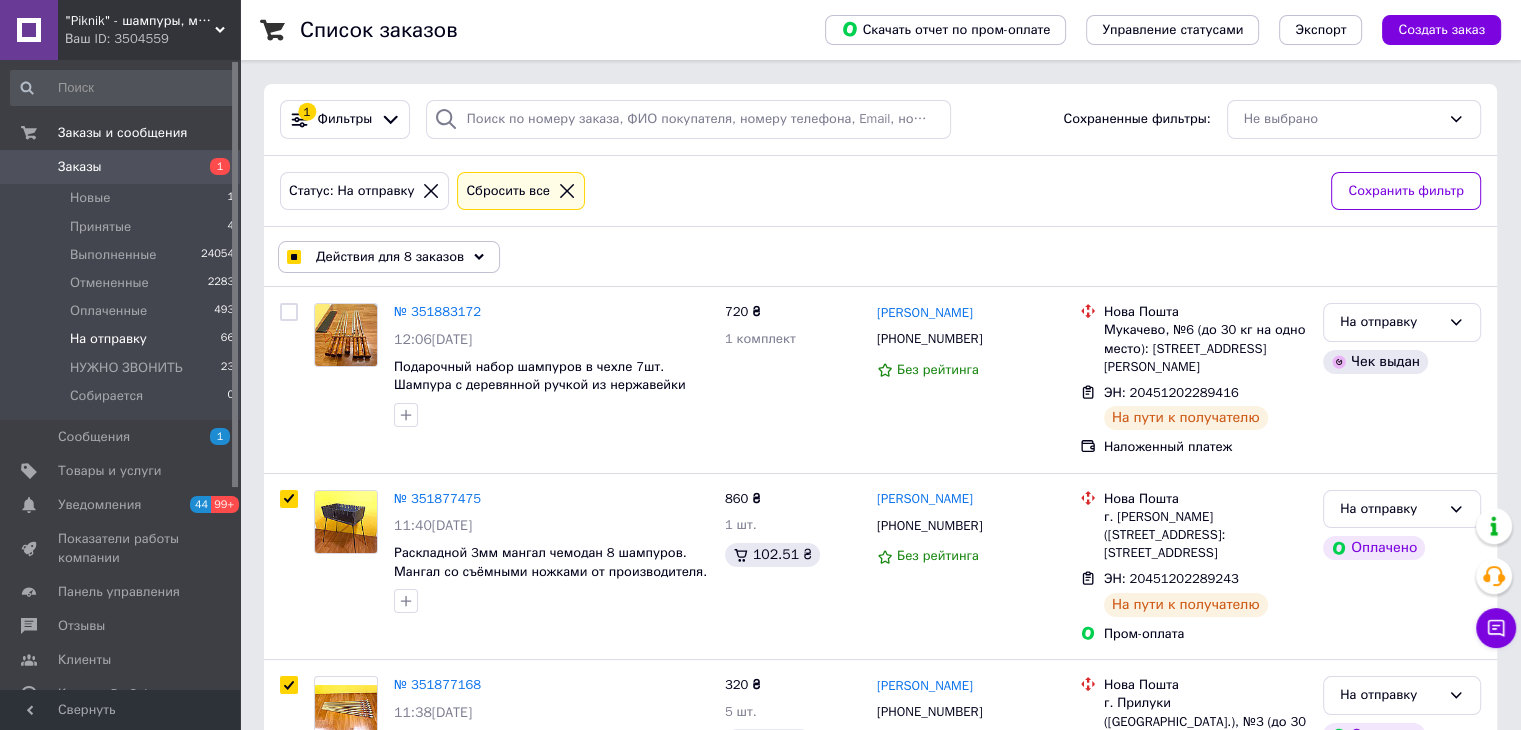 click on "Действия для 8 заказов" at bounding box center (390, 257) 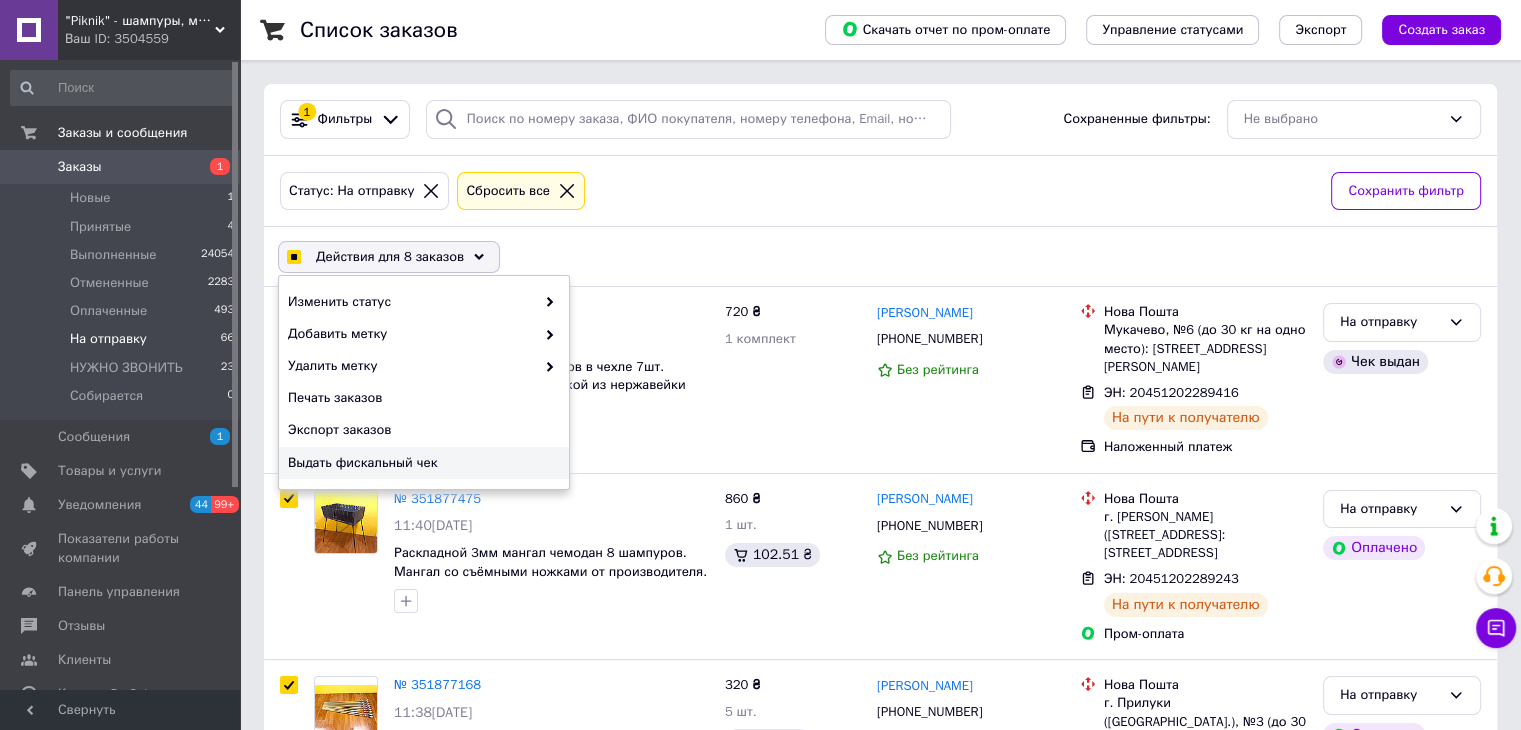 click on "Выдать фискальный чек" at bounding box center [421, 463] 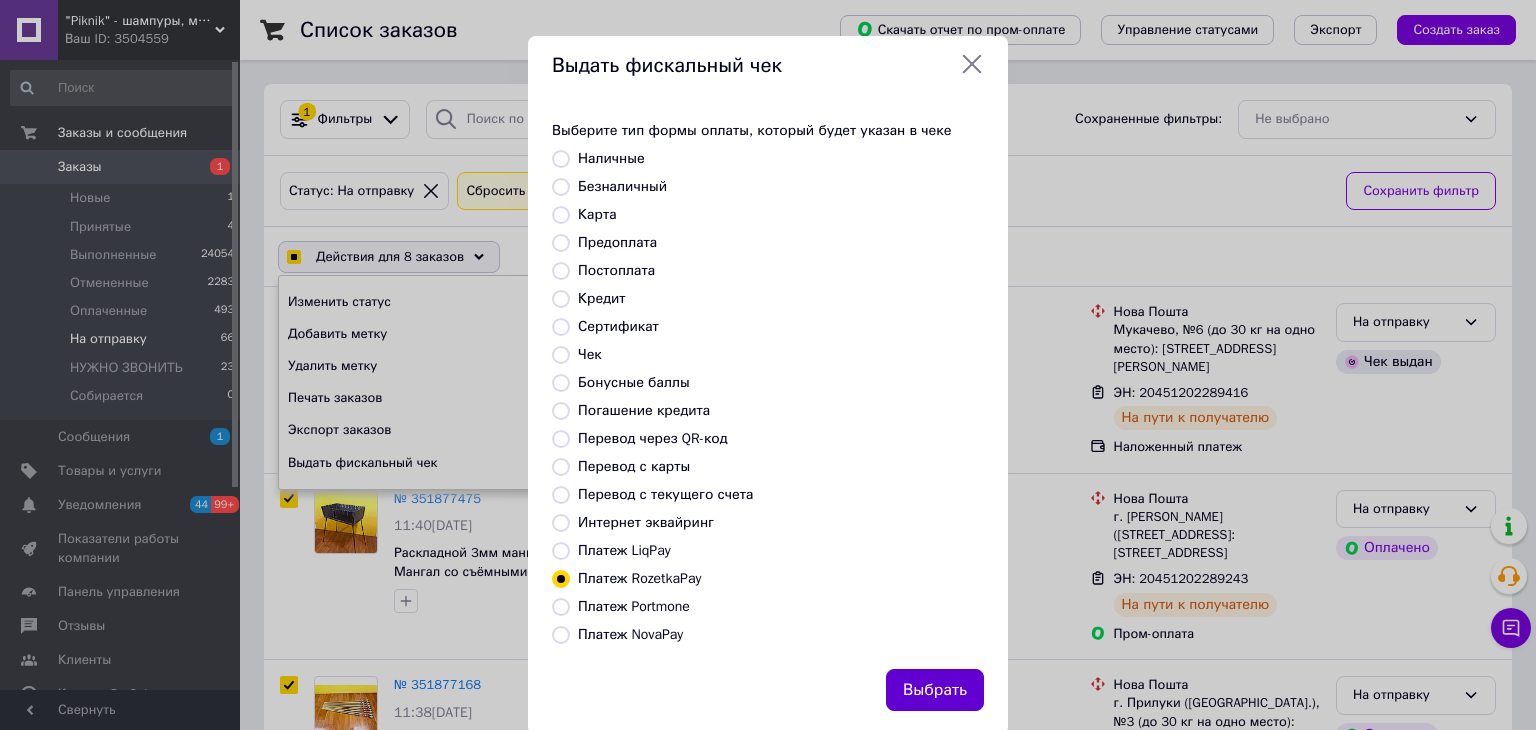 click on "Выбрать" at bounding box center [935, 690] 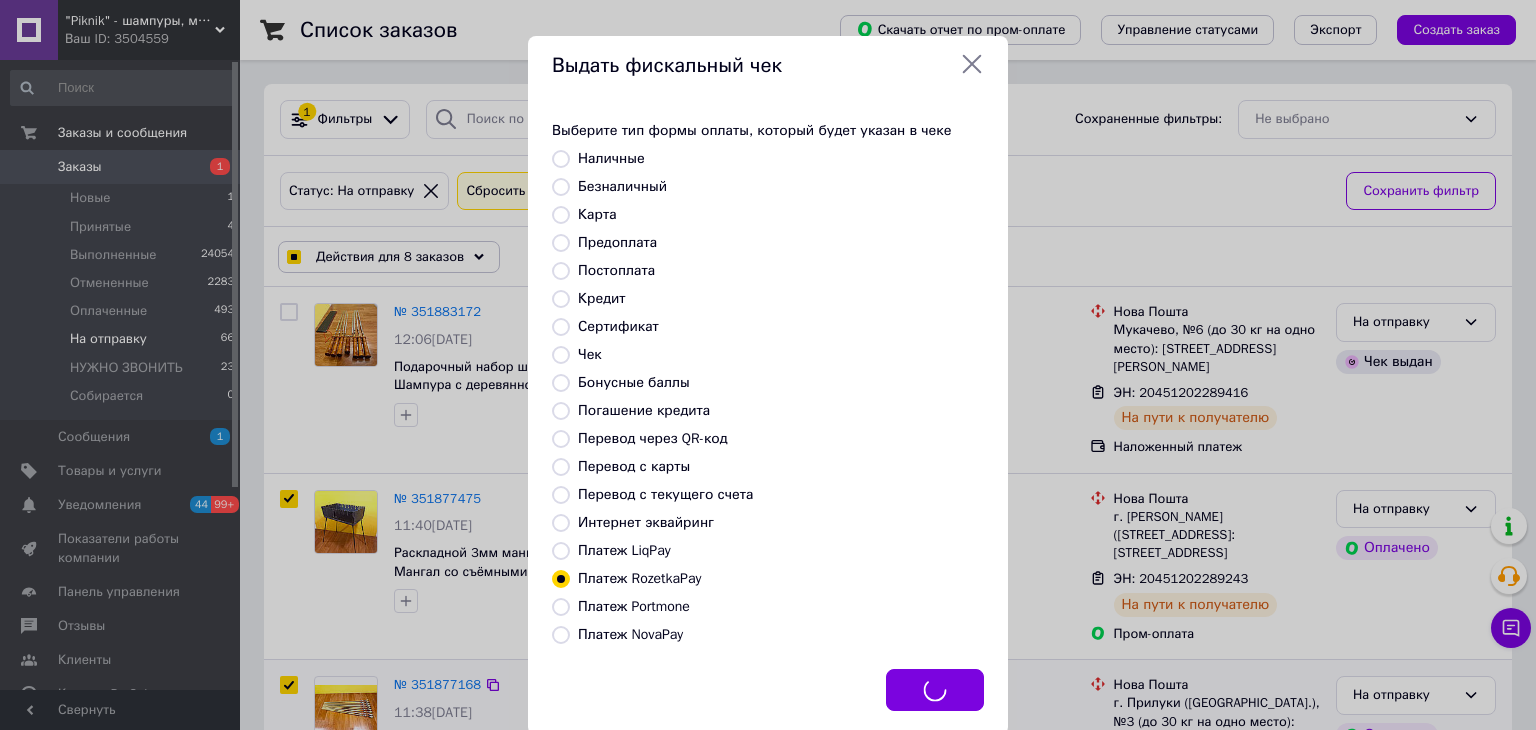 checkbox on "true" 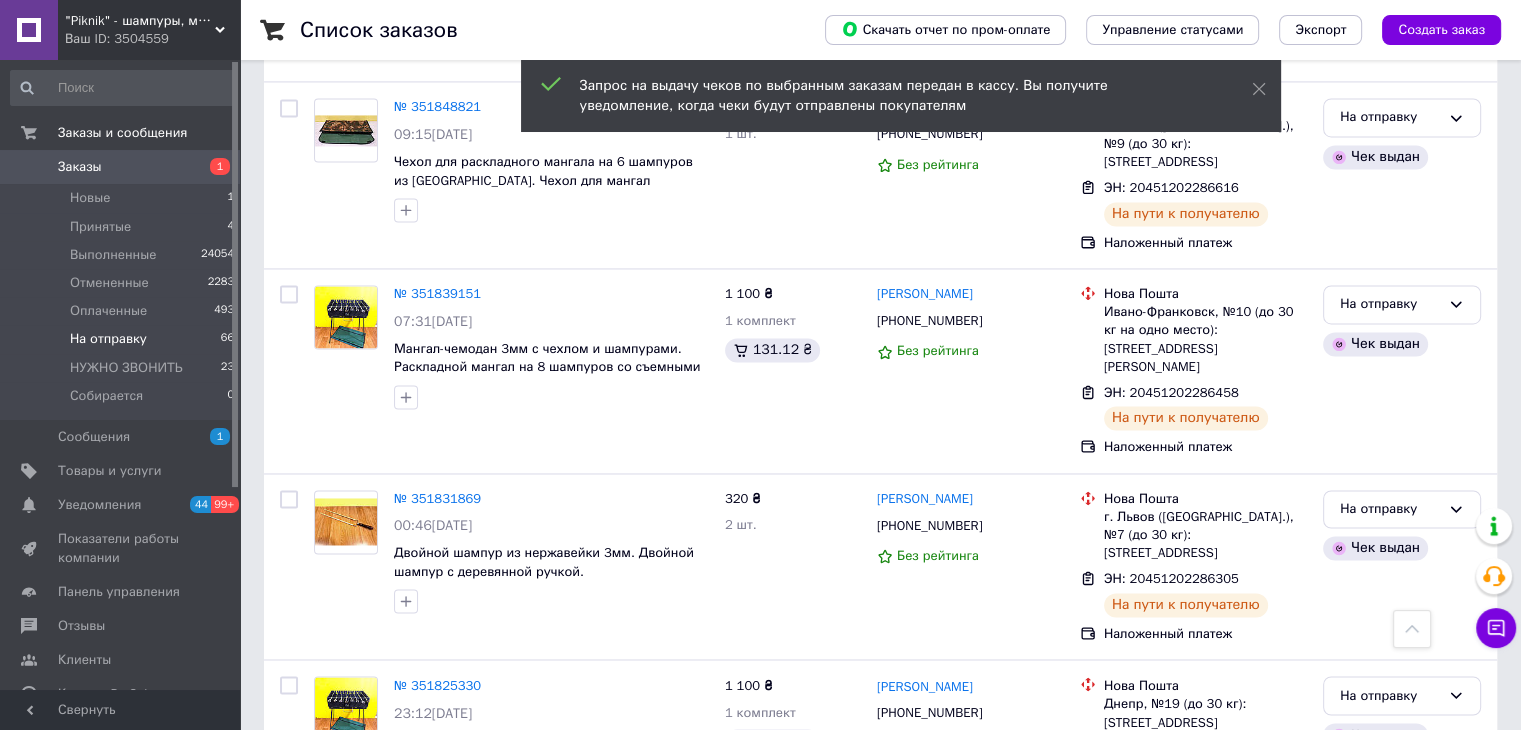 scroll, scrollTop: 3277, scrollLeft: 0, axis: vertical 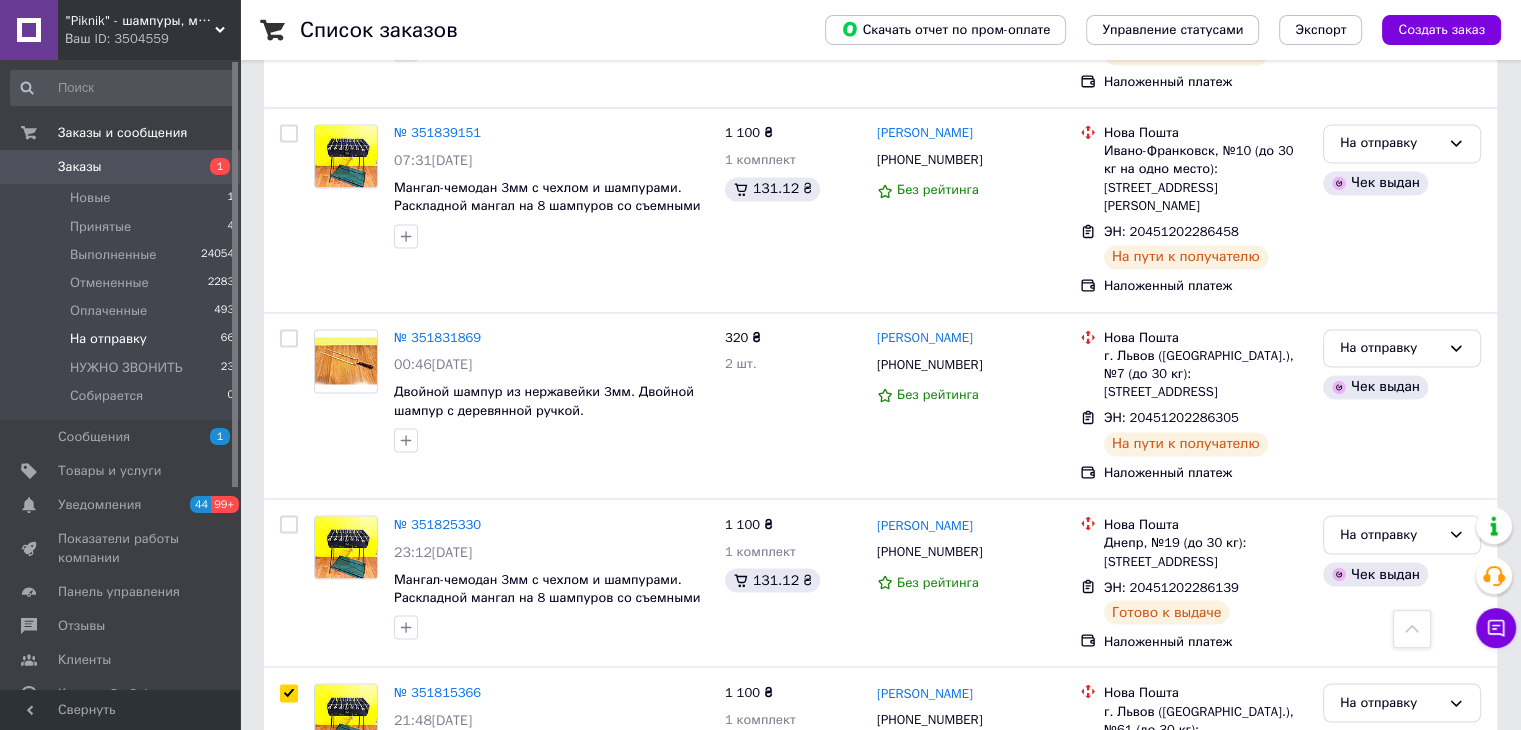click on "3" at bounding box center [505, 916] 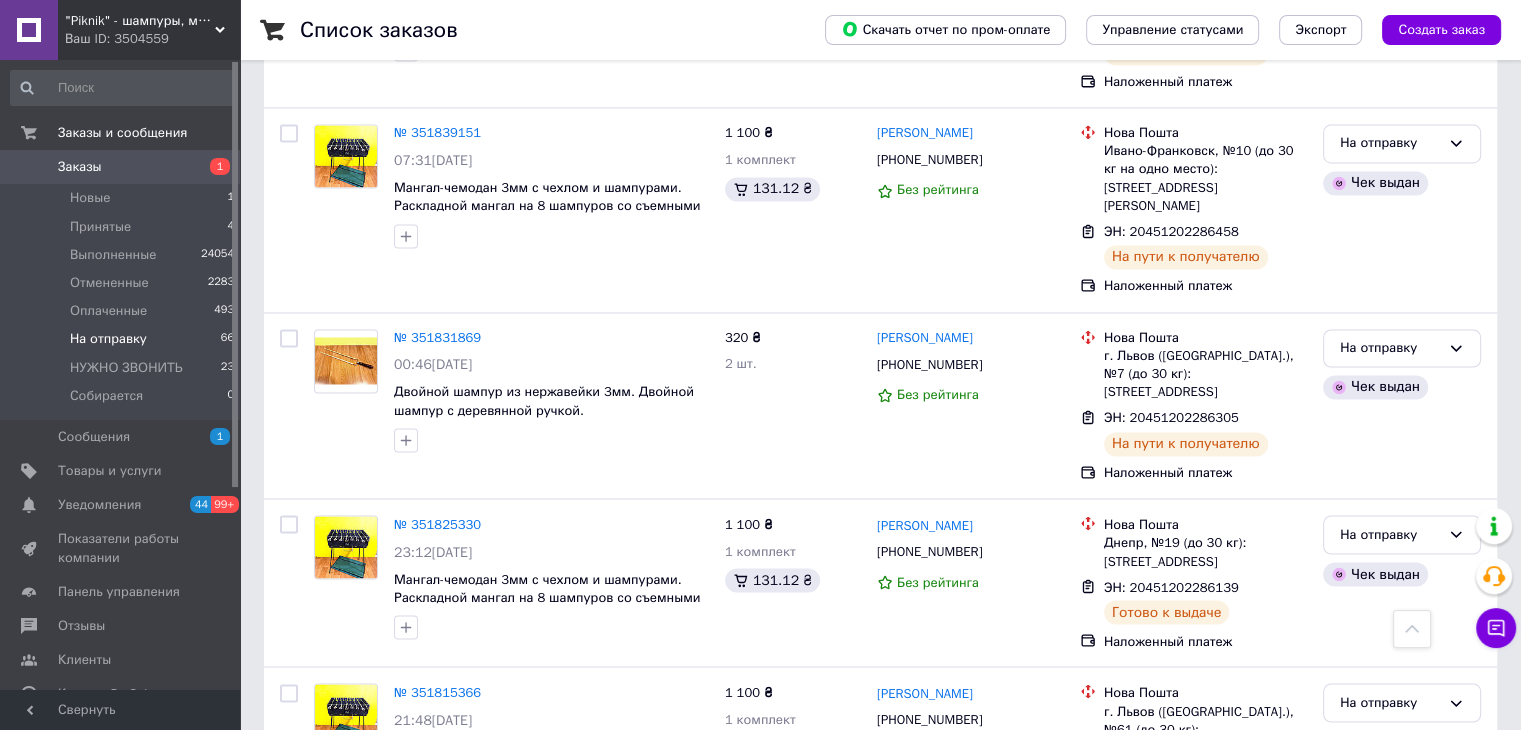 checkbox on "false" 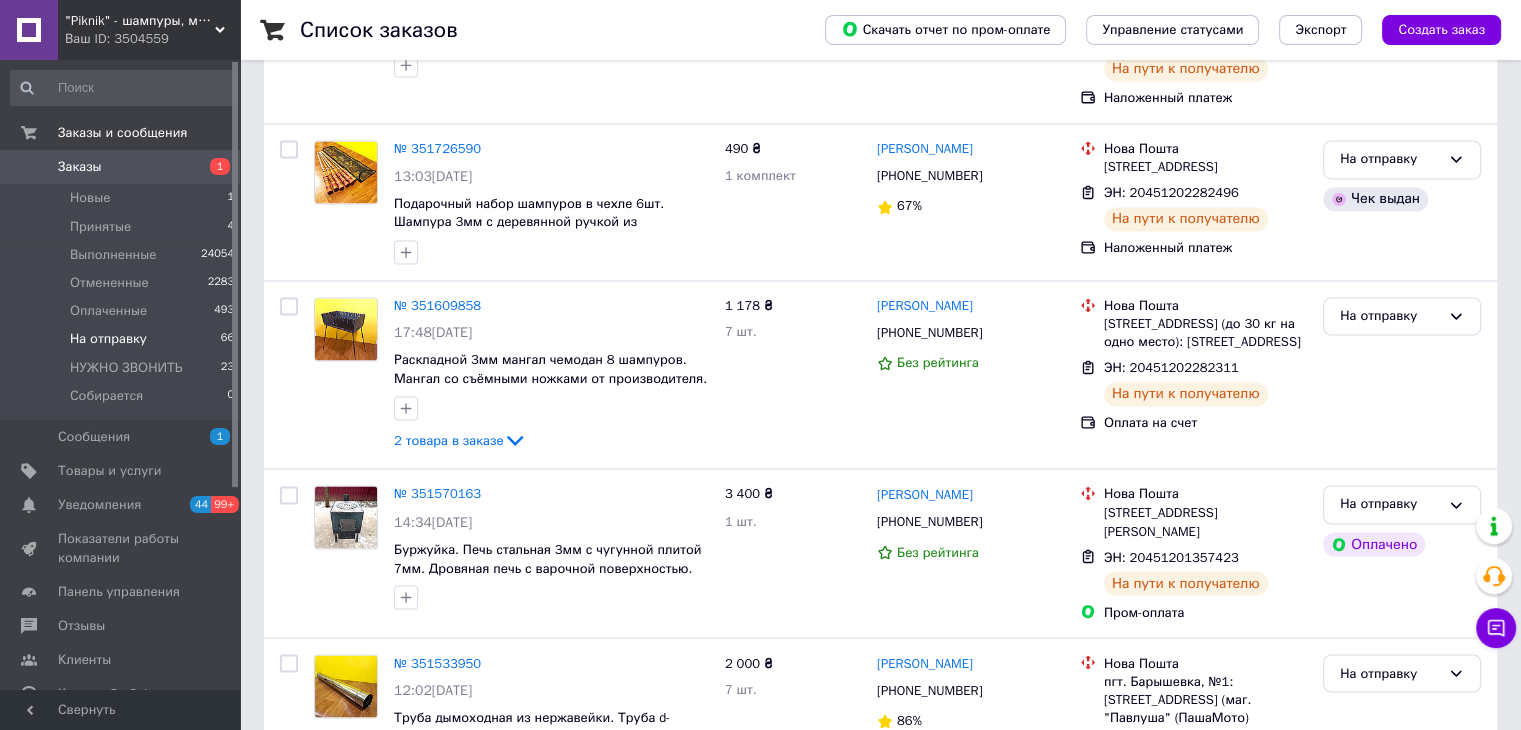 scroll, scrollTop: 0, scrollLeft: 0, axis: both 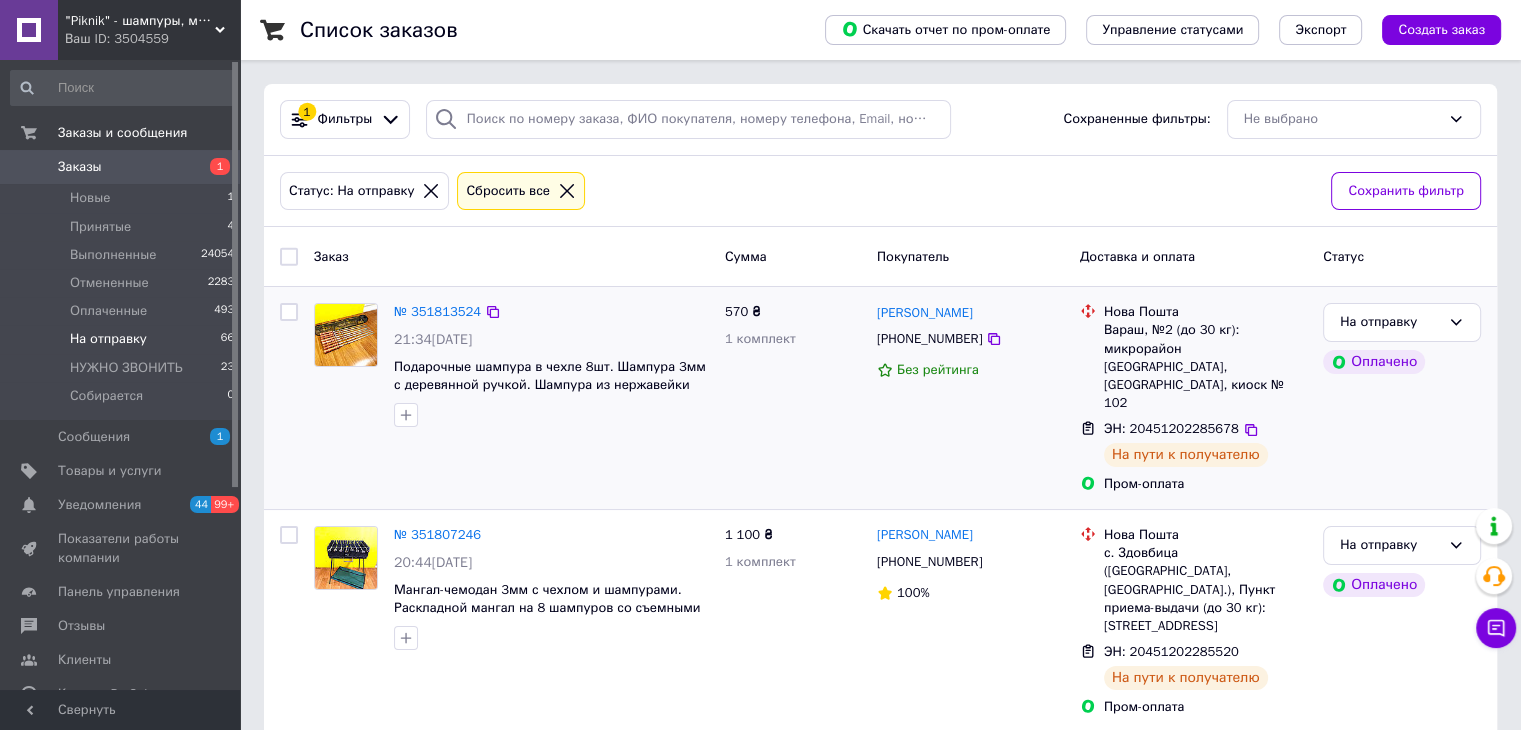 click at bounding box center [289, 312] 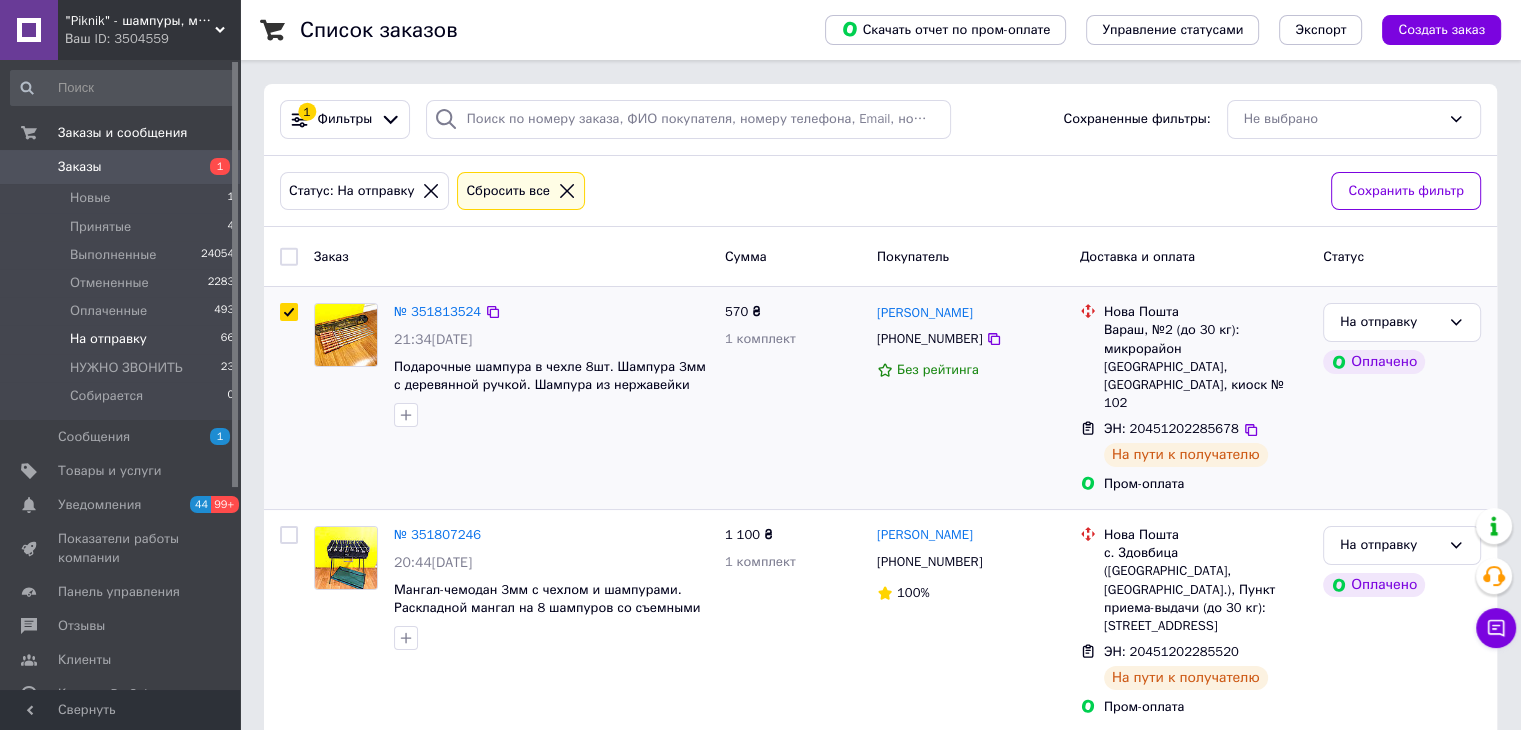 checkbox on "true" 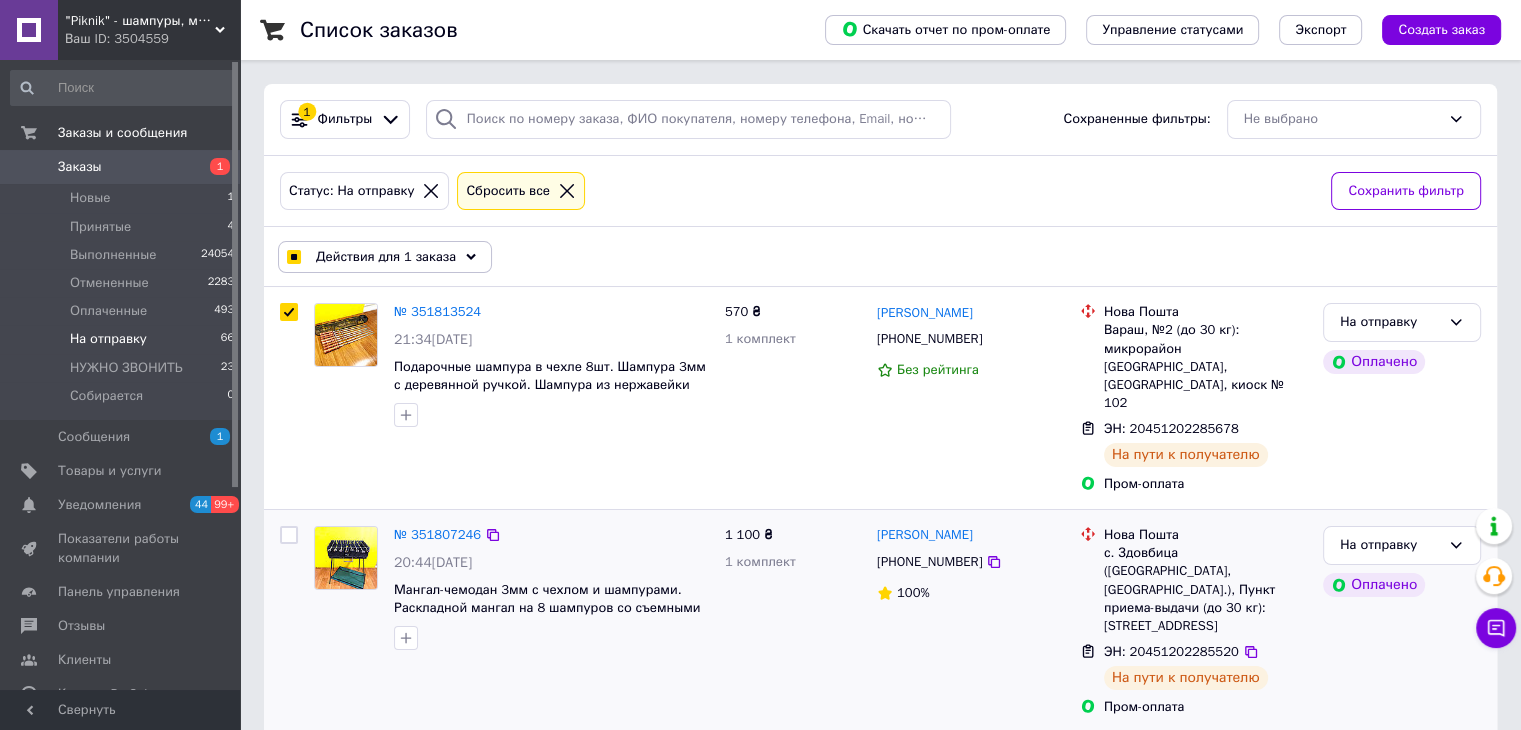 click at bounding box center [289, 535] 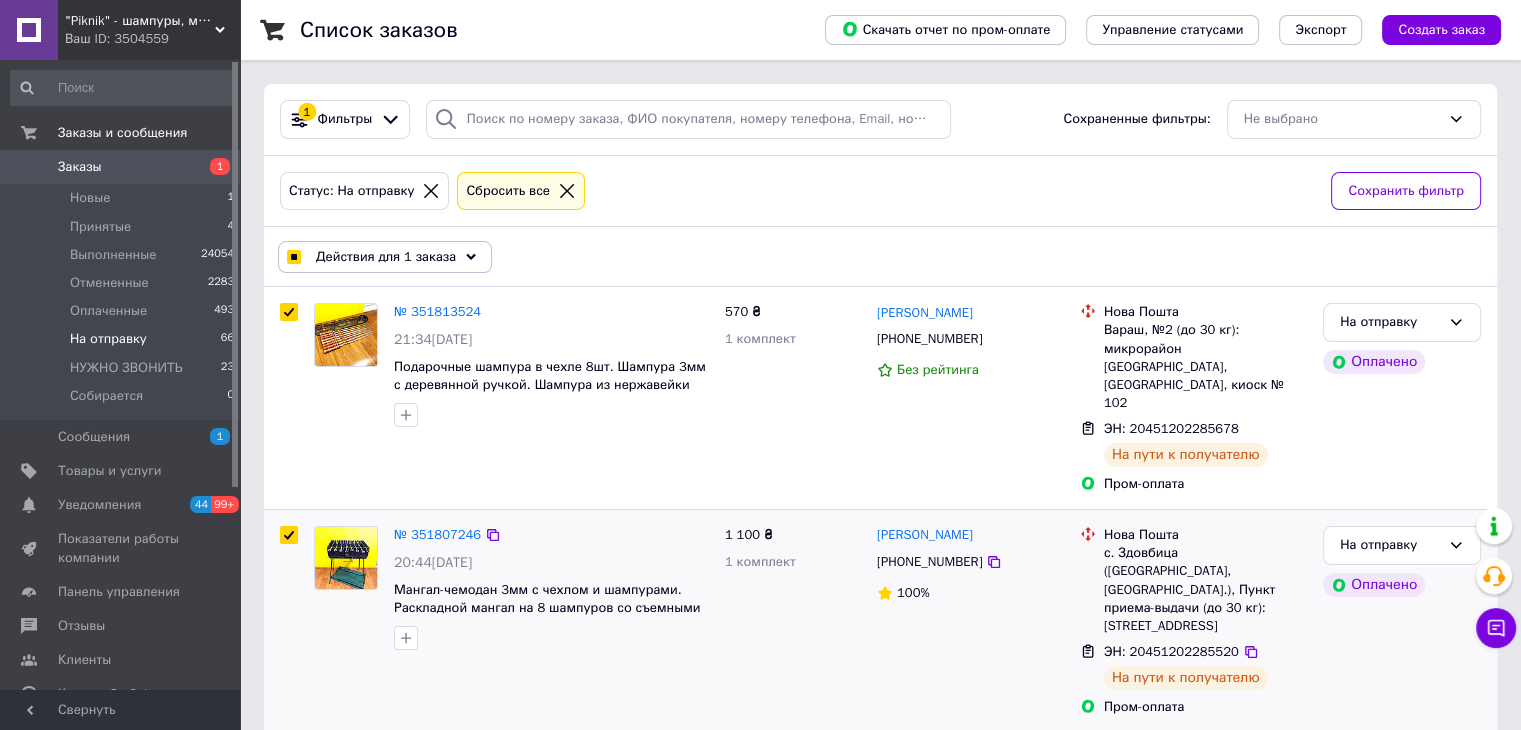 checkbox on "true" 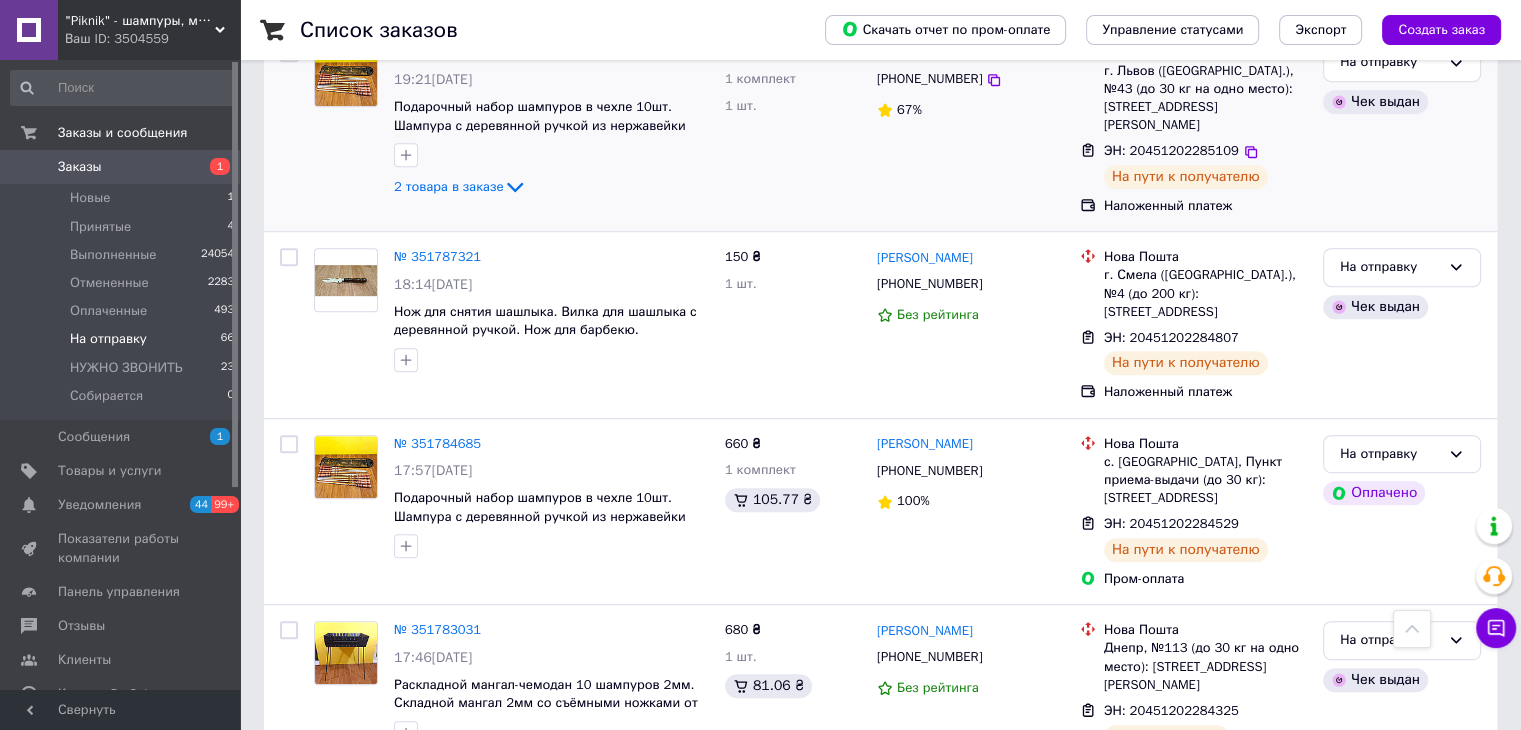 scroll, scrollTop: 900, scrollLeft: 0, axis: vertical 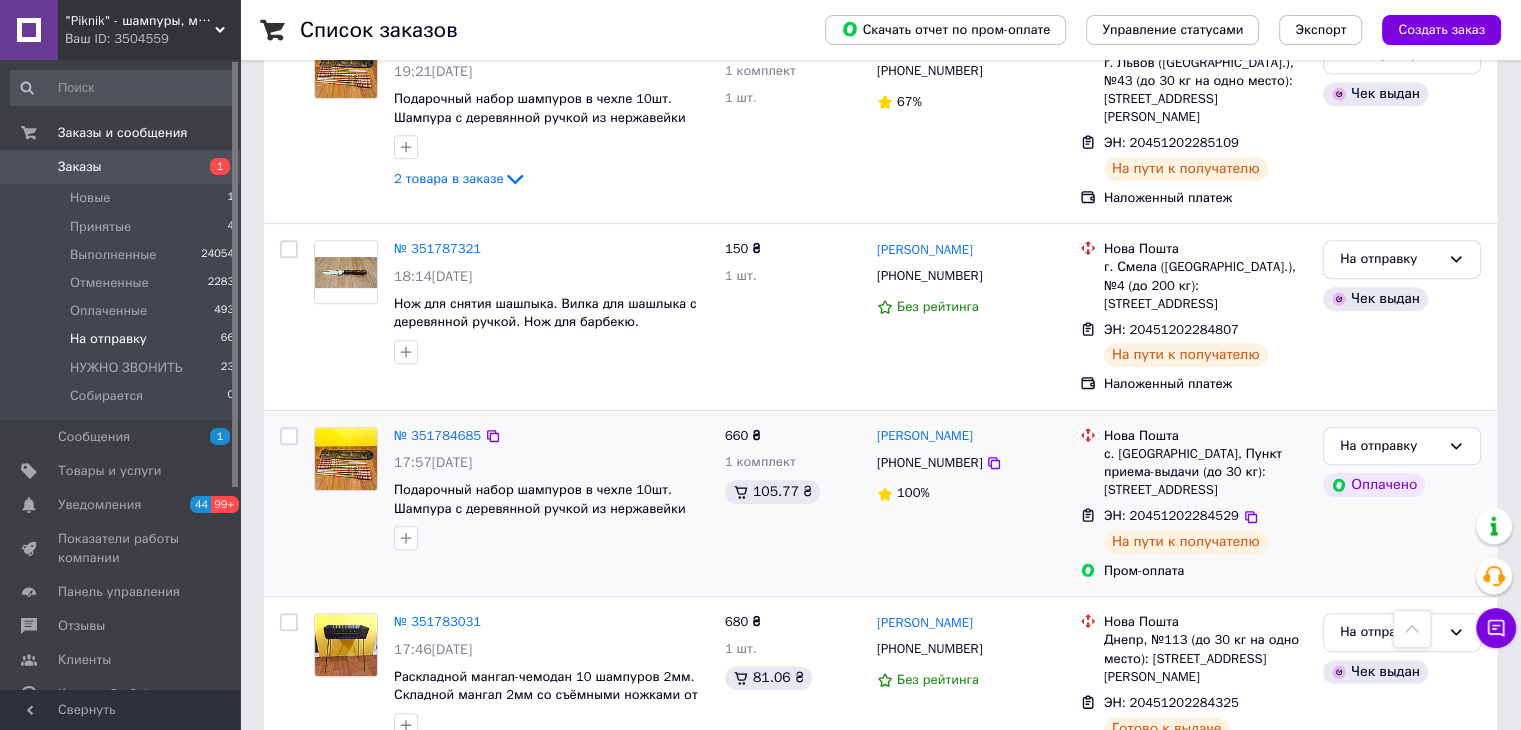 click at bounding box center (289, 436) 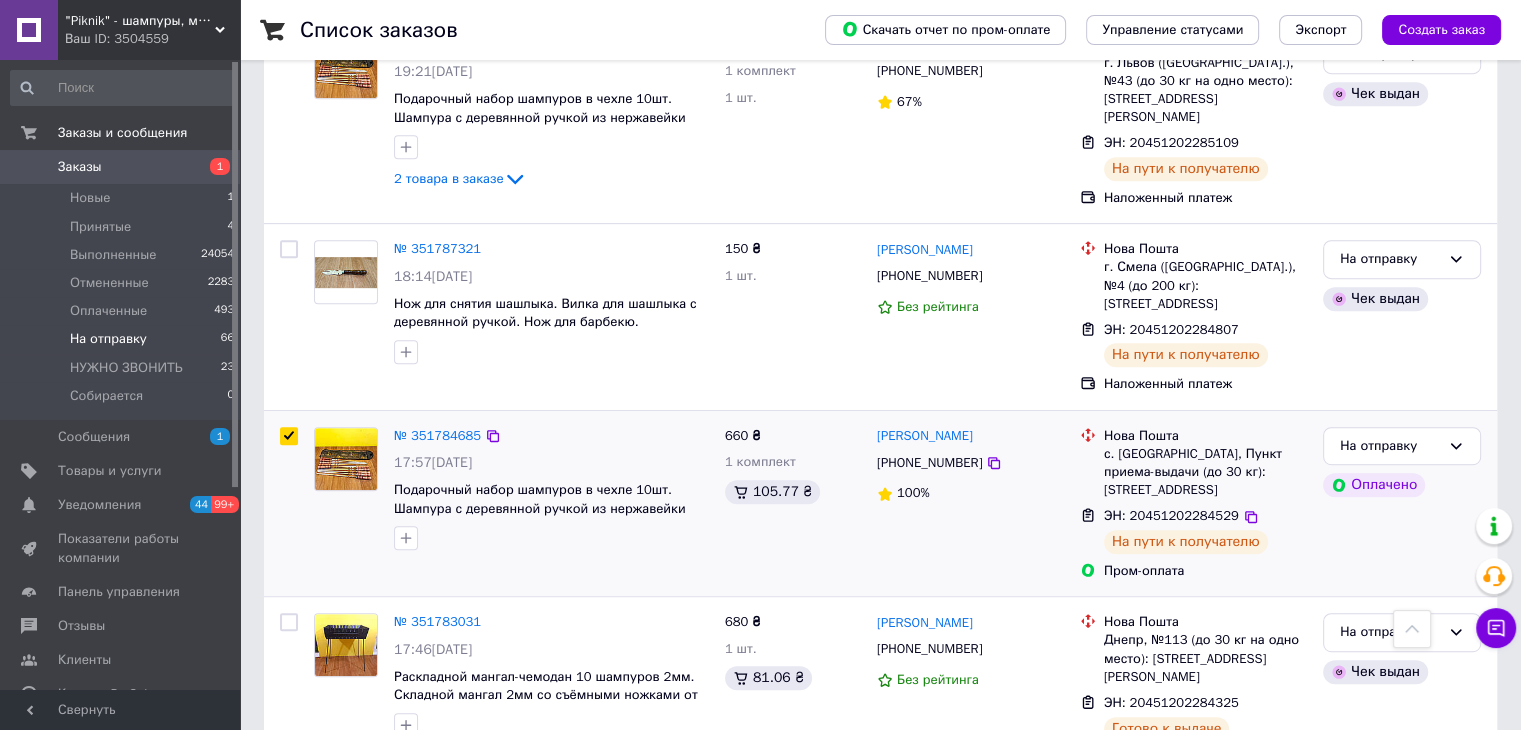 checkbox on "true" 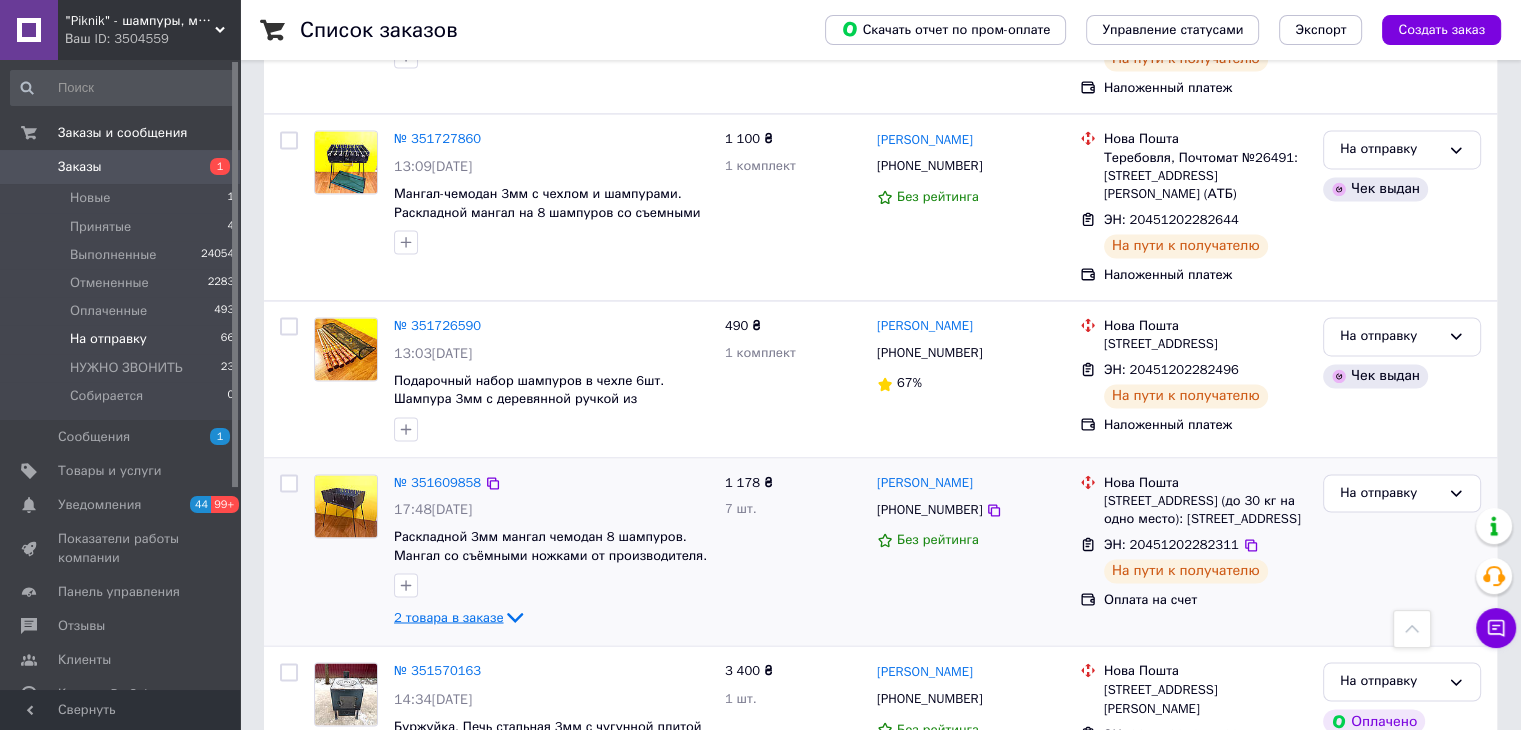 scroll, scrollTop: 3200, scrollLeft: 0, axis: vertical 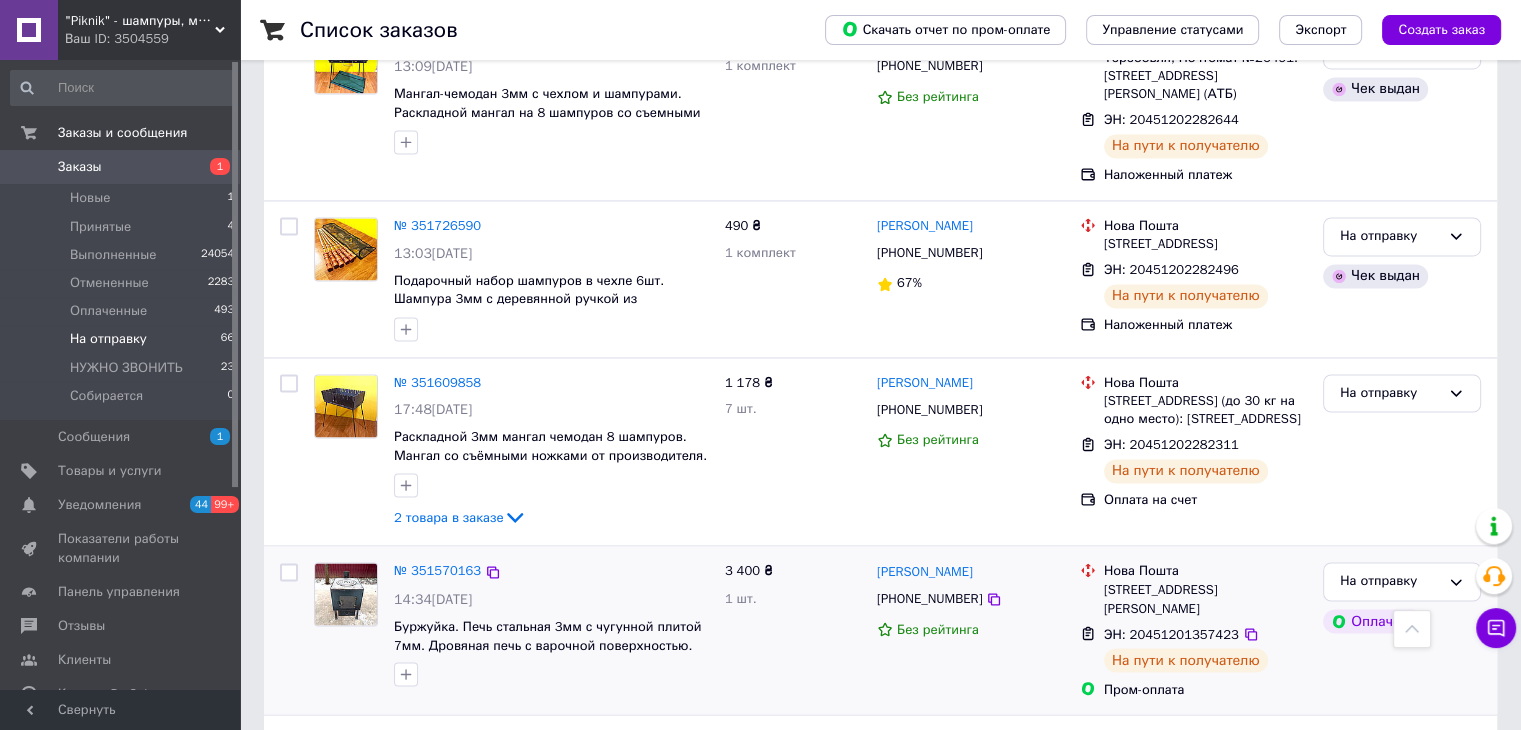 click at bounding box center [289, 572] 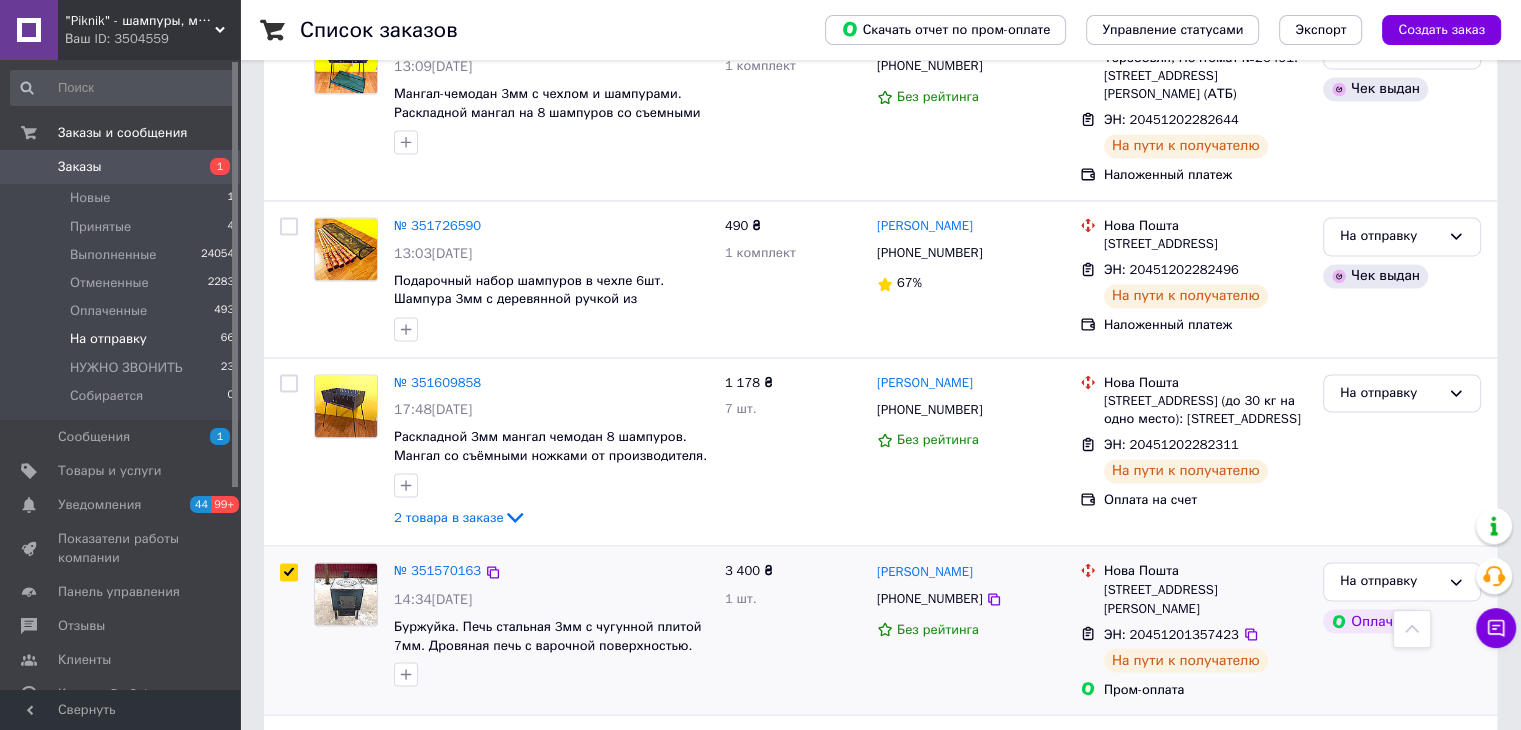 checkbox on "true" 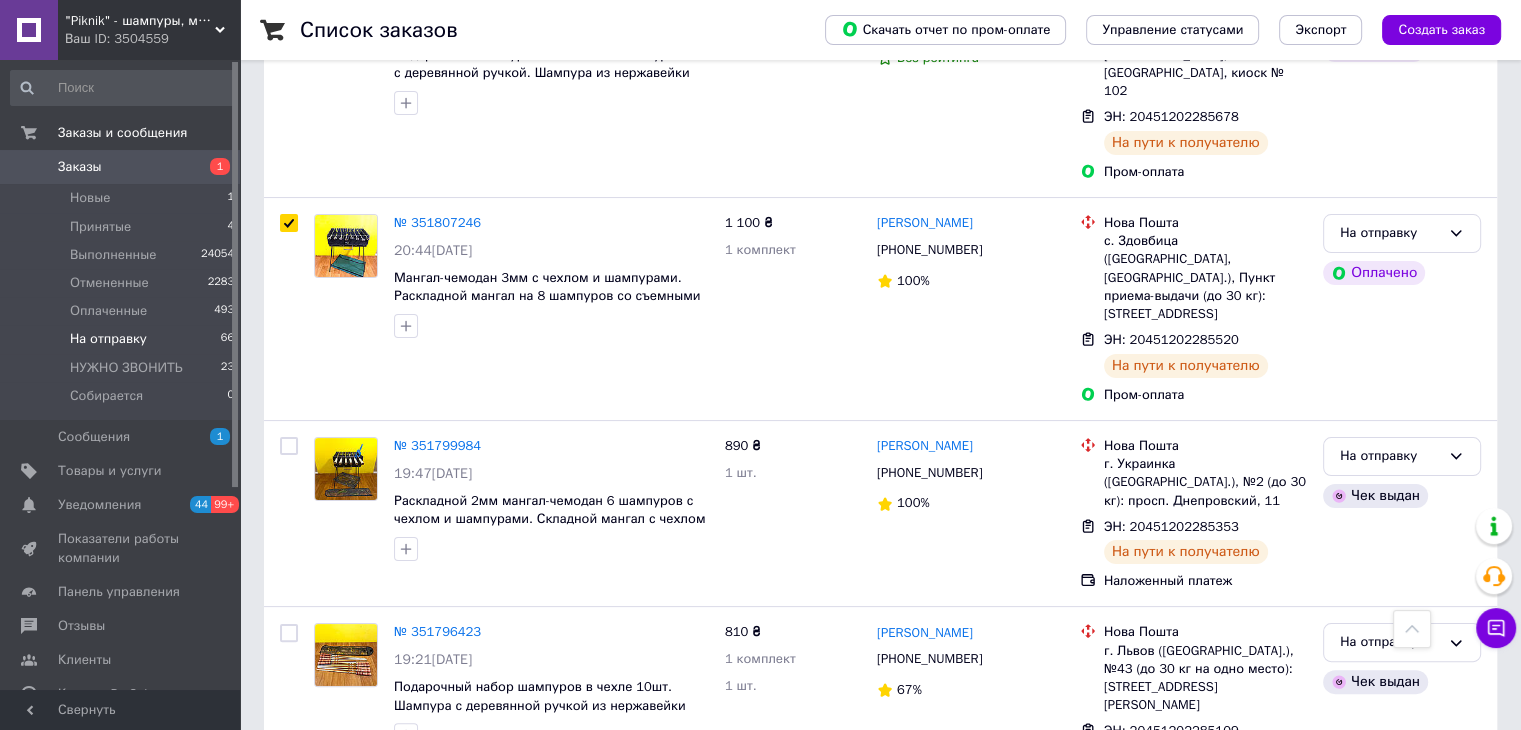 scroll, scrollTop: 0, scrollLeft: 0, axis: both 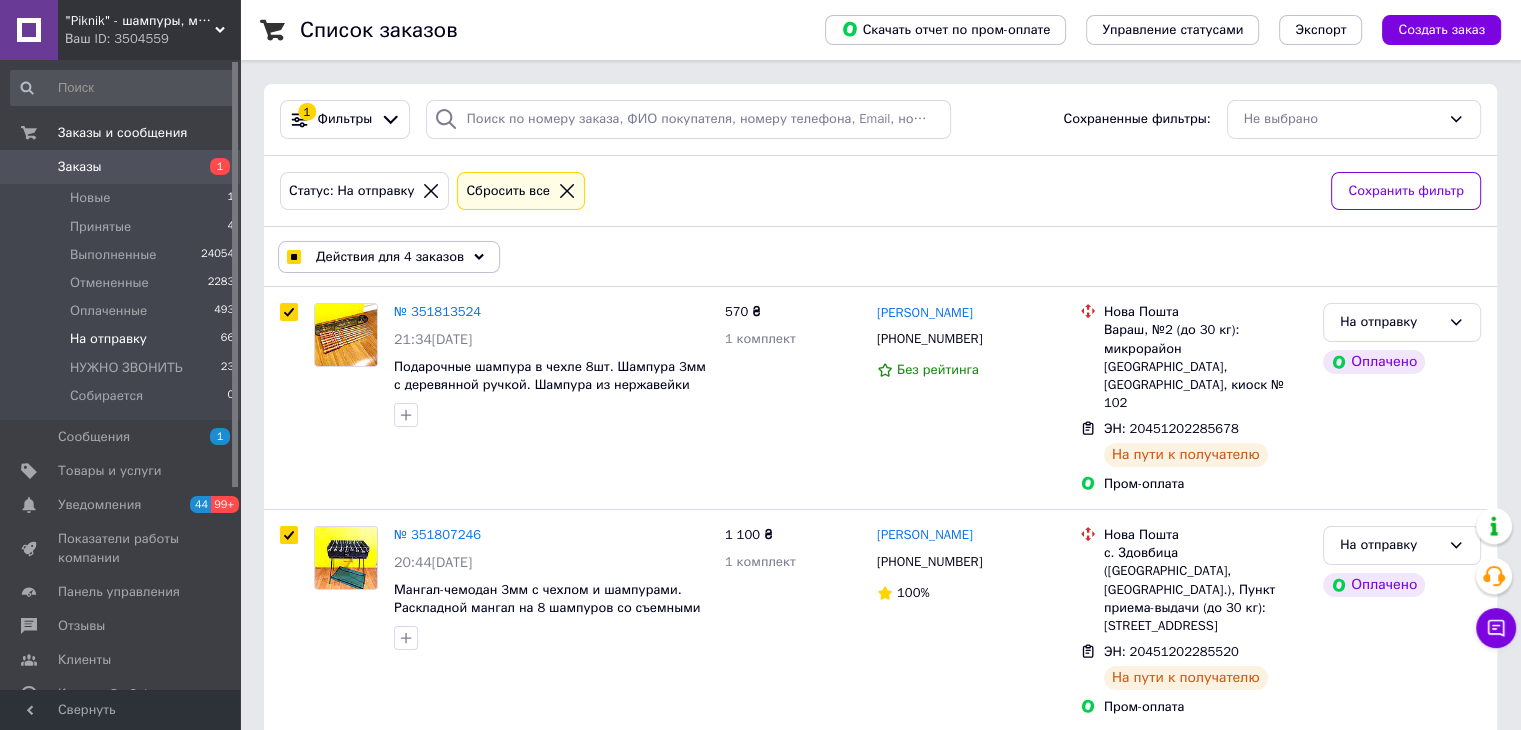 click on "Действия для 4 заказов" at bounding box center [390, 257] 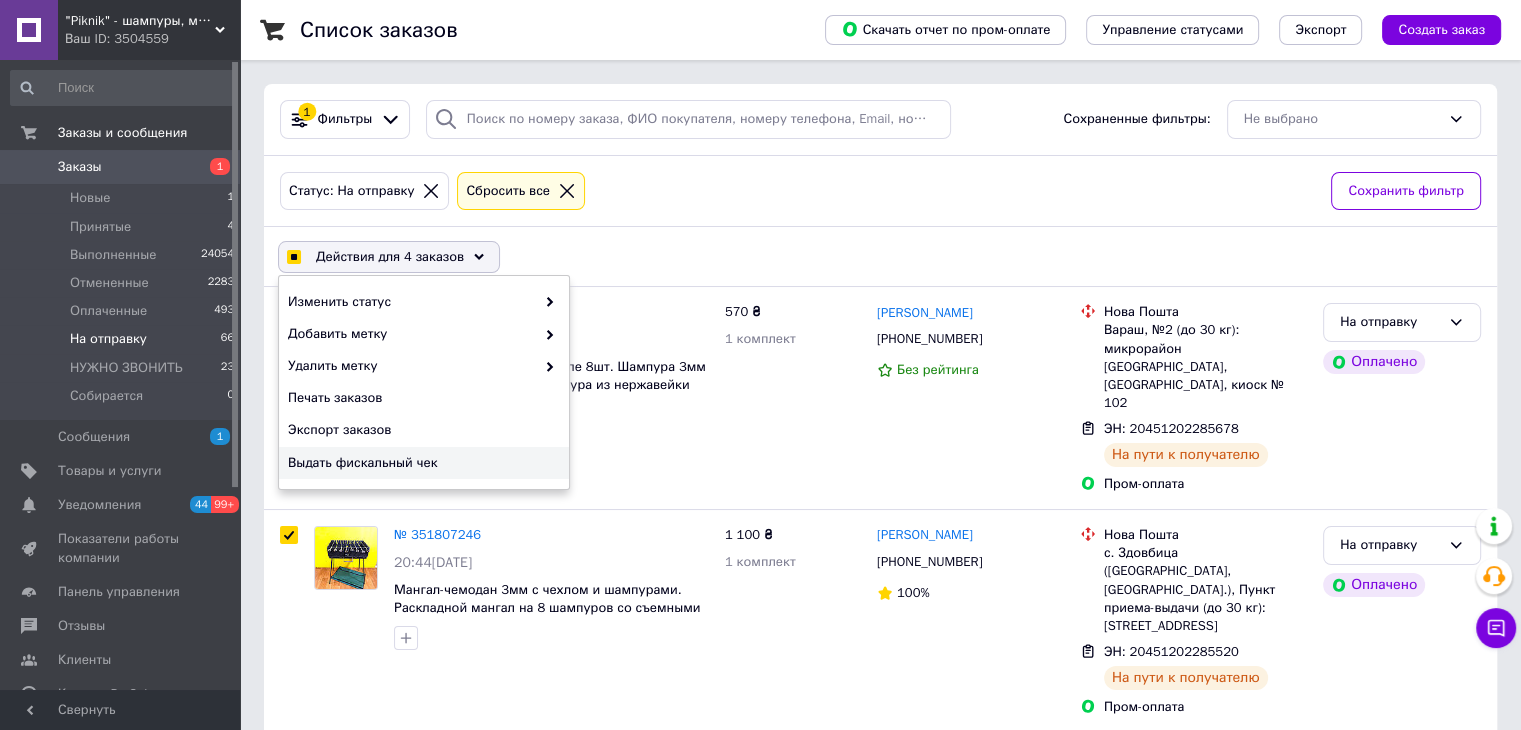 click on "Выдать фискальный чек" at bounding box center [421, 463] 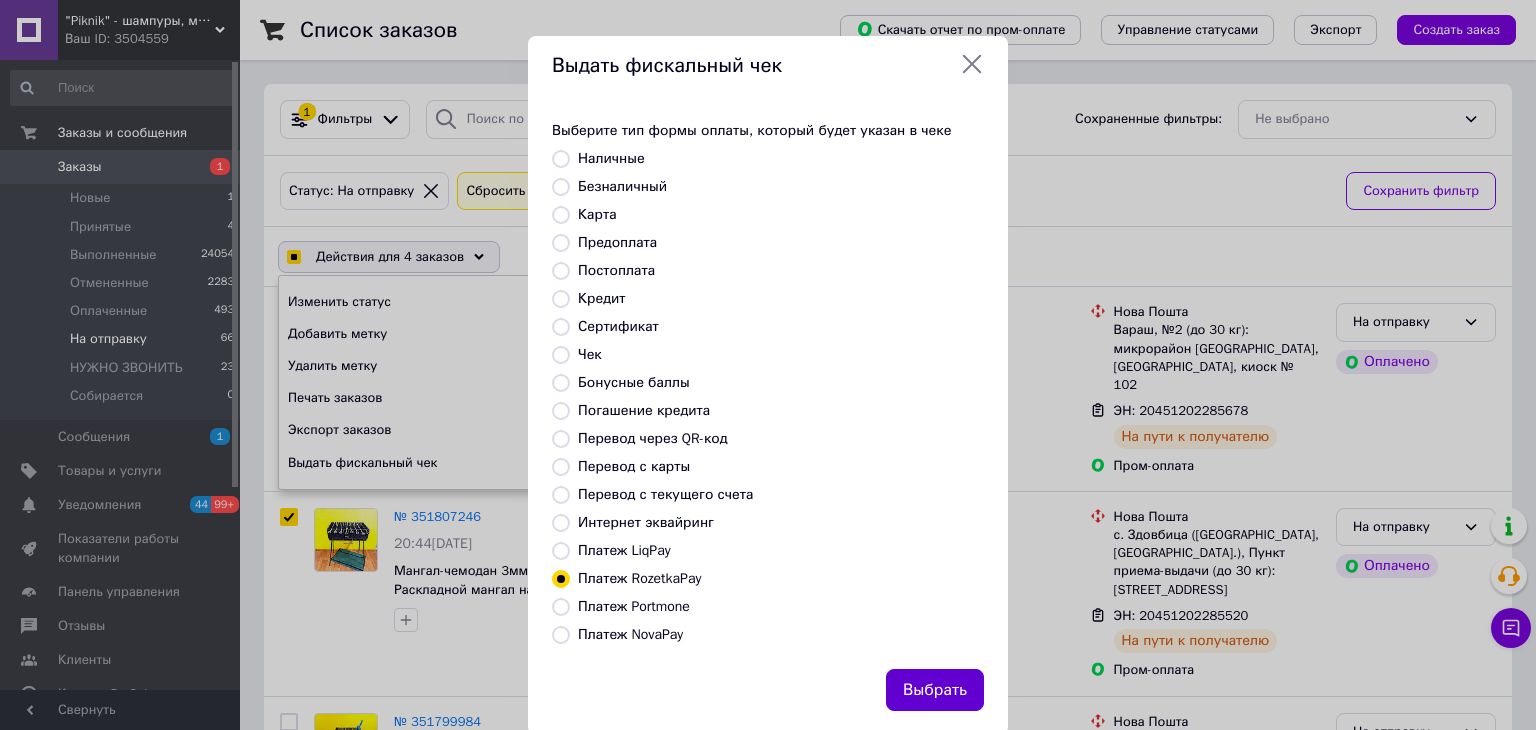 click on "Выбрать" at bounding box center [935, 690] 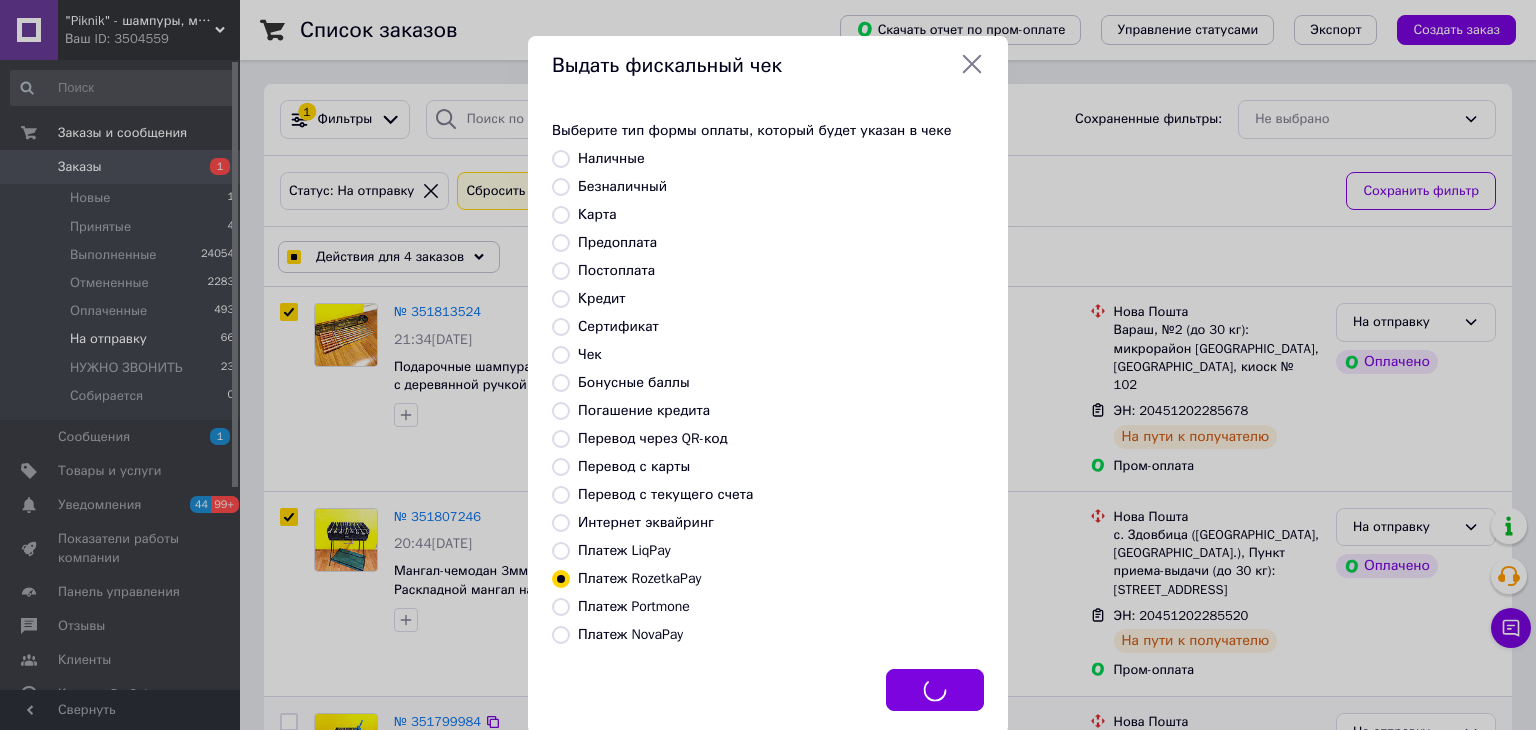 checkbox on "true" 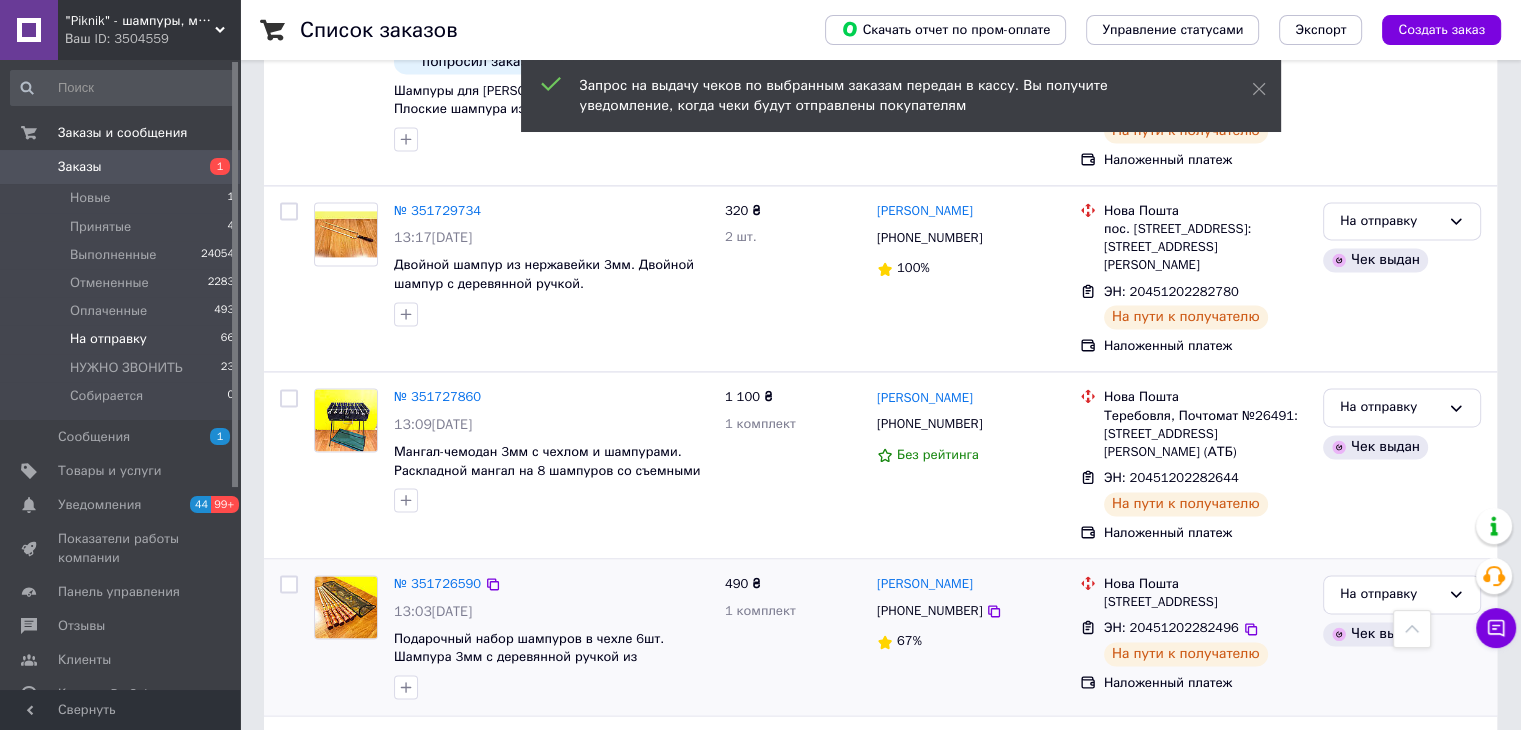 scroll, scrollTop: 3269, scrollLeft: 0, axis: vertical 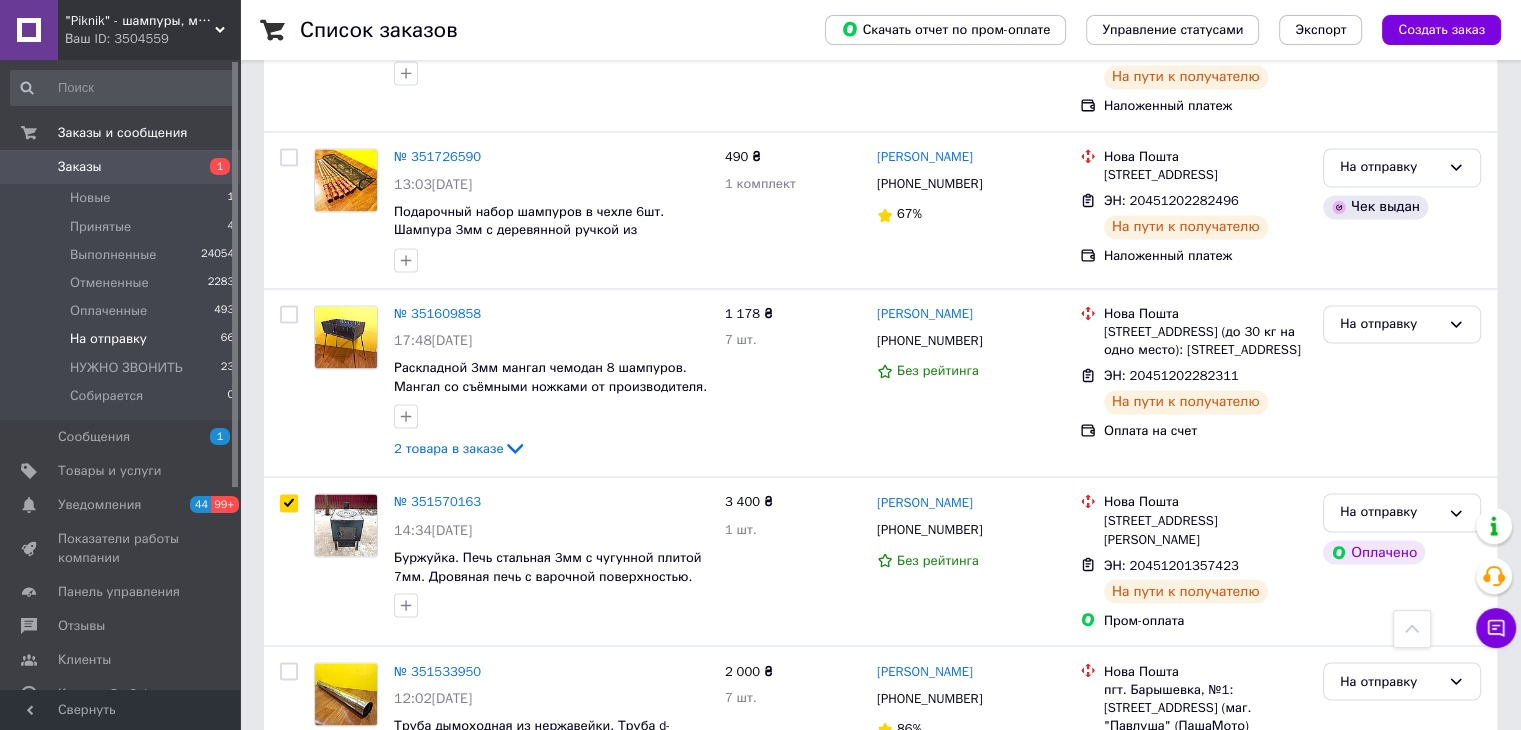 click on "4" at bounding box center [550, 878] 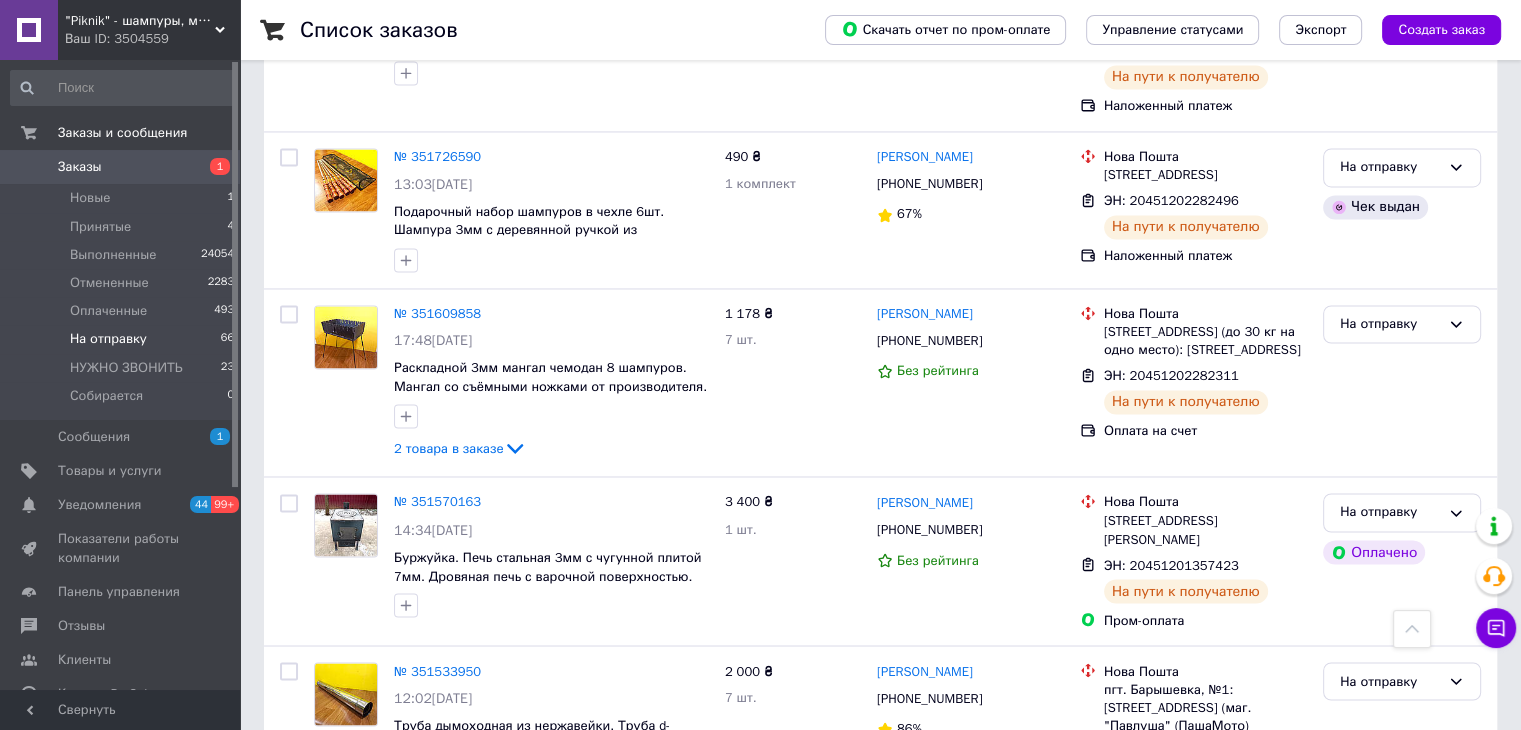 checkbox on "false" 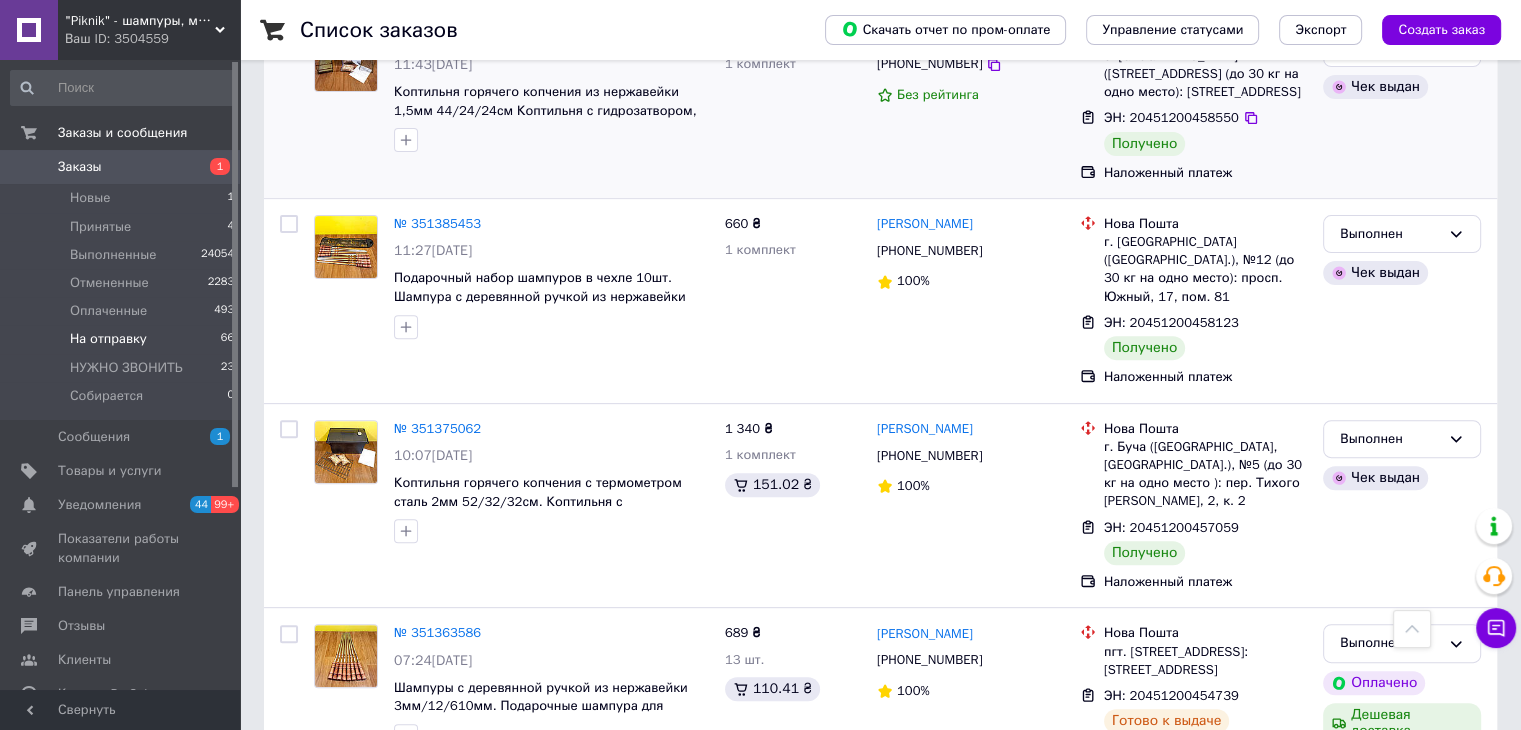 scroll, scrollTop: 762, scrollLeft: 0, axis: vertical 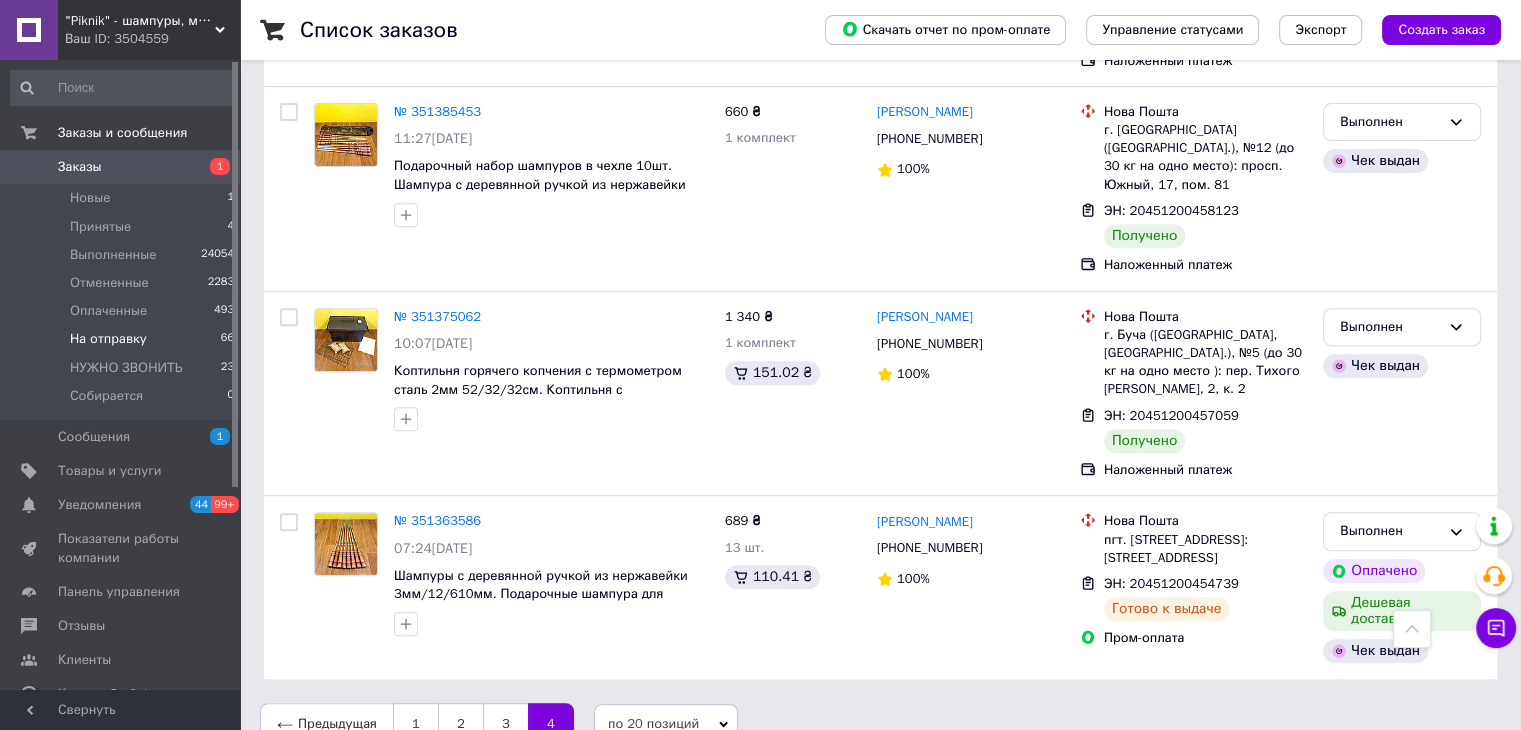 click on "Заказы" at bounding box center [121, 167] 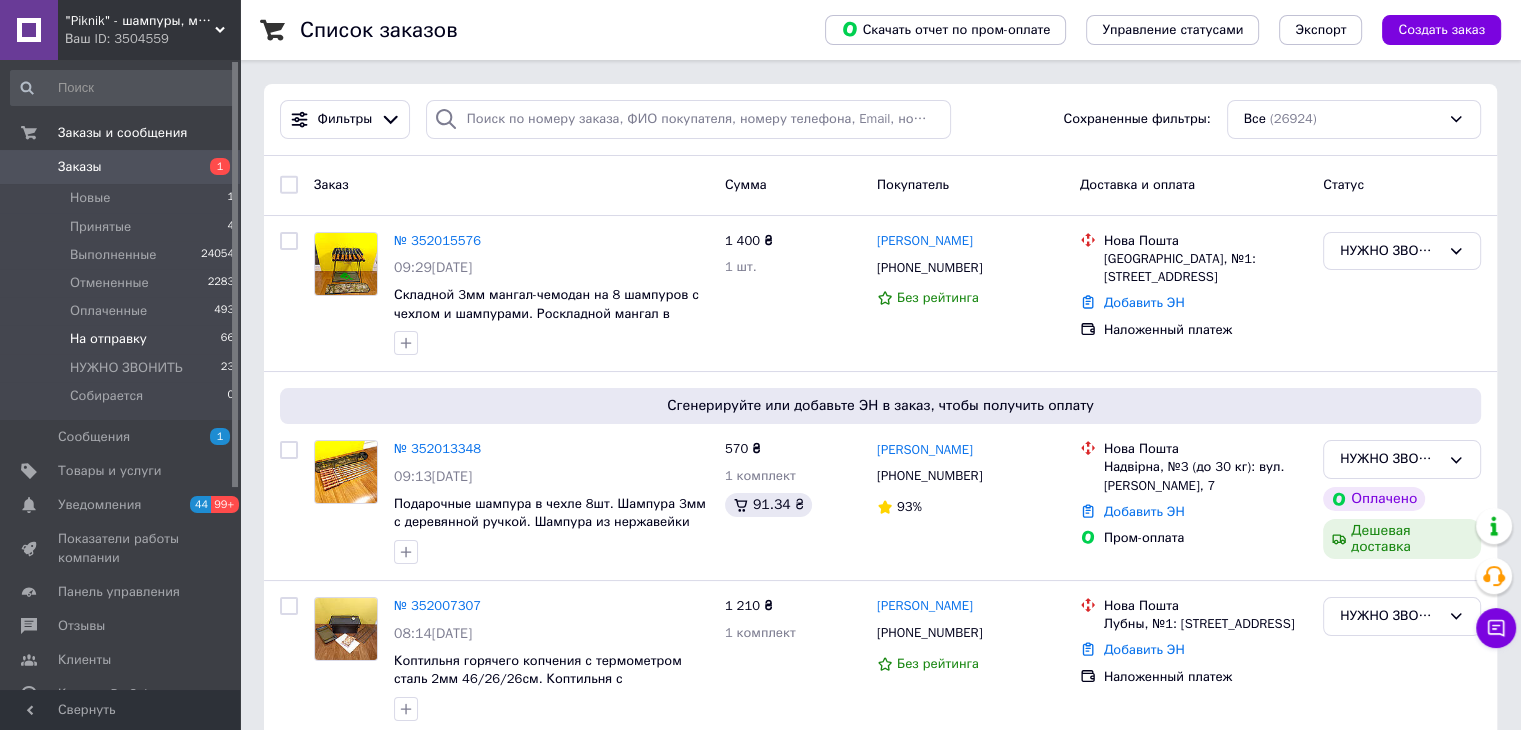 click on "На отправку" at bounding box center (108, 339) 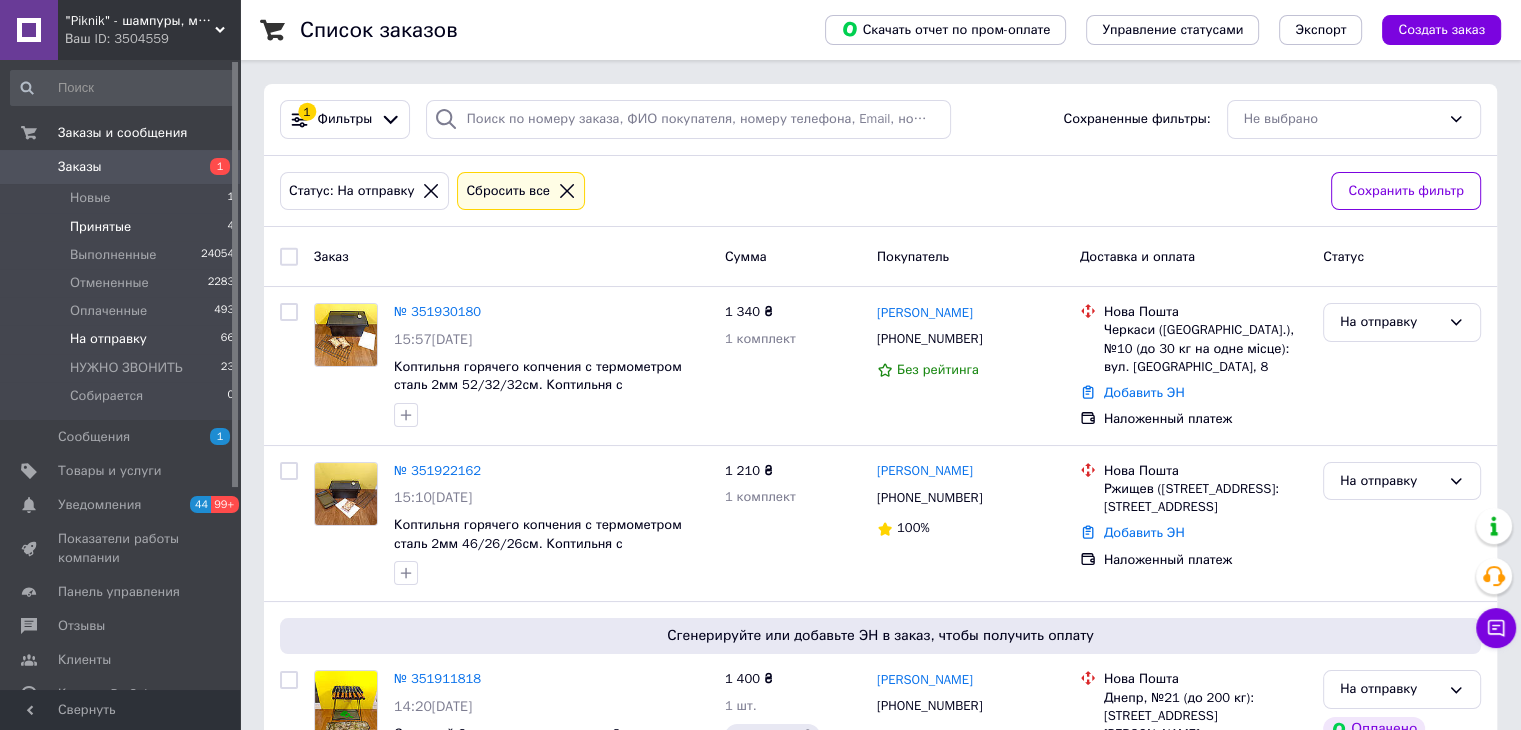 click on "Принятые" at bounding box center (100, 227) 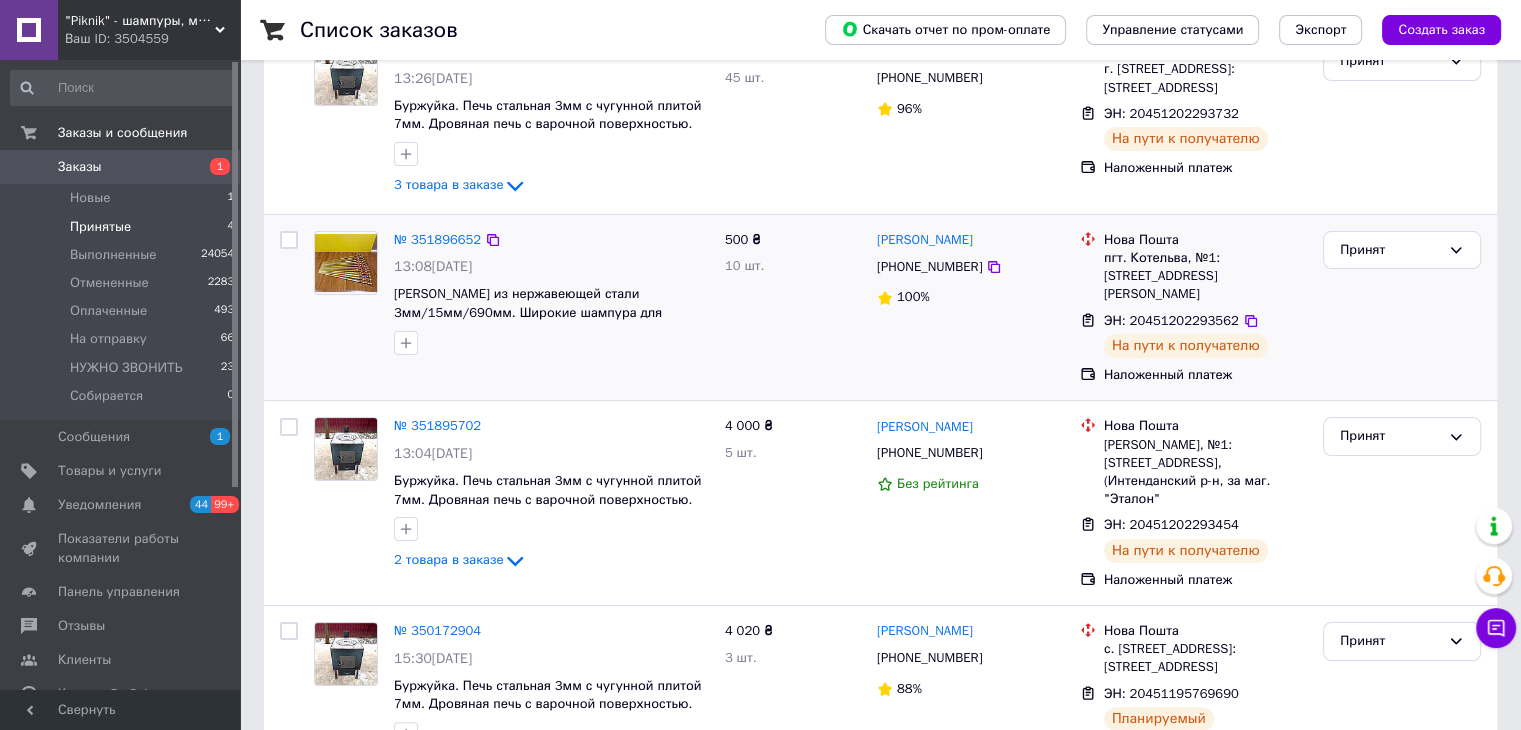 scroll, scrollTop: 329, scrollLeft: 0, axis: vertical 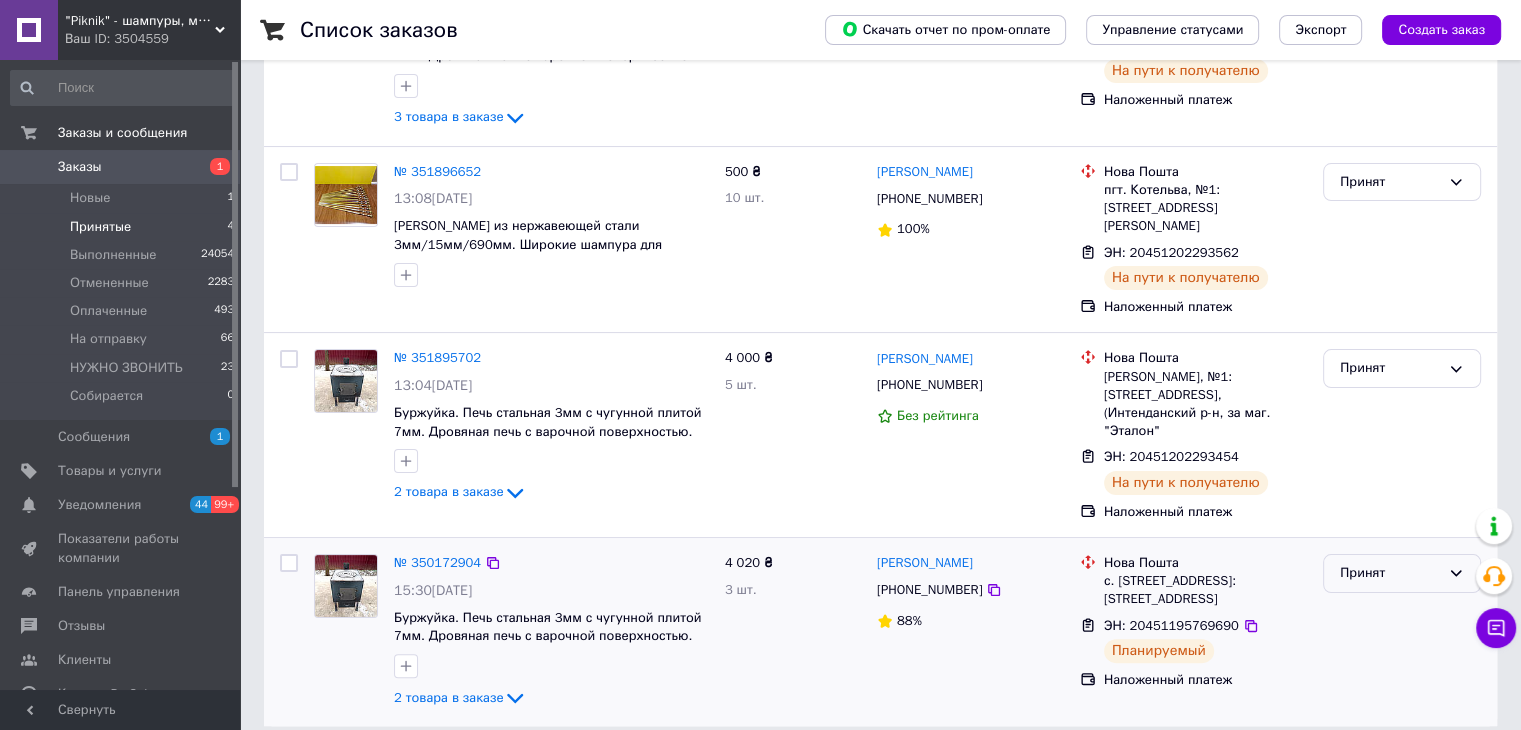 click on "Принят" at bounding box center [1390, 573] 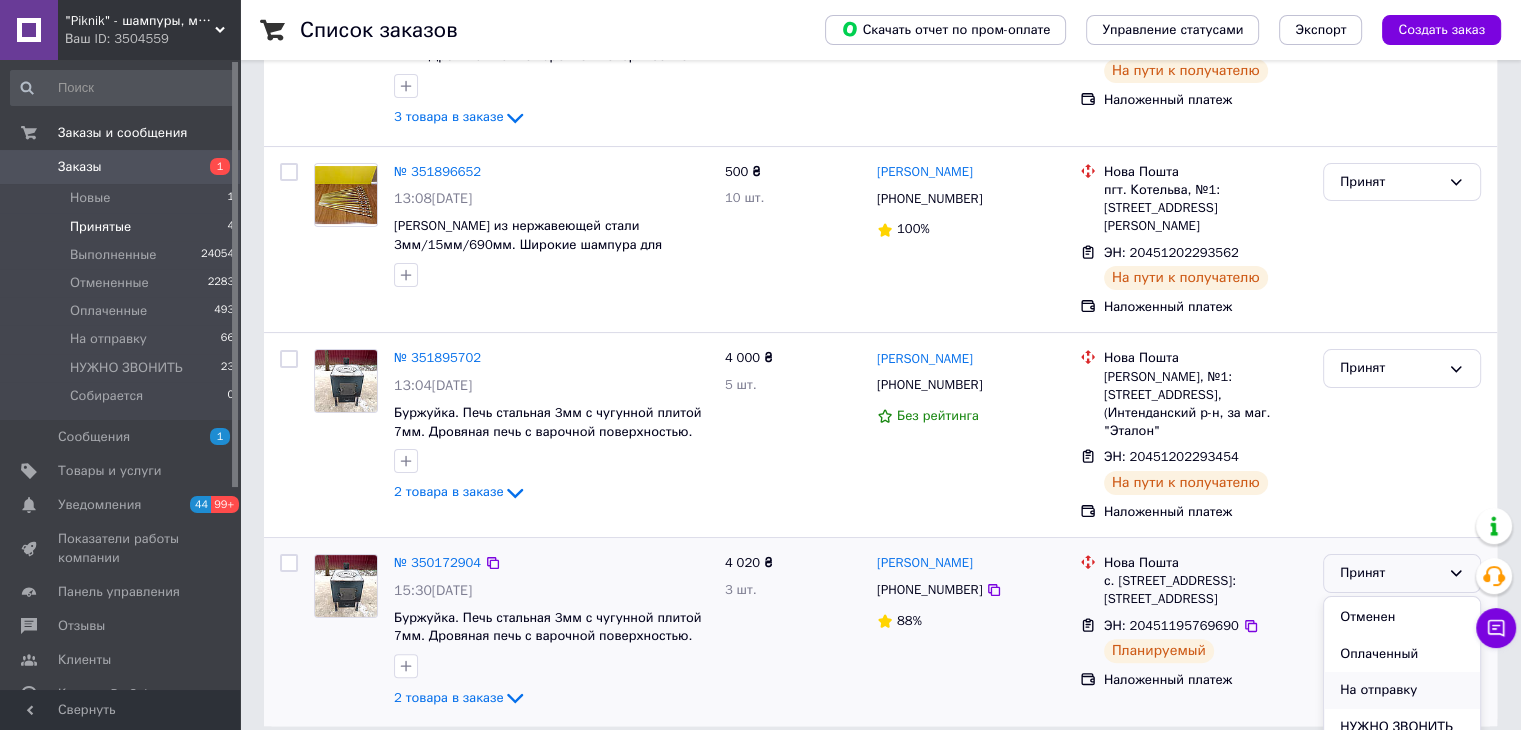 scroll, scrollTop: 53, scrollLeft: 0, axis: vertical 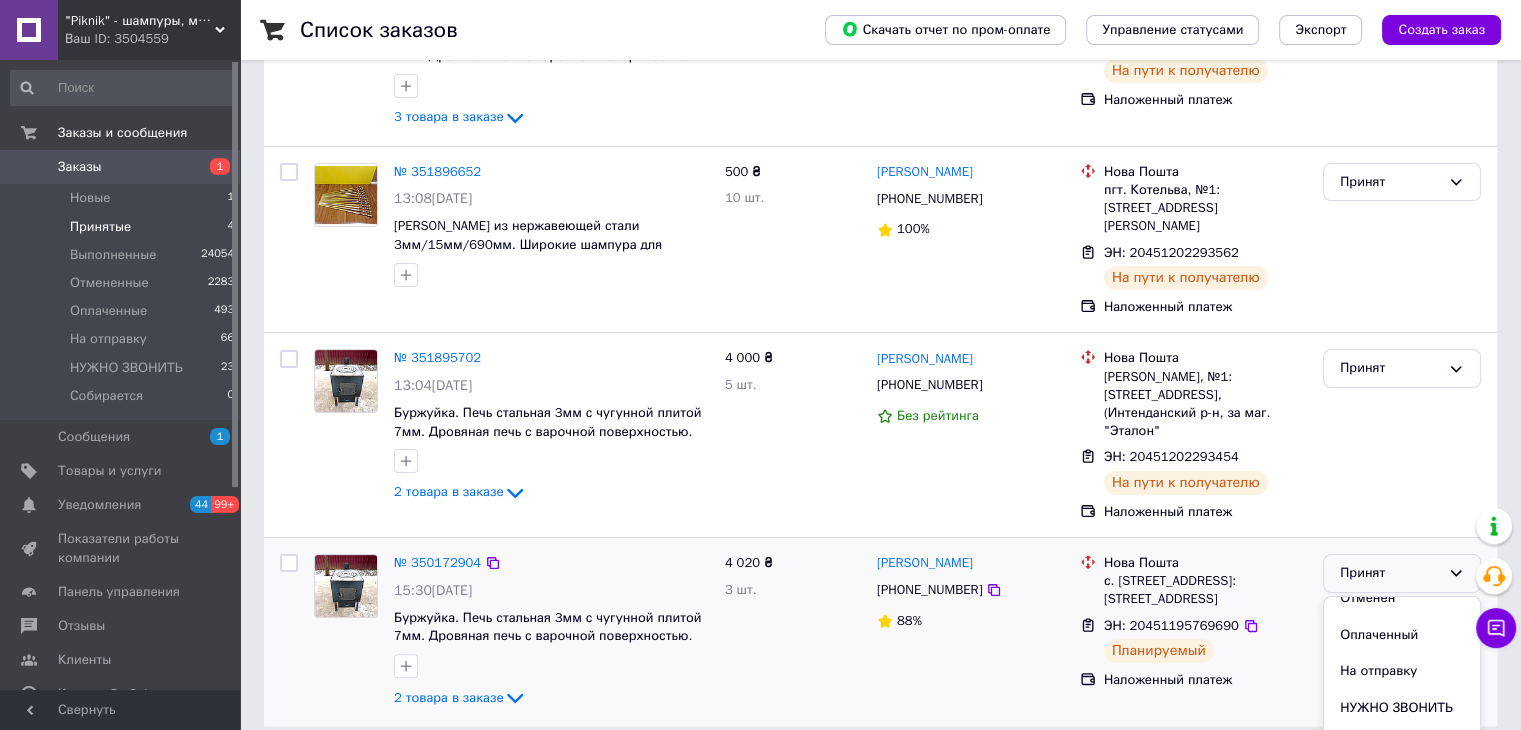 click on "На отправку" at bounding box center (1402, 671) 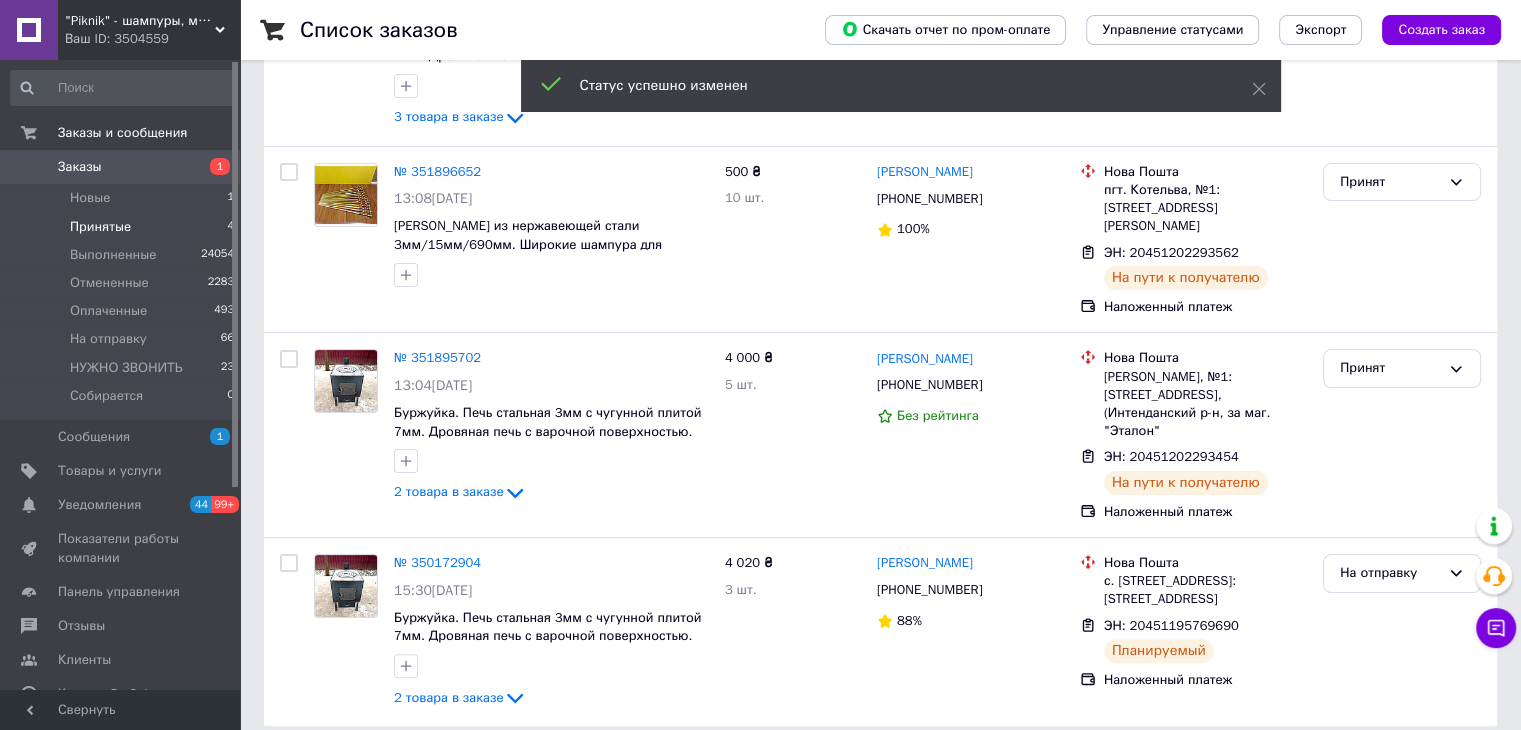 click on "Заказы" at bounding box center [121, 167] 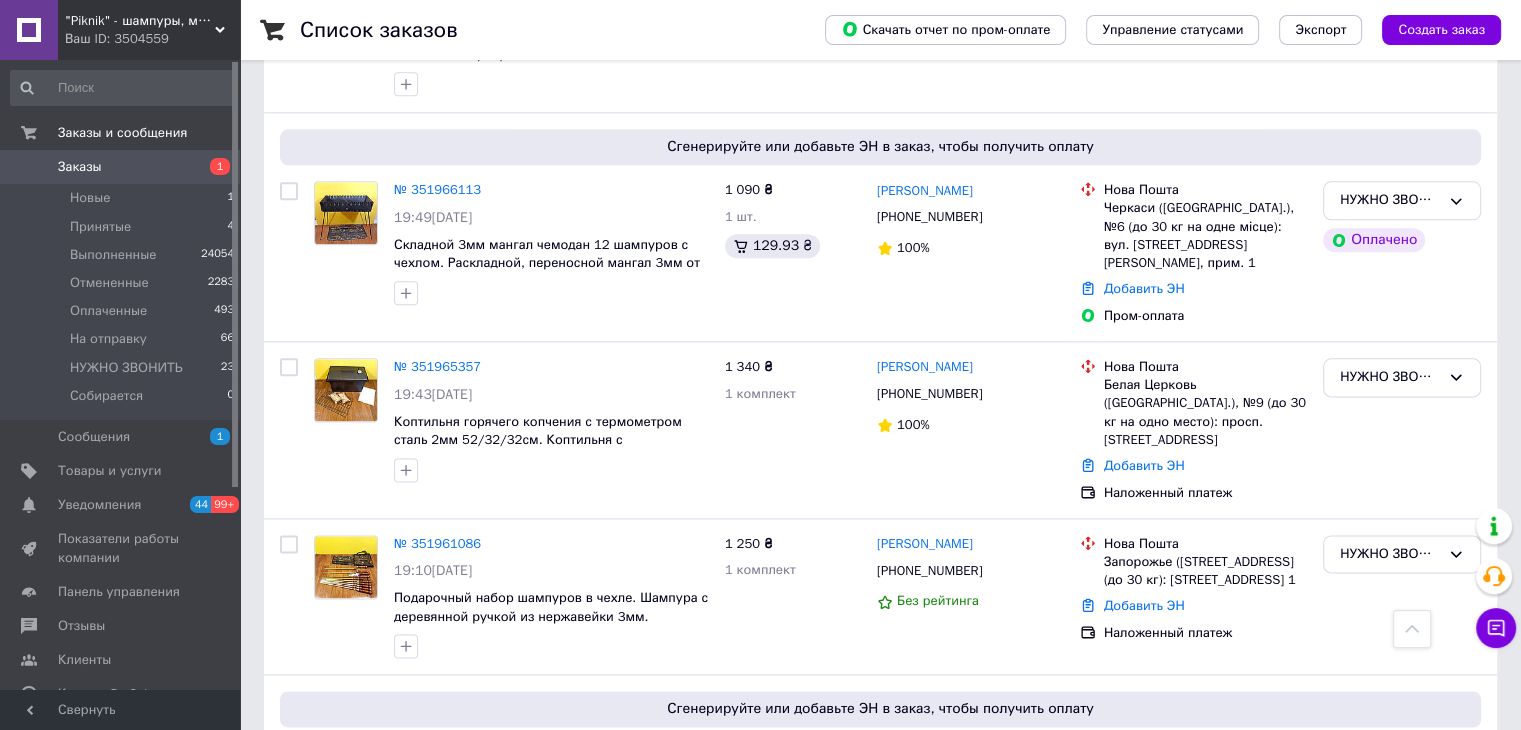 scroll, scrollTop: 2500, scrollLeft: 0, axis: vertical 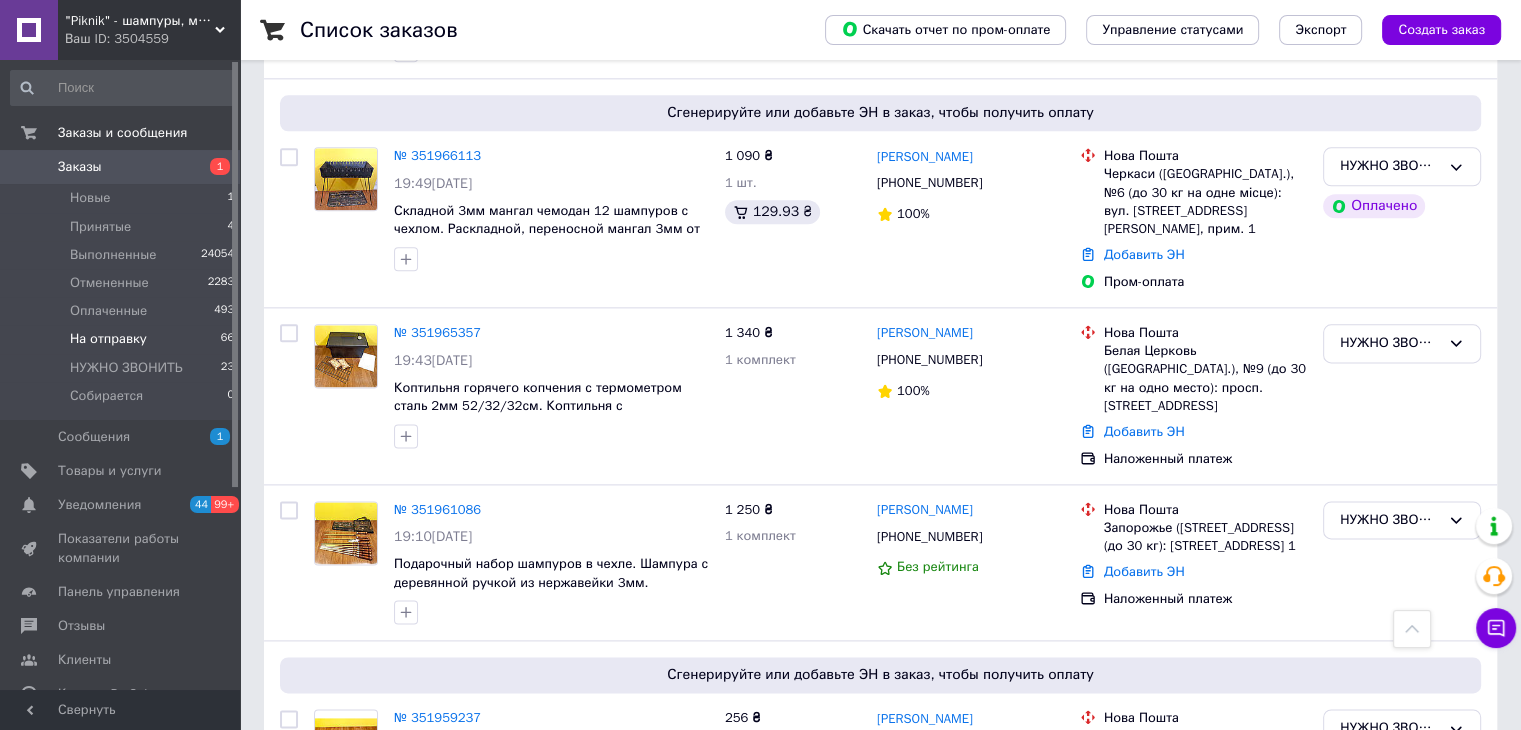 click on "На отправку 66" at bounding box center [123, 339] 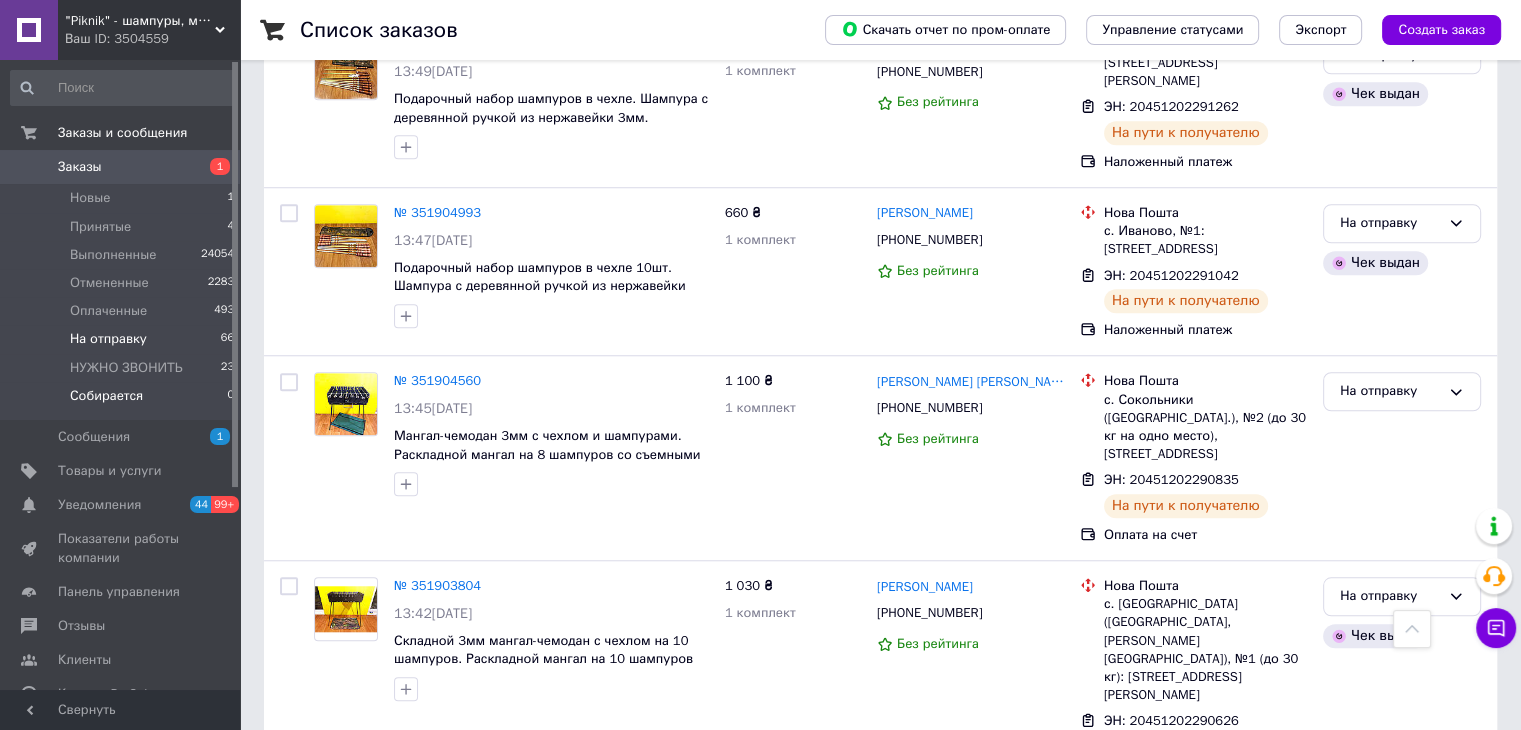 scroll, scrollTop: 1600, scrollLeft: 0, axis: vertical 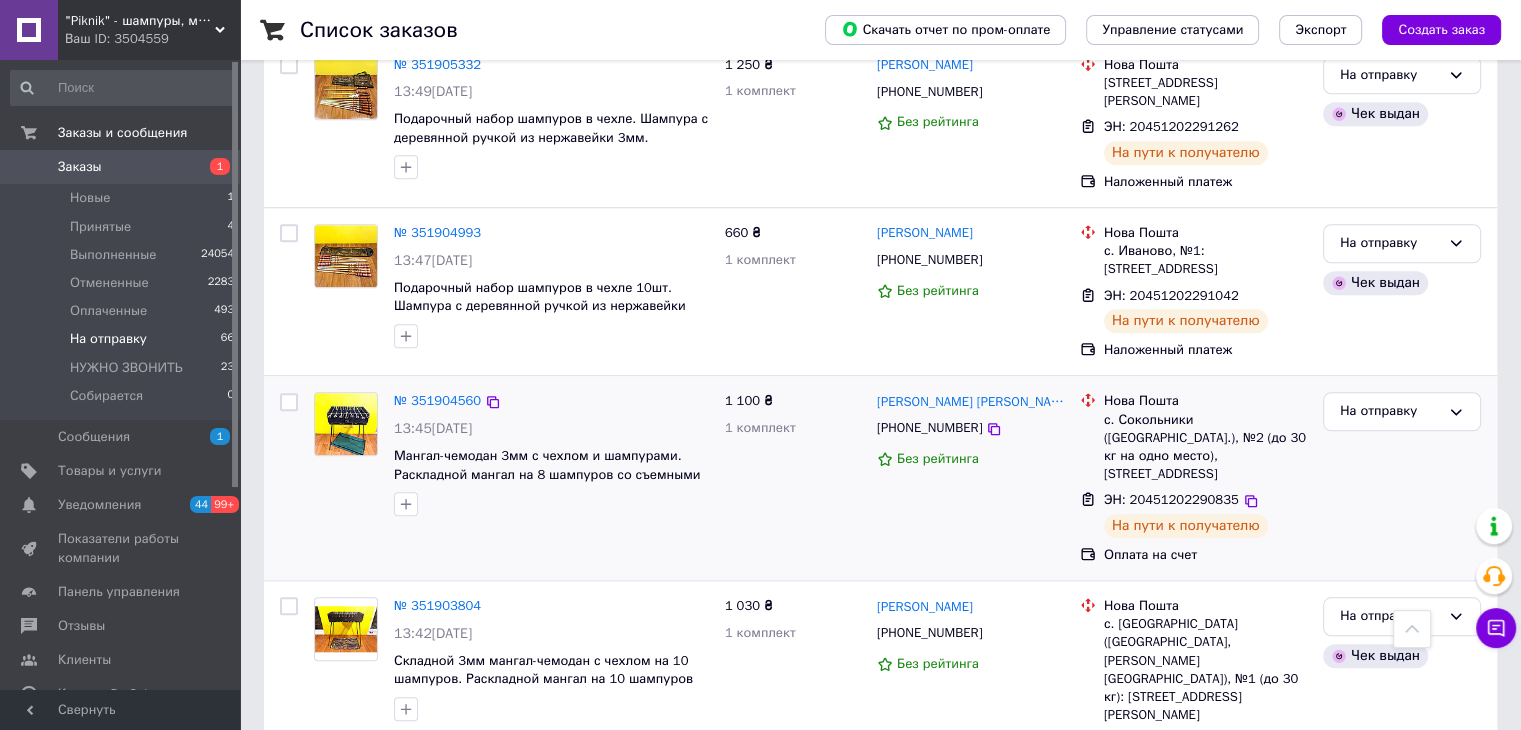 click at bounding box center (289, 402) 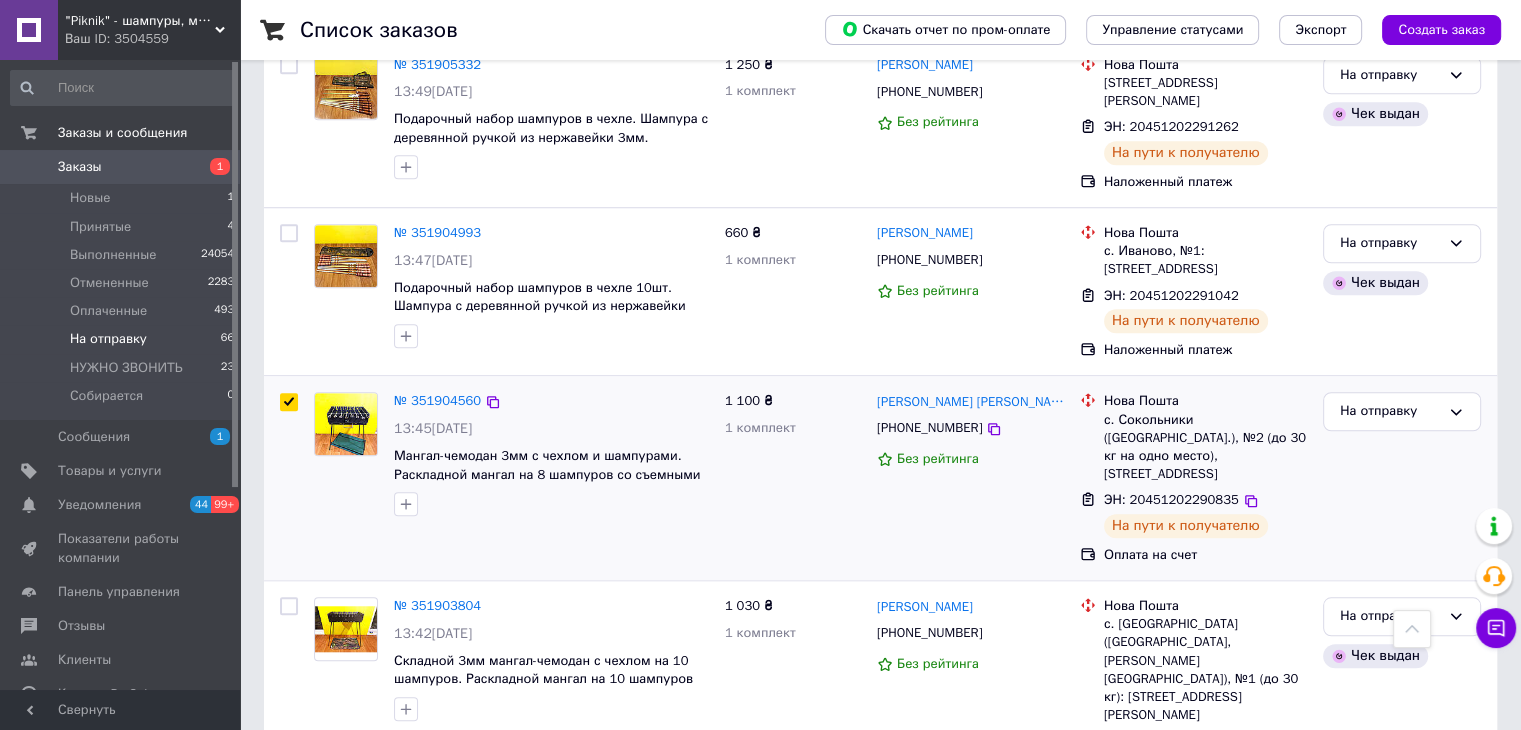 checkbox on "true" 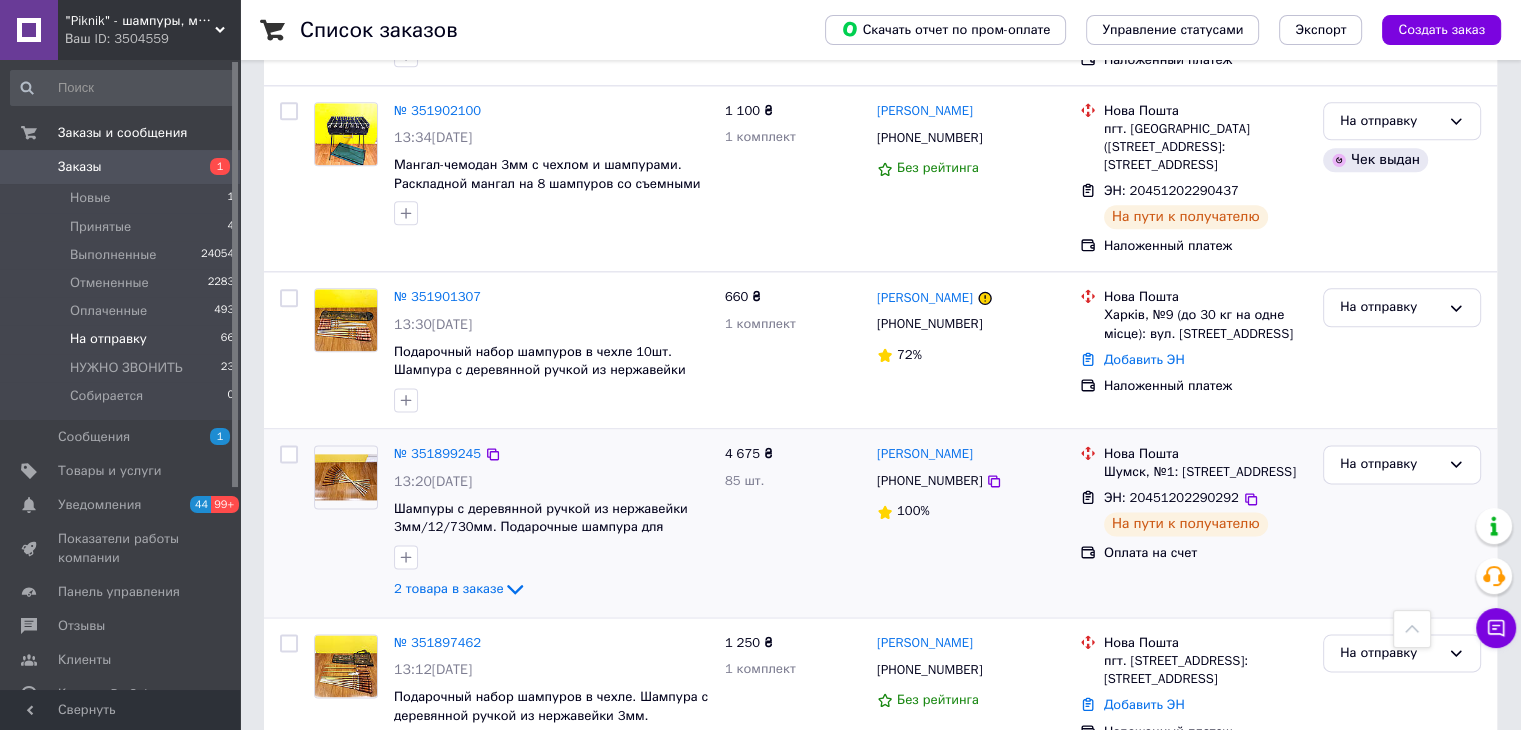 scroll, scrollTop: 2500, scrollLeft: 0, axis: vertical 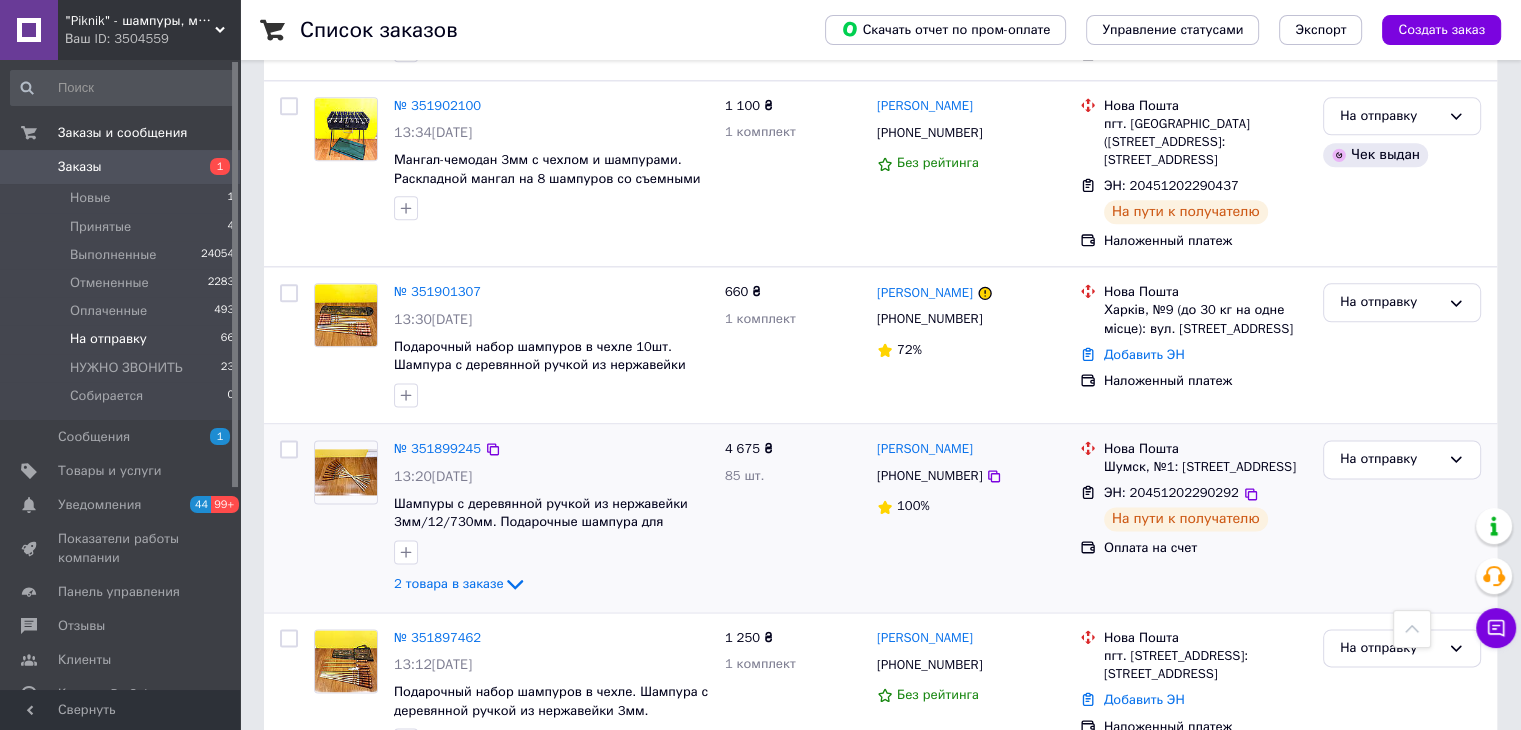 click at bounding box center (289, 449) 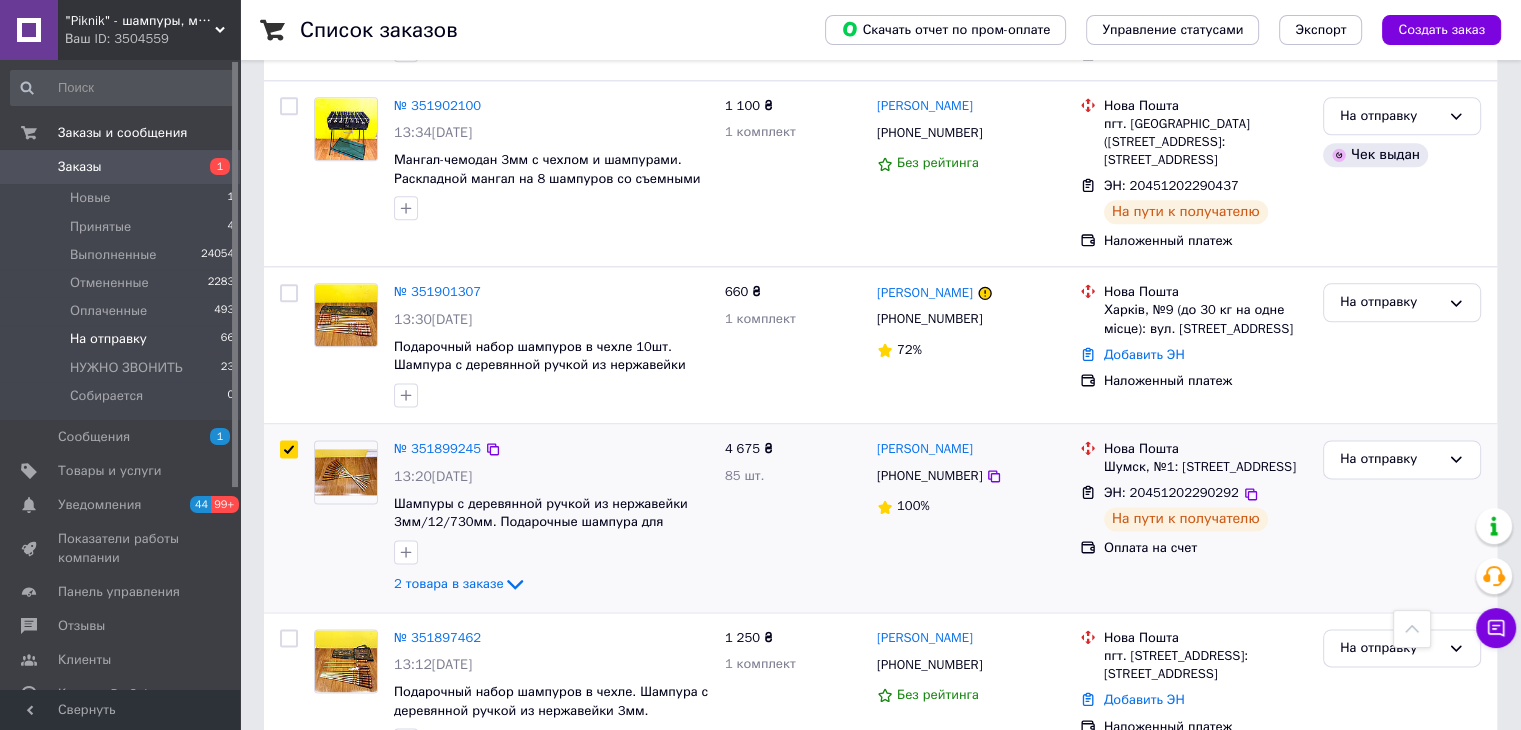 checkbox on "true" 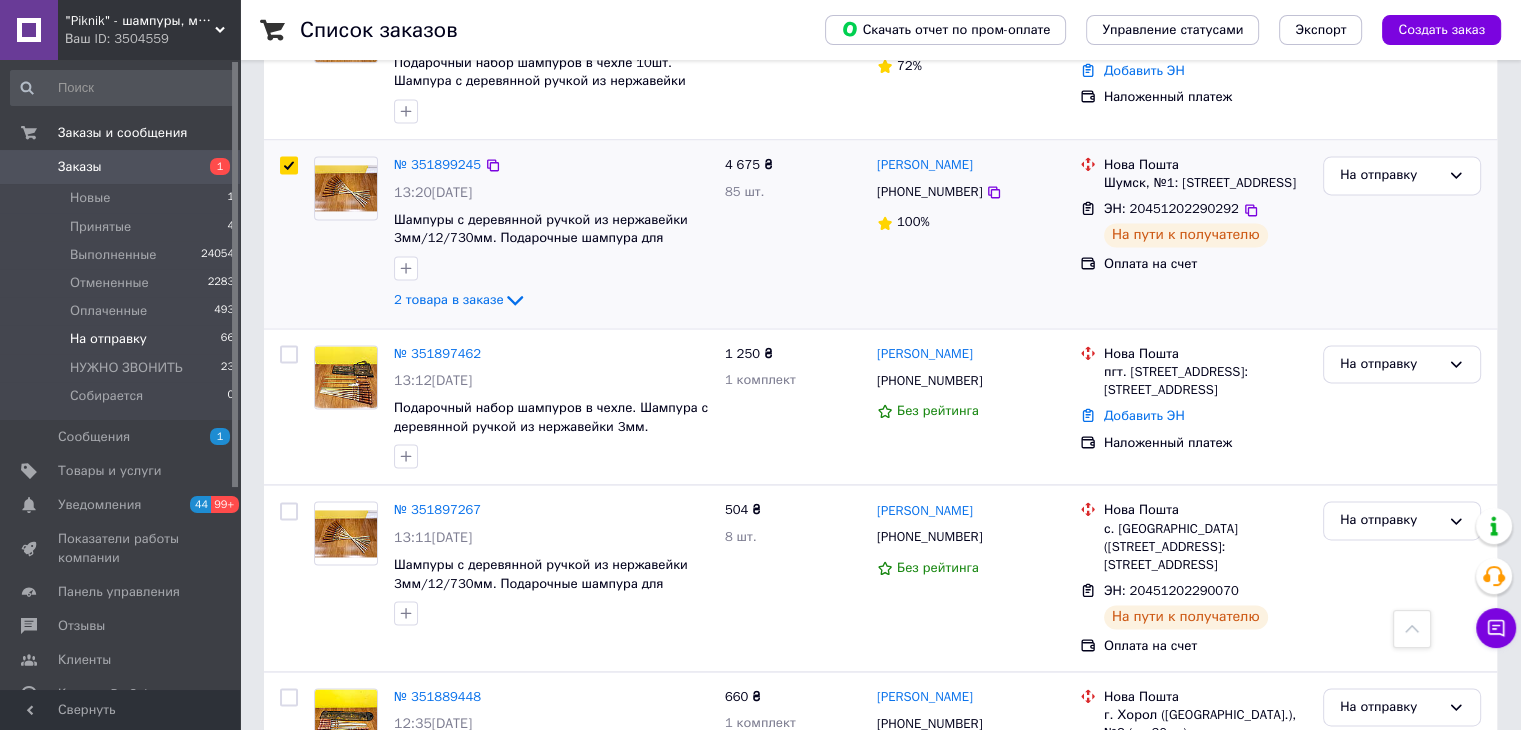 scroll, scrollTop: 2800, scrollLeft: 0, axis: vertical 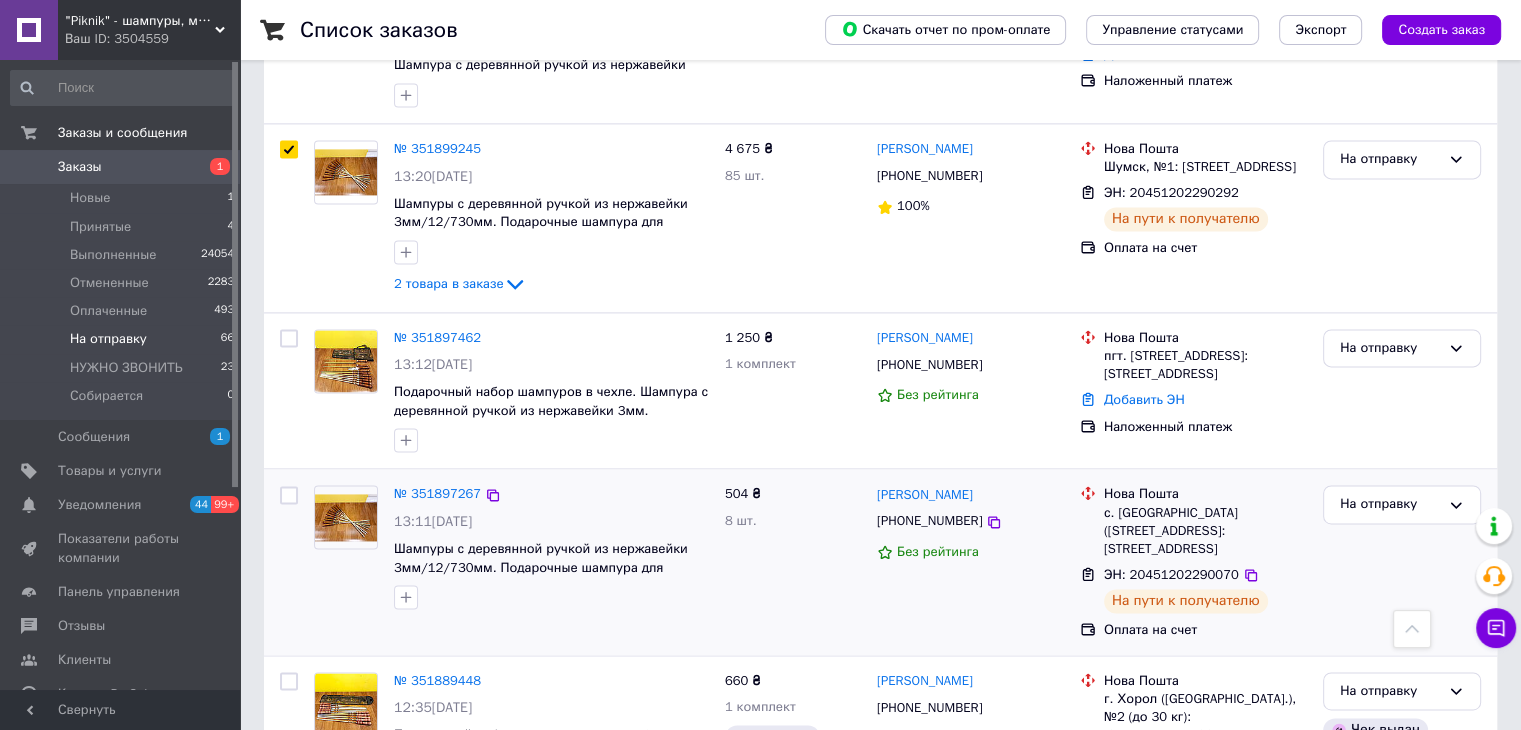 click at bounding box center (289, 495) 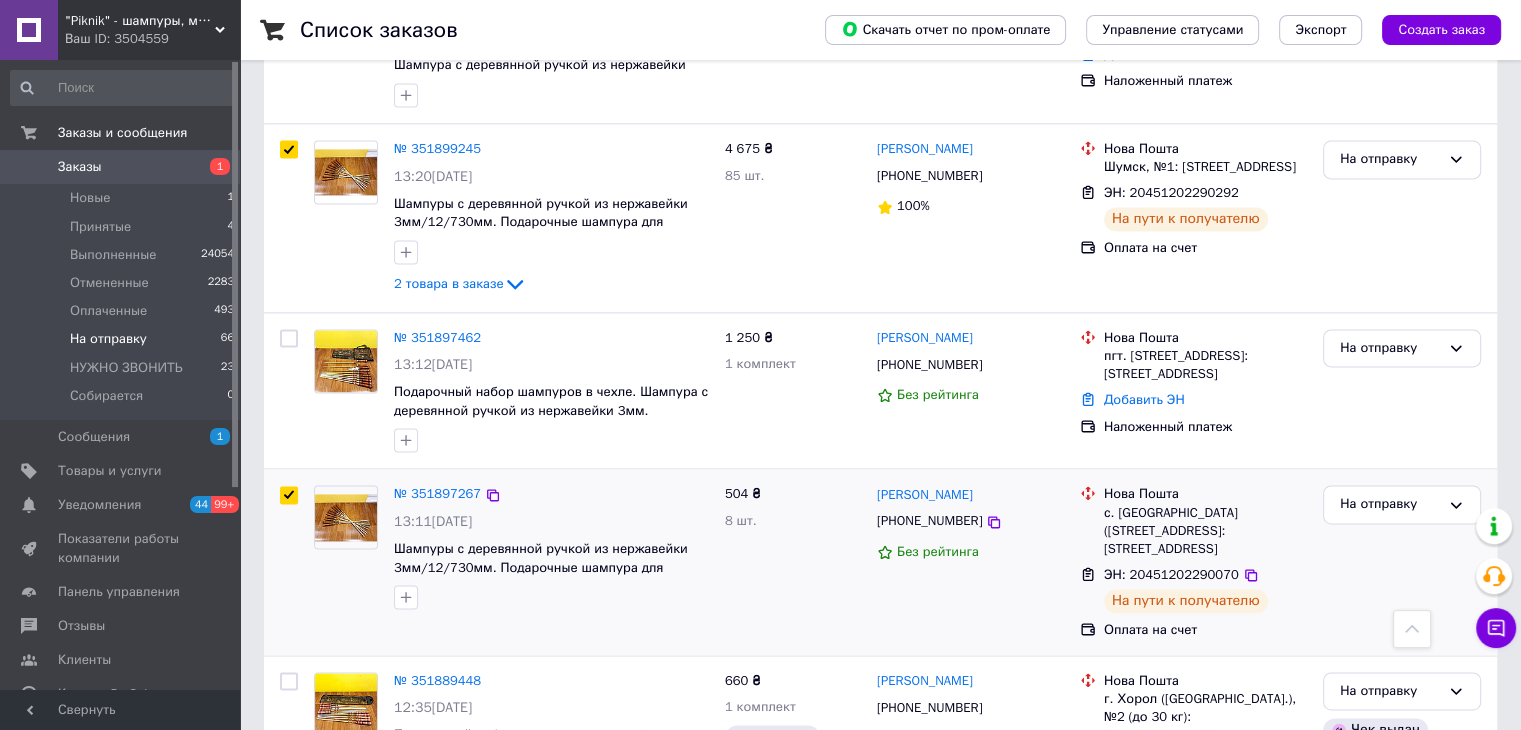 checkbox on "true" 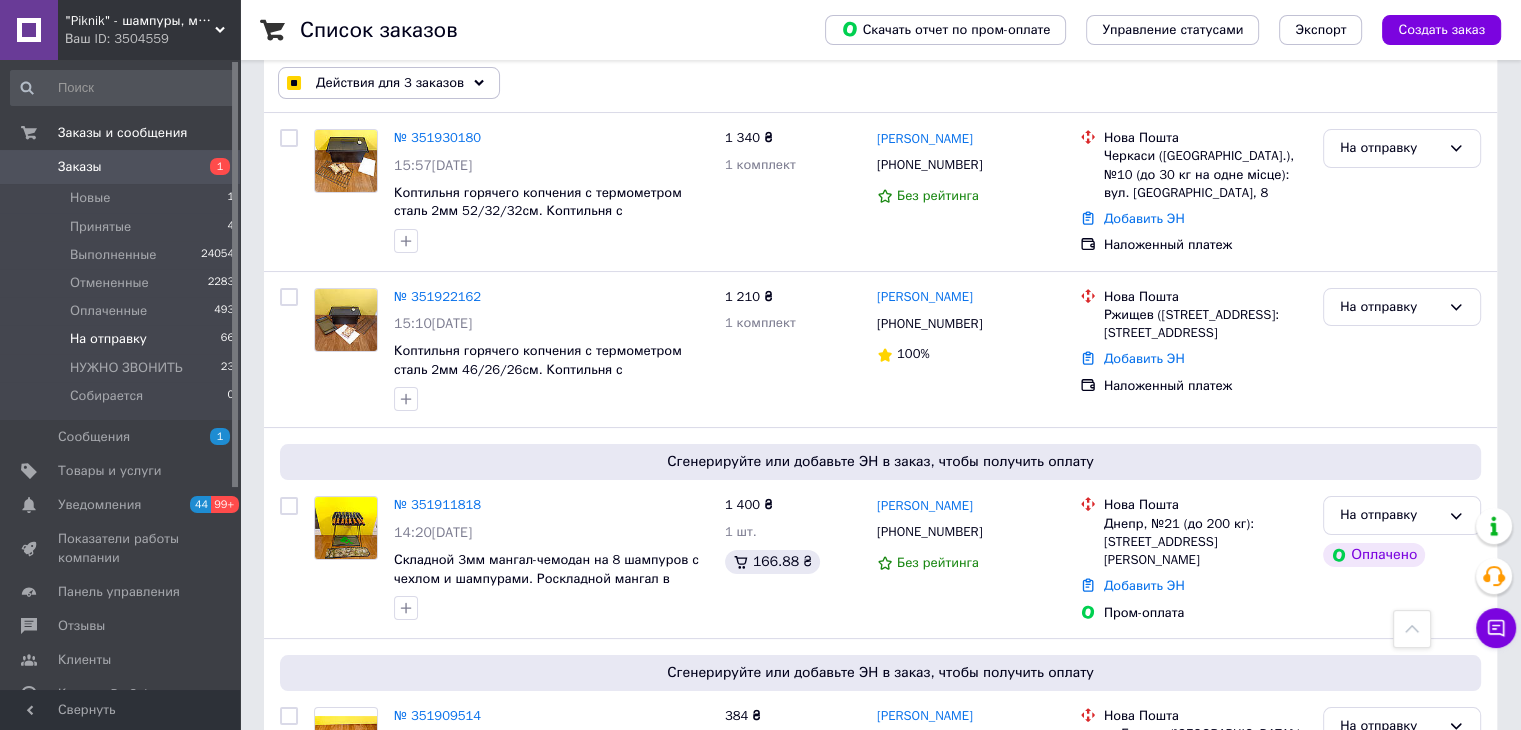 scroll, scrollTop: 0, scrollLeft: 0, axis: both 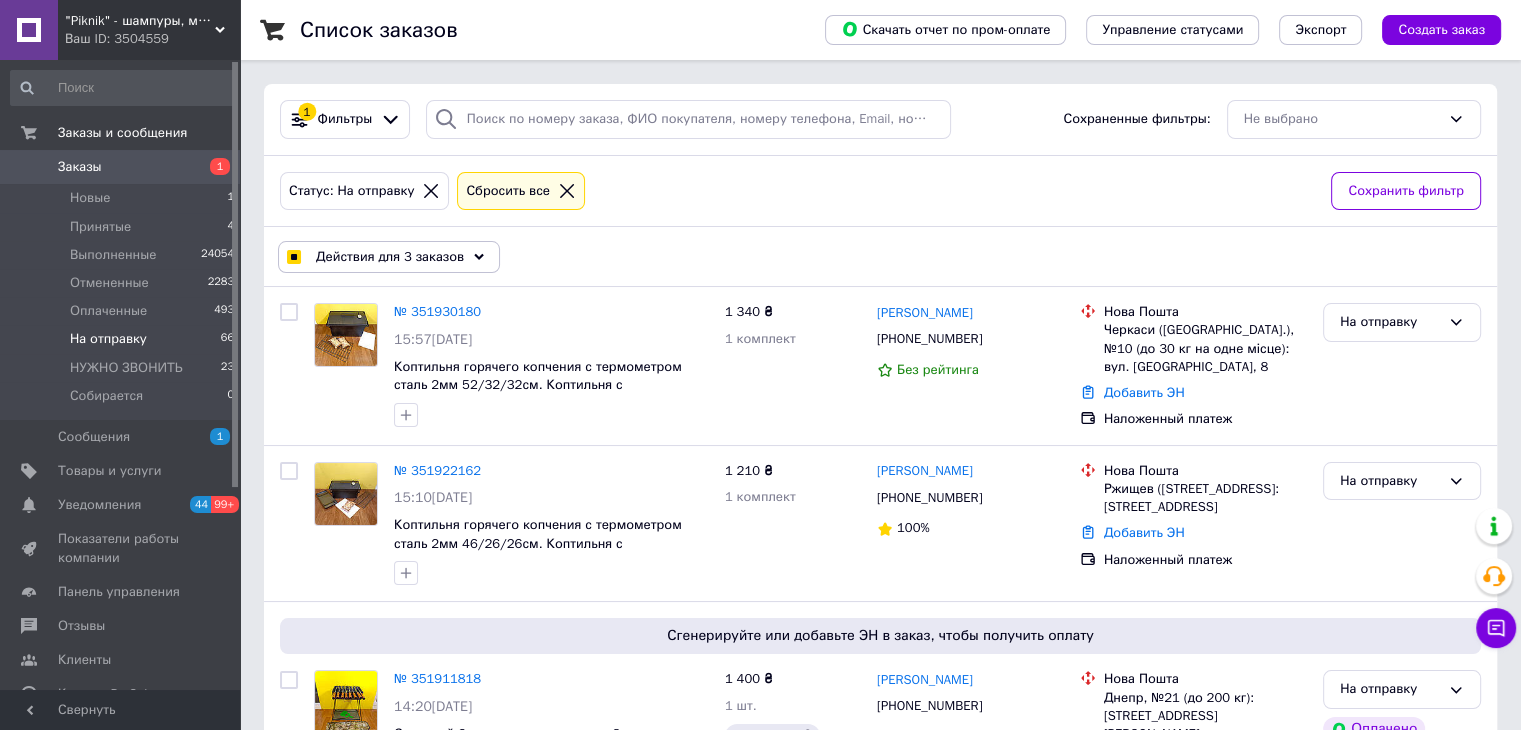 click on "Действия для 3 заказов" at bounding box center [390, 257] 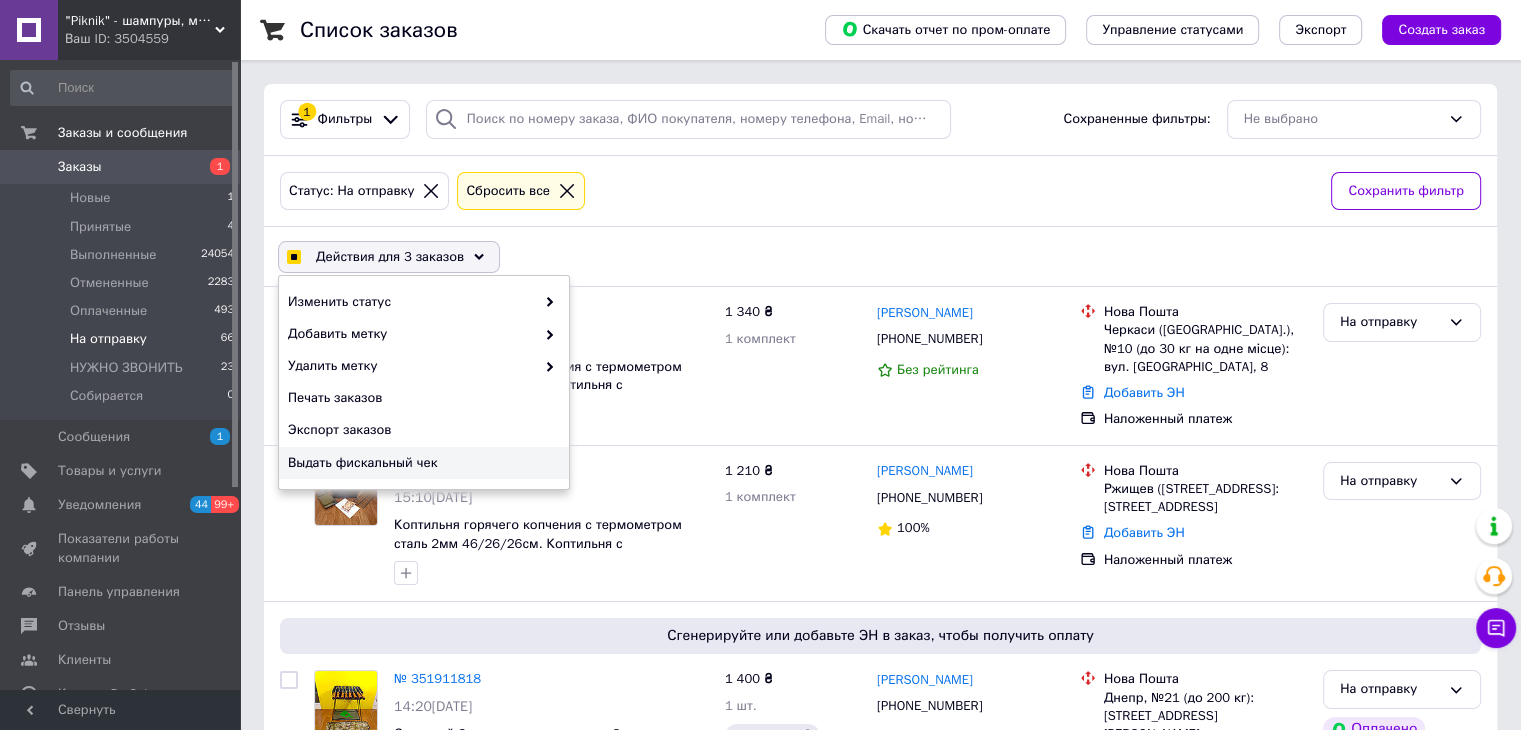 click on "Выдать фискальный чек" at bounding box center (421, 463) 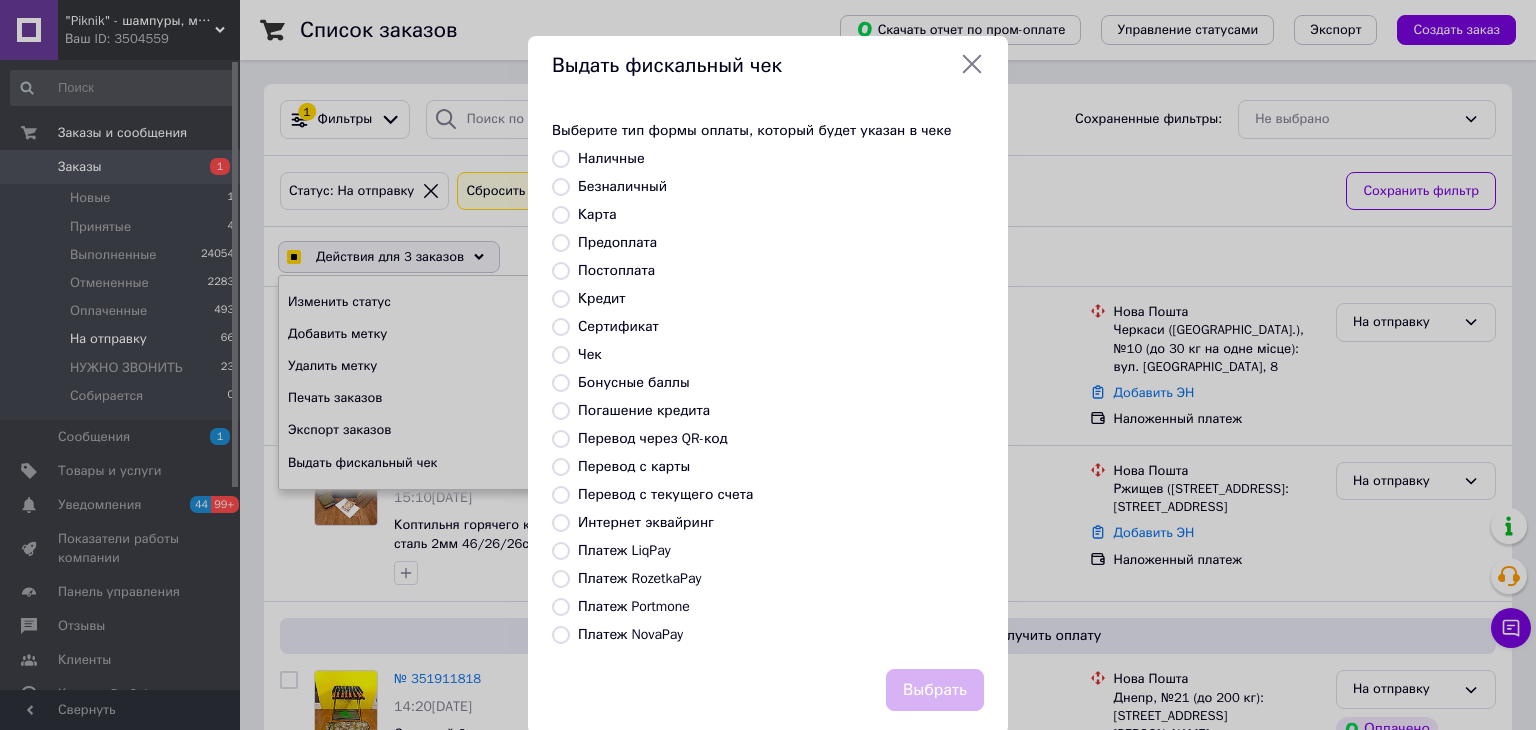 click on "Безналичный" at bounding box center (561, 187) 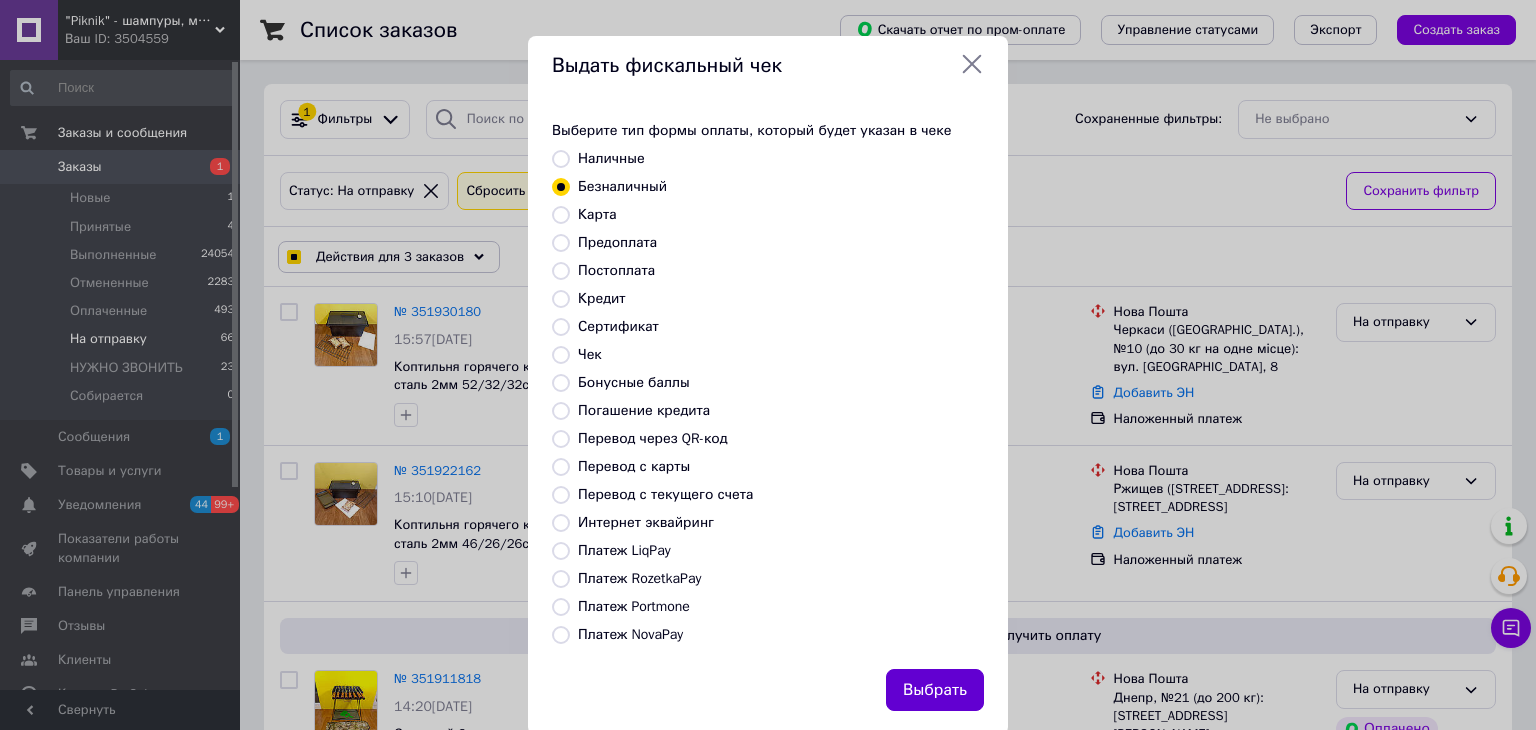 click on "Выбрать" at bounding box center (935, 690) 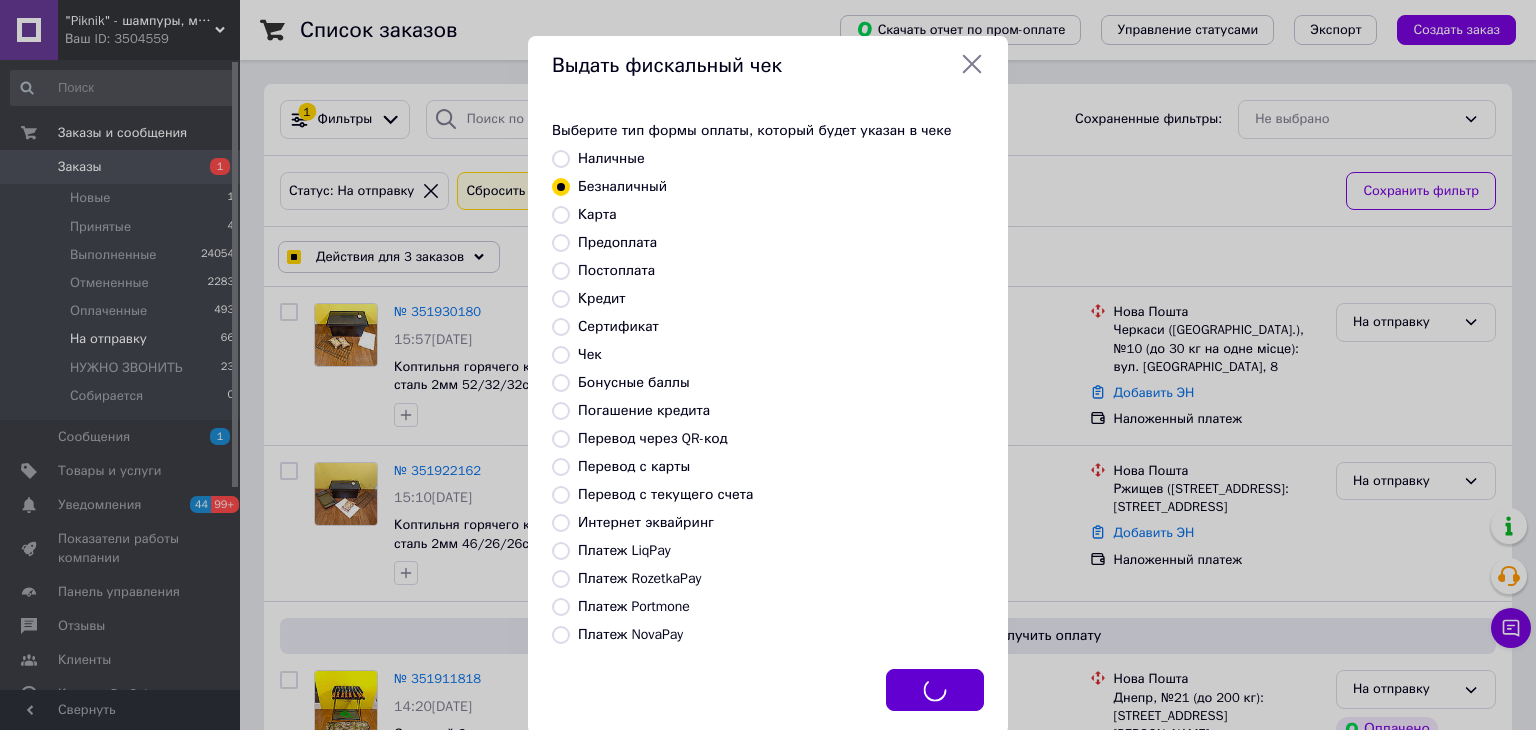 checkbox on "true" 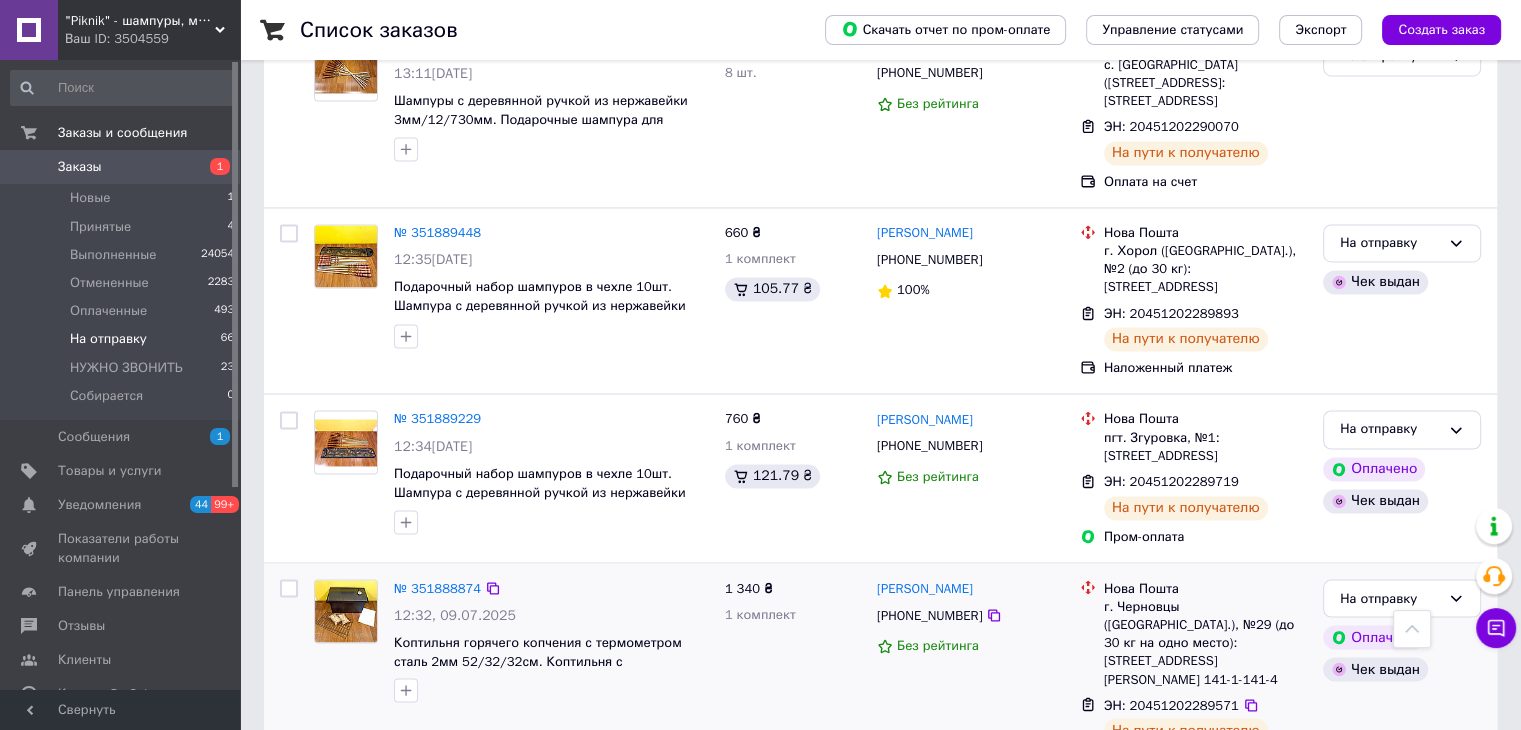 scroll, scrollTop: 3274, scrollLeft: 0, axis: vertical 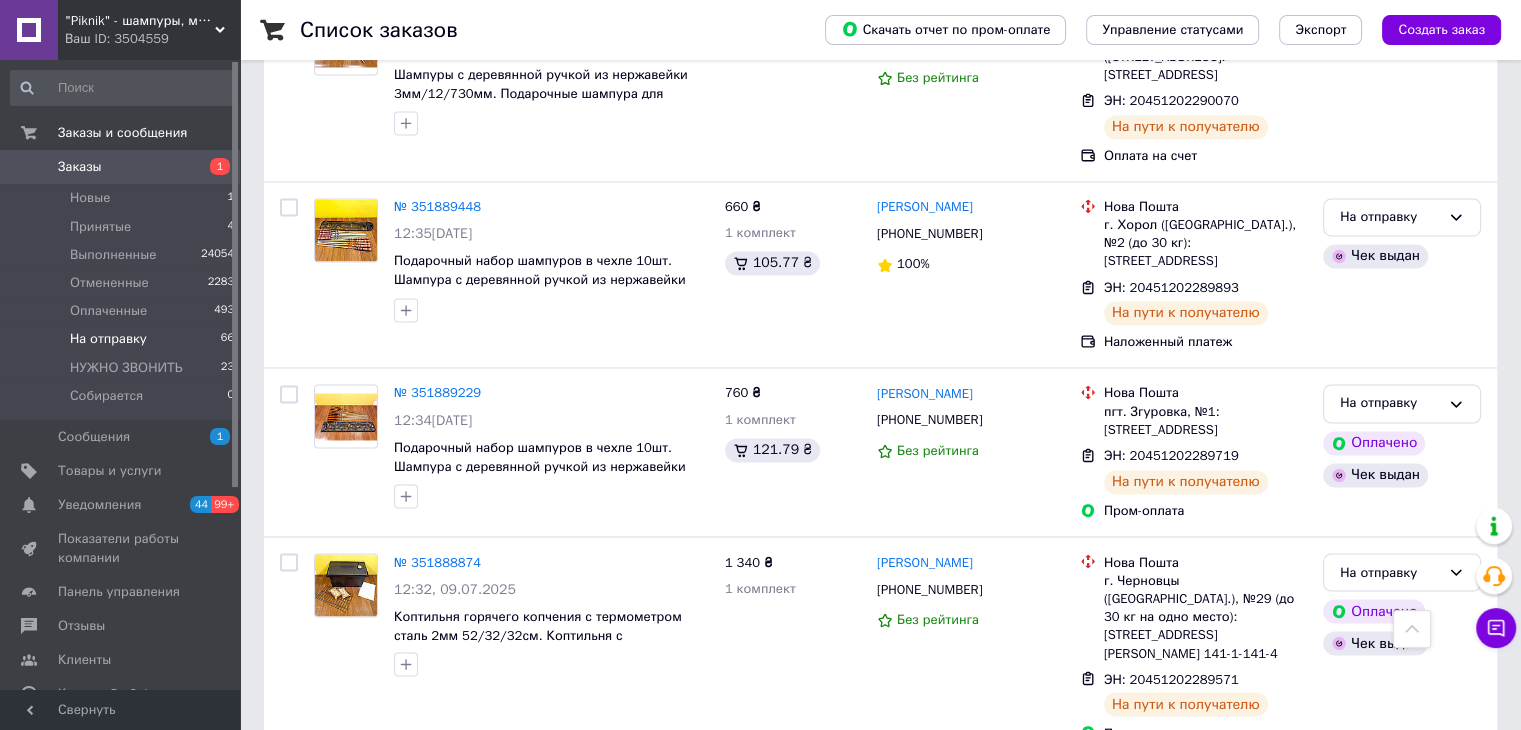 click on "2" at bounding box center [327, 804] 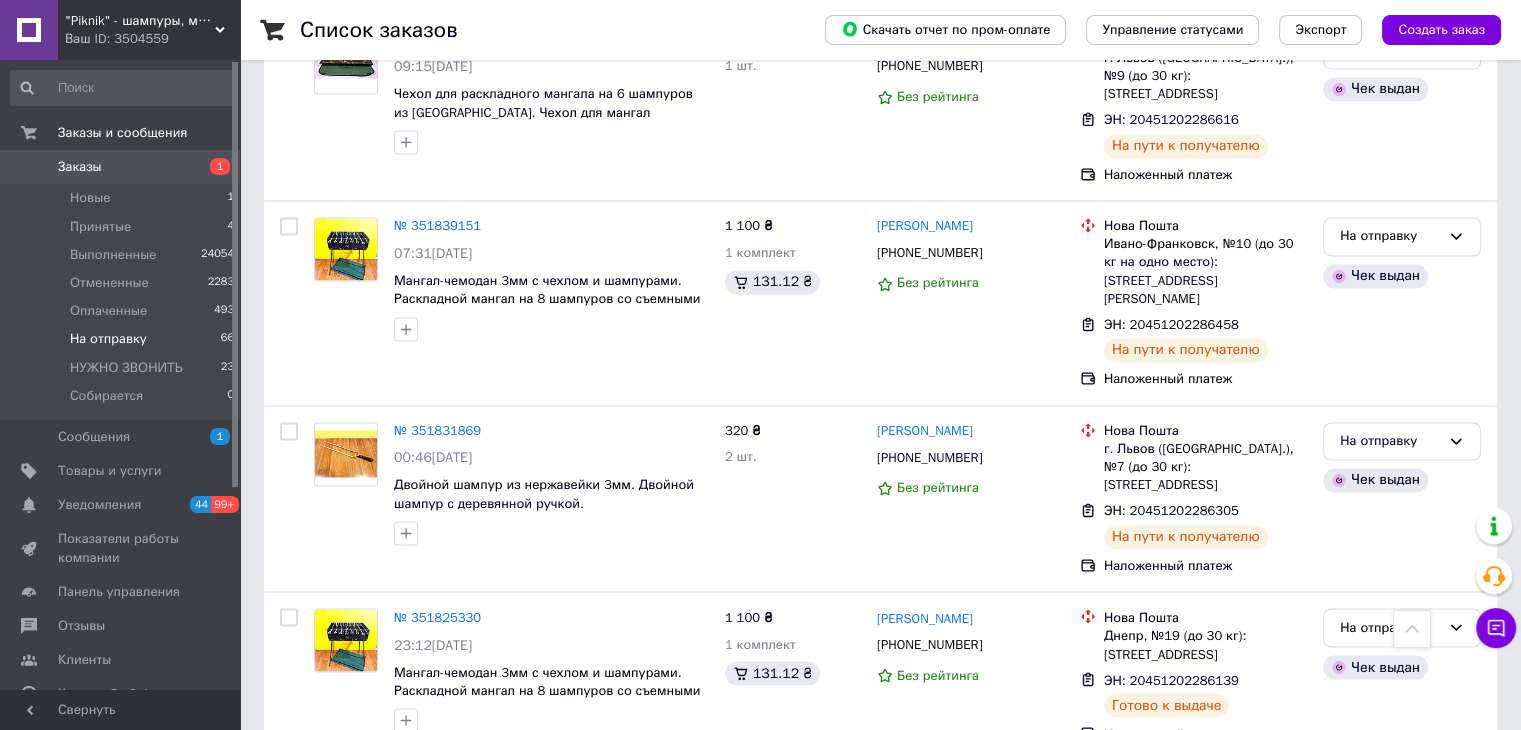 scroll, scrollTop: 3277, scrollLeft: 0, axis: vertical 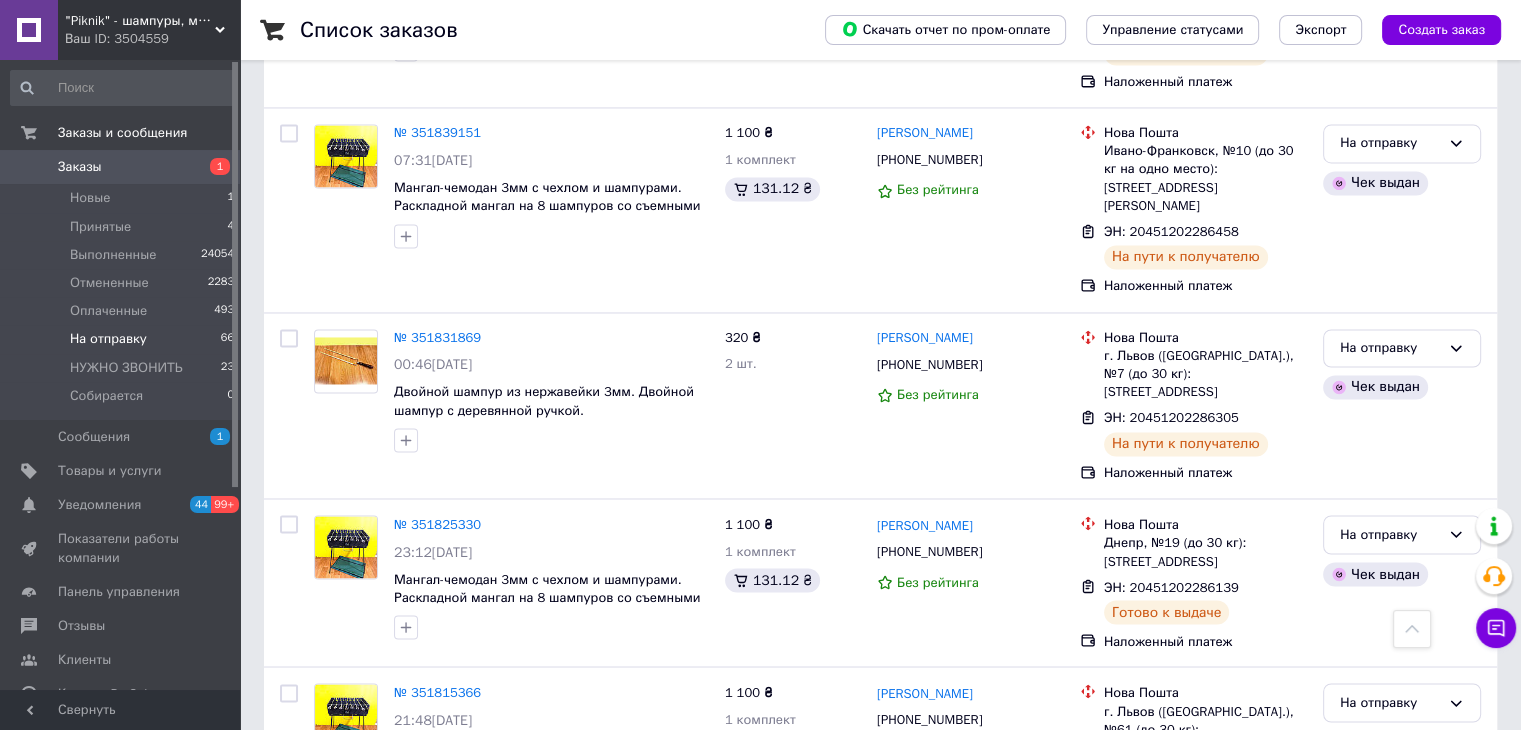 click on "3" at bounding box center [505, 916] 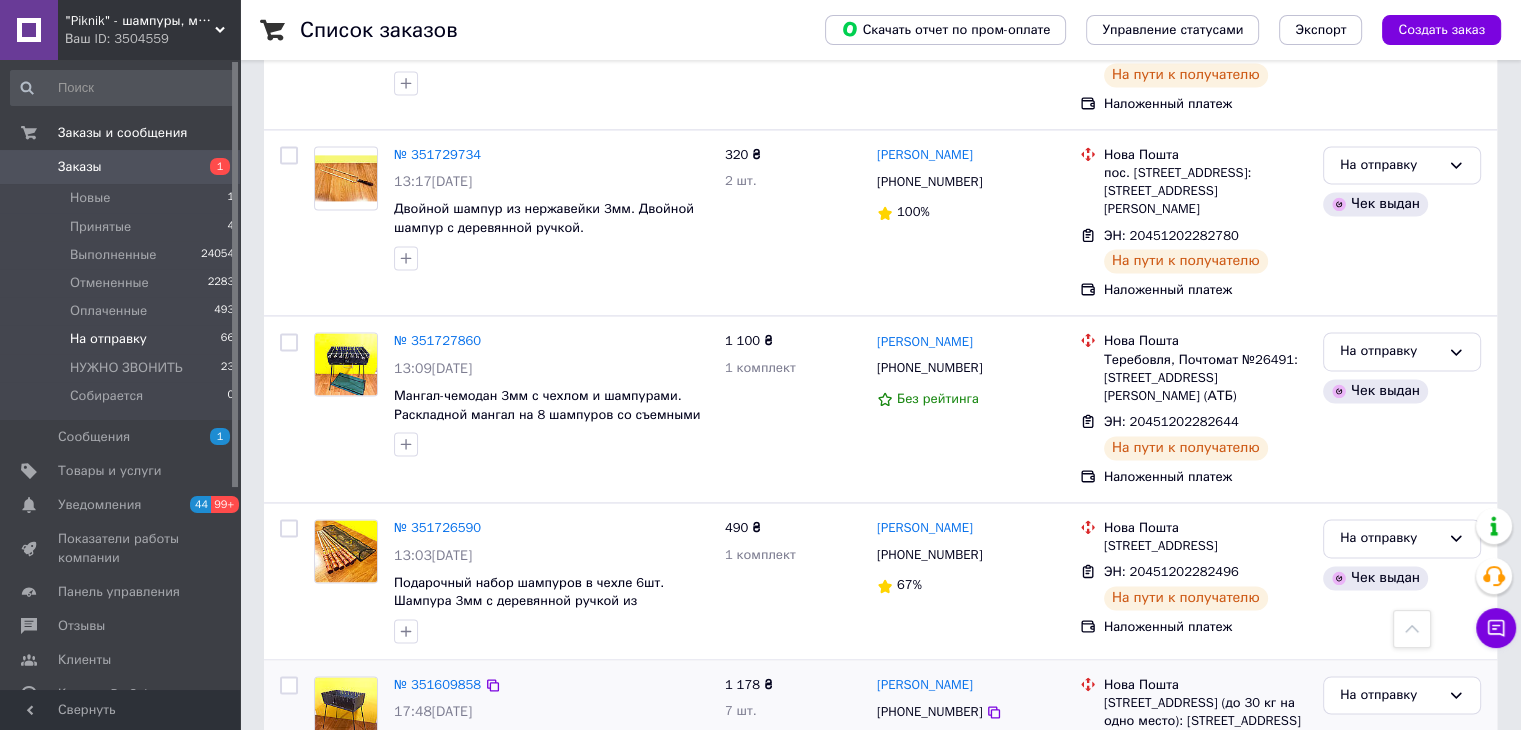 scroll, scrollTop: 2900, scrollLeft: 0, axis: vertical 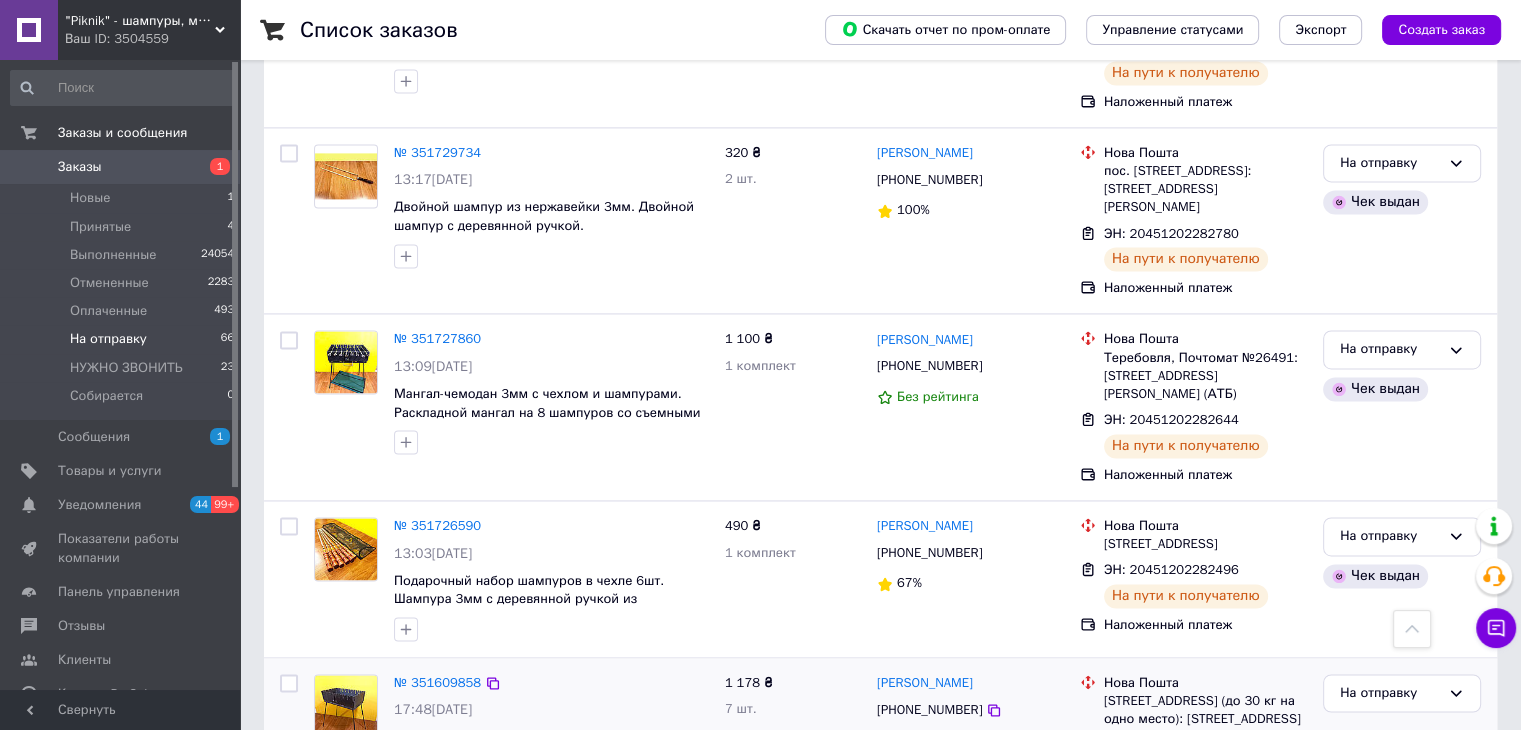 click at bounding box center (289, 683) 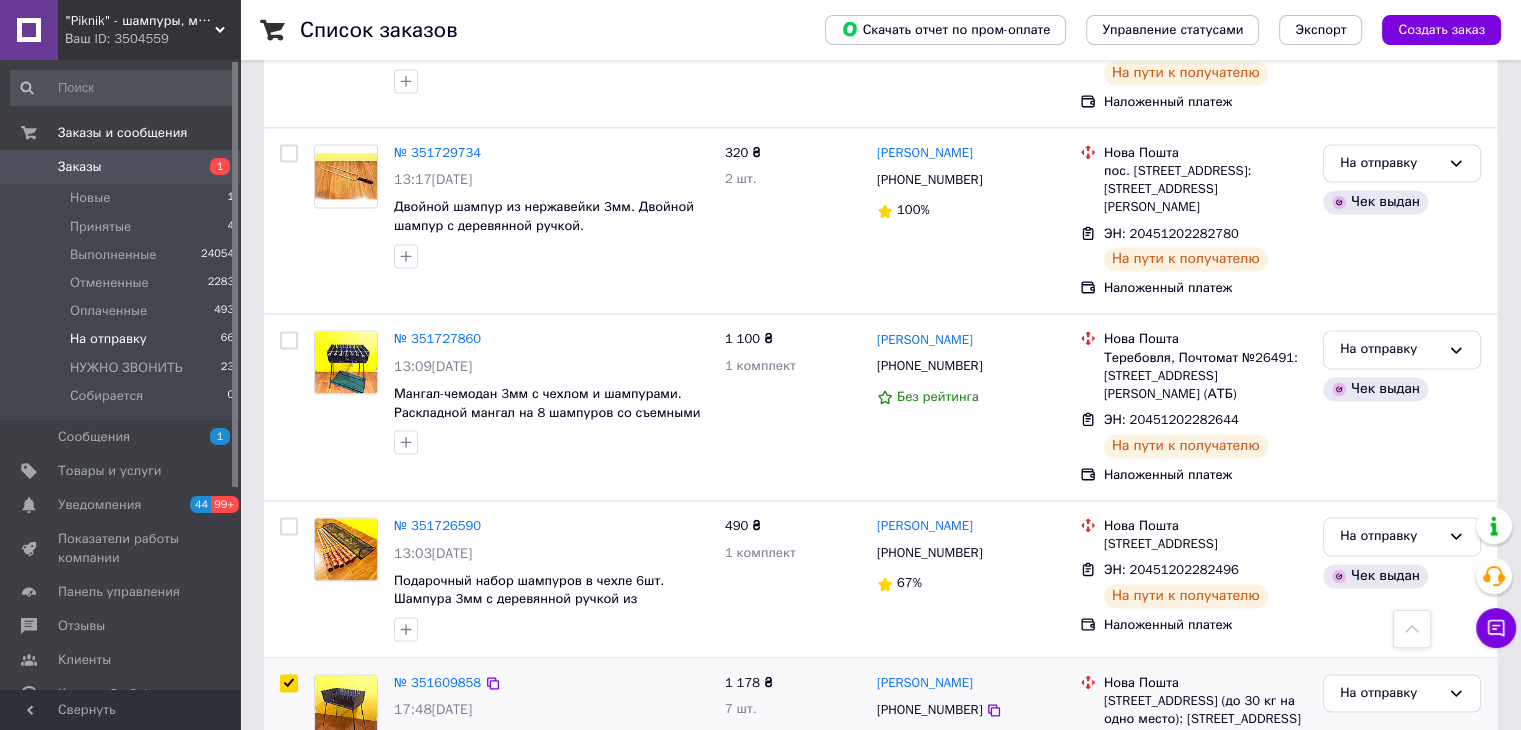 checkbox on "true" 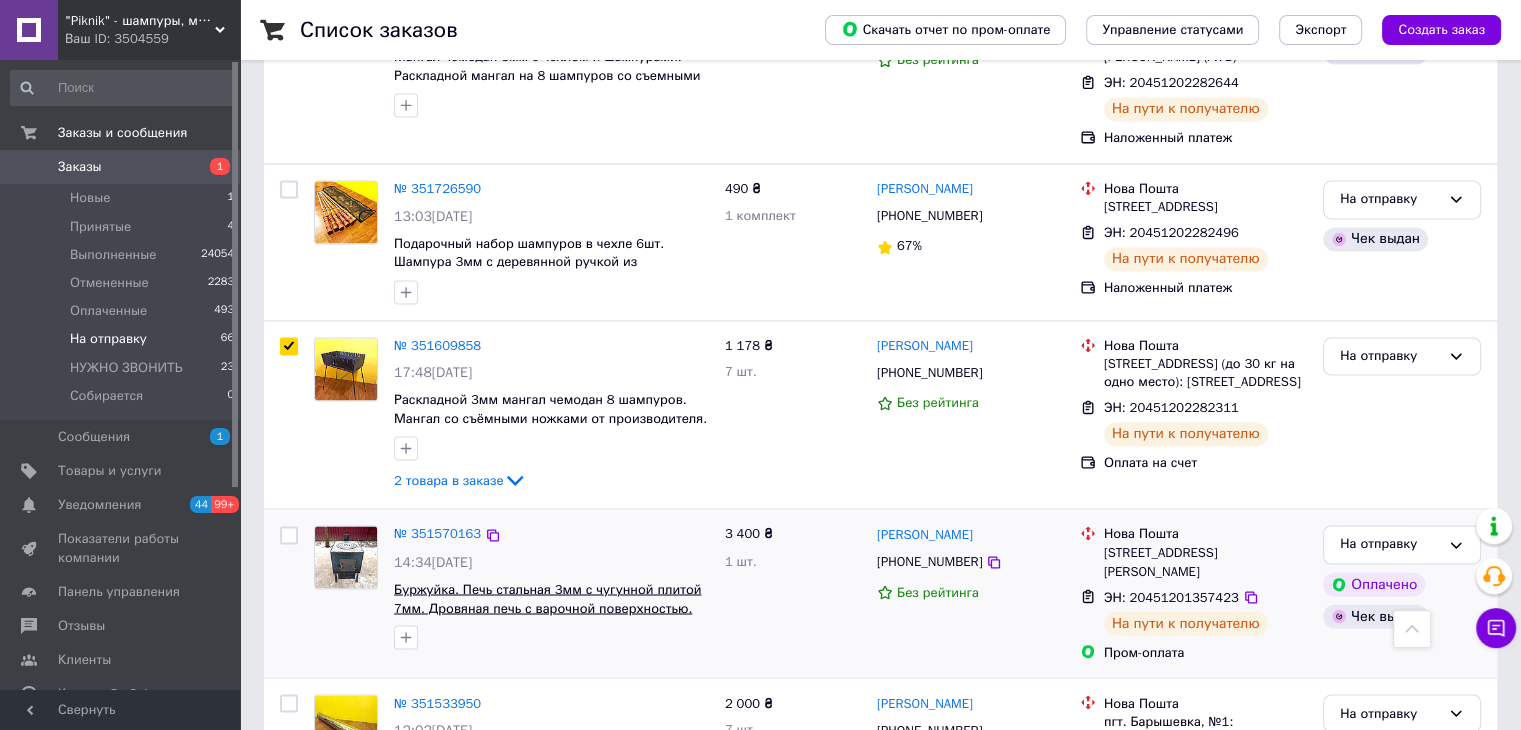 scroll, scrollTop: 3269, scrollLeft: 0, axis: vertical 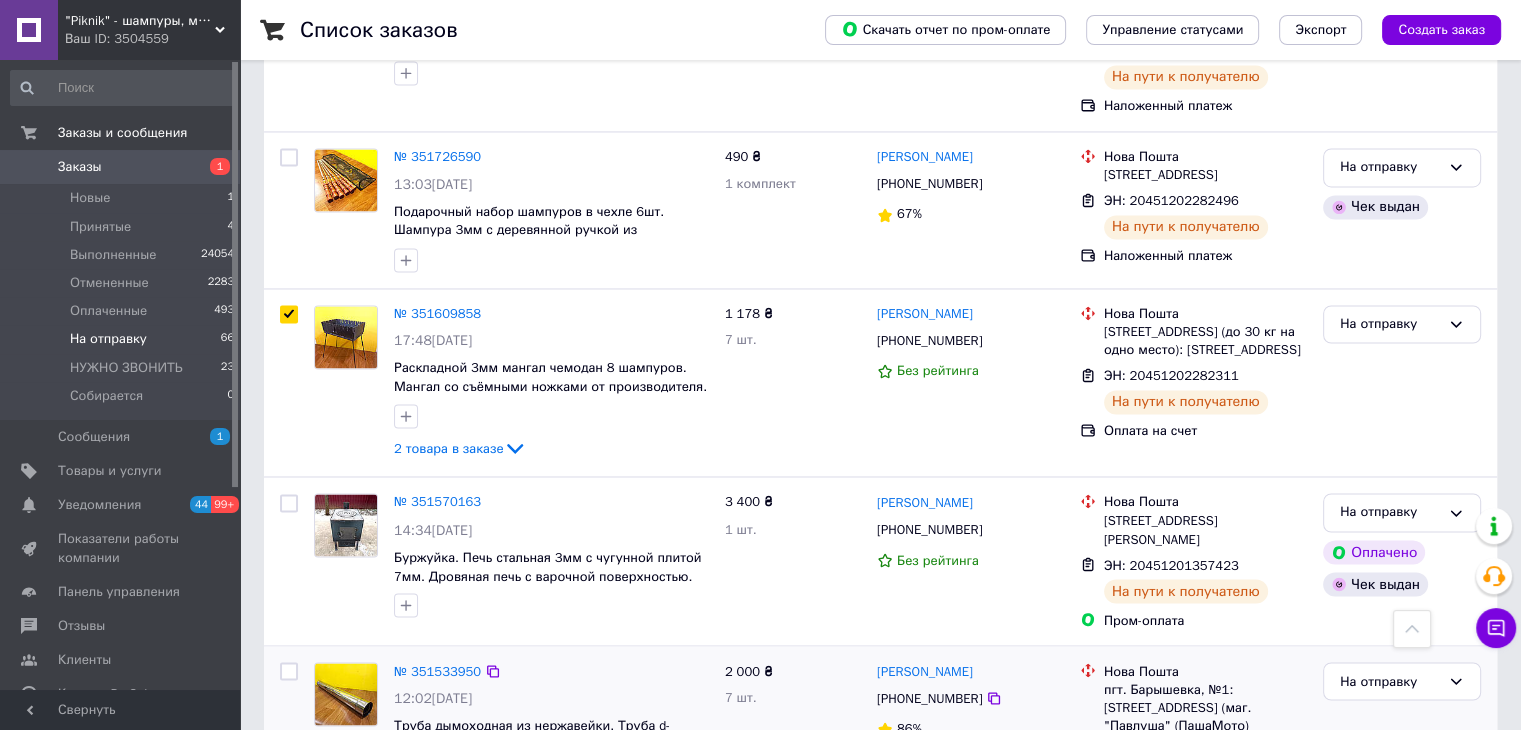 click at bounding box center (289, 671) 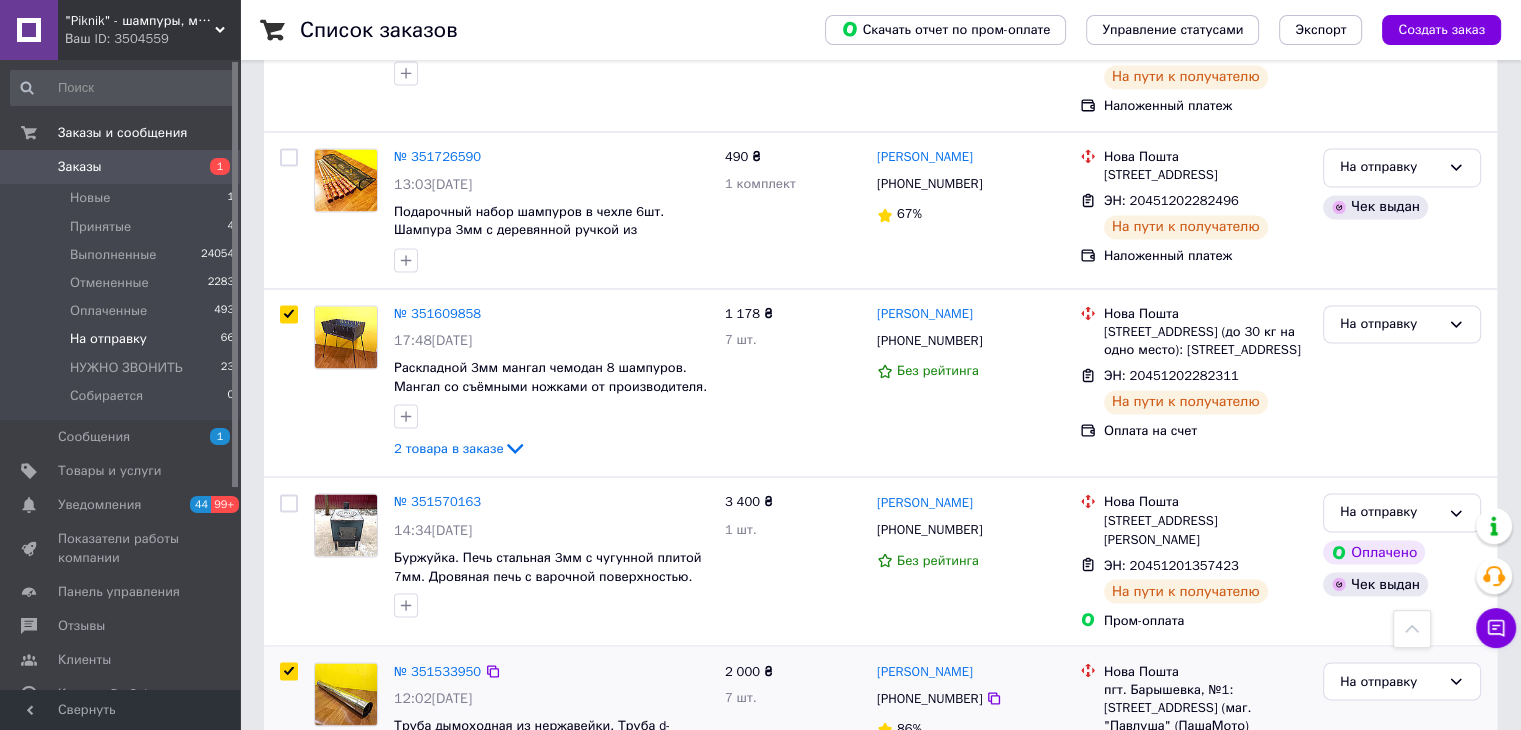 checkbox on "true" 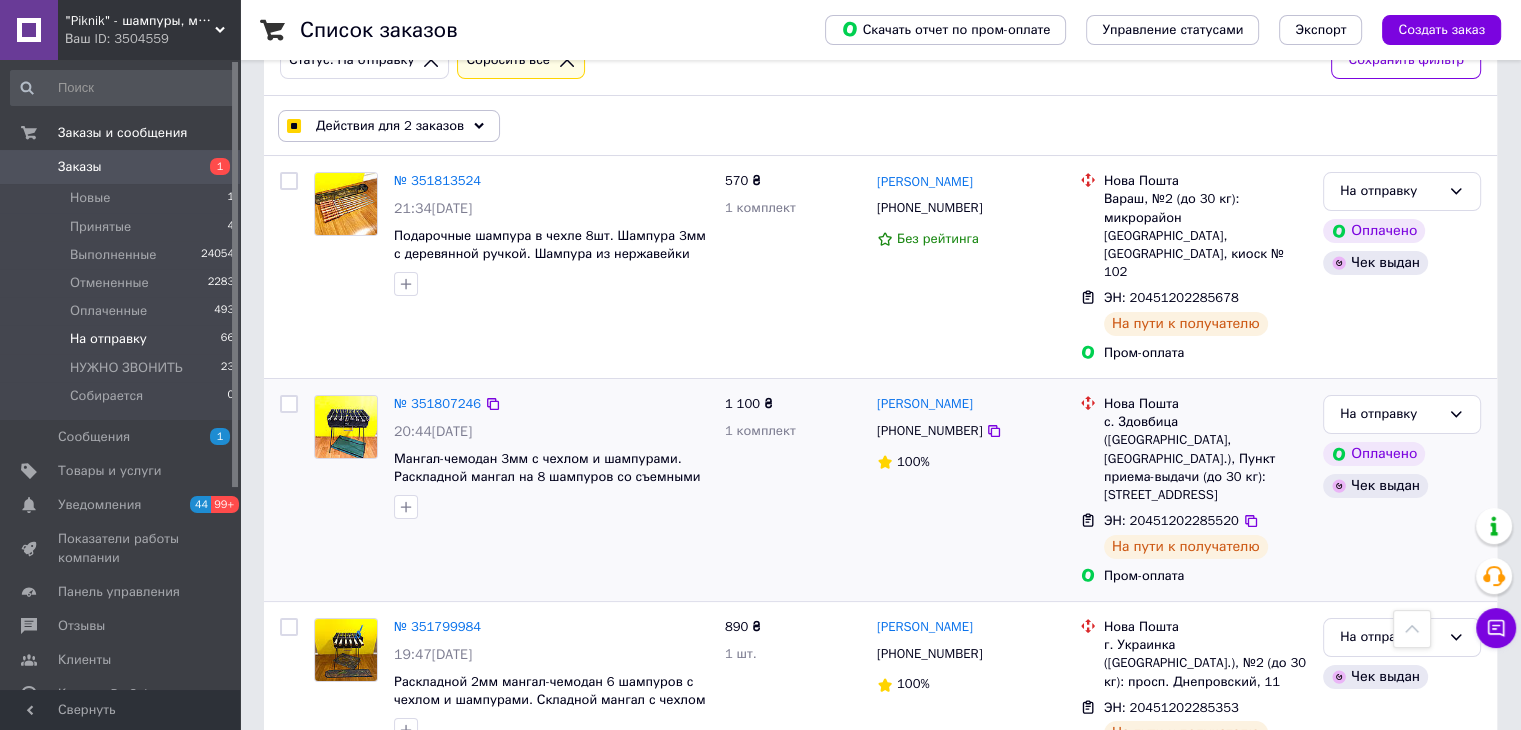 scroll, scrollTop: 0, scrollLeft: 0, axis: both 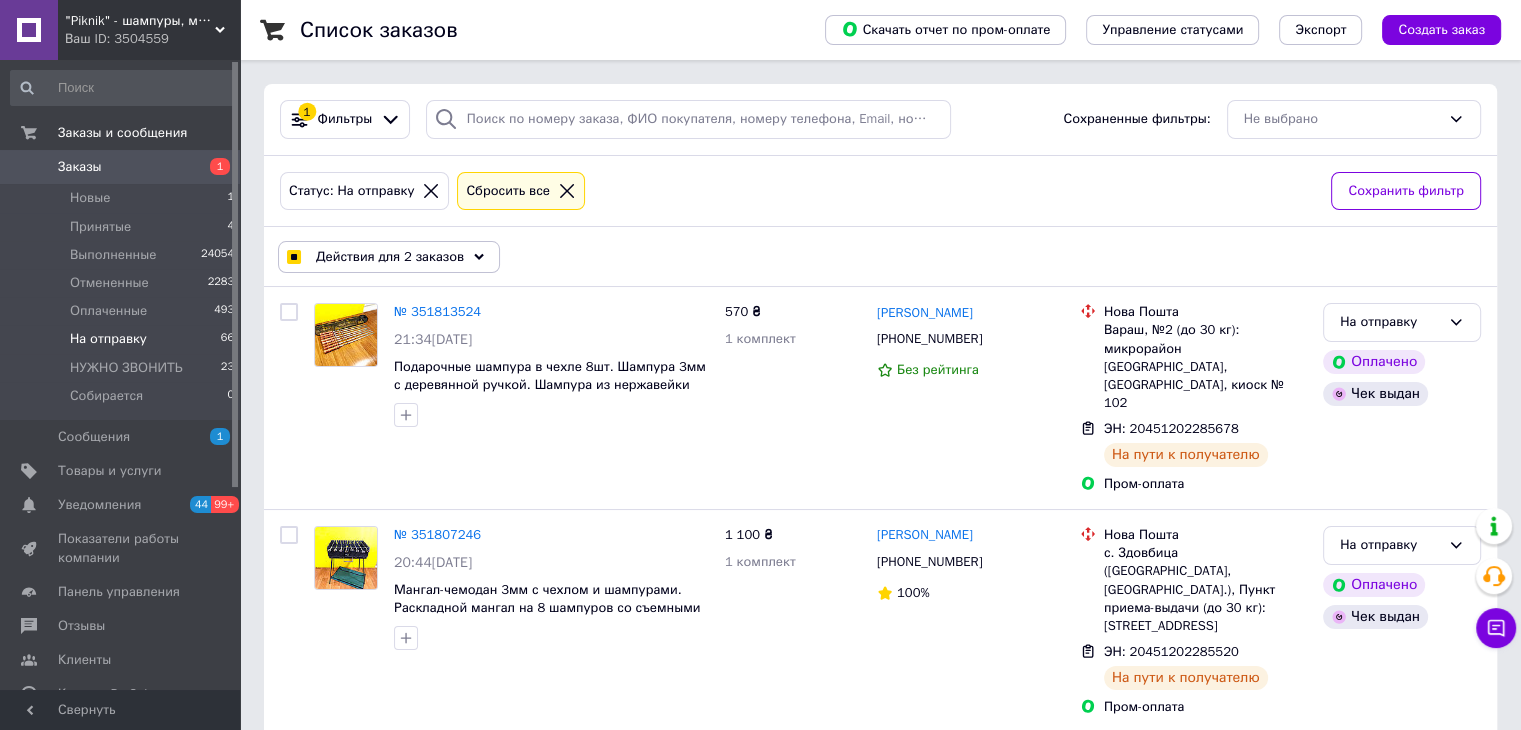 click on "Действия для 2 заказов" at bounding box center [390, 257] 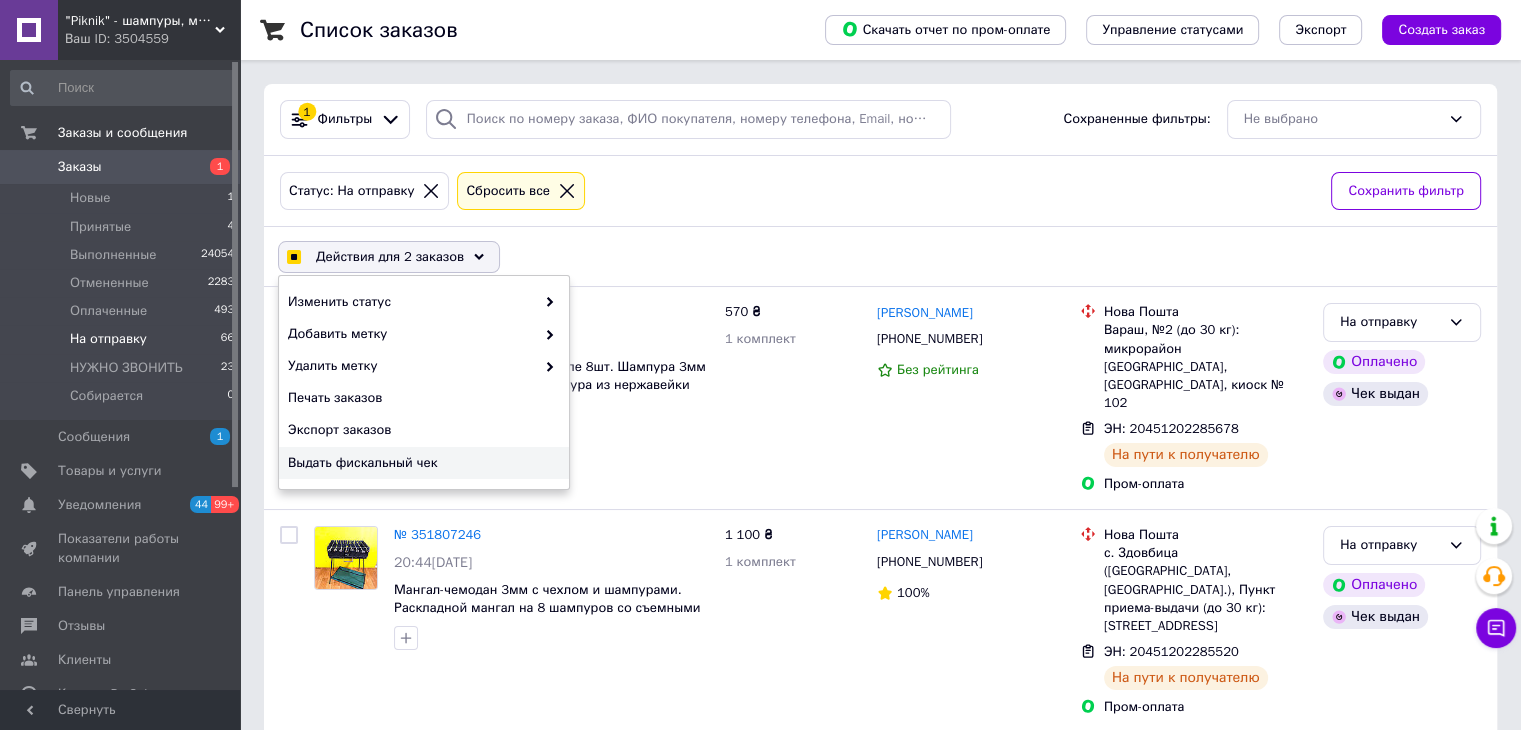 click on "Выдать фискальный чек" at bounding box center (421, 463) 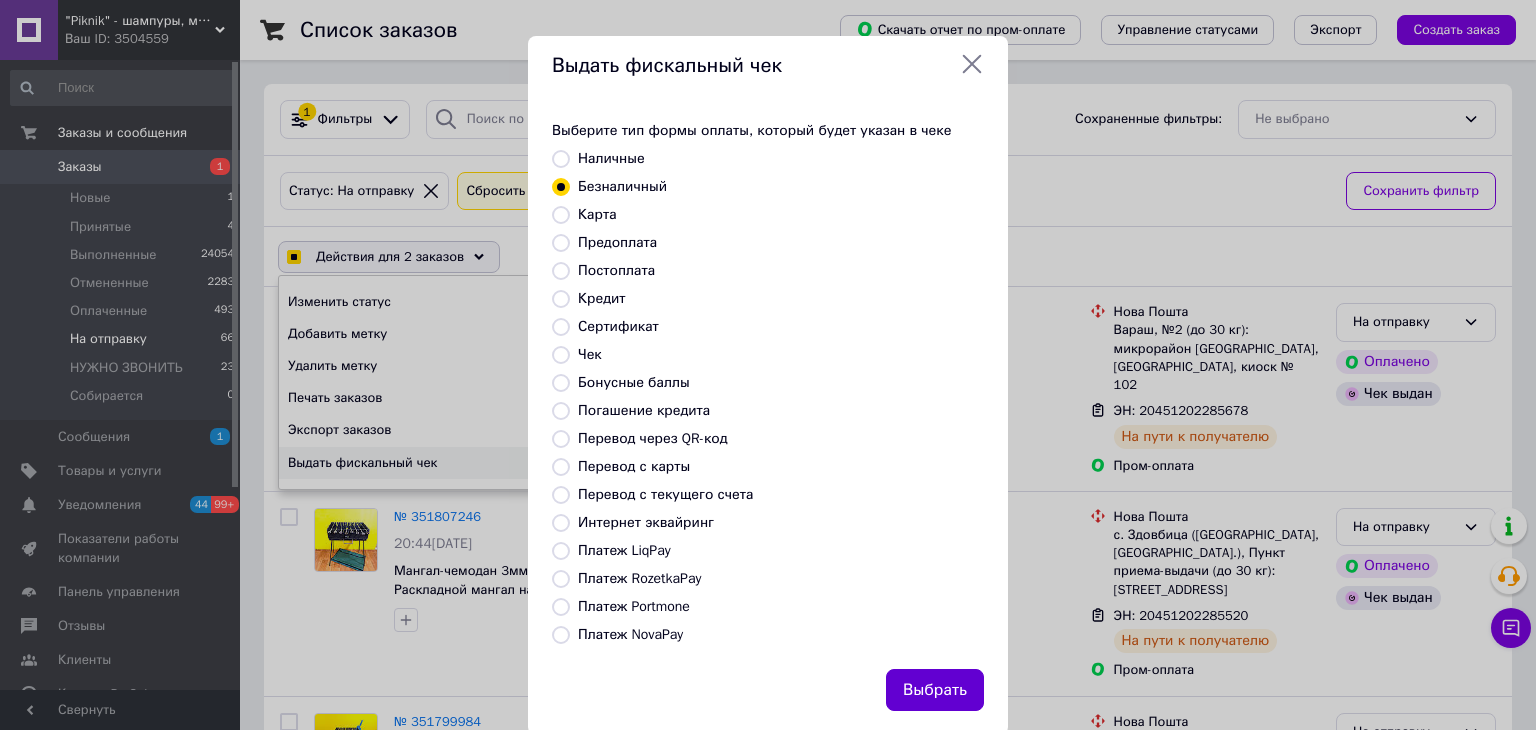 click on "Выбрать" at bounding box center [935, 690] 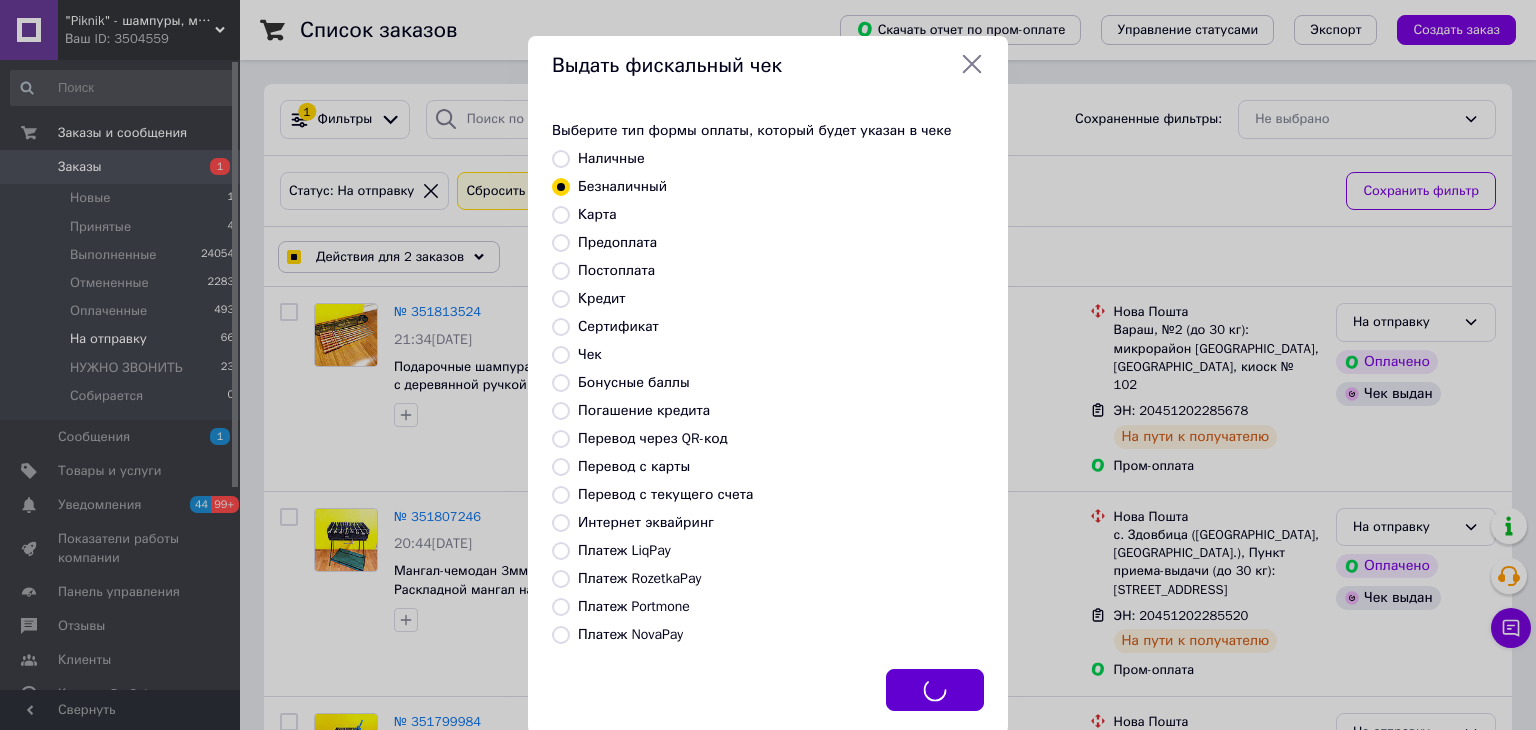 checkbox on "true" 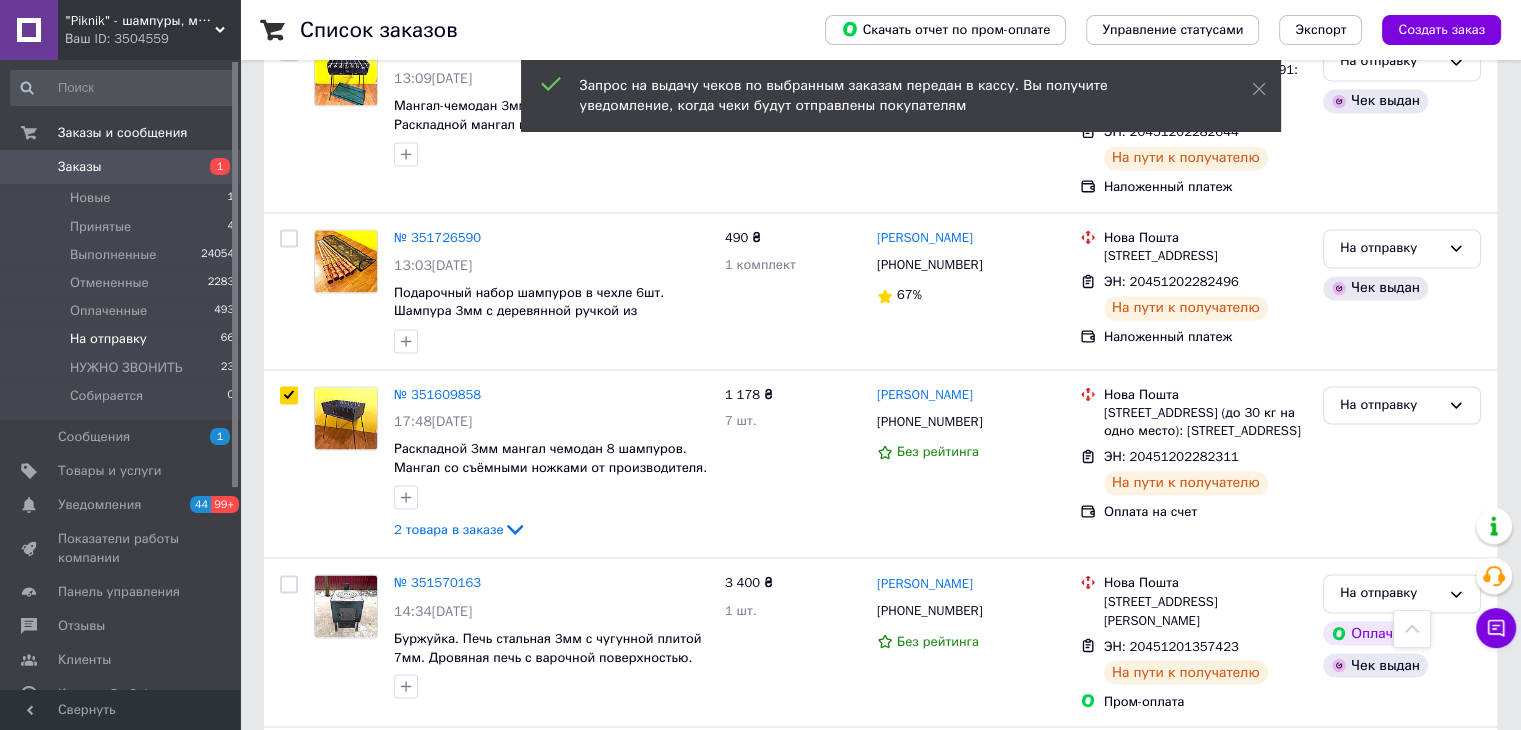scroll, scrollTop: 3269, scrollLeft: 0, axis: vertical 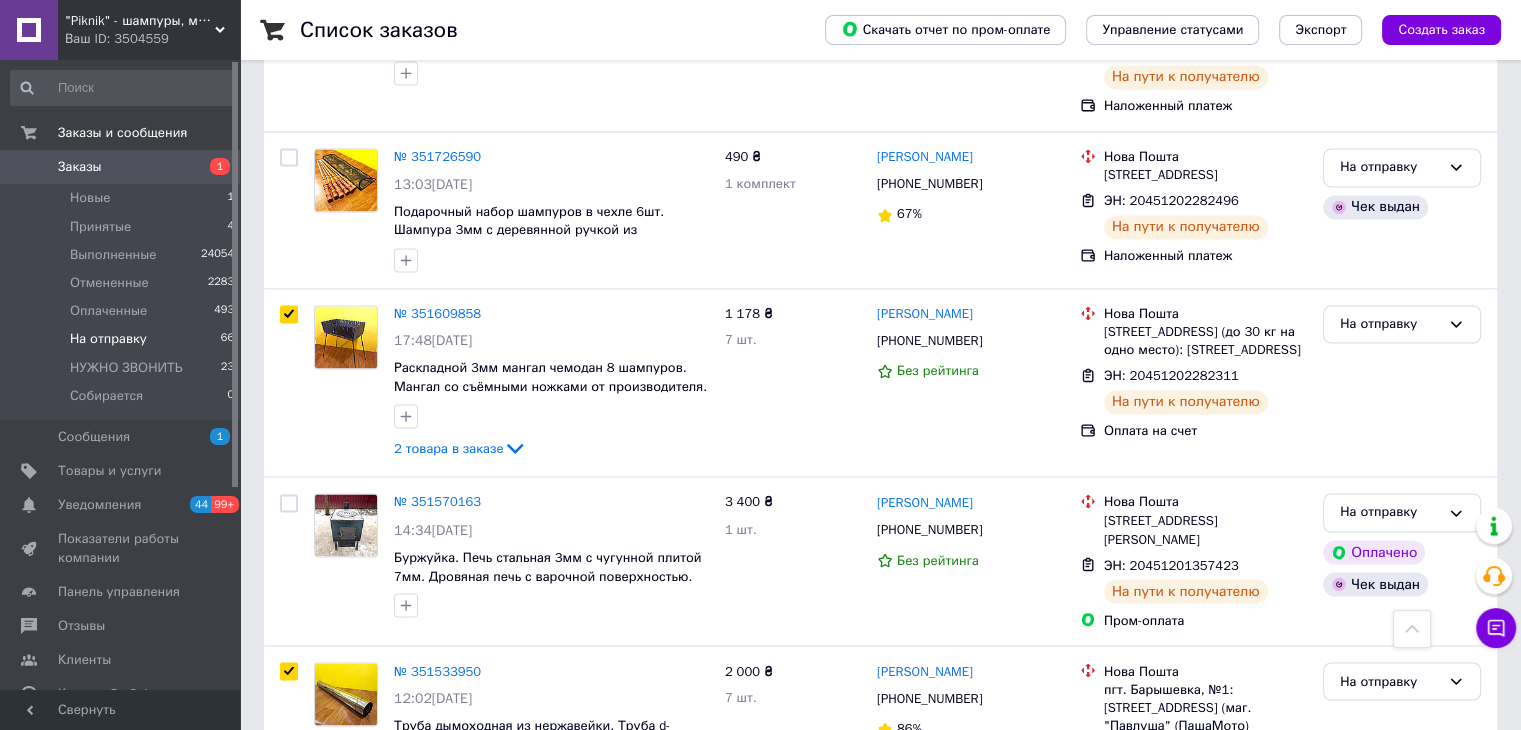 click on "Заказы" at bounding box center [121, 167] 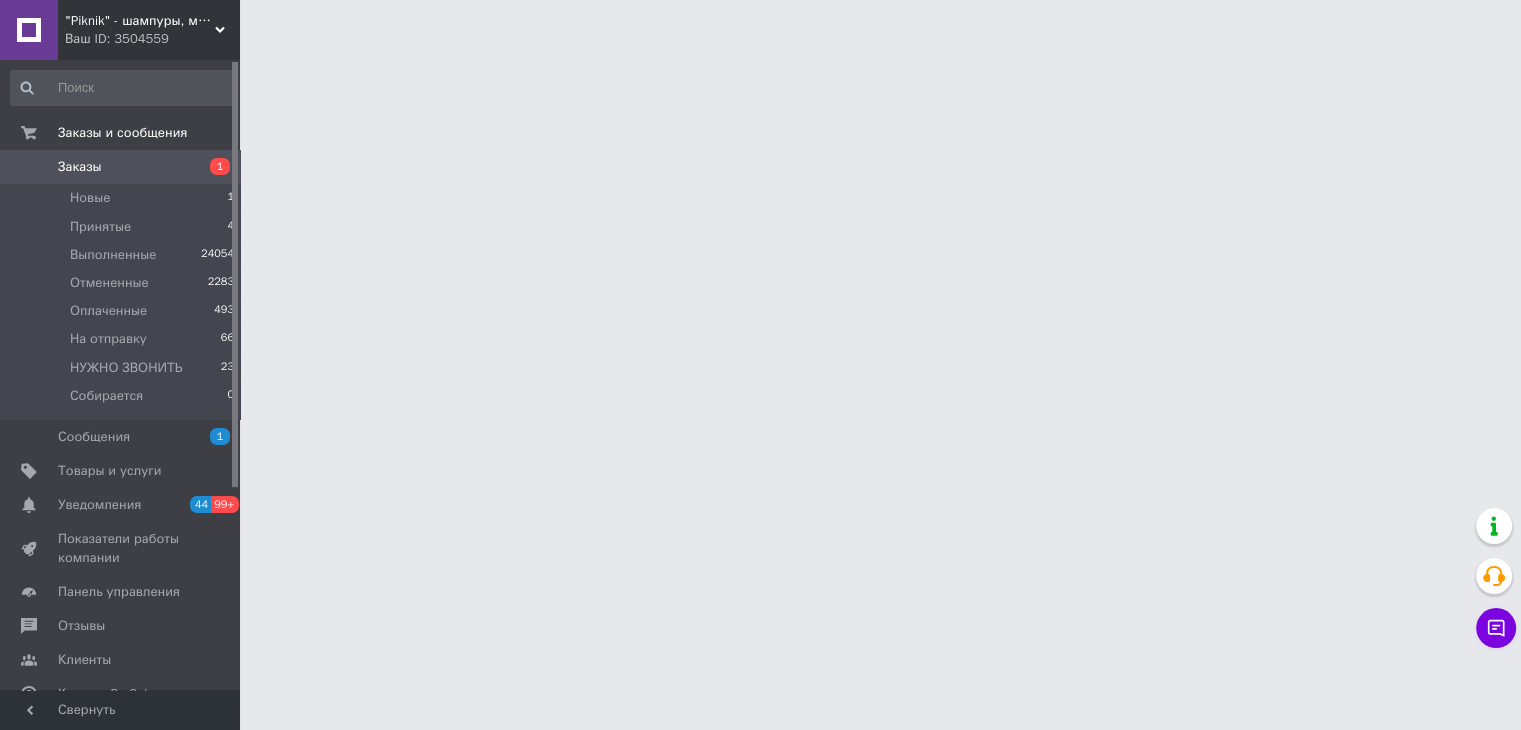 scroll, scrollTop: 0, scrollLeft: 0, axis: both 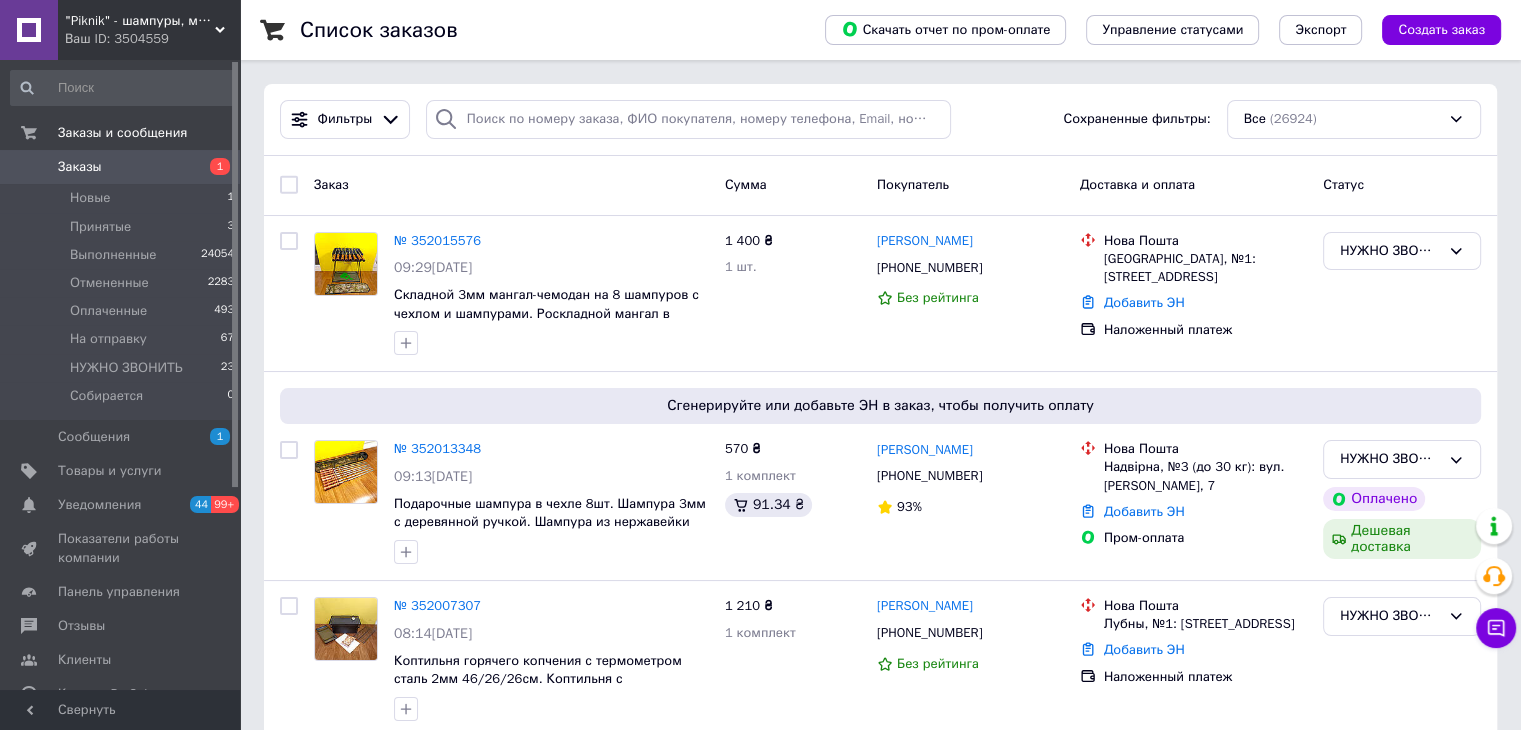 click on "Заказы" at bounding box center [121, 167] 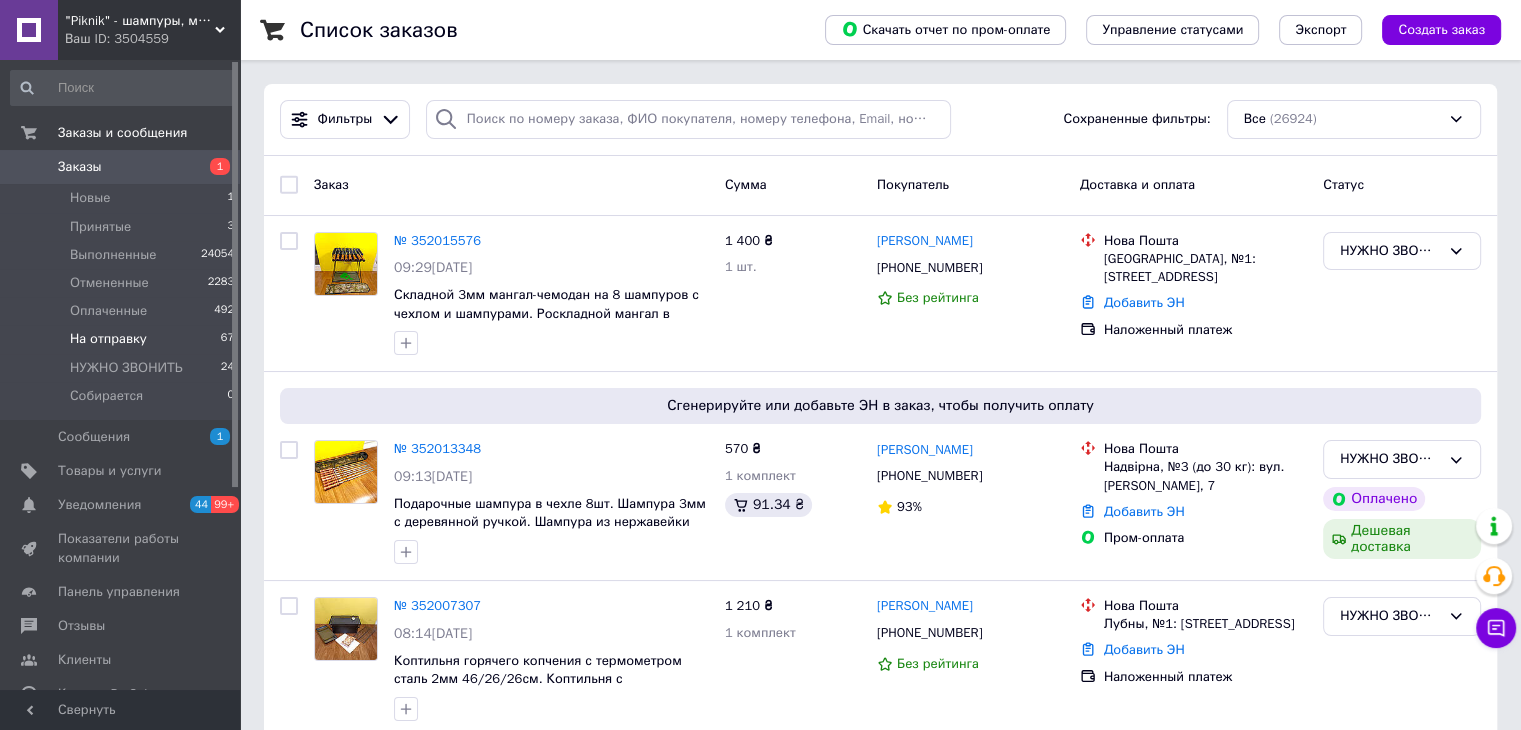 click on "На отправку 67" at bounding box center [123, 339] 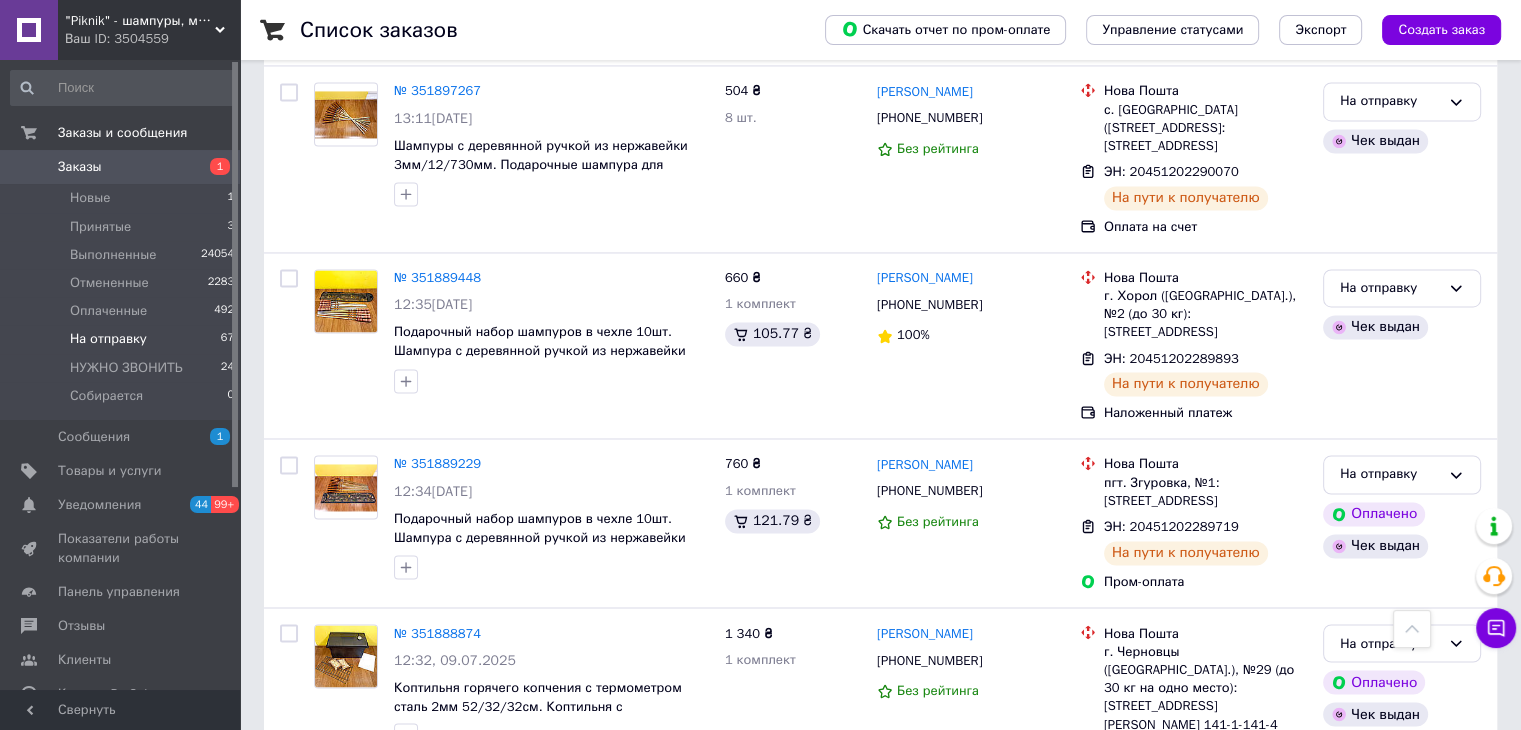 scroll, scrollTop: 3274, scrollLeft: 0, axis: vertical 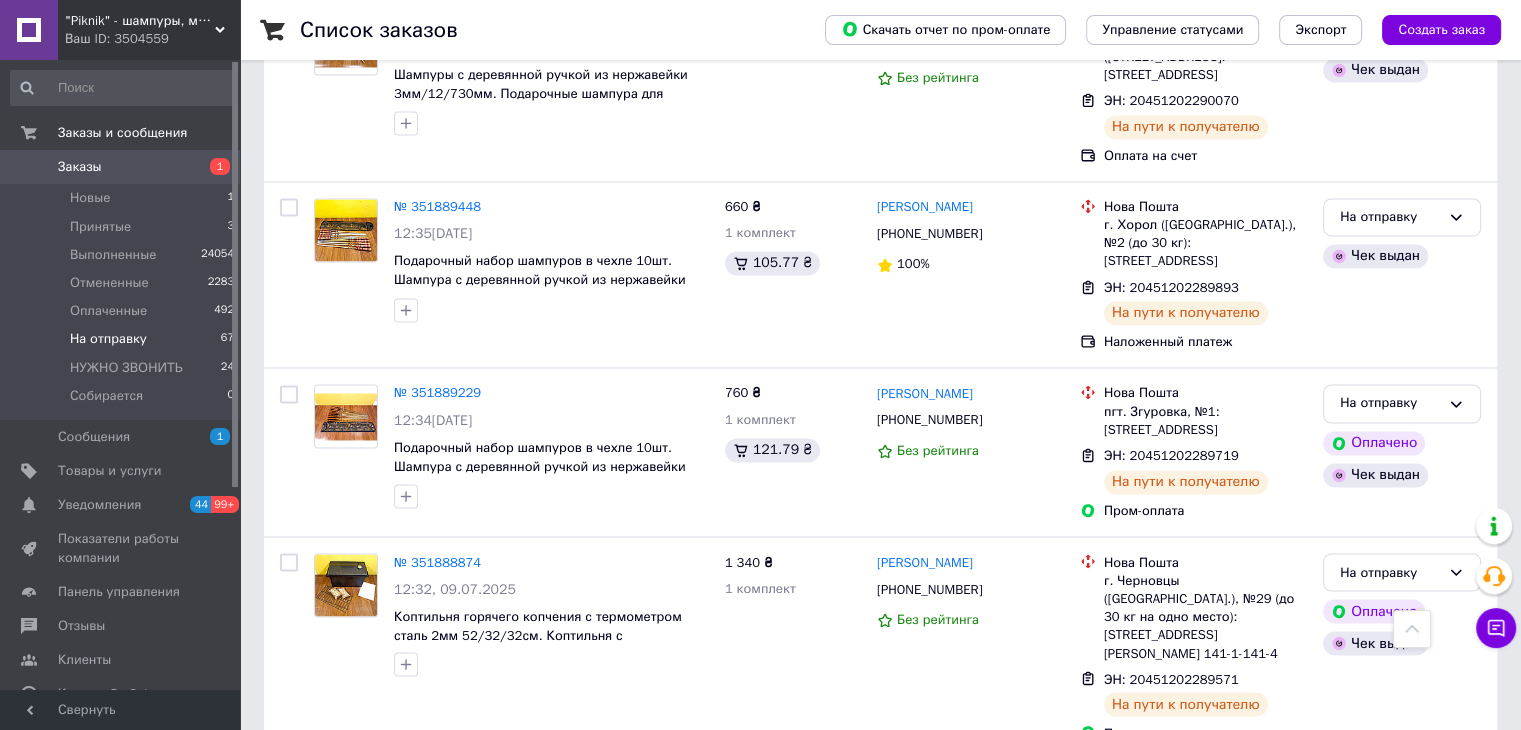 click on "4" at bounding box center [416, 804] 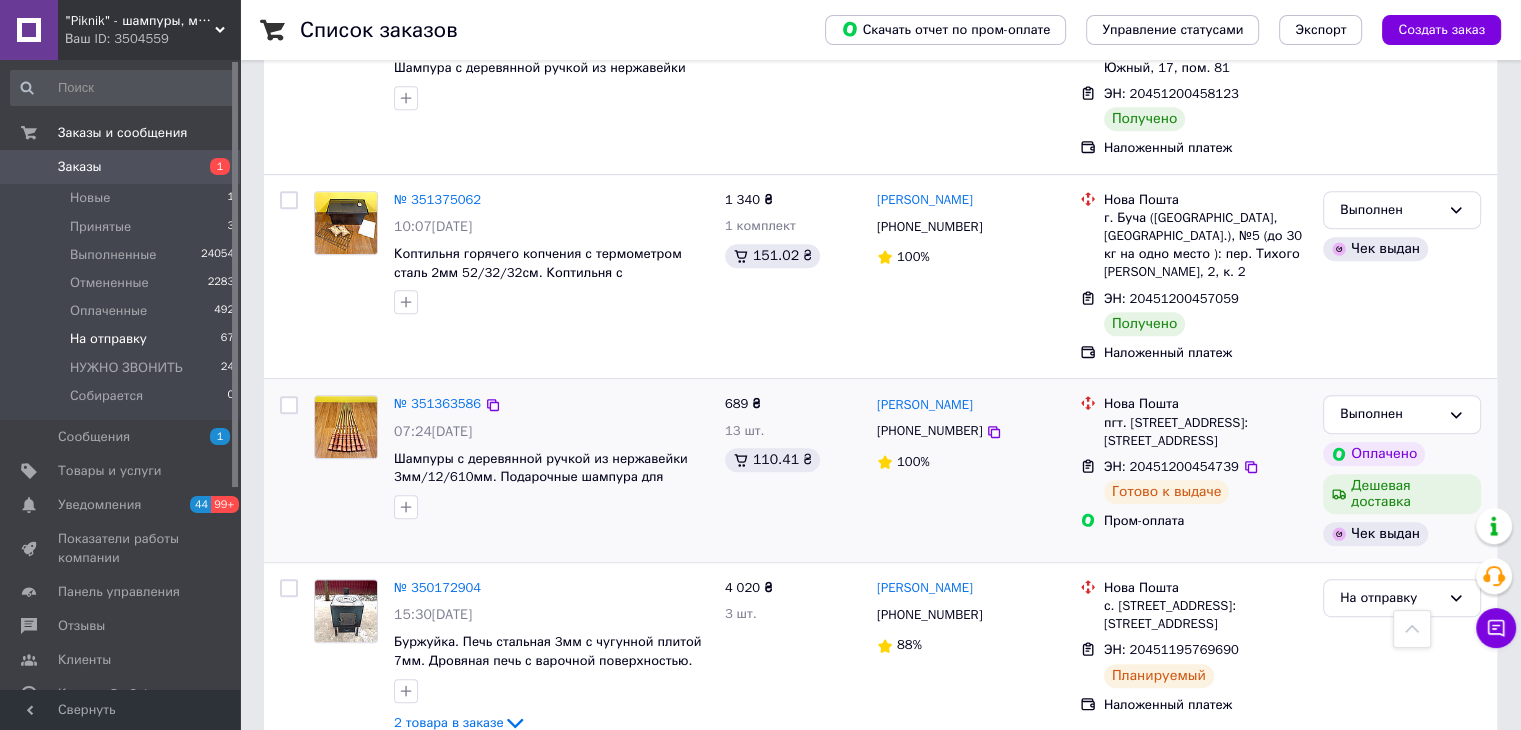 scroll, scrollTop: 951, scrollLeft: 0, axis: vertical 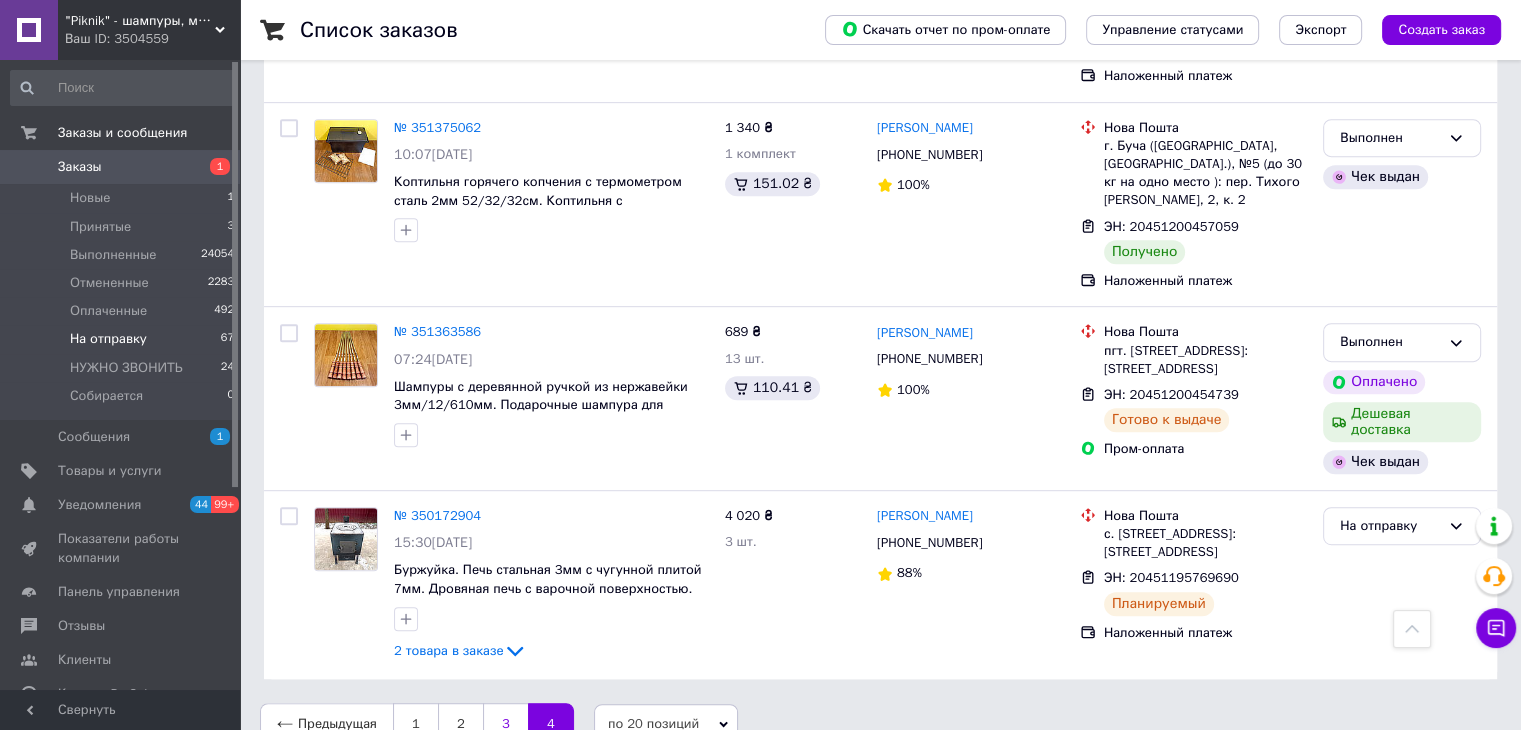 click on "3" at bounding box center [505, 724] 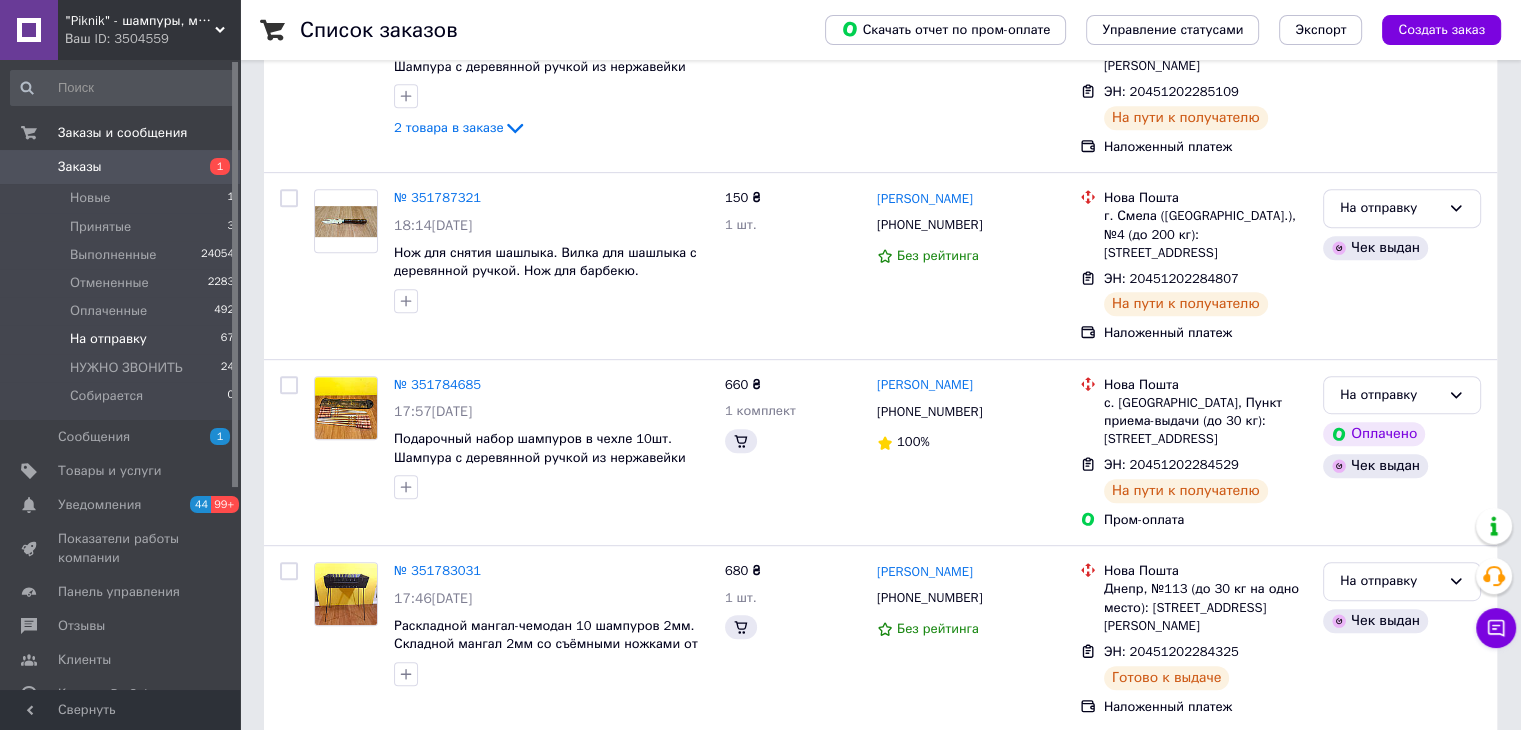 scroll, scrollTop: 0, scrollLeft: 0, axis: both 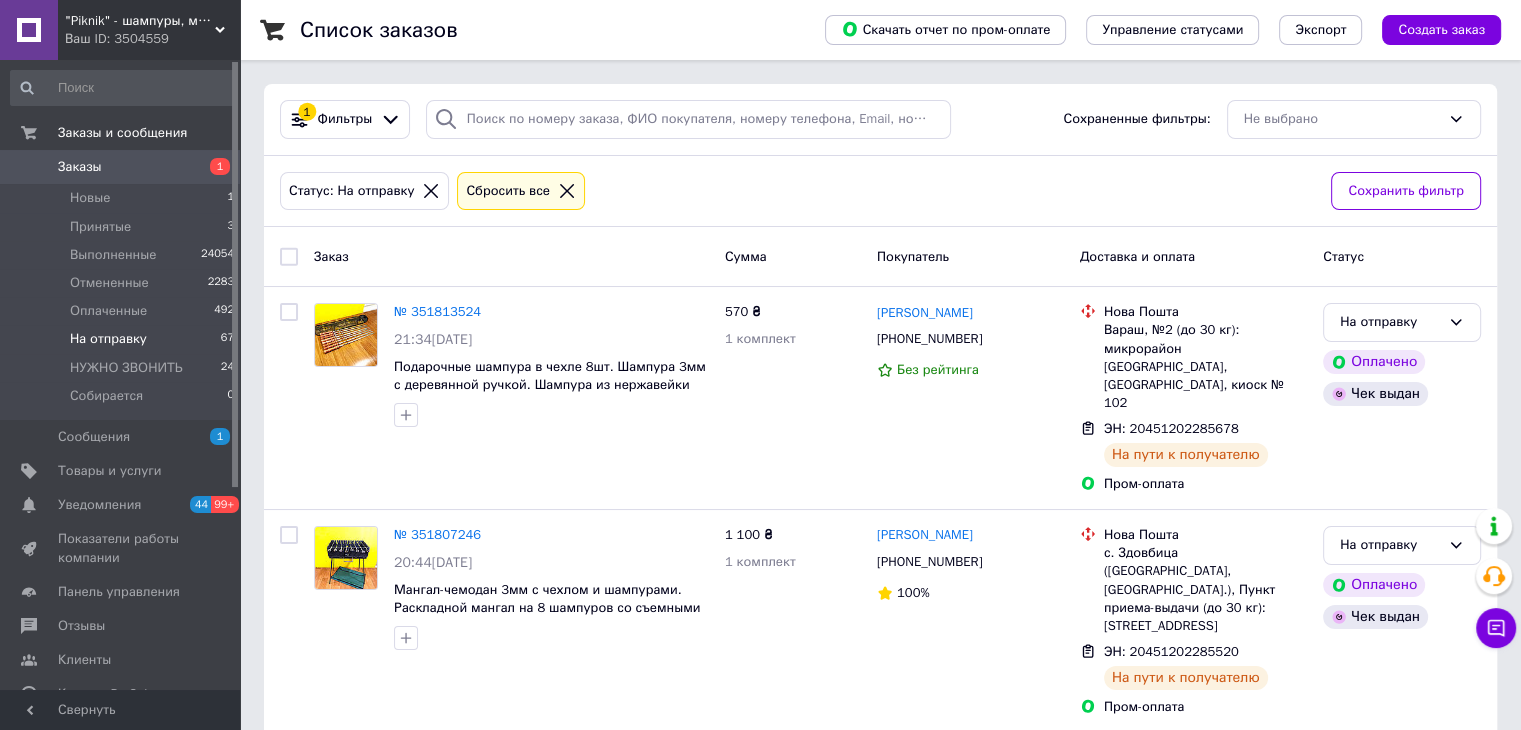 click at bounding box center (289, 257) 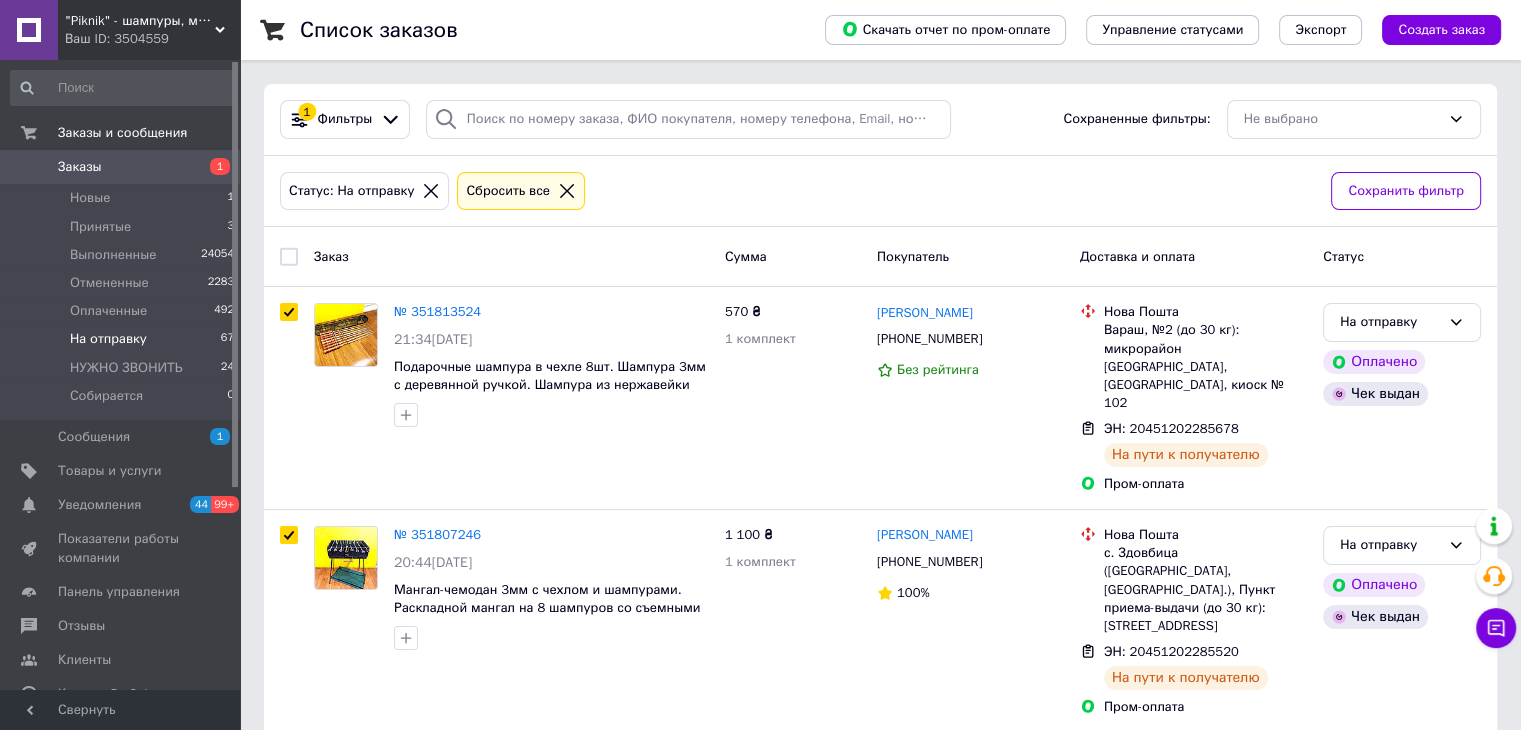 checkbox on "true" 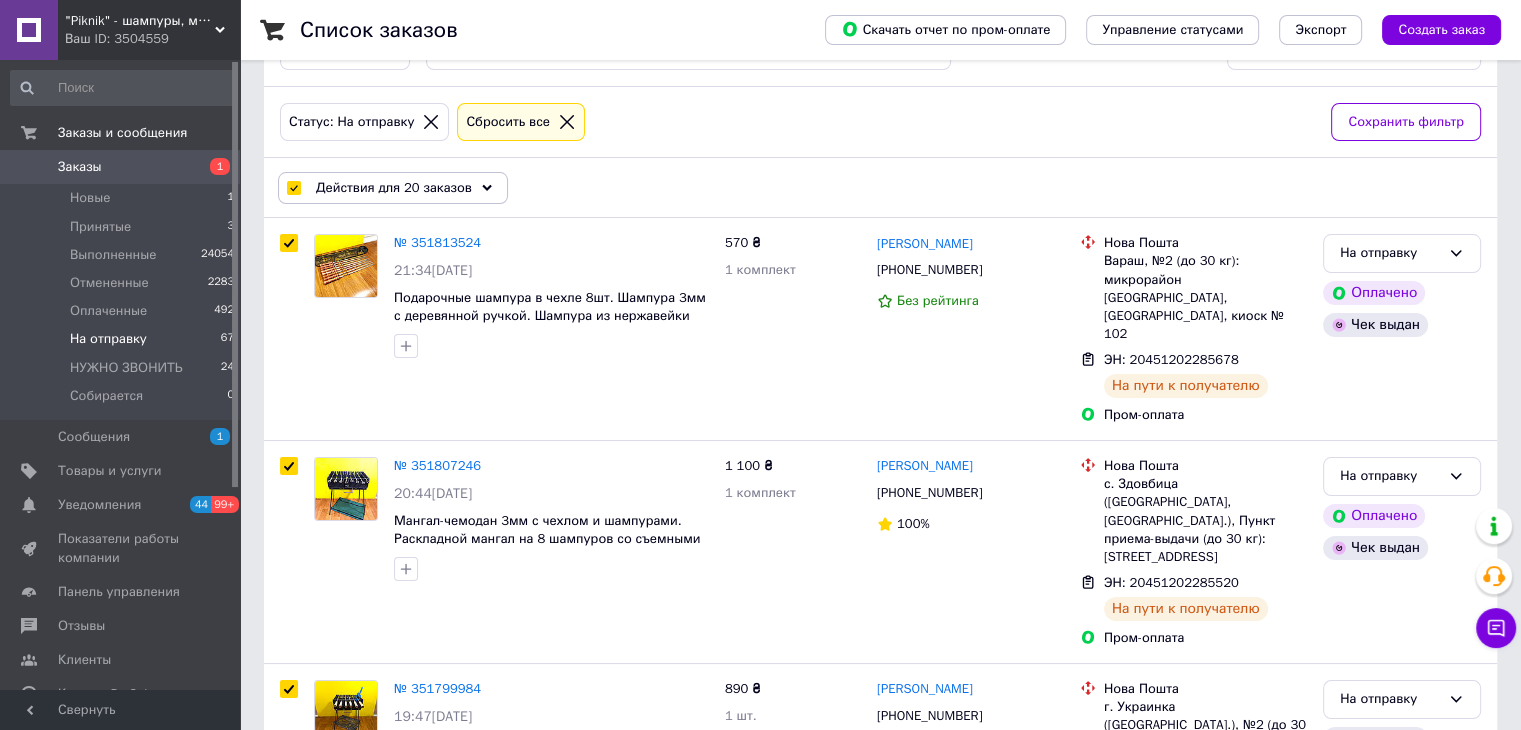 scroll, scrollTop: 0, scrollLeft: 0, axis: both 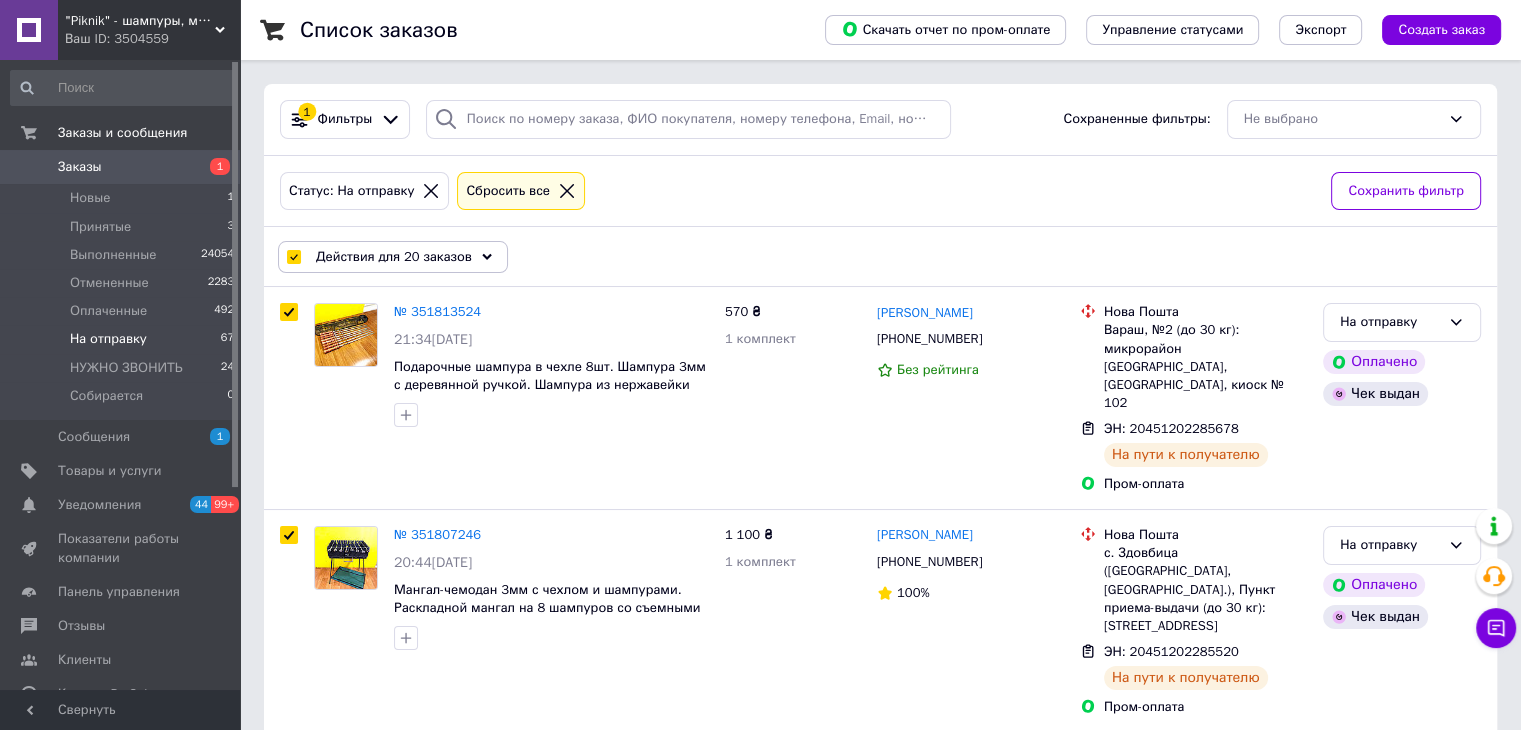 click 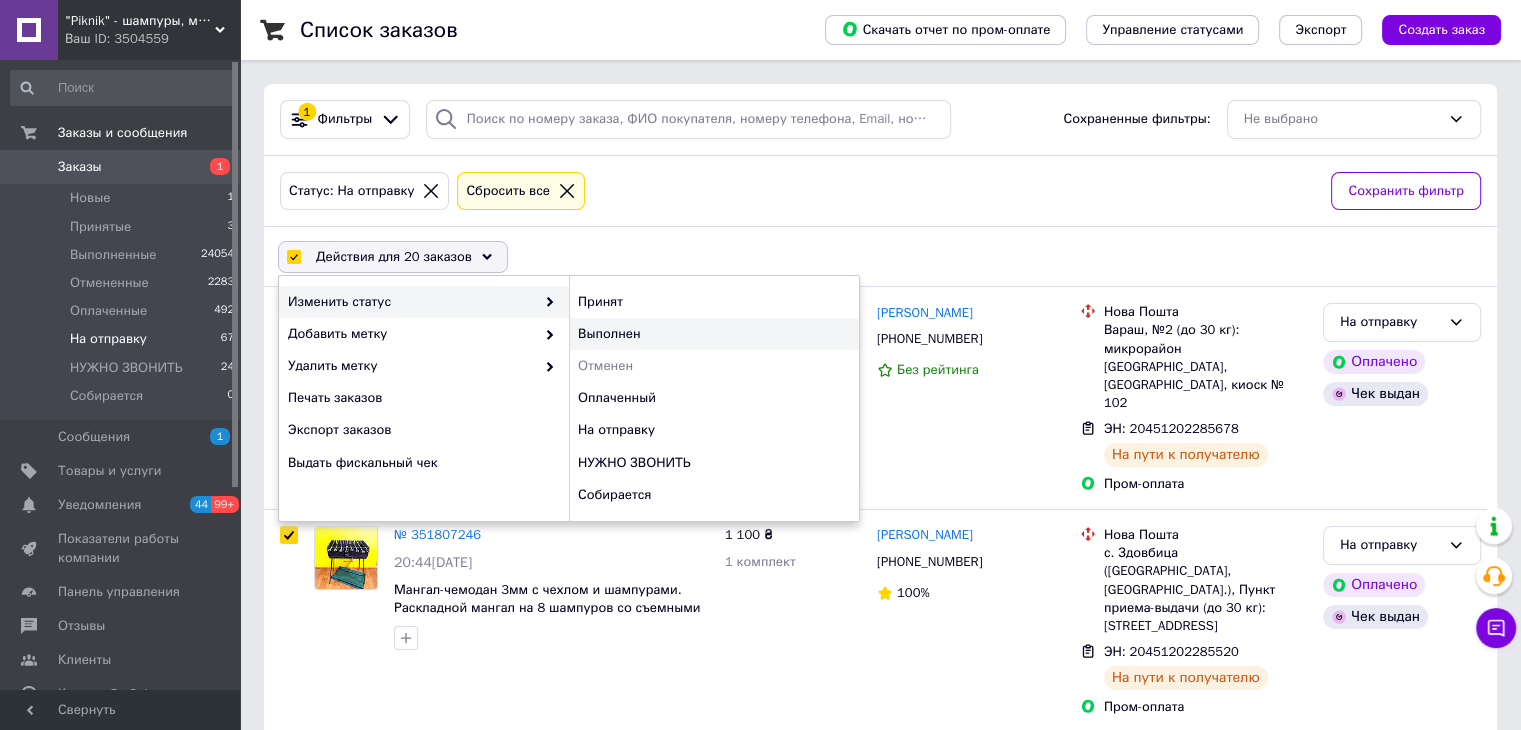 click on "Выполнен" at bounding box center [714, 334] 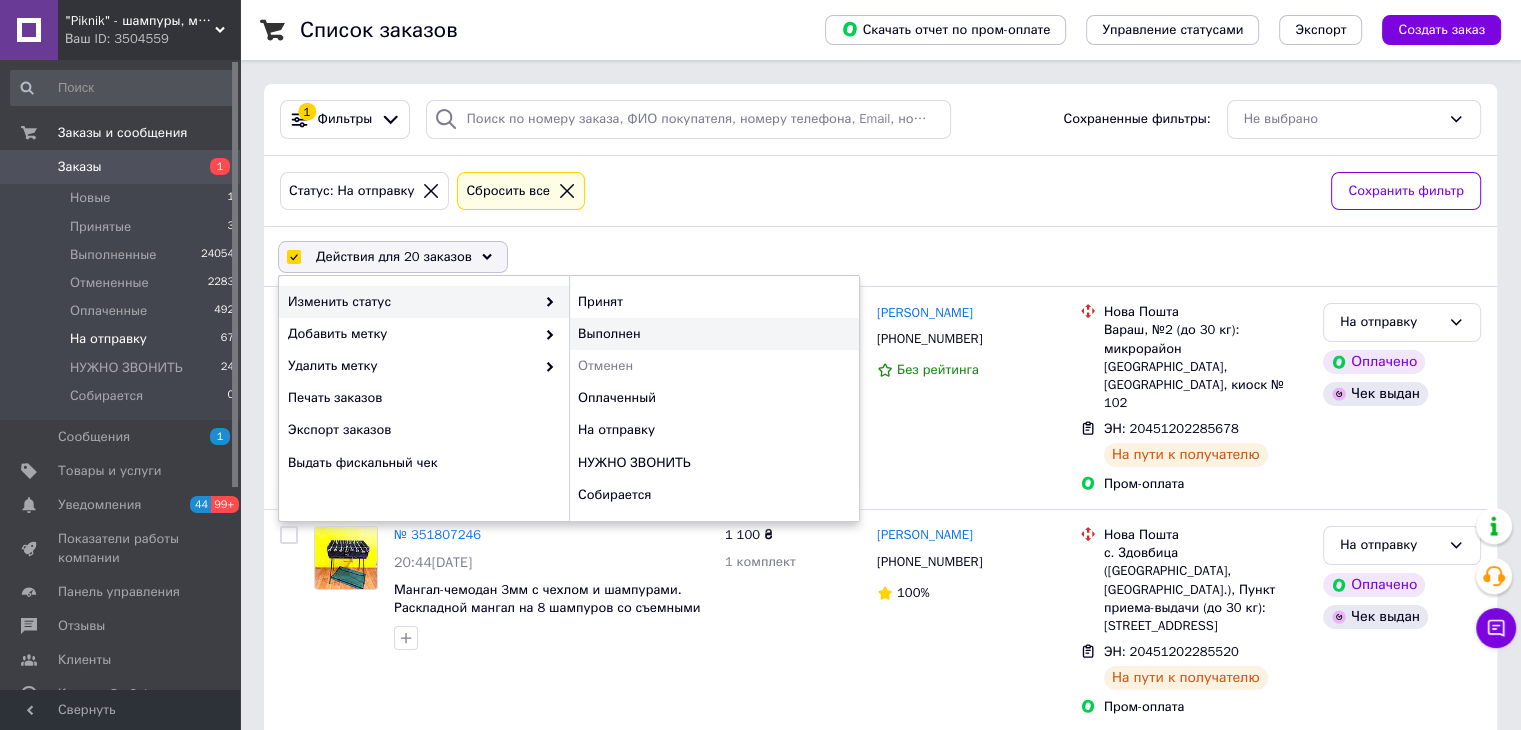 checkbox on "false" 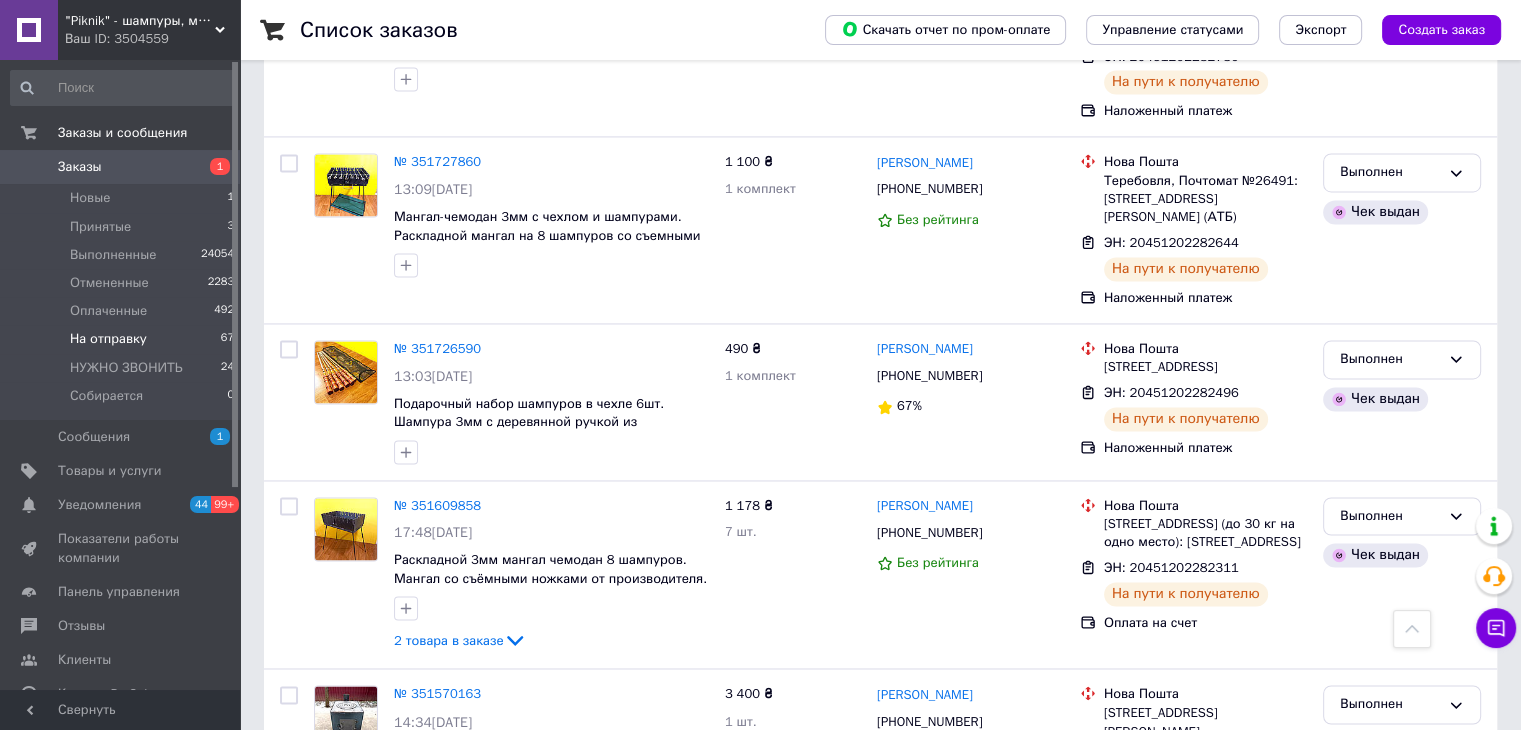scroll, scrollTop: 3269, scrollLeft: 0, axis: vertical 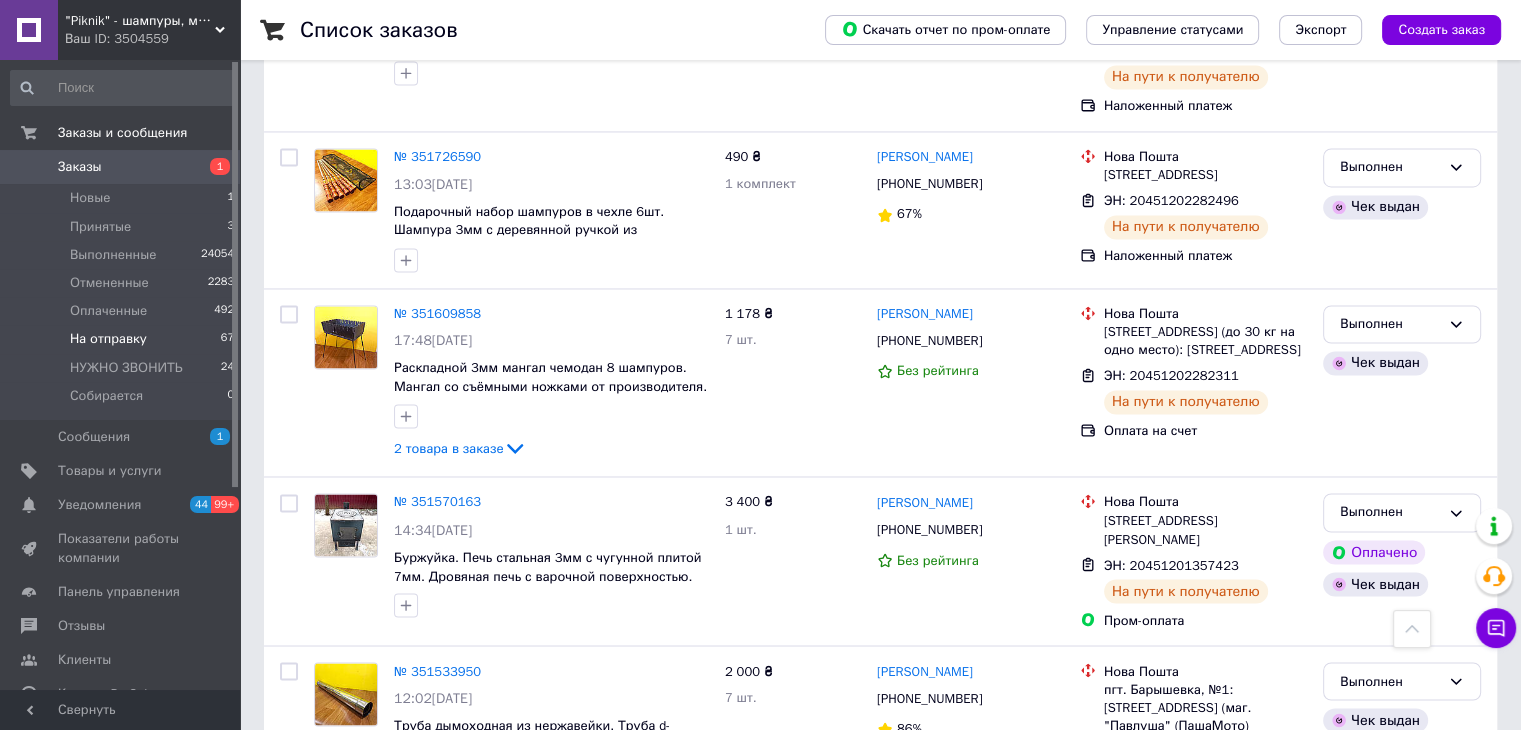 click on "2" at bounding box center [460, 878] 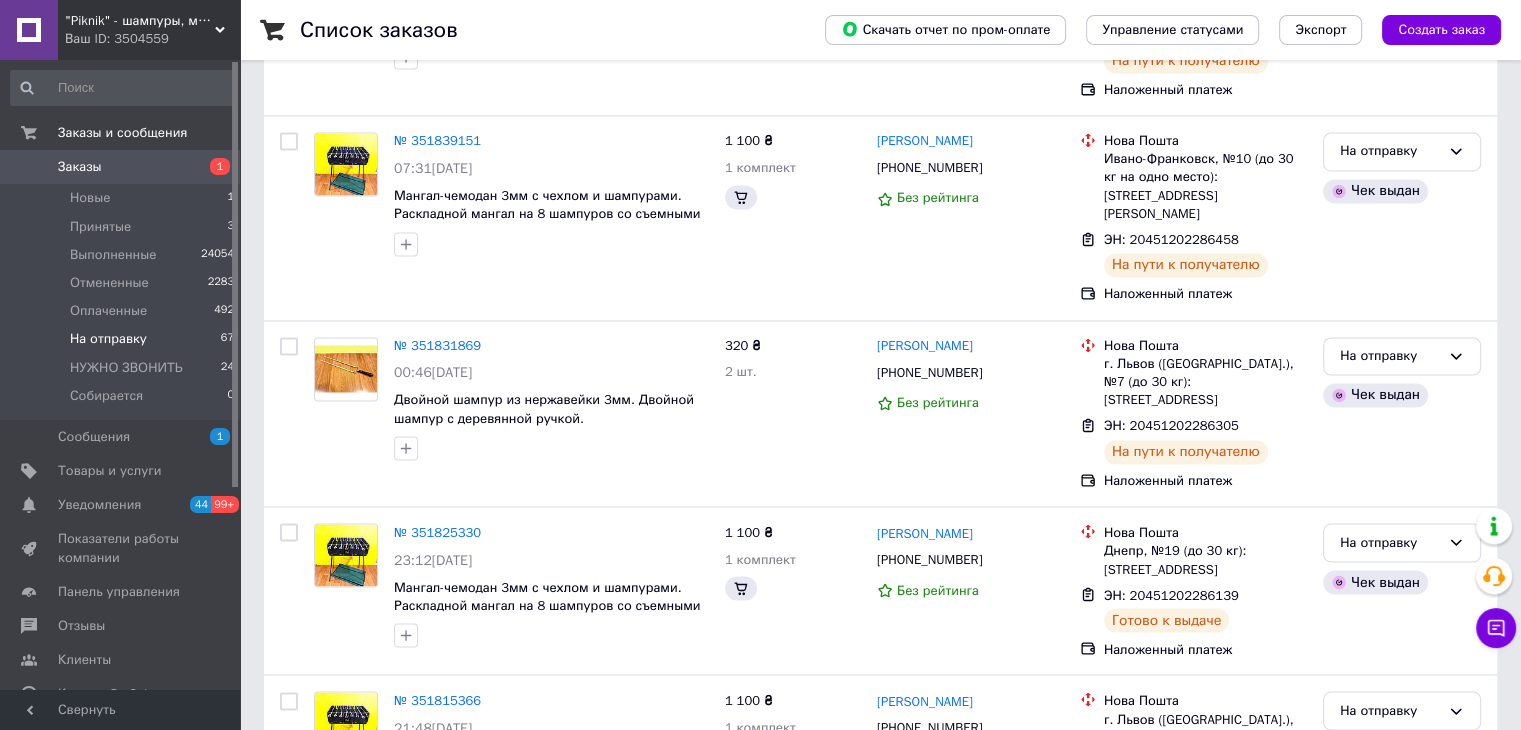 scroll, scrollTop: 0, scrollLeft: 0, axis: both 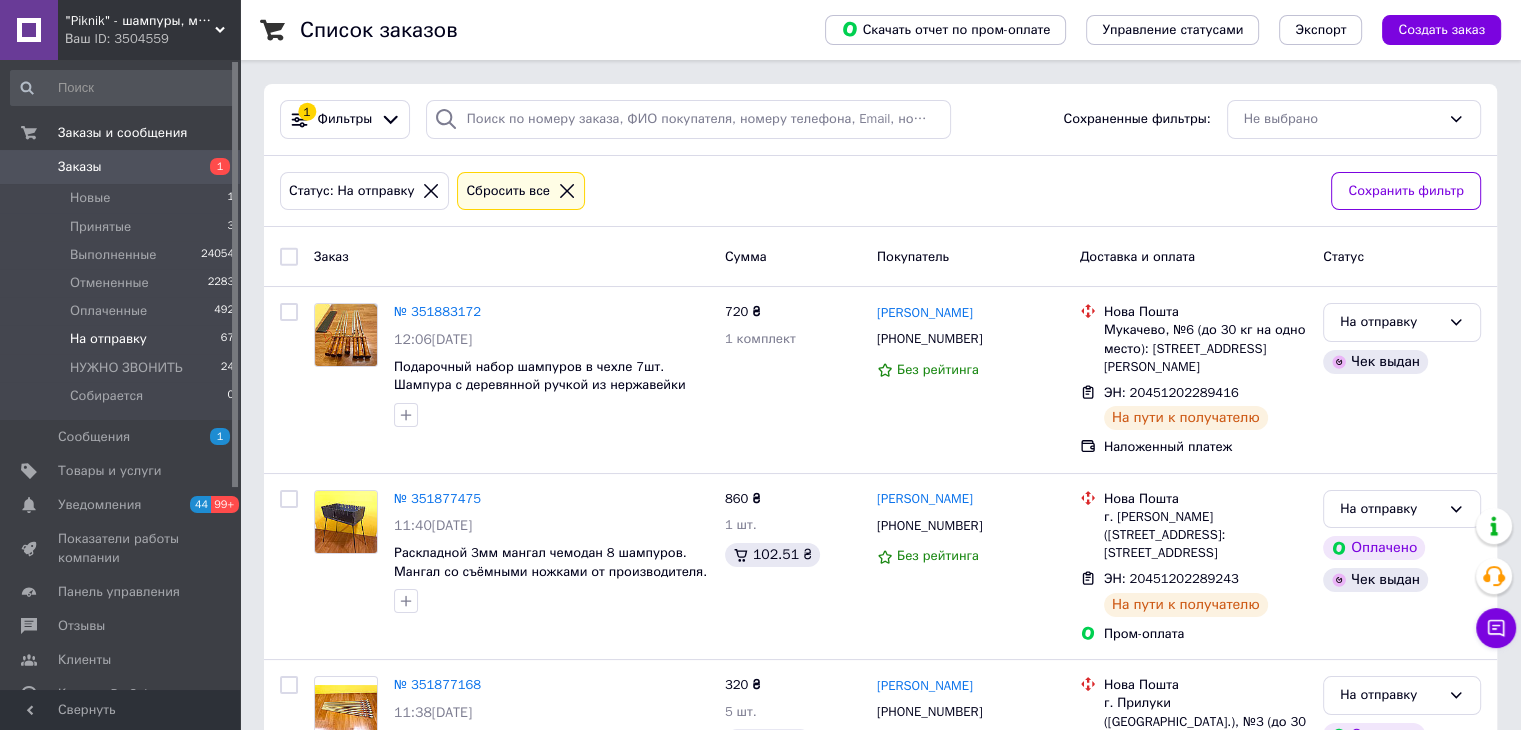 click at bounding box center [289, 257] 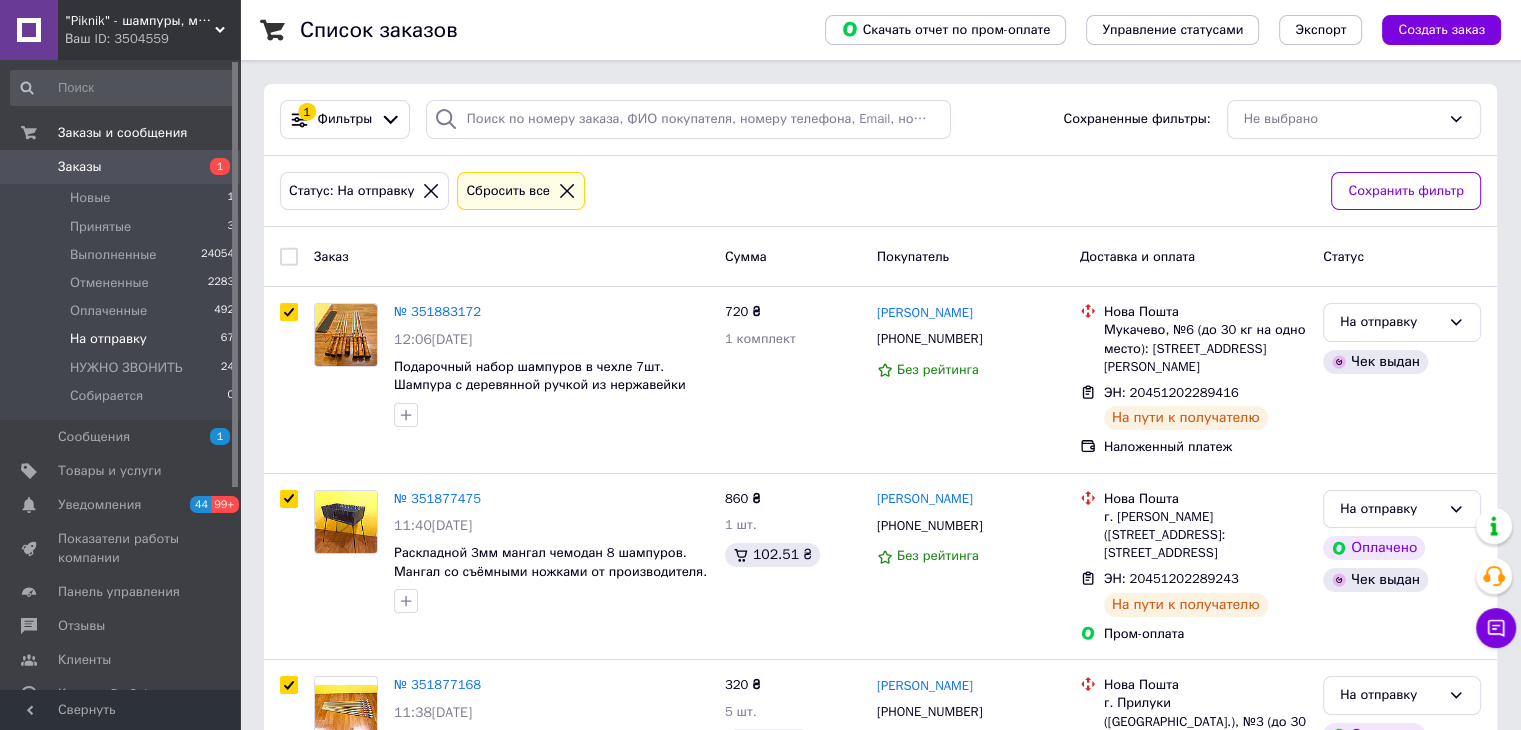 checkbox on "true" 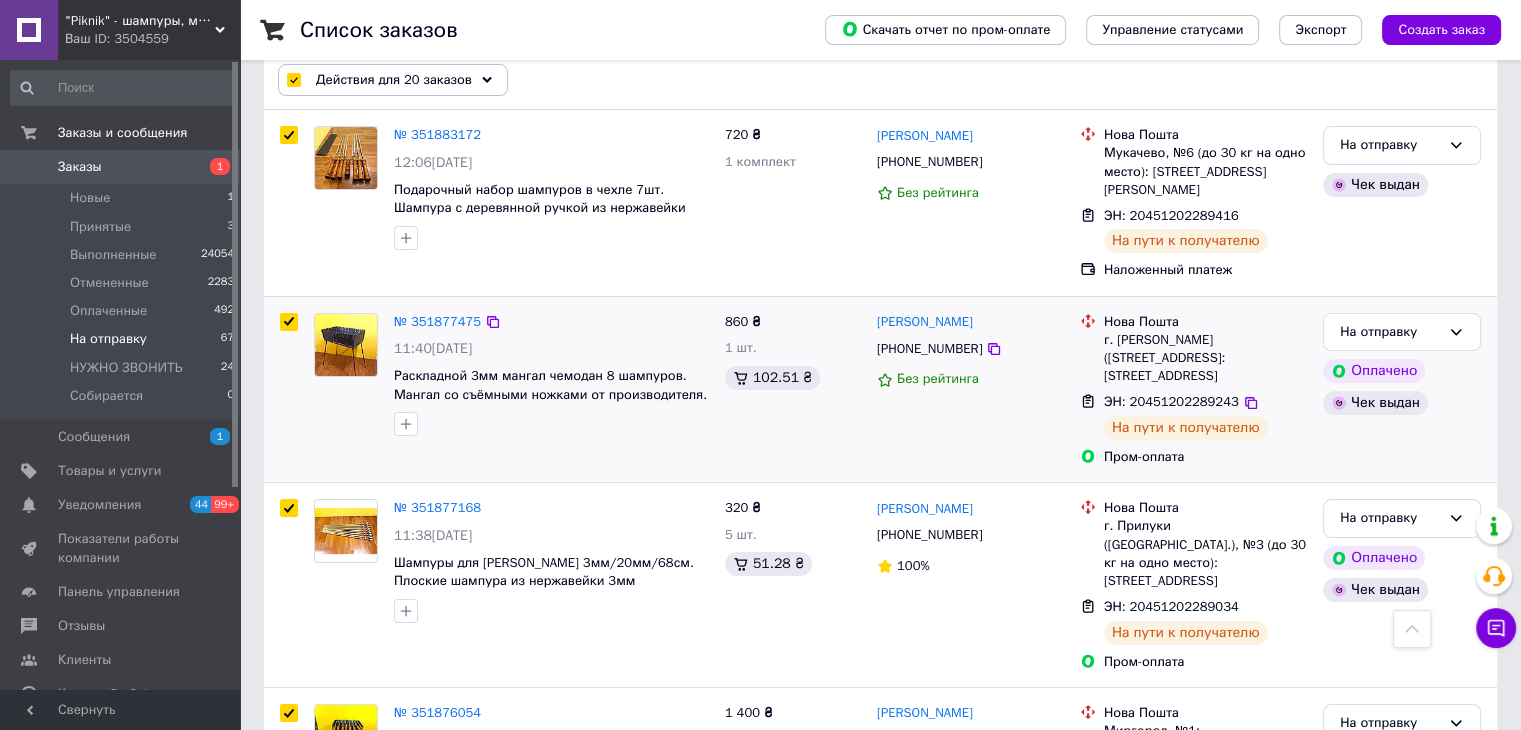 scroll, scrollTop: 0, scrollLeft: 0, axis: both 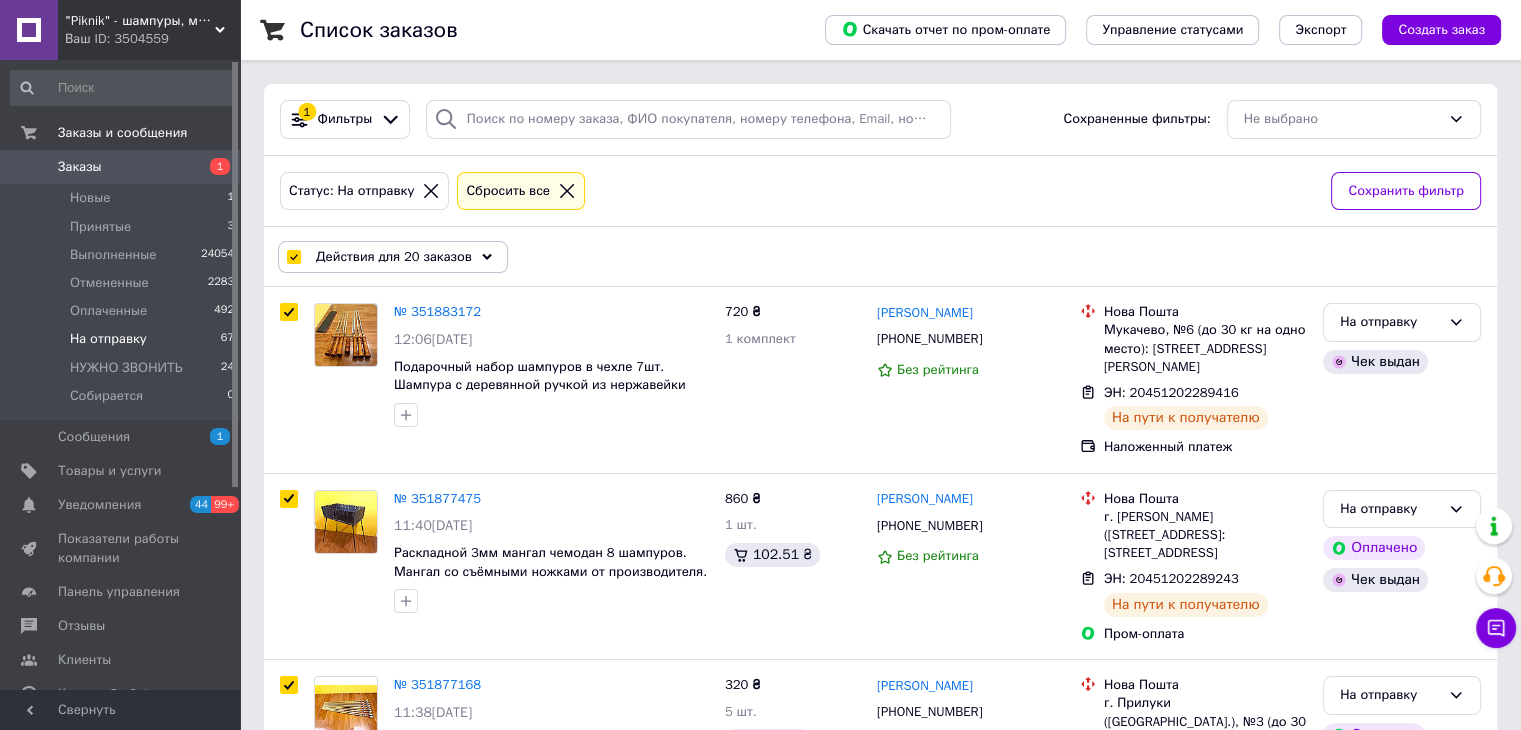 click on "Действия для 20 заказов" at bounding box center (393, 257) 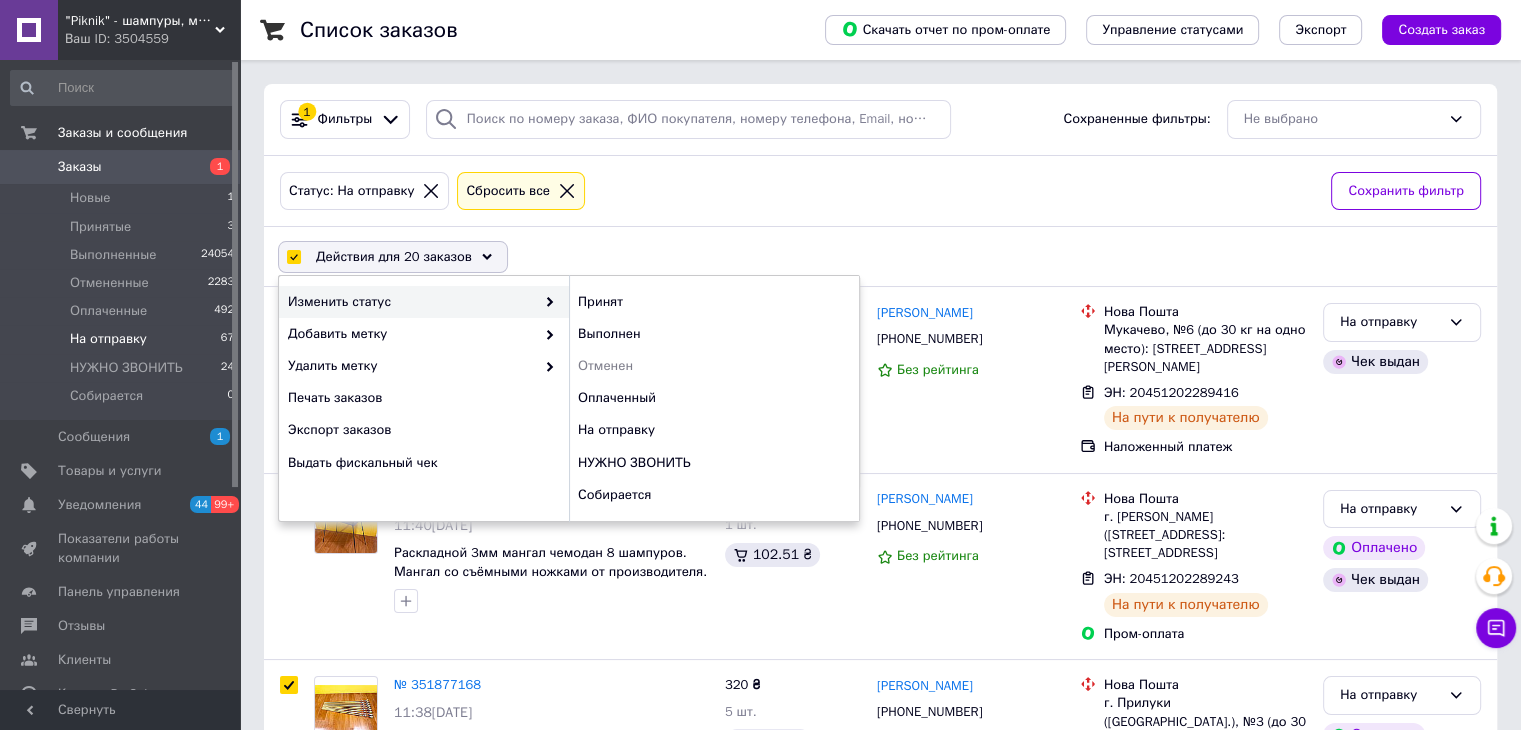 click on "Действия для 20 заказов Выбрать все 47 заказов Выбраны все 47 заказов Отменить выбранные Изменить статус Принят Выполнен Отменен Оплаченный На отправку НУЖНО ЗВОНИТЬ Собирается Добавить метку Удалить метку Печать заказов Экспорт заказов Выдать фискальный чек" at bounding box center (880, 257) 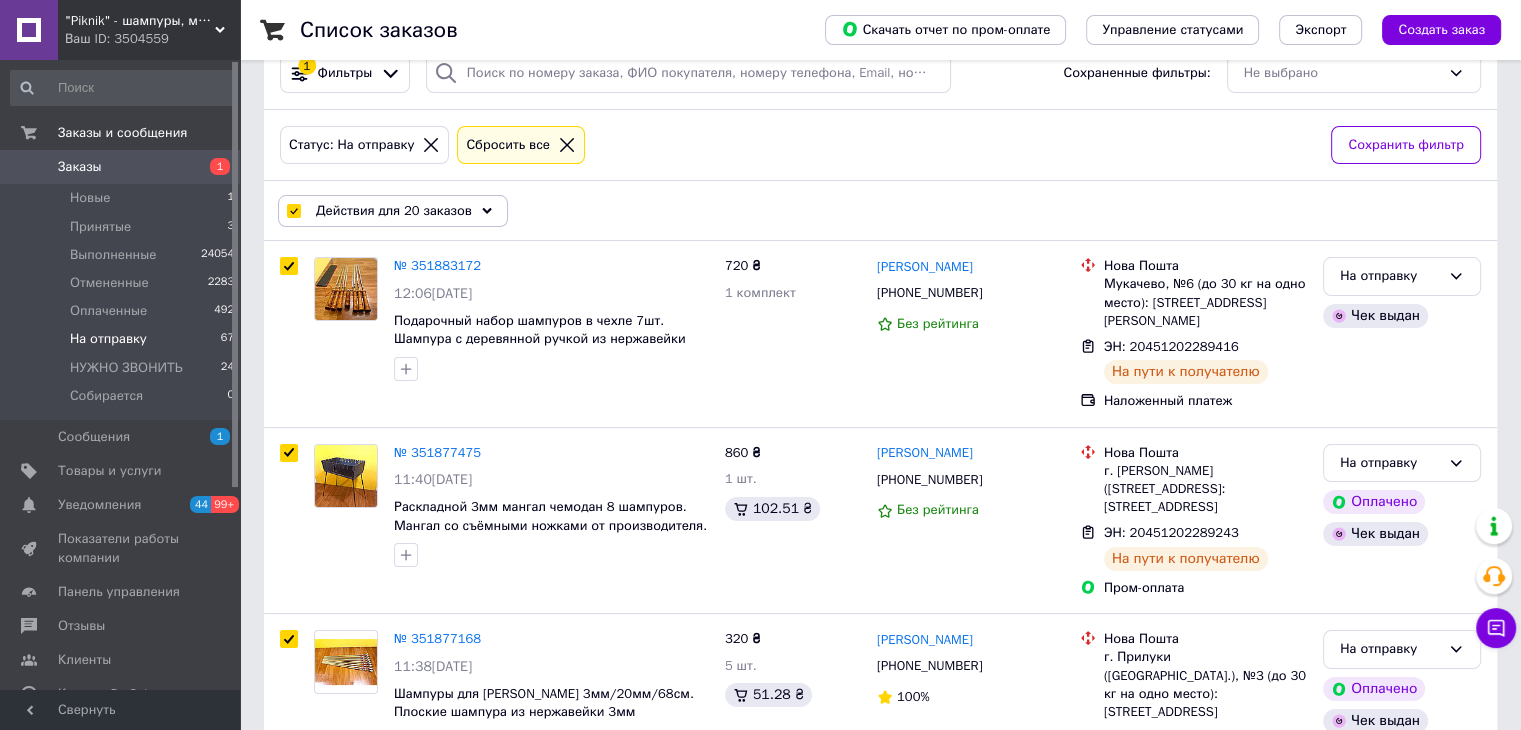 scroll, scrollTop: 0, scrollLeft: 0, axis: both 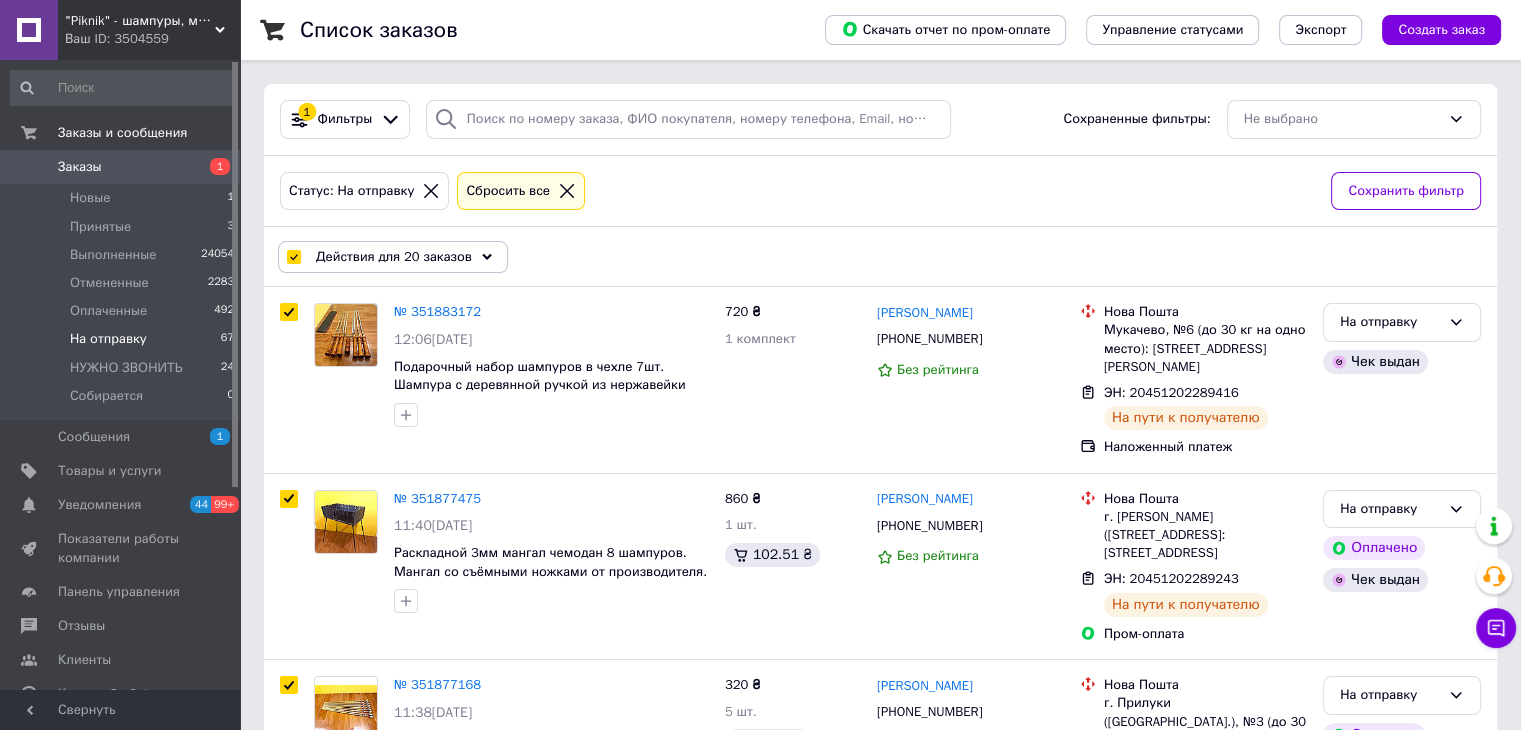 click 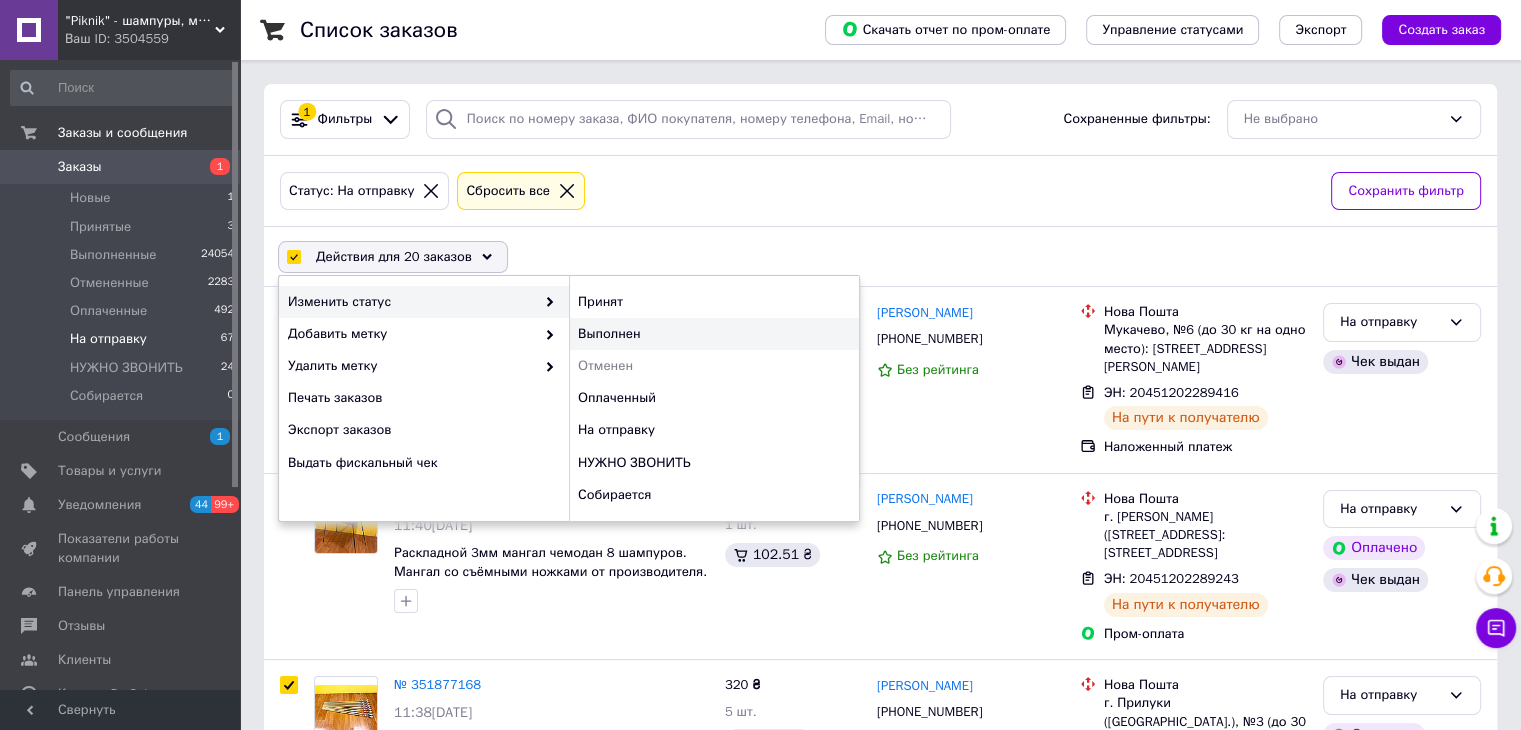 click on "Выполнен" at bounding box center [714, 334] 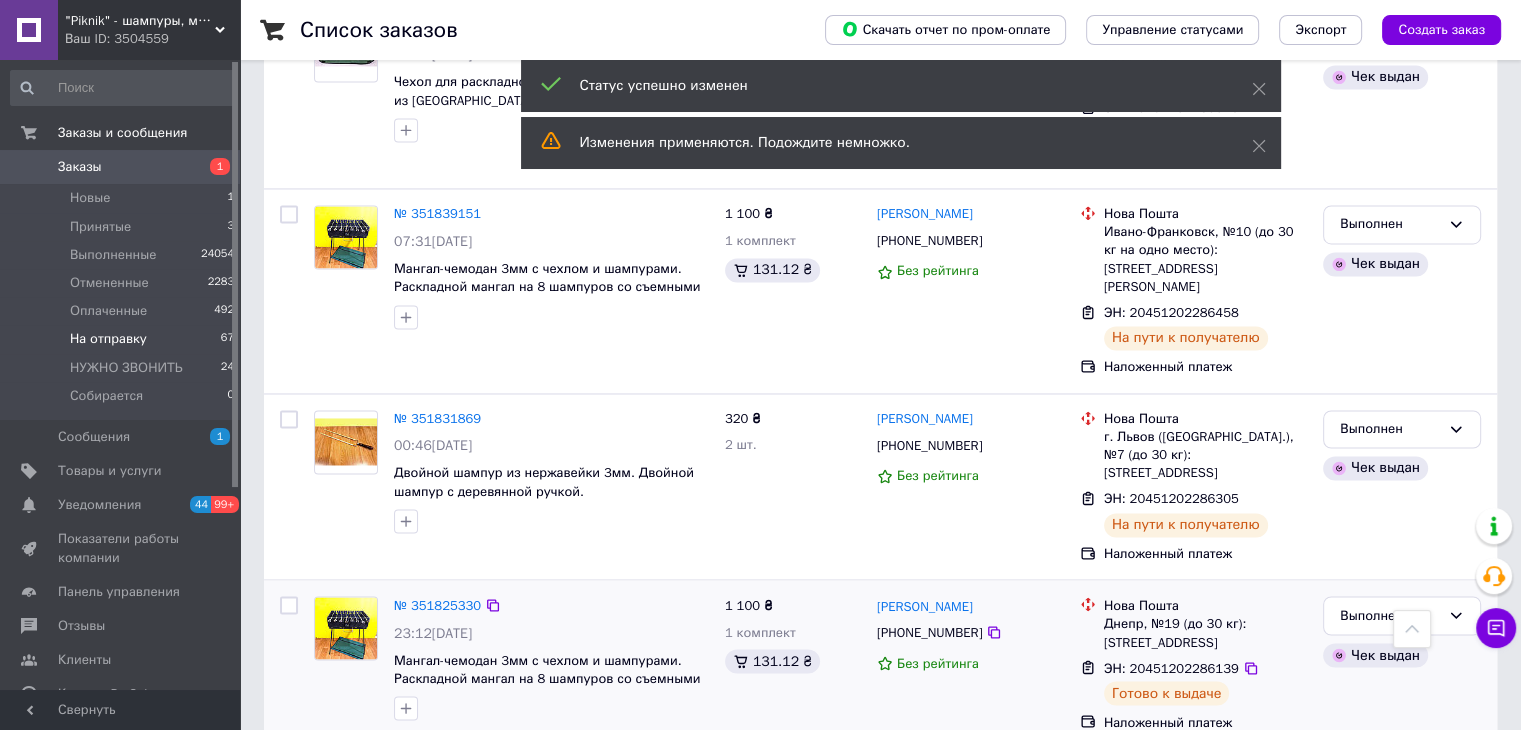 scroll, scrollTop: 3277, scrollLeft: 0, axis: vertical 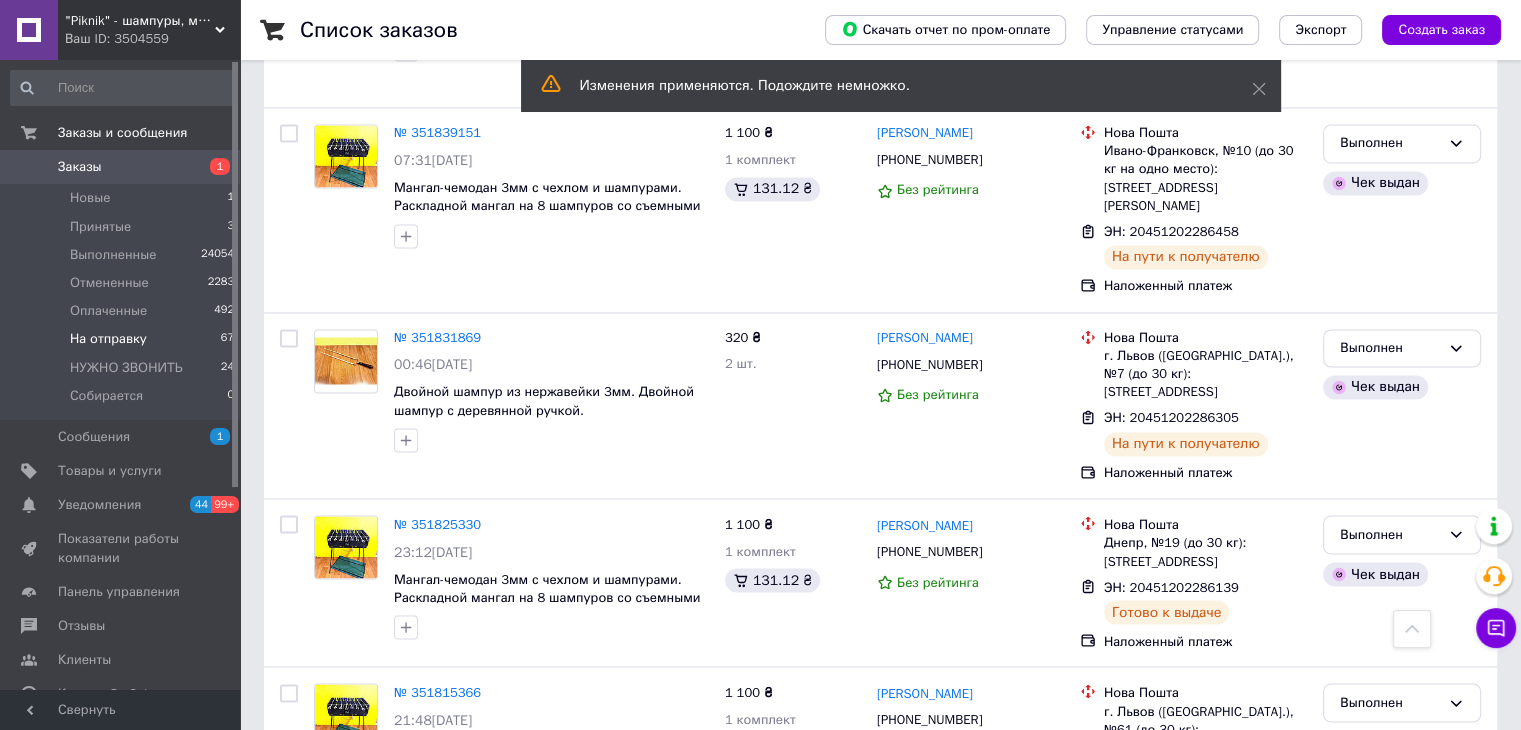 click on "1" at bounding box center (415, 916) 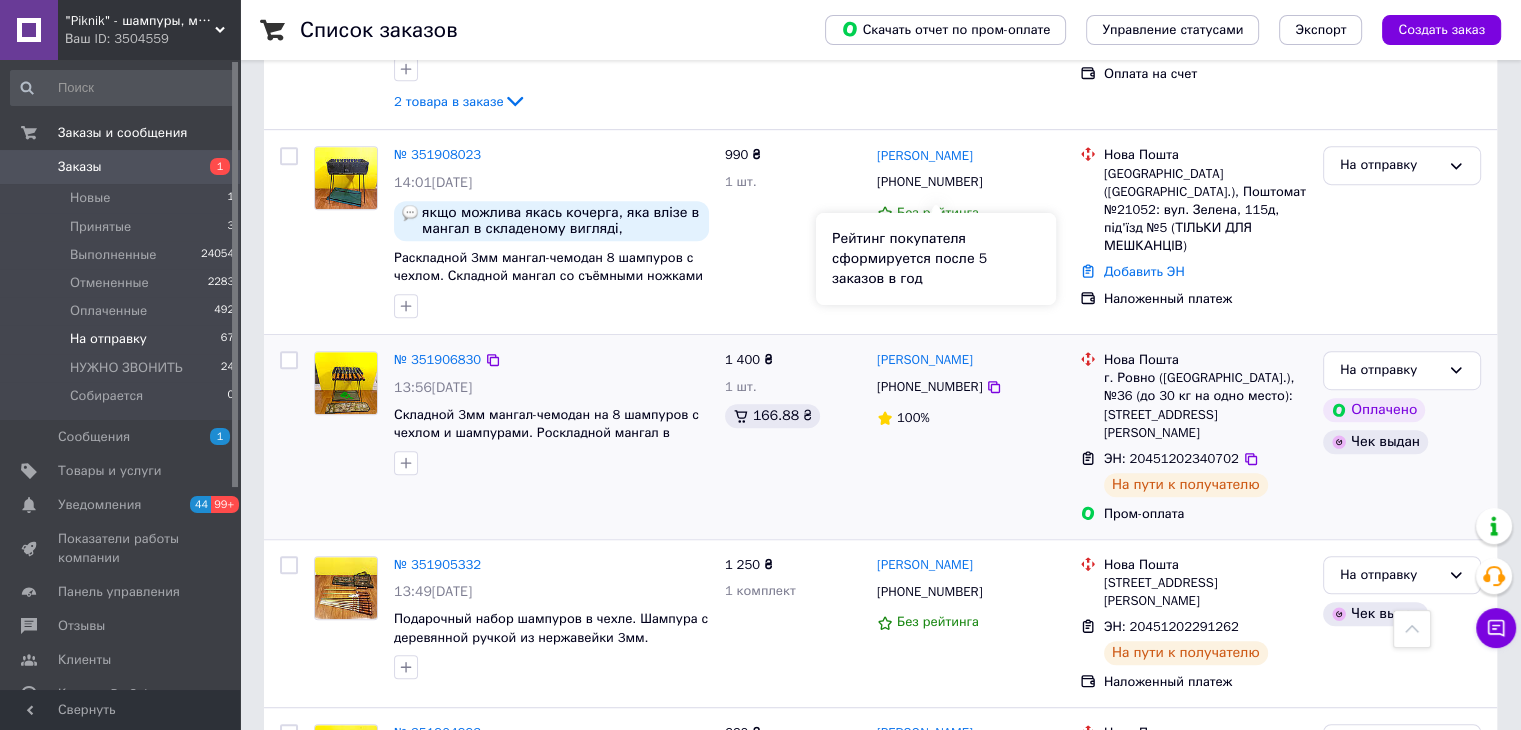 scroll, scrollTop: 1200, scrollLeft: 0, axis: vertical 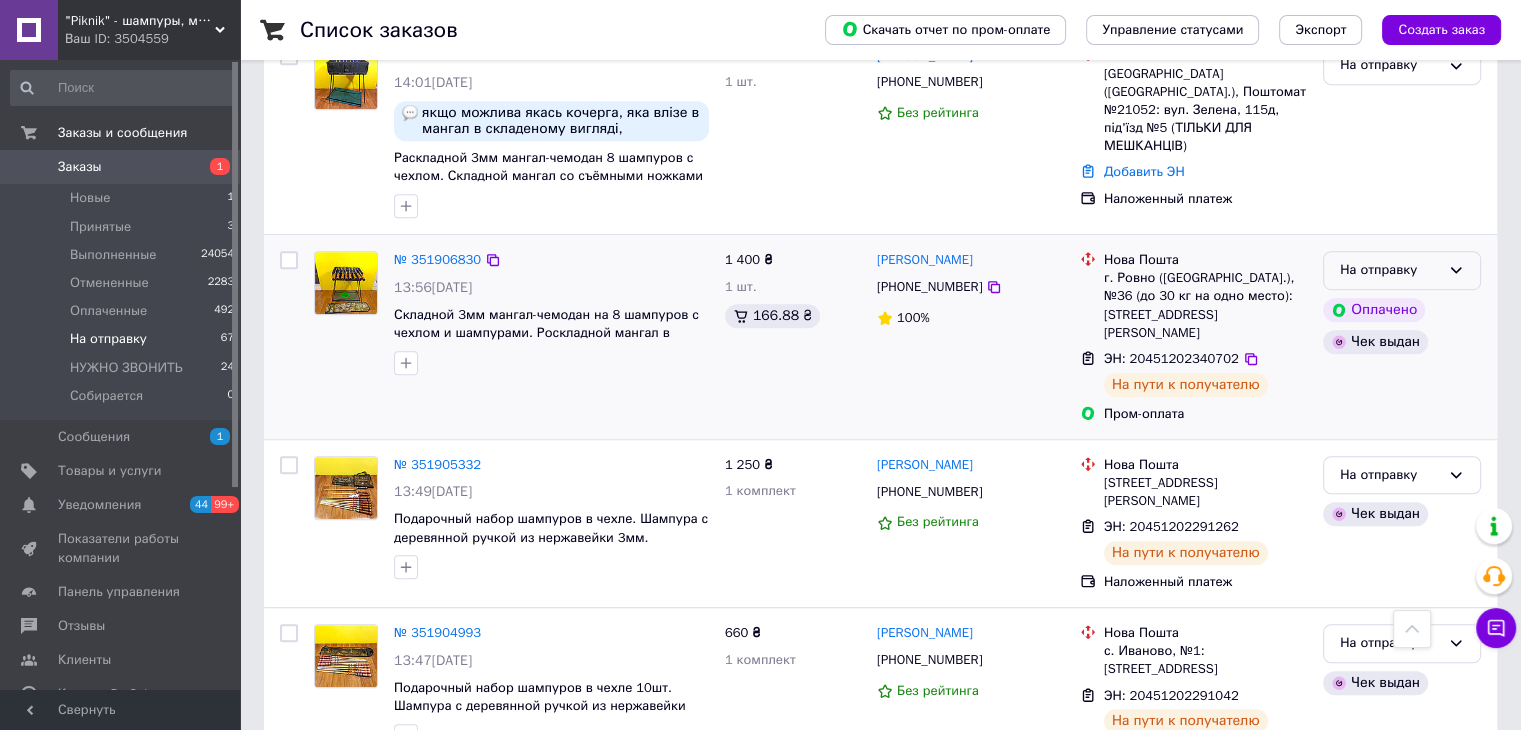 click on "На отправку" at bounding box center (1390, 270) 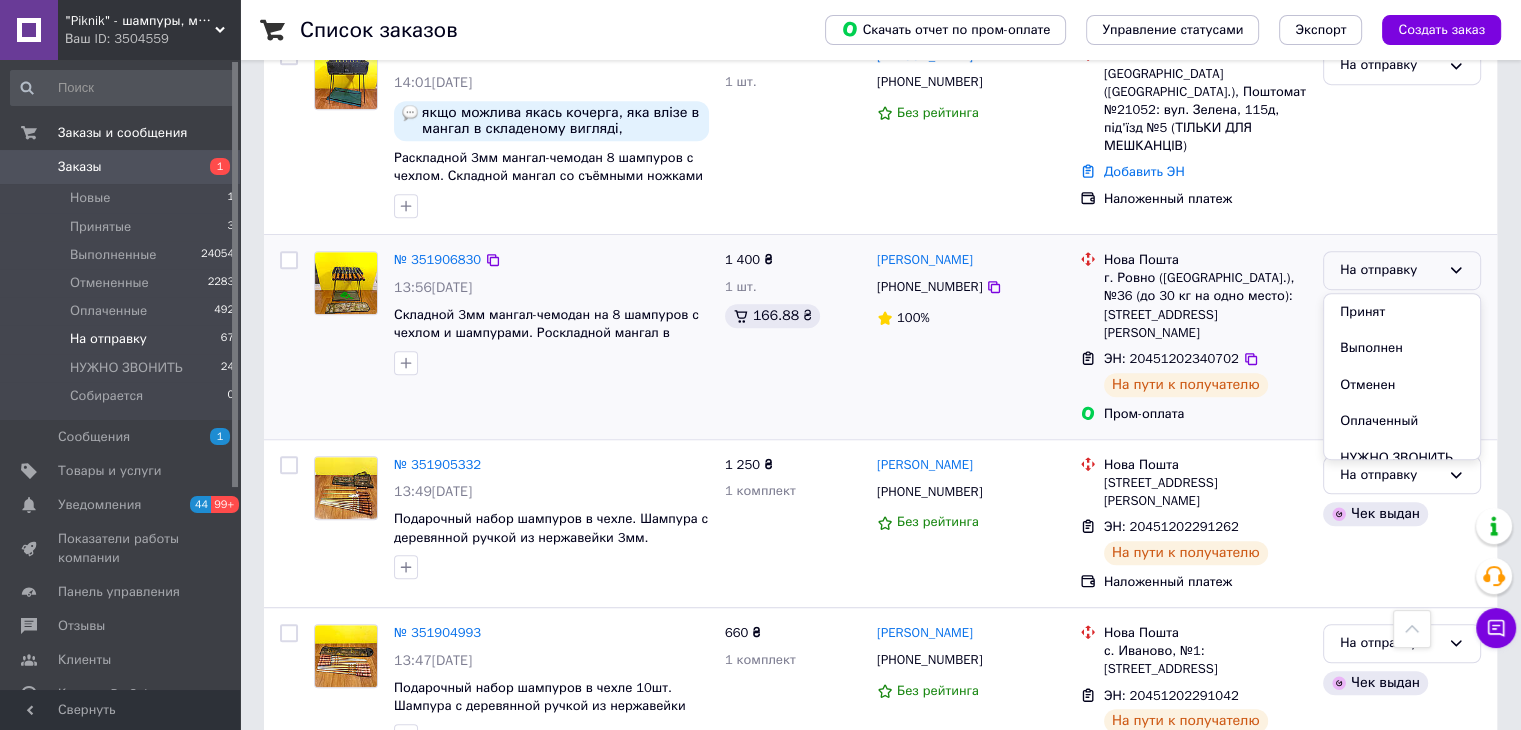 click on "Выполнен" at bounding box center (1402, 348) 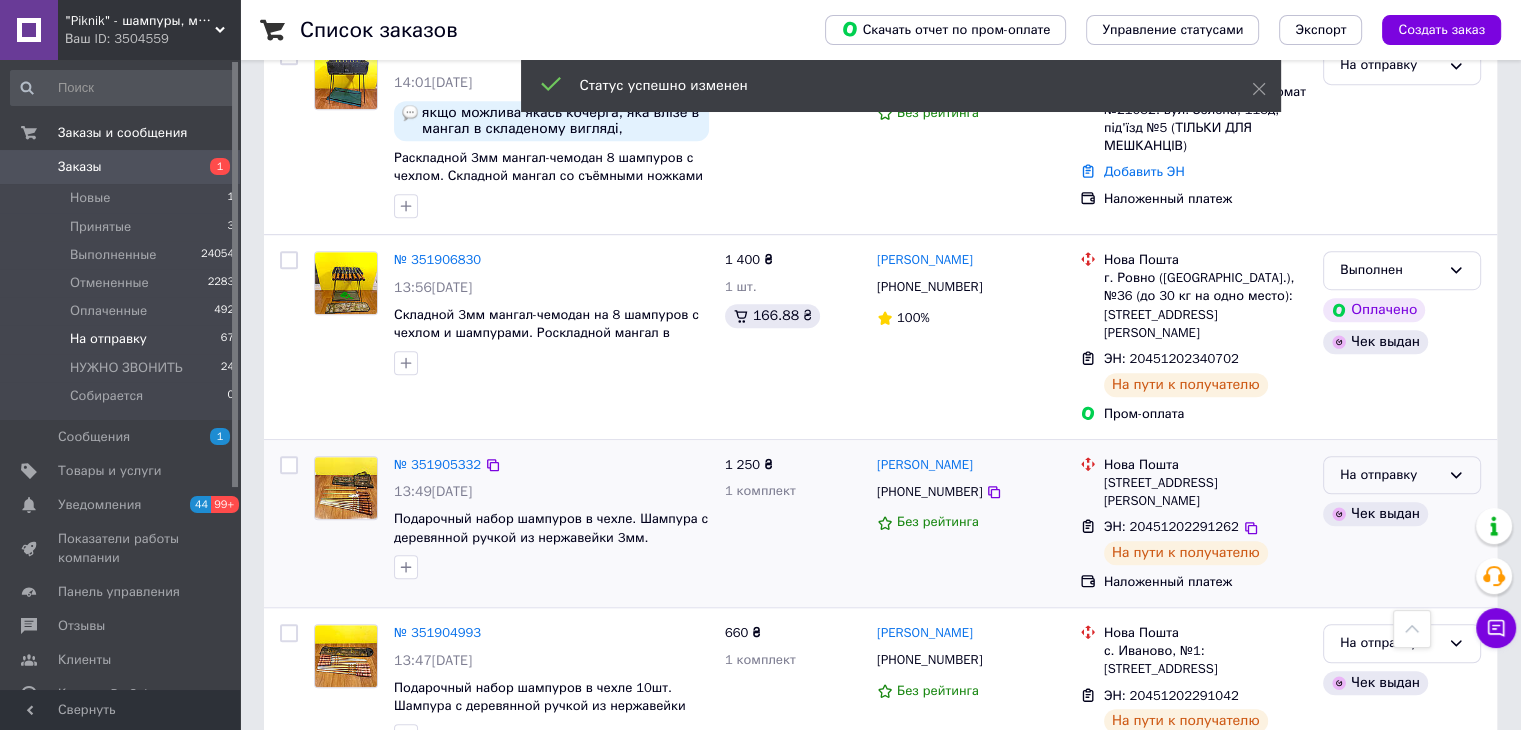click on "На отправку" at bounding box center (1390, 475) 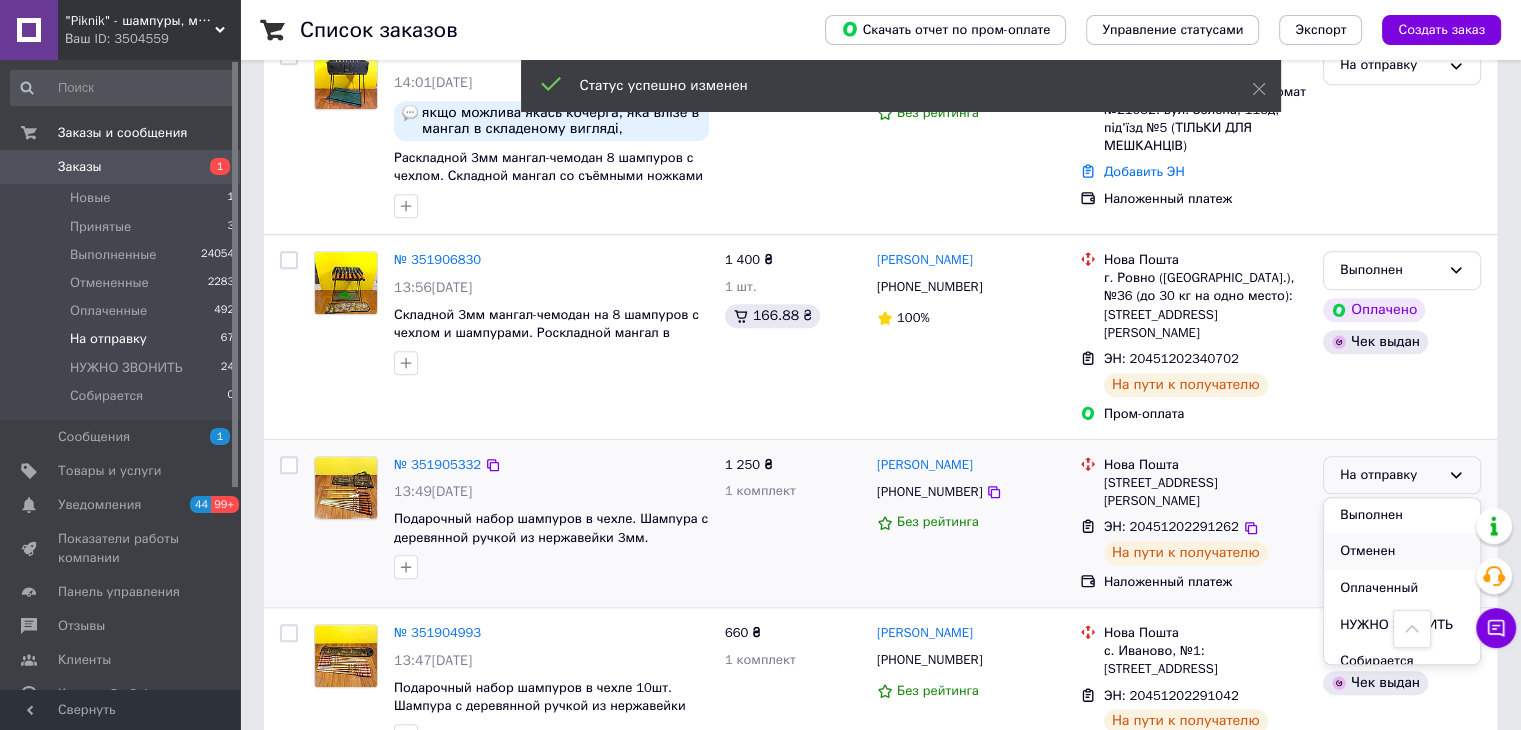 scroll, scrollTop: 53, scrollLeft: 0, axis: vertical 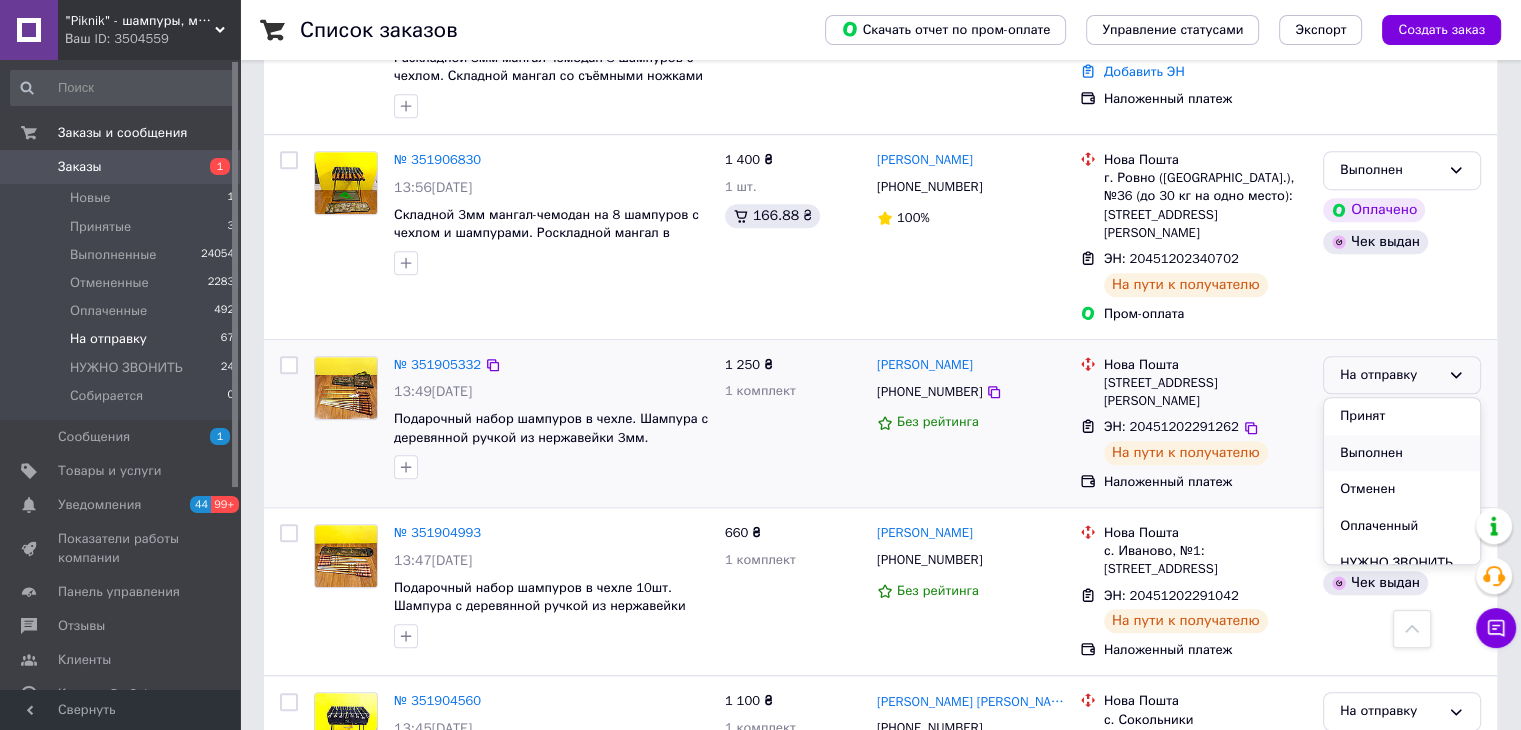 click on "Выполнен" at bounding box center [1402, 453] 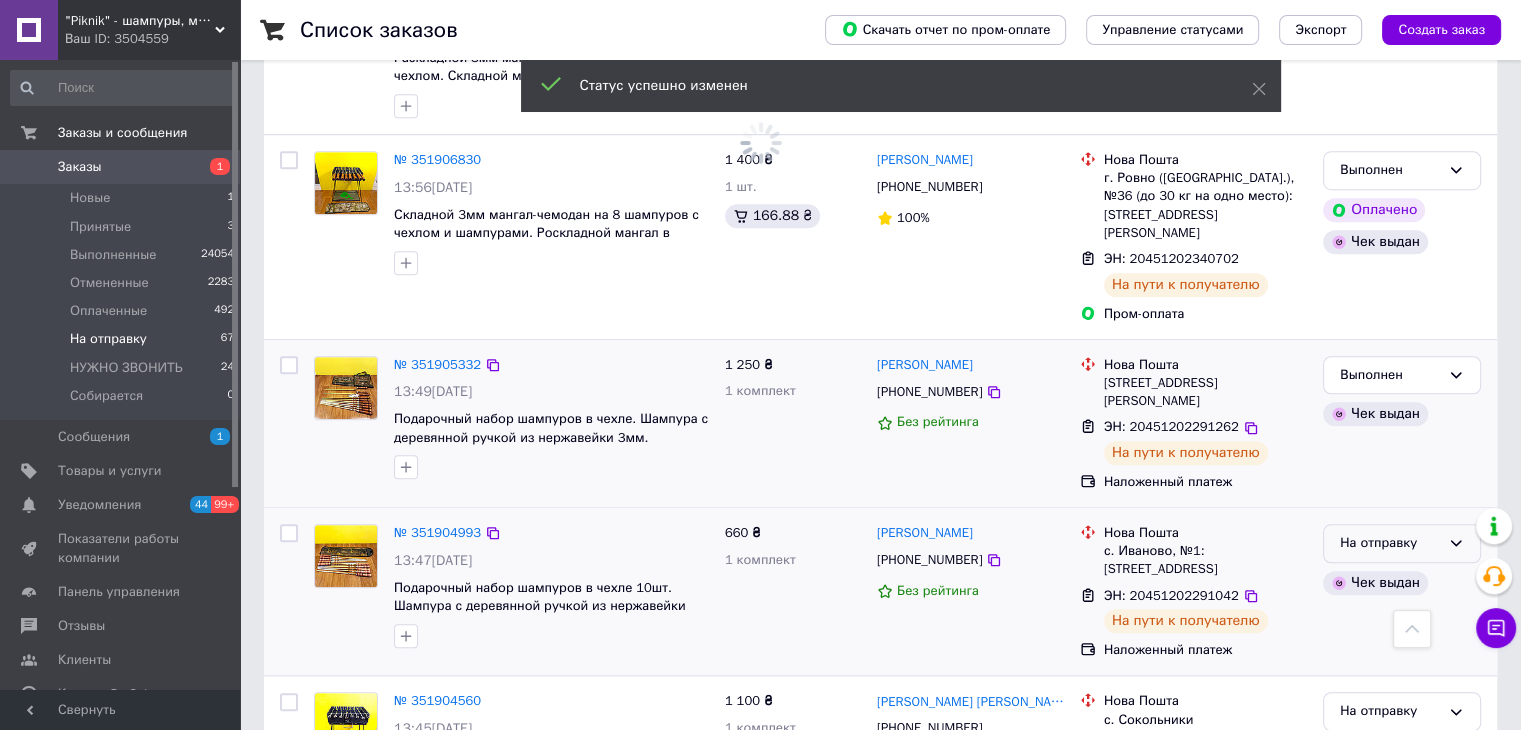 click on "На отправку" at bounding box center (1390, 543) 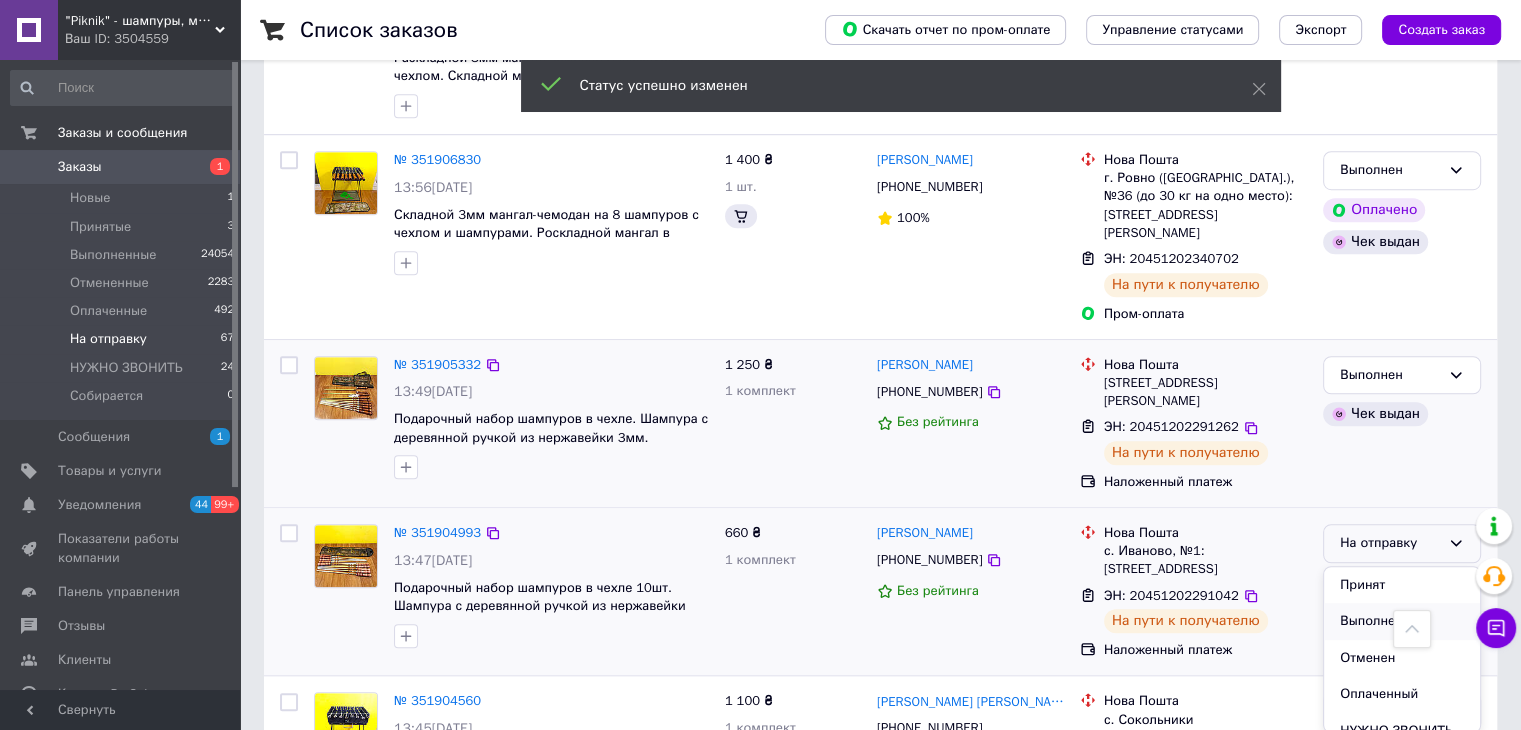 click on "Выполнен" at bounding box center [1402, 621] 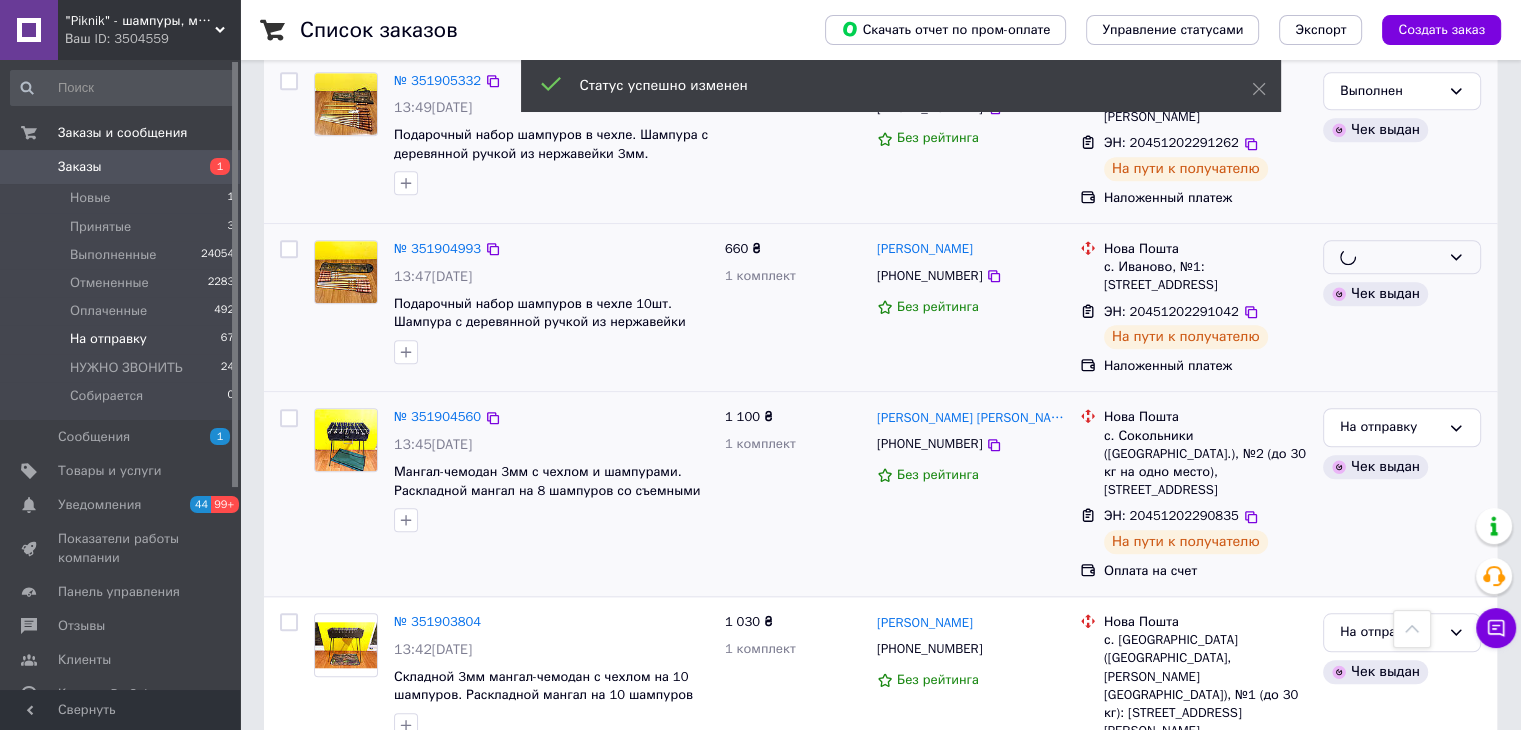scroll, scrollTop: 1600, scrollLeft: 0, axis: vertical 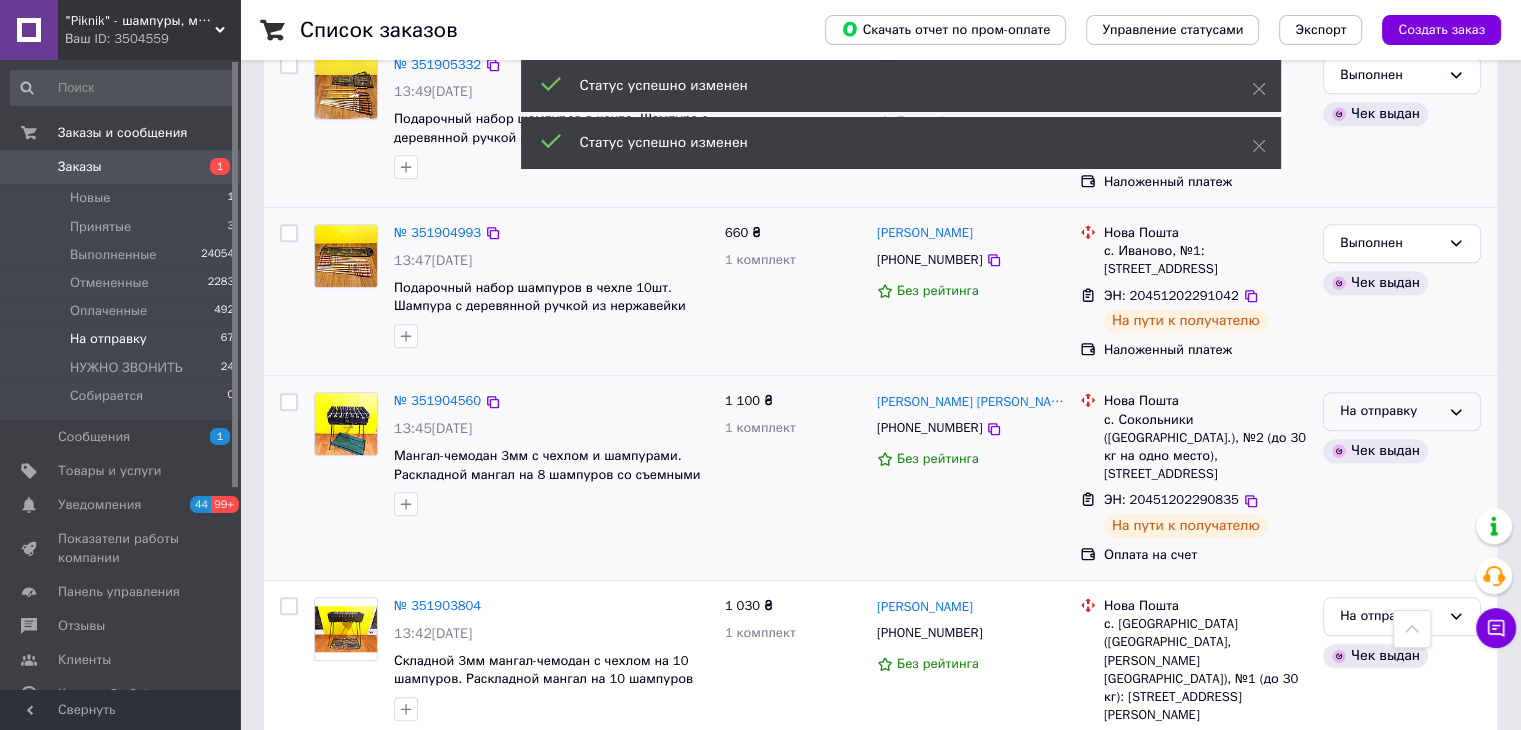 click on "На отправку" at bounding box center [1390, 411] 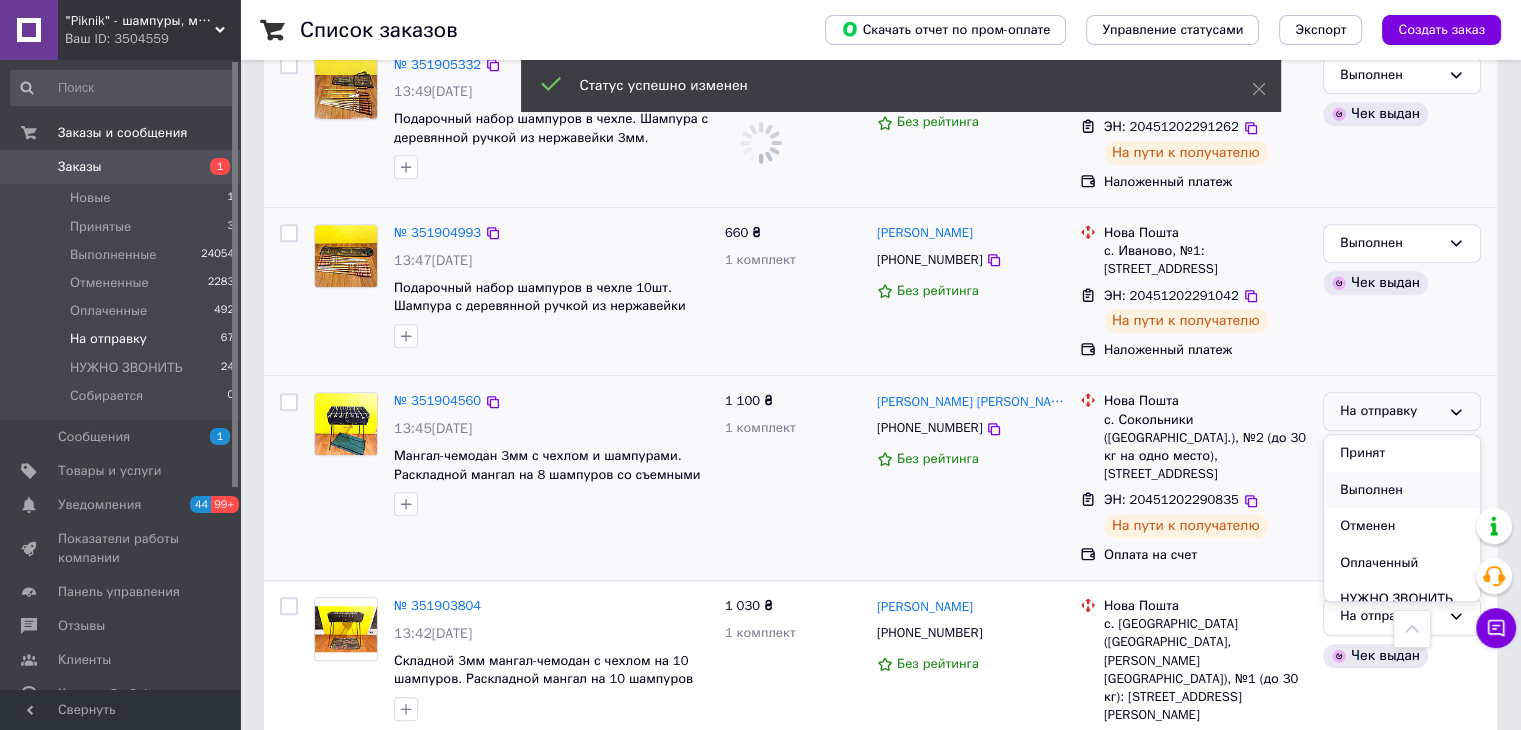 click on "Выполнен" at bounding box center (1402, 490) 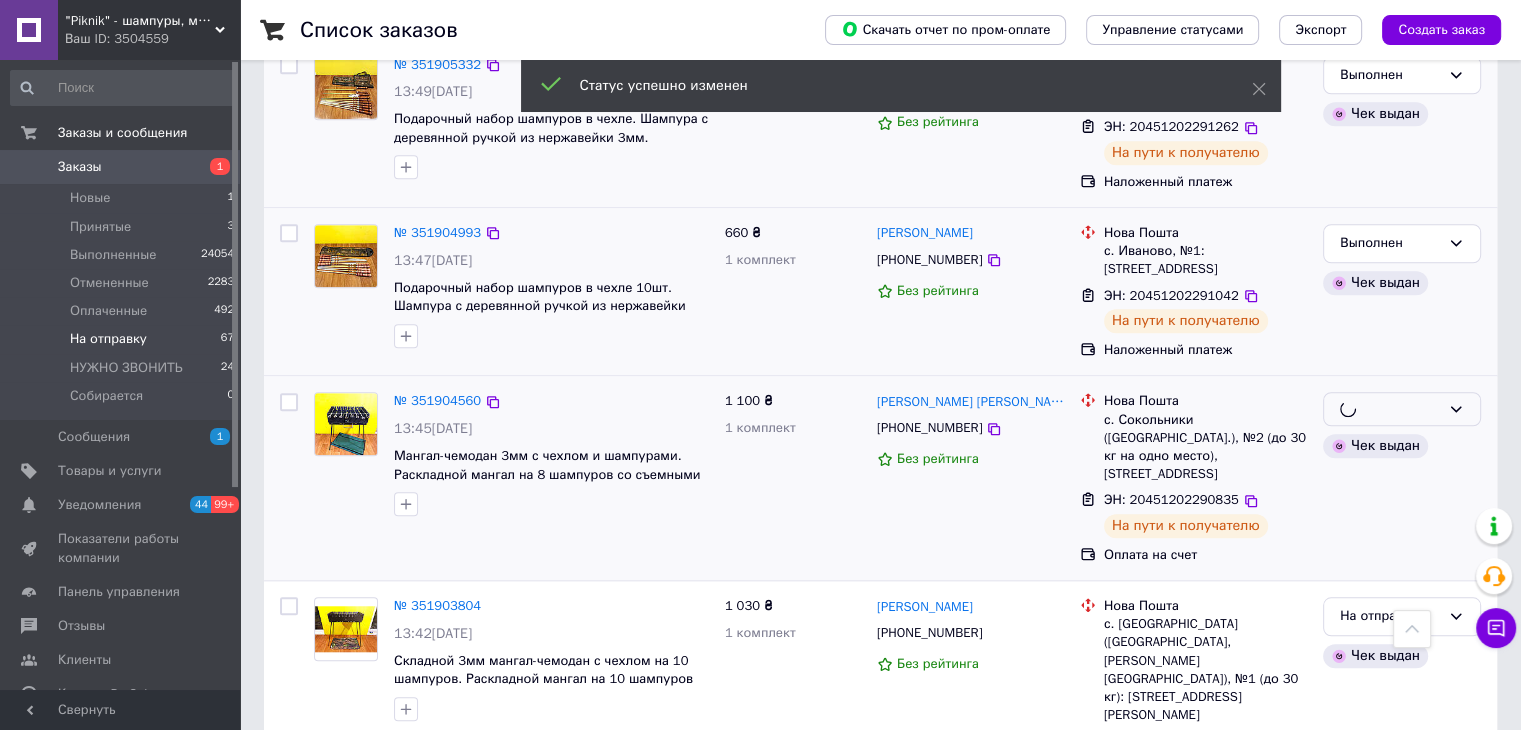 scroll, scrollTop: 1700, scrollLeft: 0, axis: vertical 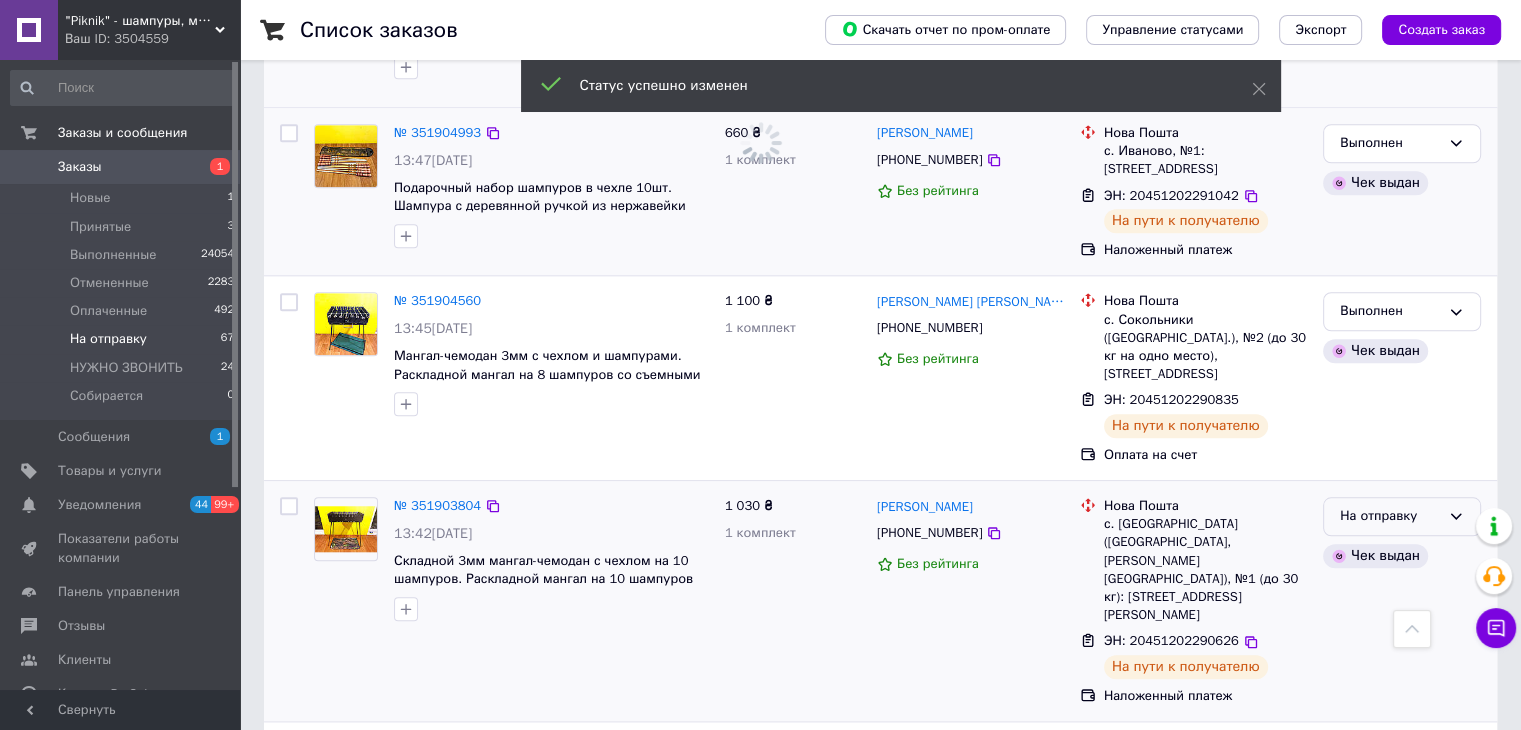 click on "На отправку" at bounding box center (1402, 516) 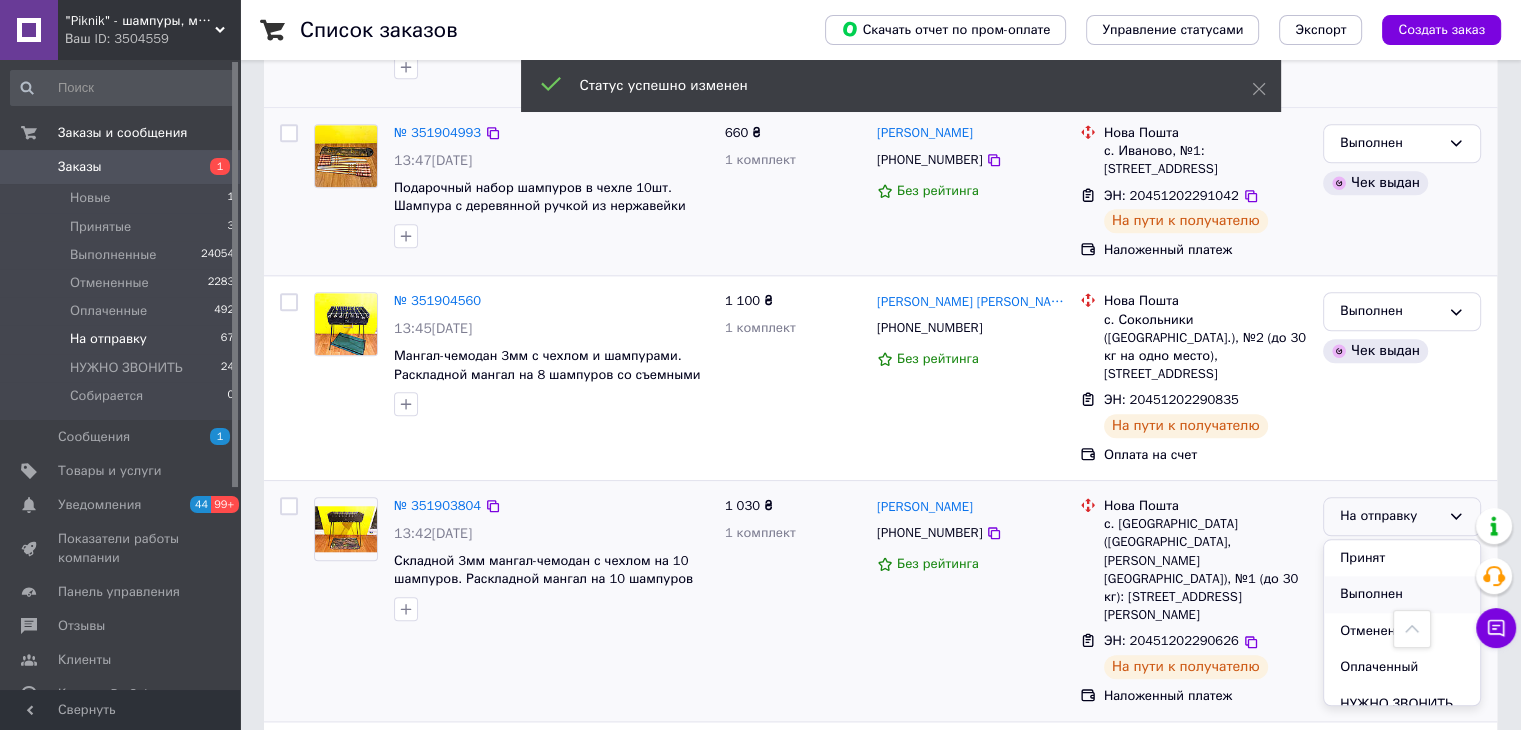 click on "Выполнен" at bounding box center (1402, 594) 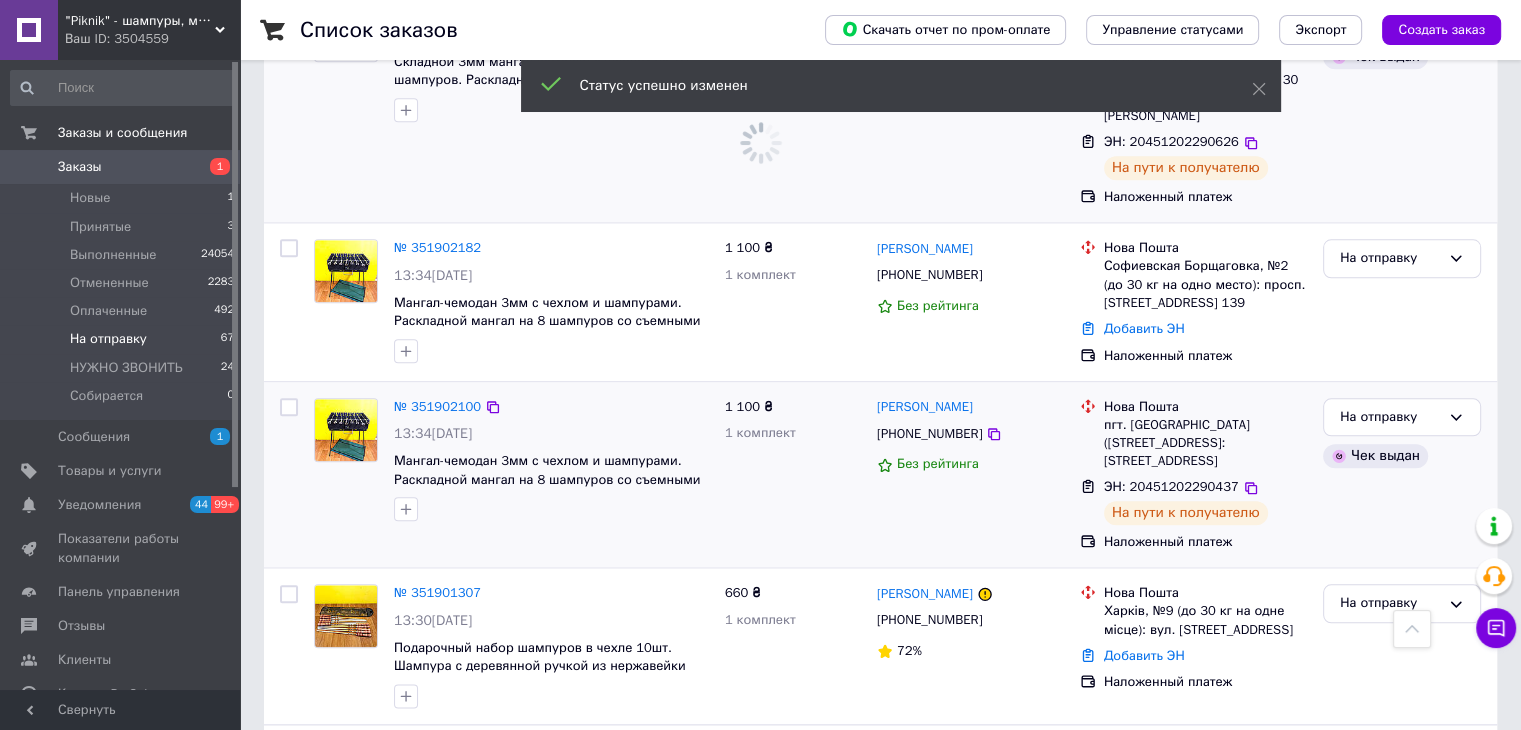 scroll, scrollTop: 2200, scrollLeft: 0, axis: vertical 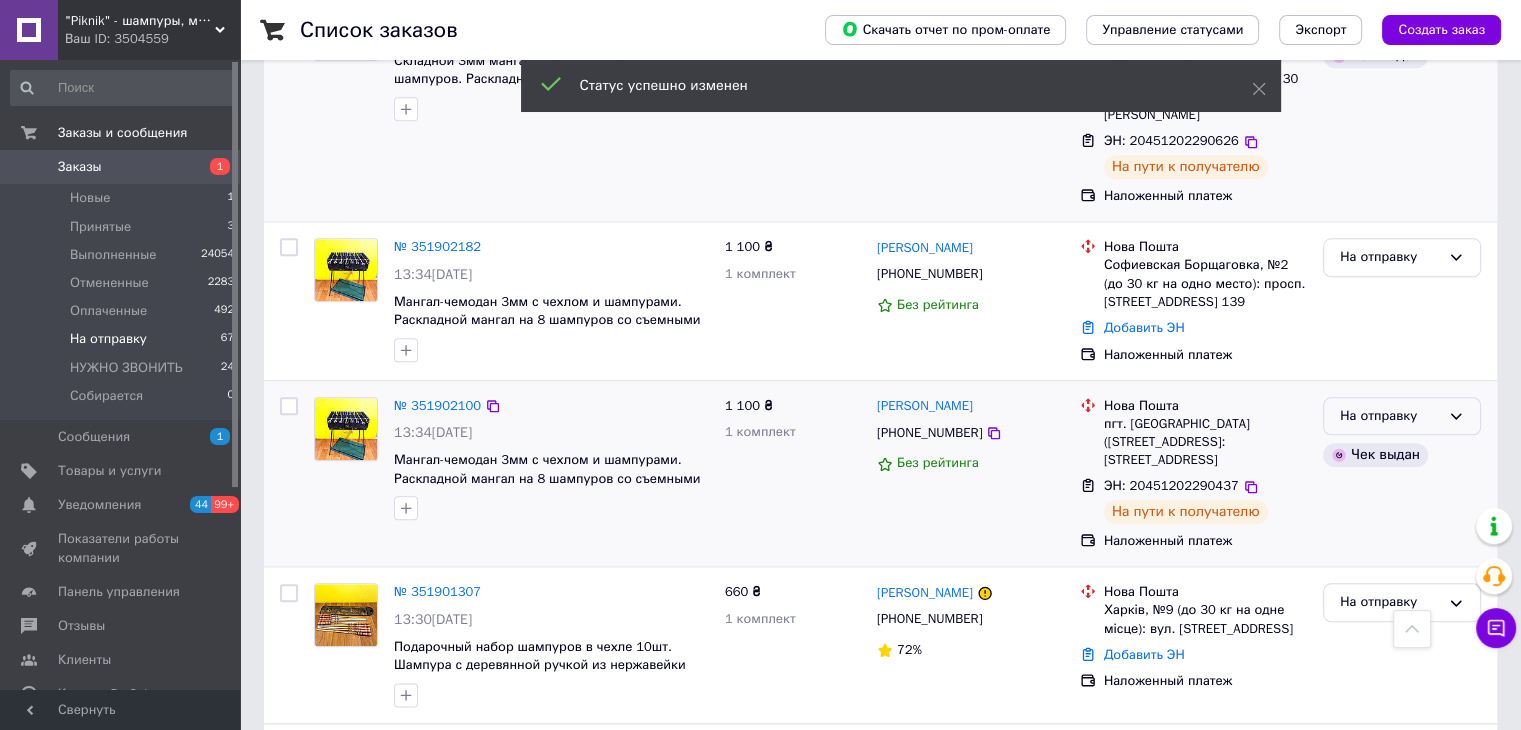 click on "На отправку" at bounding box center (1390, 416) 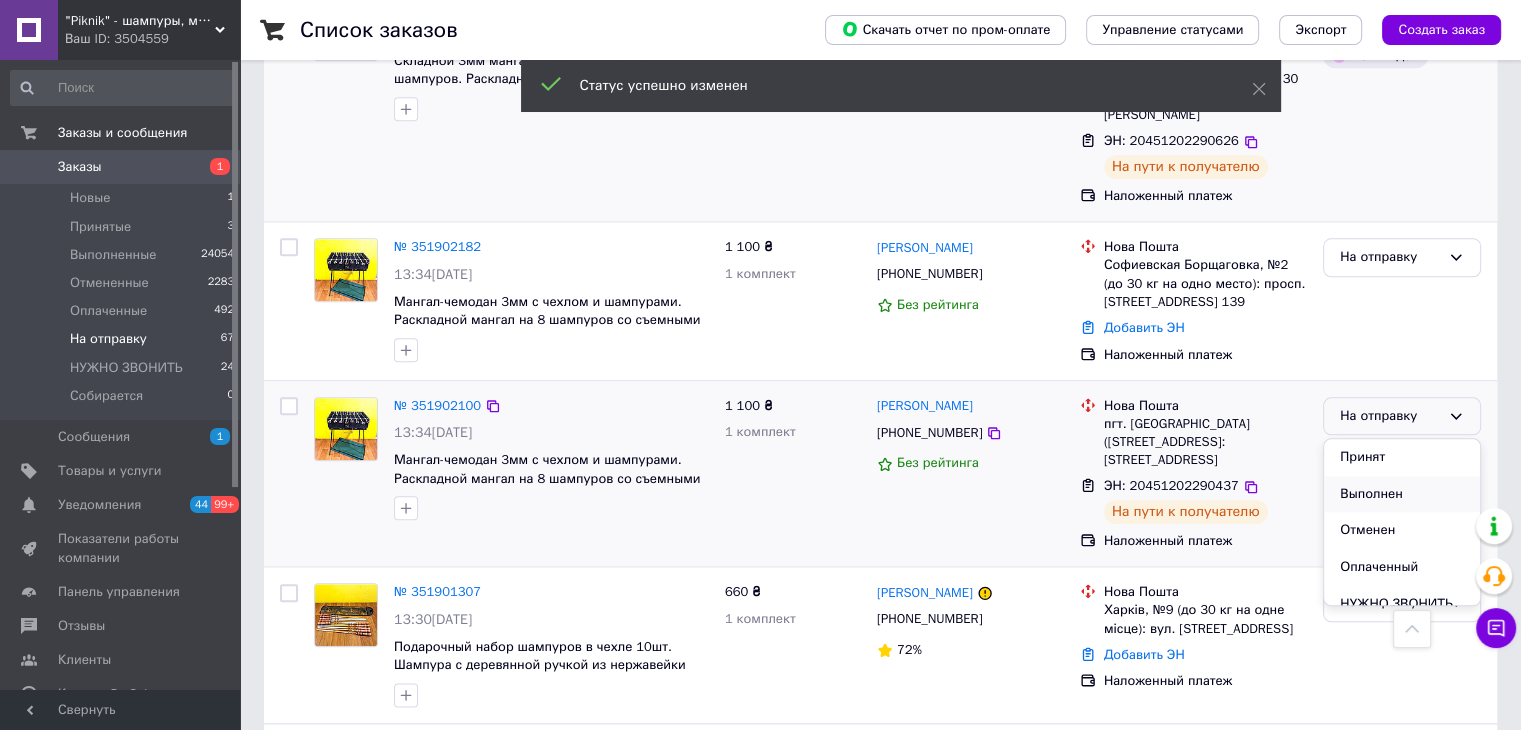 click on "Выполнен" at bounding box center (1402, 494) 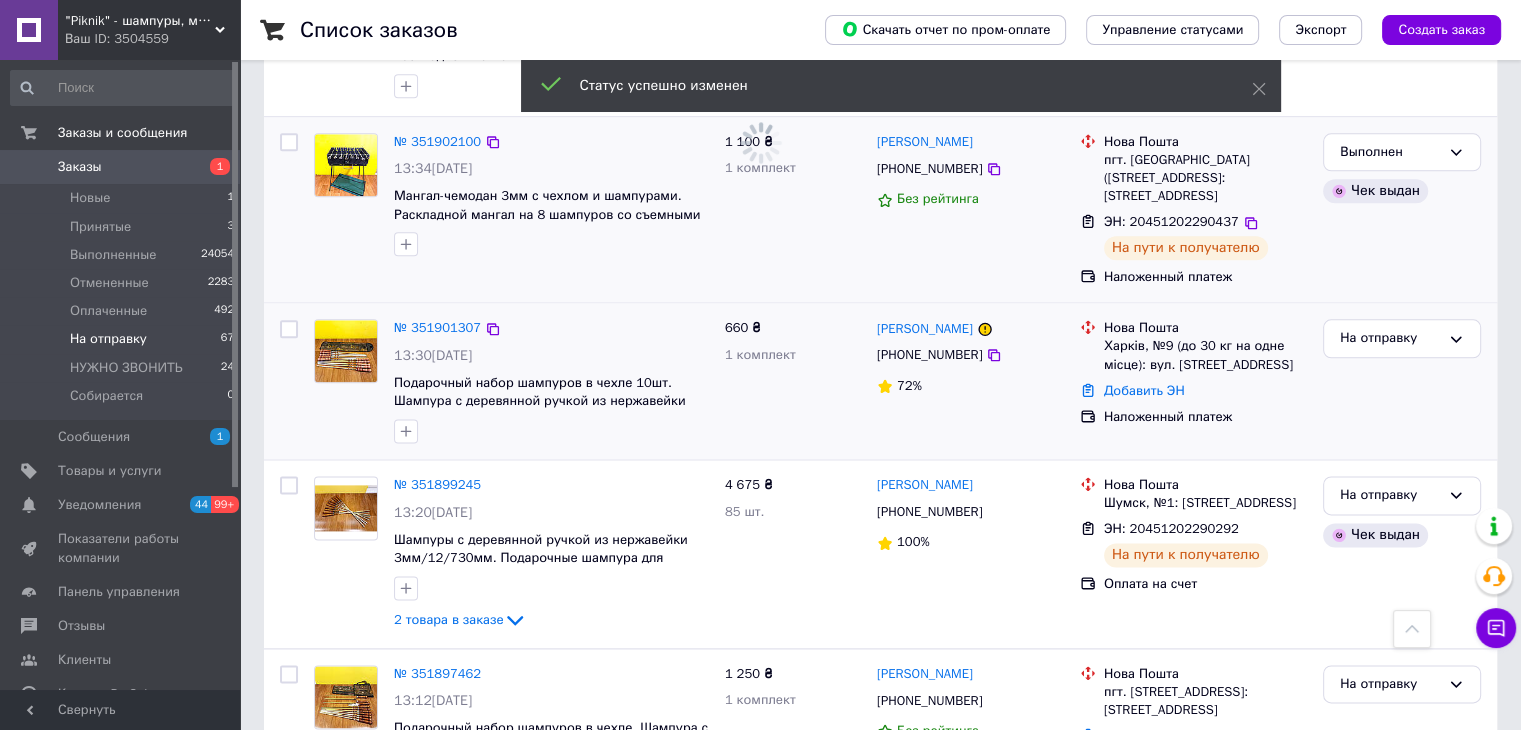 scroll, scrollTop: 2500, scrollLeft: 0, axis: vertical 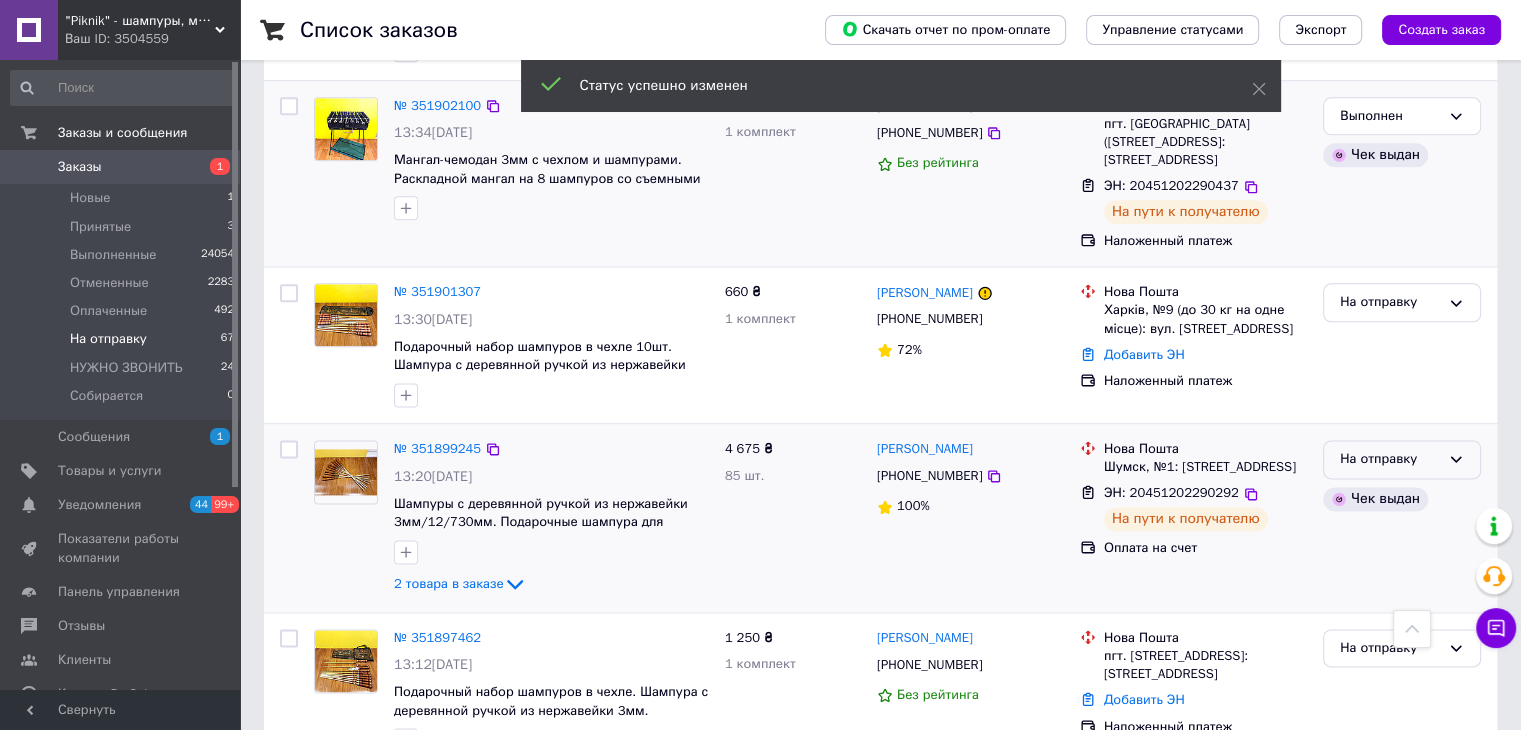 click on "На отправку" at bounding box center (1390, 459) 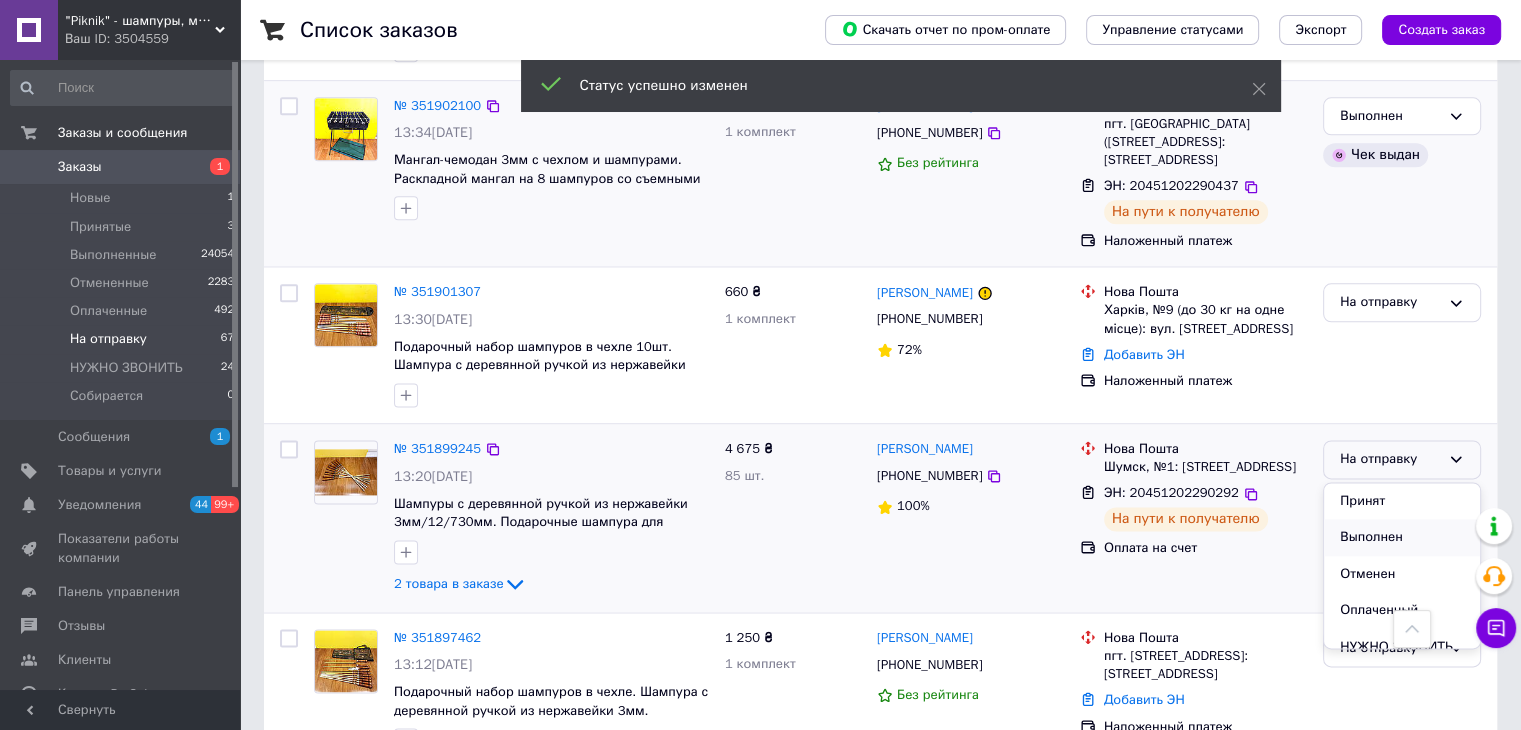 click on "Выполнен" at bounding box center (1402, 537) 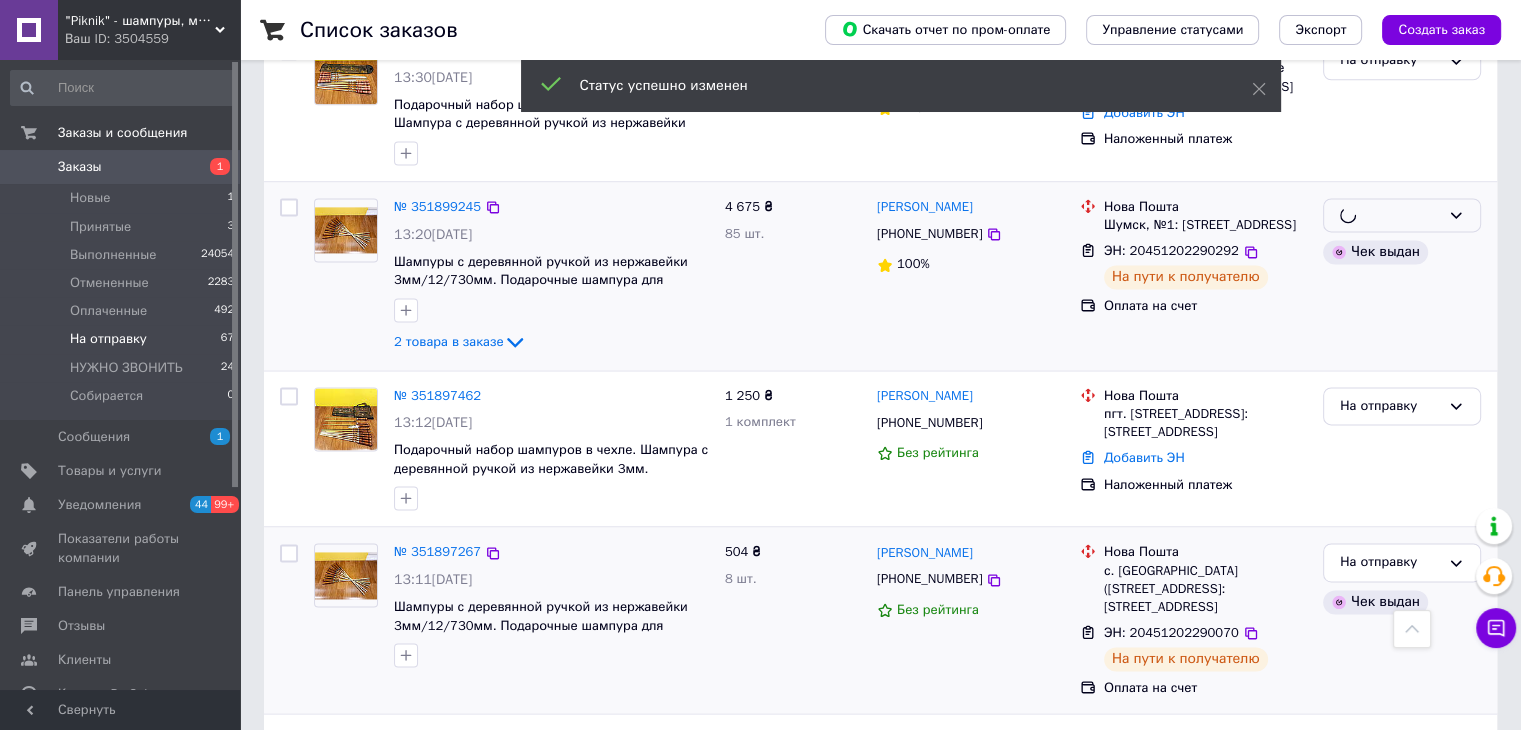 scroll, scrollTop: 2800, scrollLeft: 0, axis: vertical 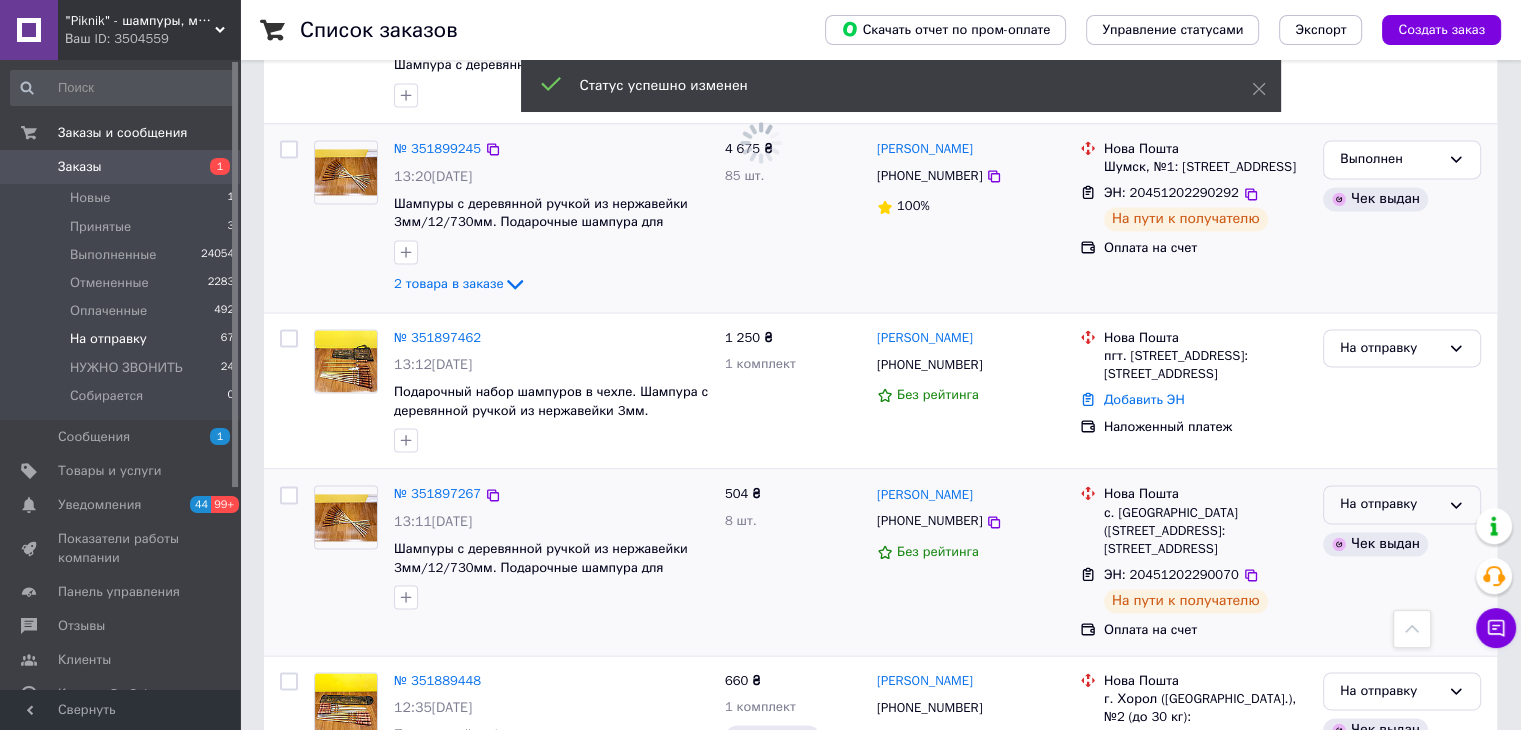 click on "На отправку" at bounding box center (1390, 504) 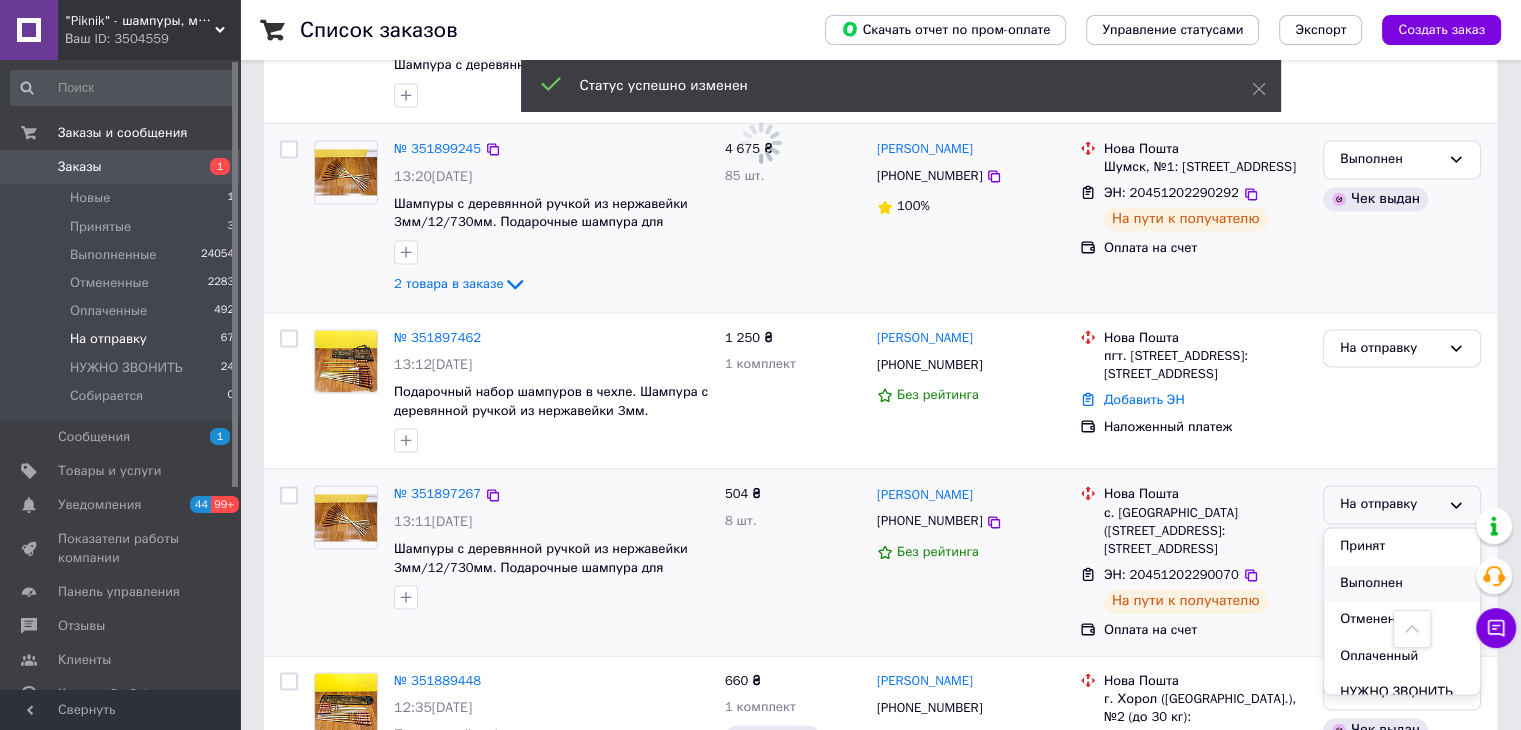 click on "Выполнен" at bounding box center (1402, 583) 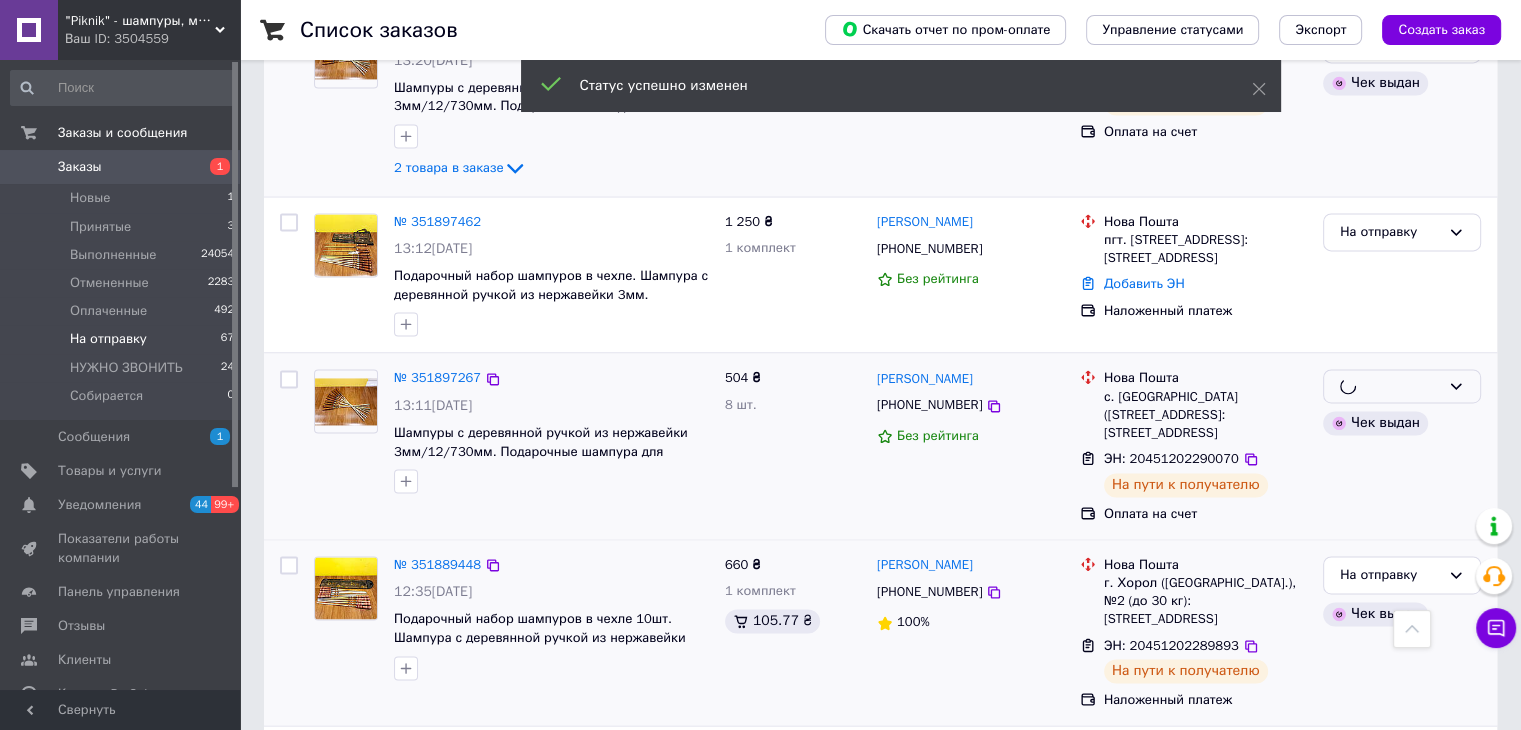 scroll, scrollTop: 3100, scrollLeft: 0, axis: vertical 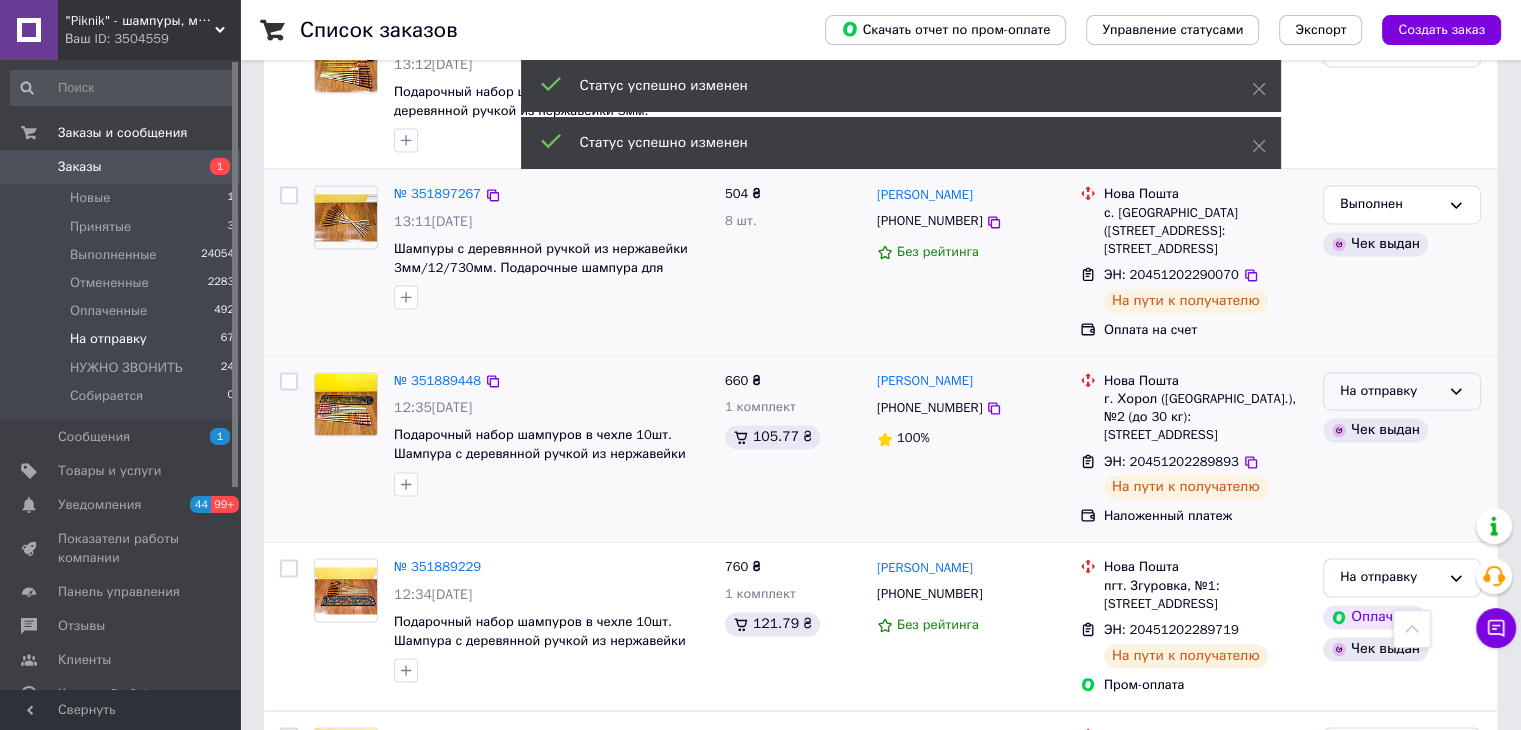 click on "На отправку" at bounding box center (1390, 391) 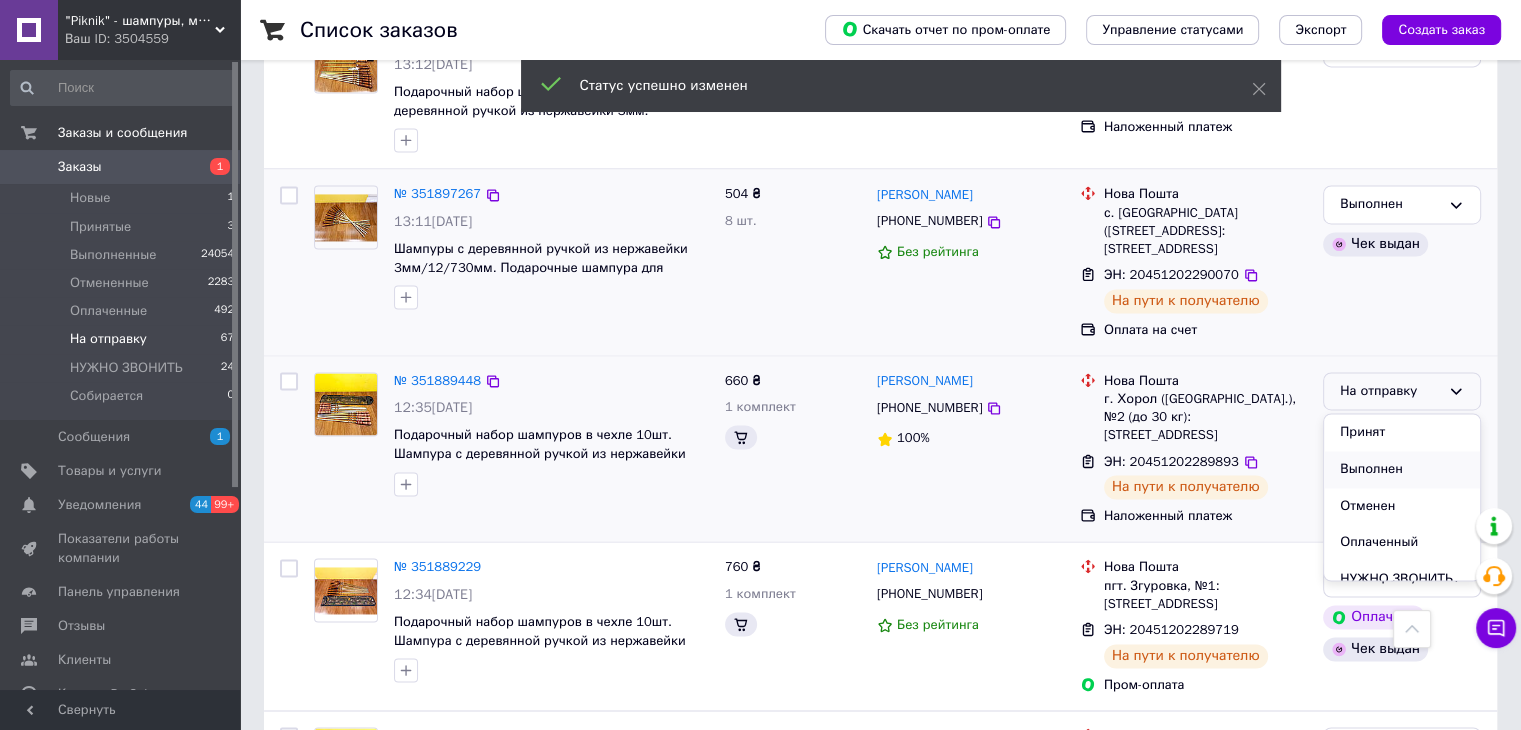 click on "Выполнен" at bounding box center (1402, 469) 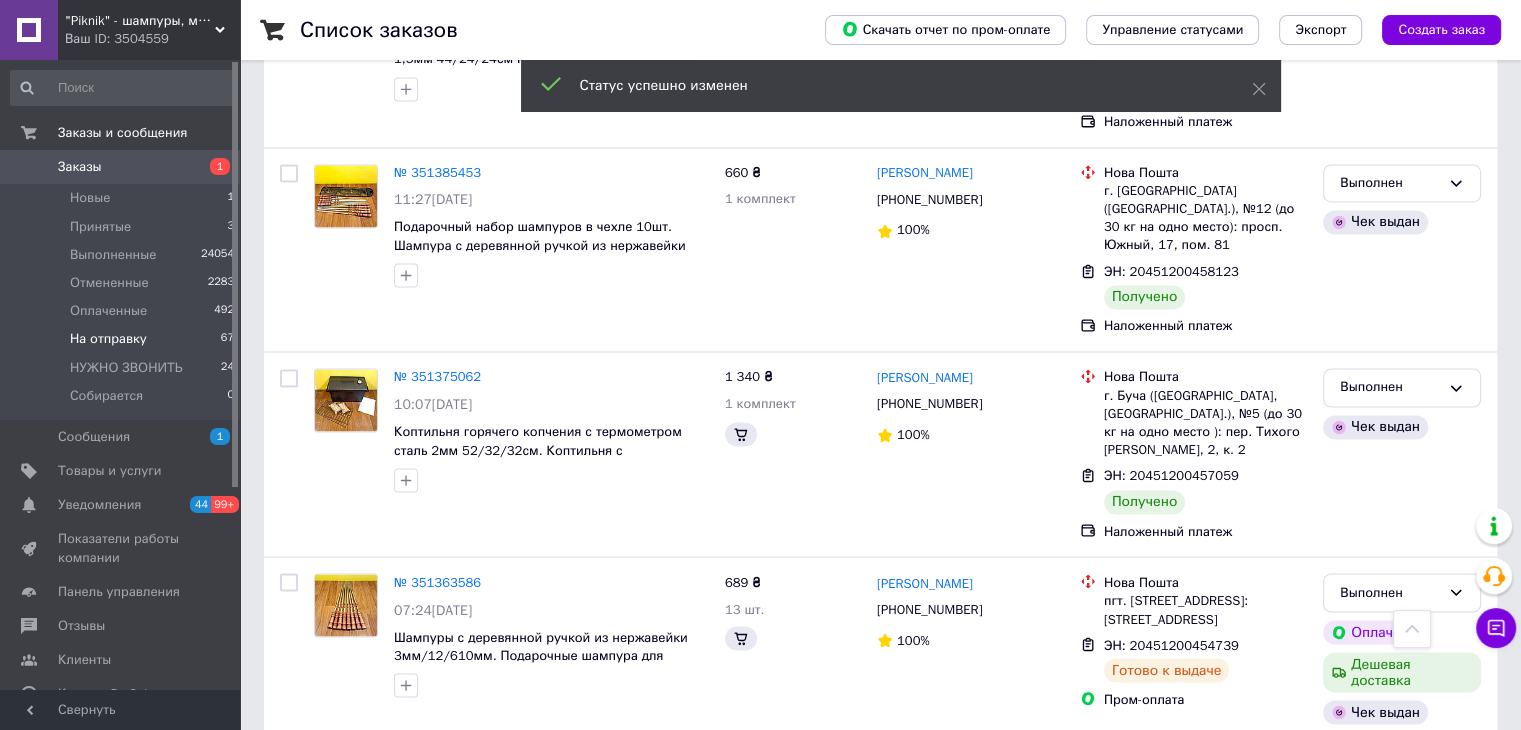 scroll, scrollTop: 2156, scrollLeft: 0, axis: vertical 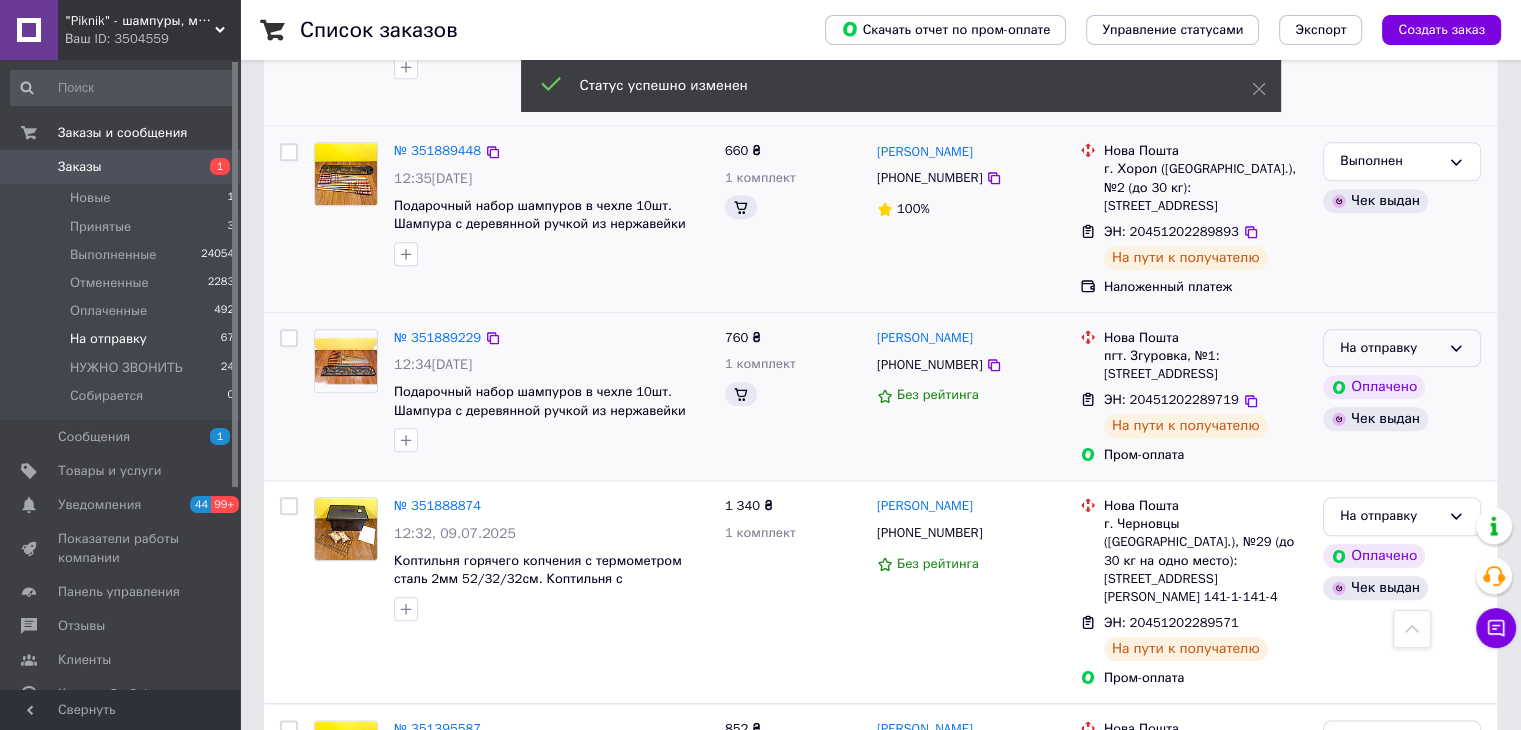 click on "На отправку" at bounding box center (1390, 348) 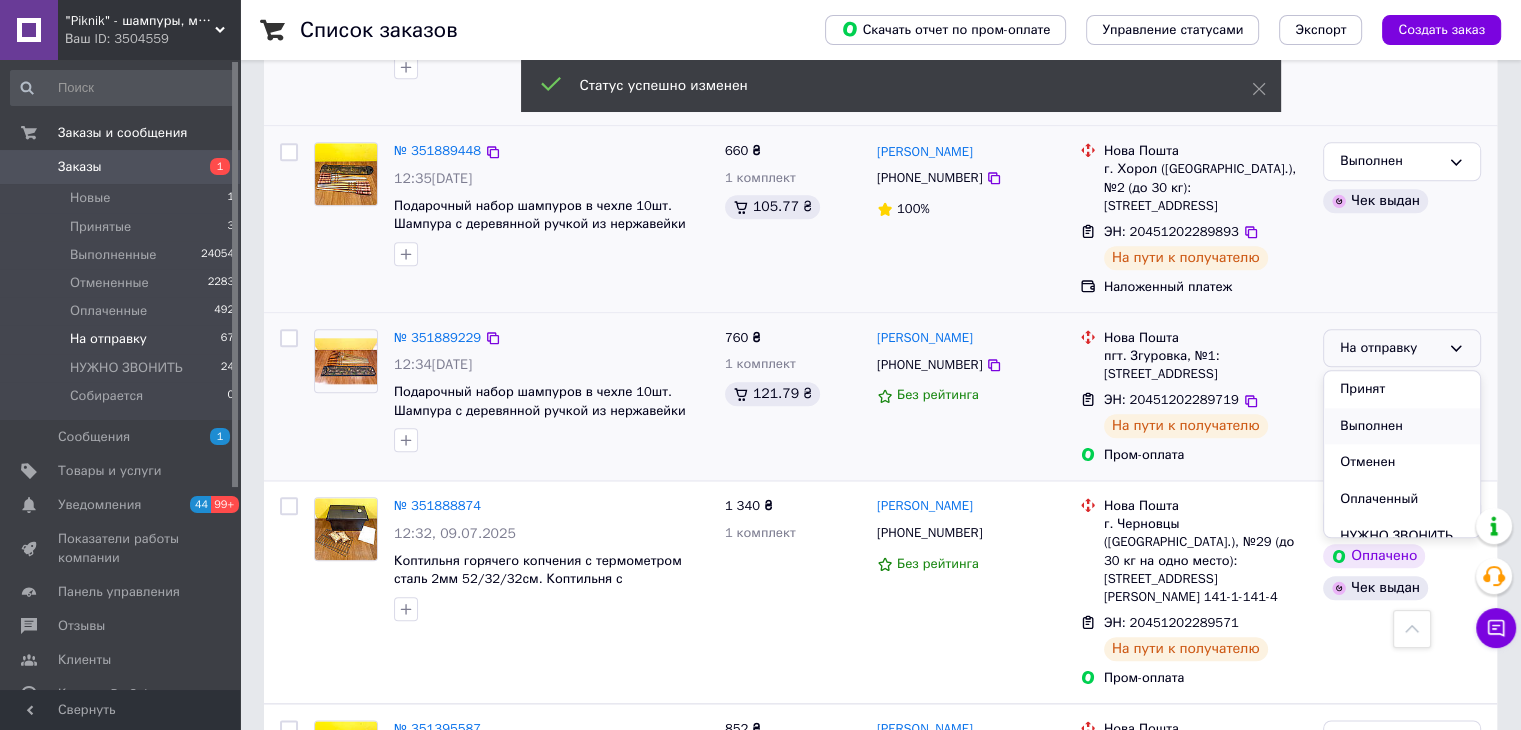click on "Выполнен" at bounding box center [1402, 426] 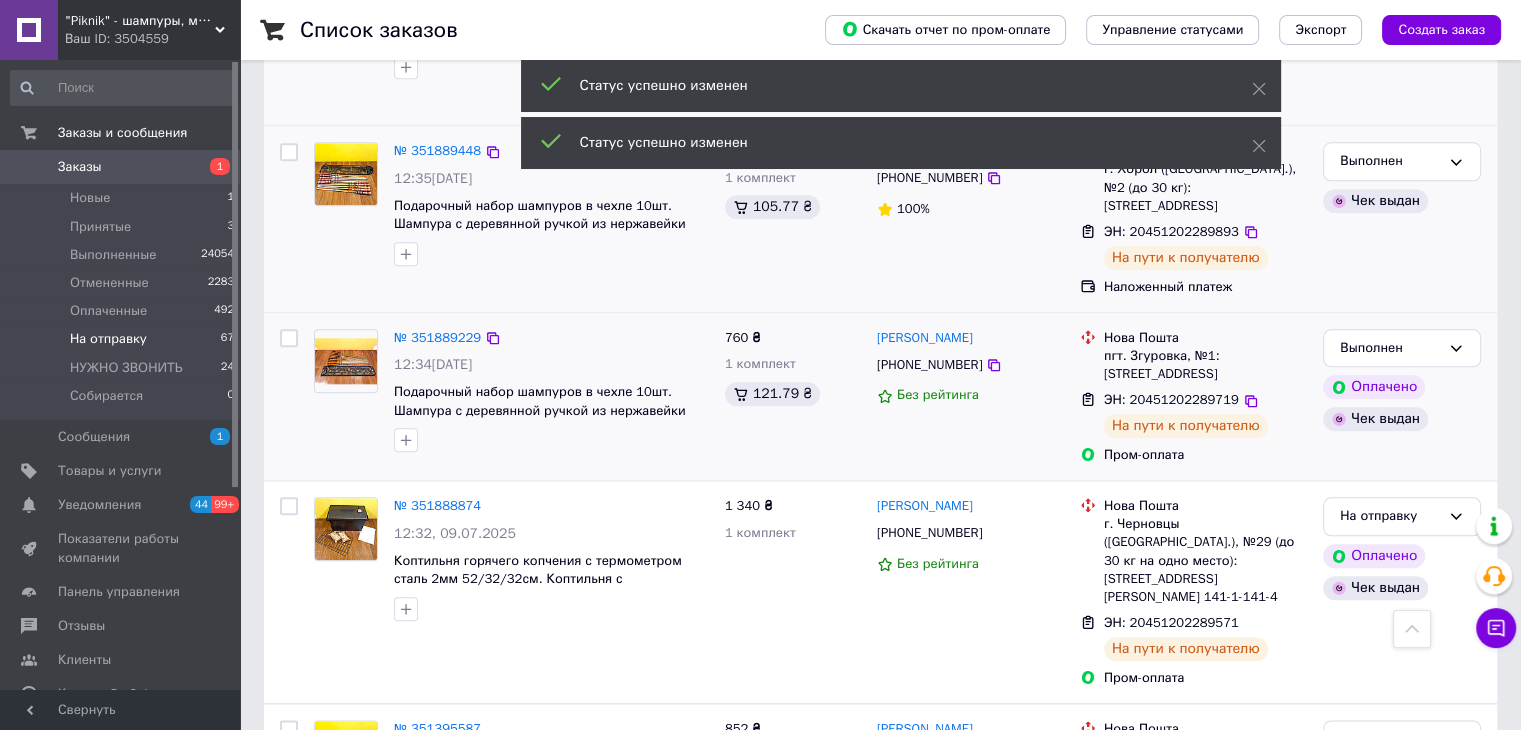 scroll, scrollTop: 2356, scrollLeft: 0, axis: vertical 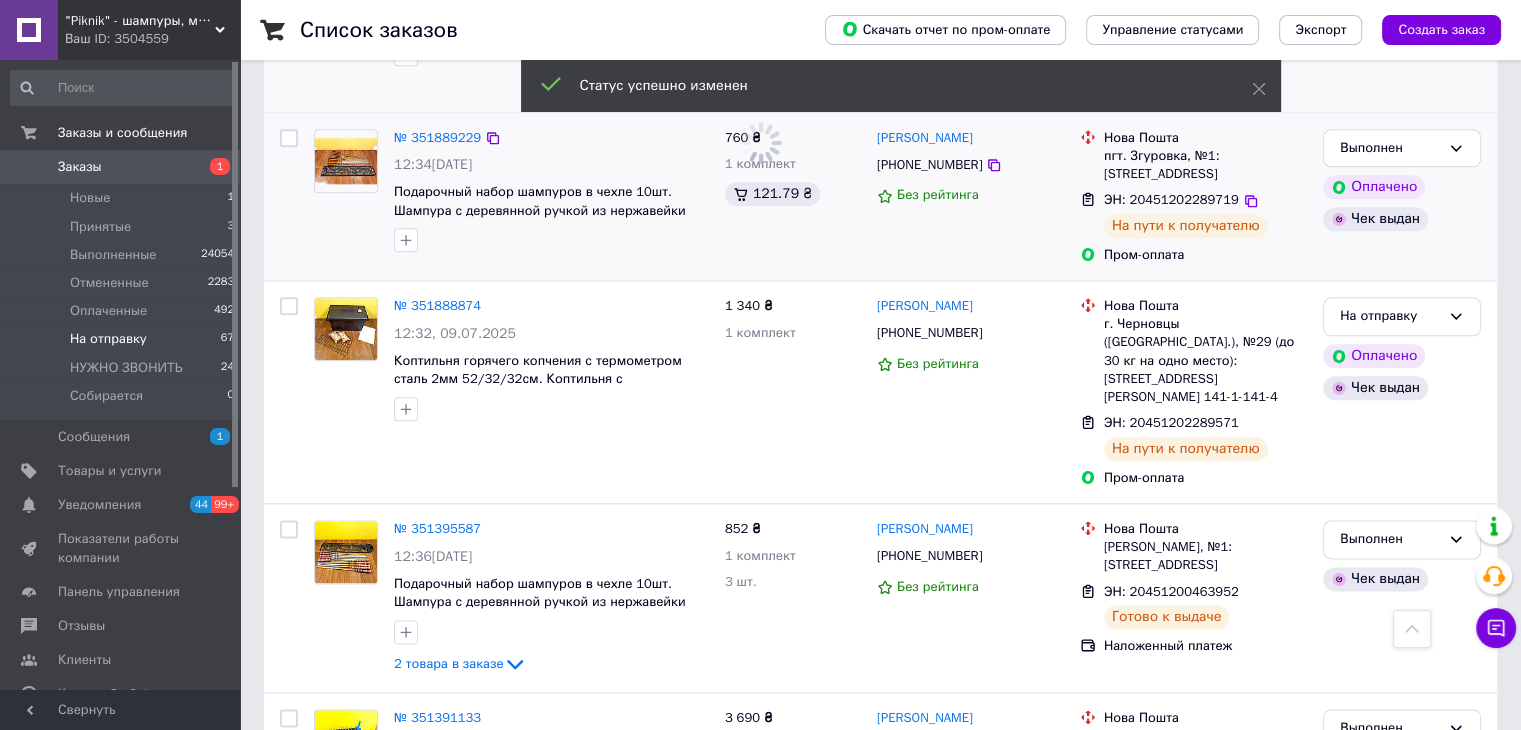 click on "Заказ Сумма Покупатель Доставка и оплата Статус № 351930180 15:57[DATE] Коптильня горячего копчения с термометром сталь 2мм 52/32/32см. Коптильня с гидрозатвором для дома. 1 340 ₴ 1 комплект [PERSON_NAME] [PHONE_NUMBER] Без рейтинга Нова Пошта Черкаси ([GEOGRAPHIC_DATA].), №10 (до 30 кг на одне місце): вул. Одеська, 8 Добавить ЭН Наложенный платеж На отправку № 351922162 15:10[DATE] Коптильня горячего копчения с термометром сталь 2мм 46/26/26см. Коптильня с гидрозатвором для дома. 1 210 ₴ 1 комплект [PERSON_NAME] [PHONE_NUMBER] 100% Нова Пошта Ржищев ([STREET_ADDRESS]: [STREET_ADDRESS] Добавить ЭН 1 400 ₴" at bounding box center (880, -236) 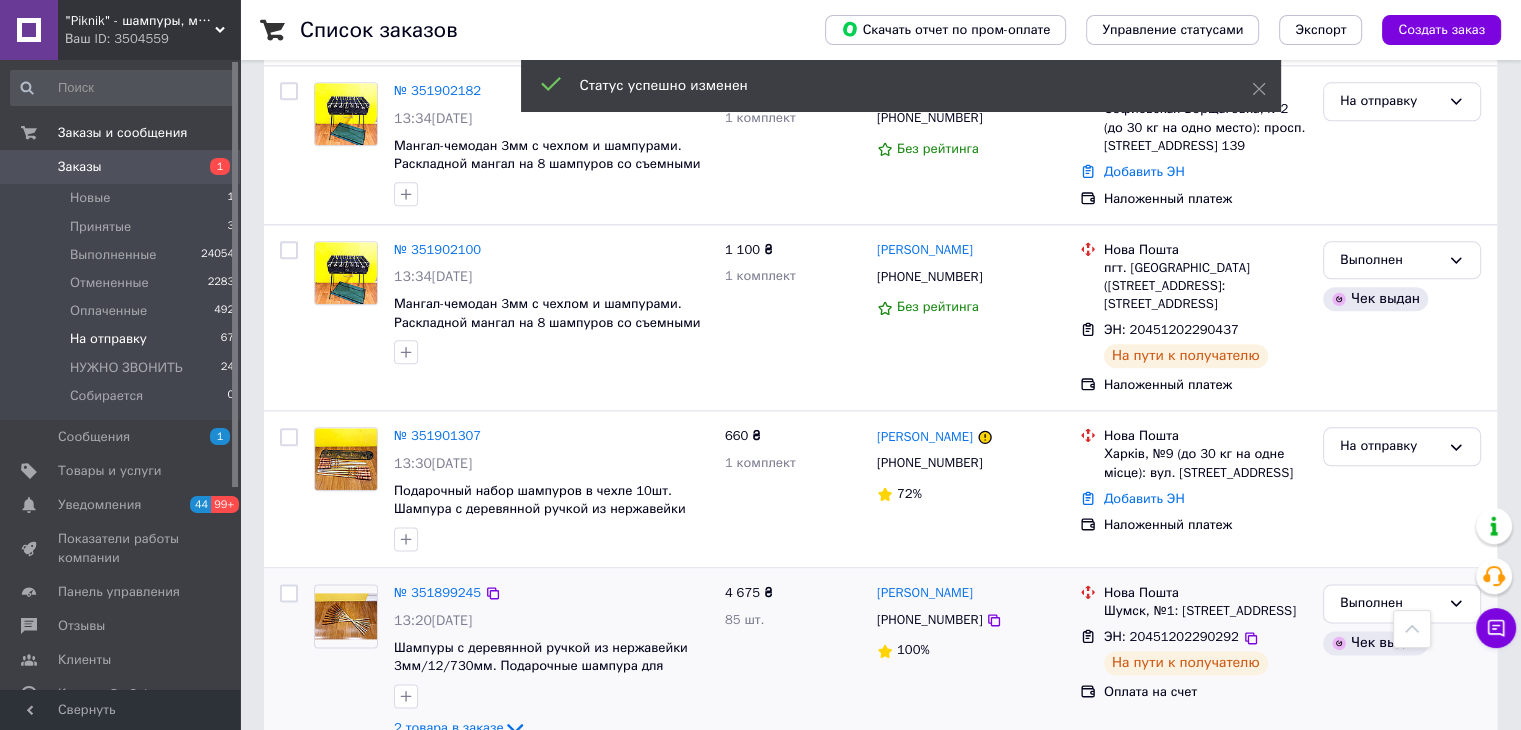 scroll, scrollTop: 3274, scrollLeft: 0, axis: vertical 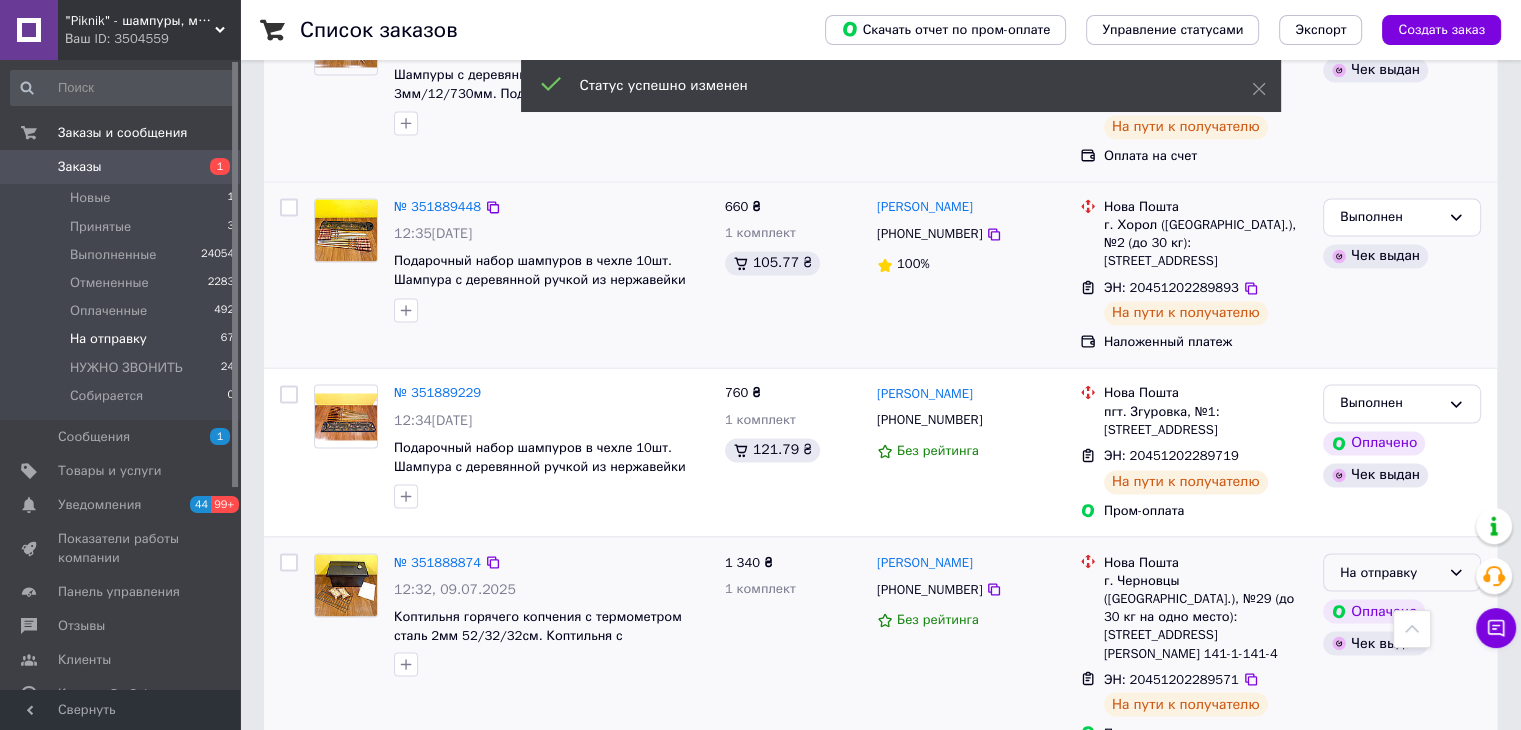 click on "На отправку" at bounding box center (1390, 572) 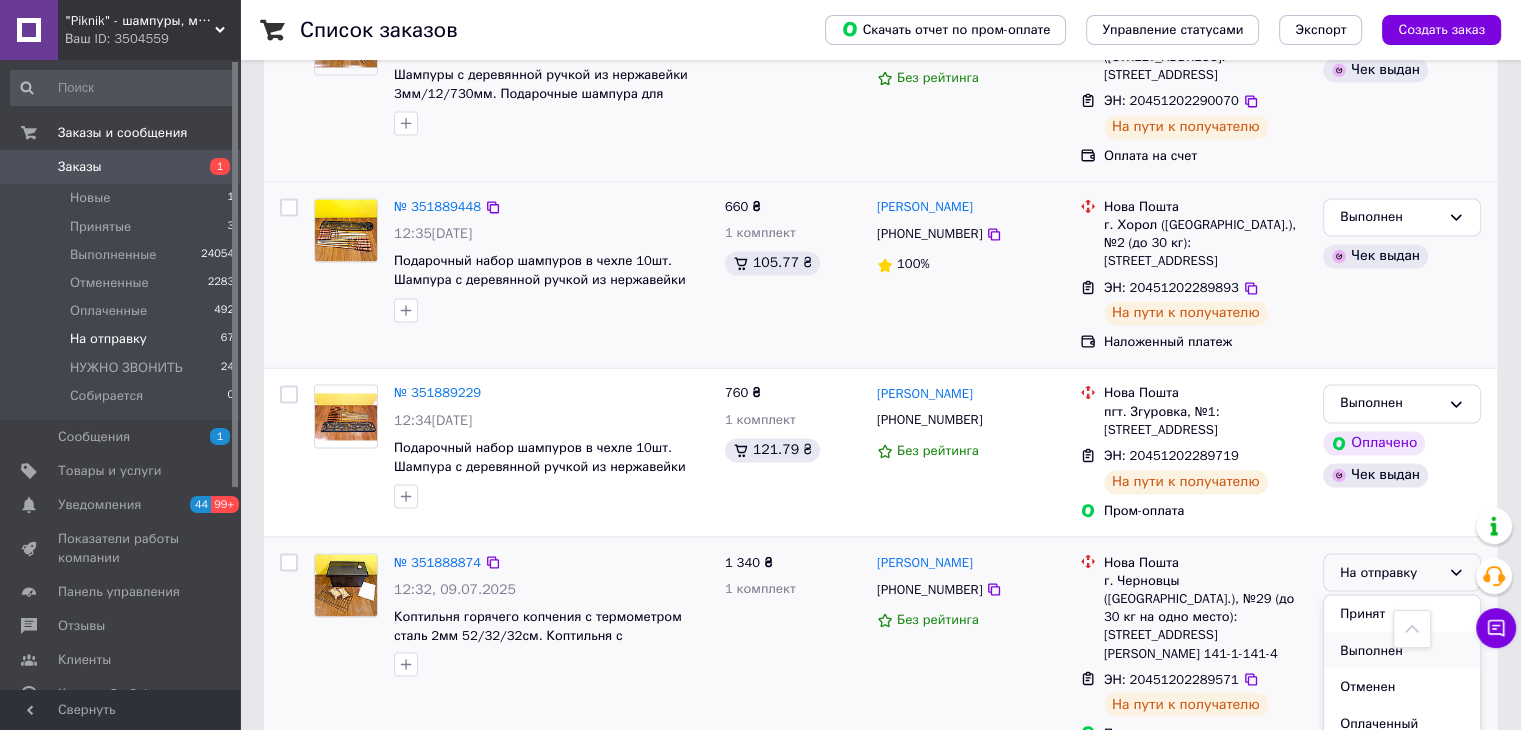 click on "Выполнен" at bounding box center (1402, 650) 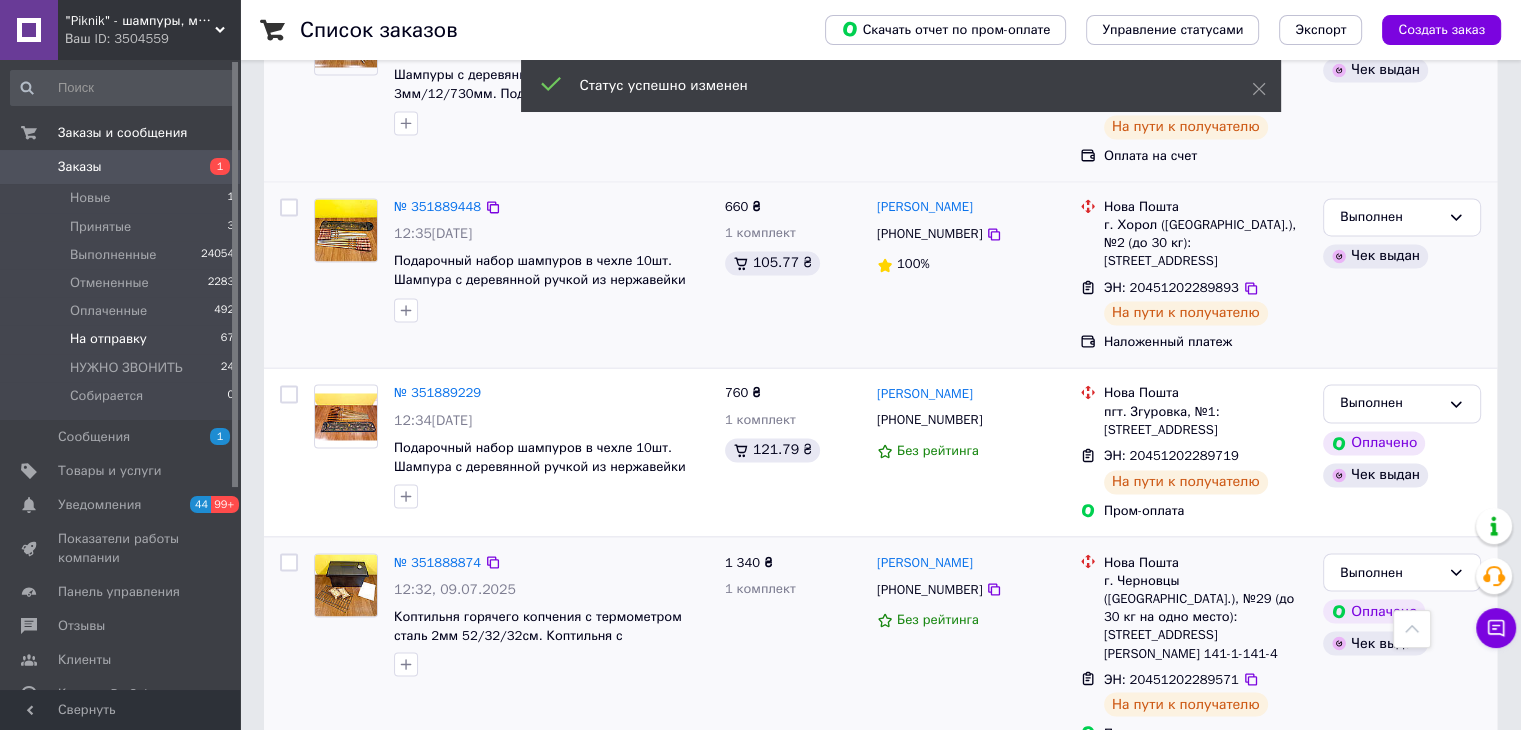 click on "Заказы 1" at bounding box center (123, 167) 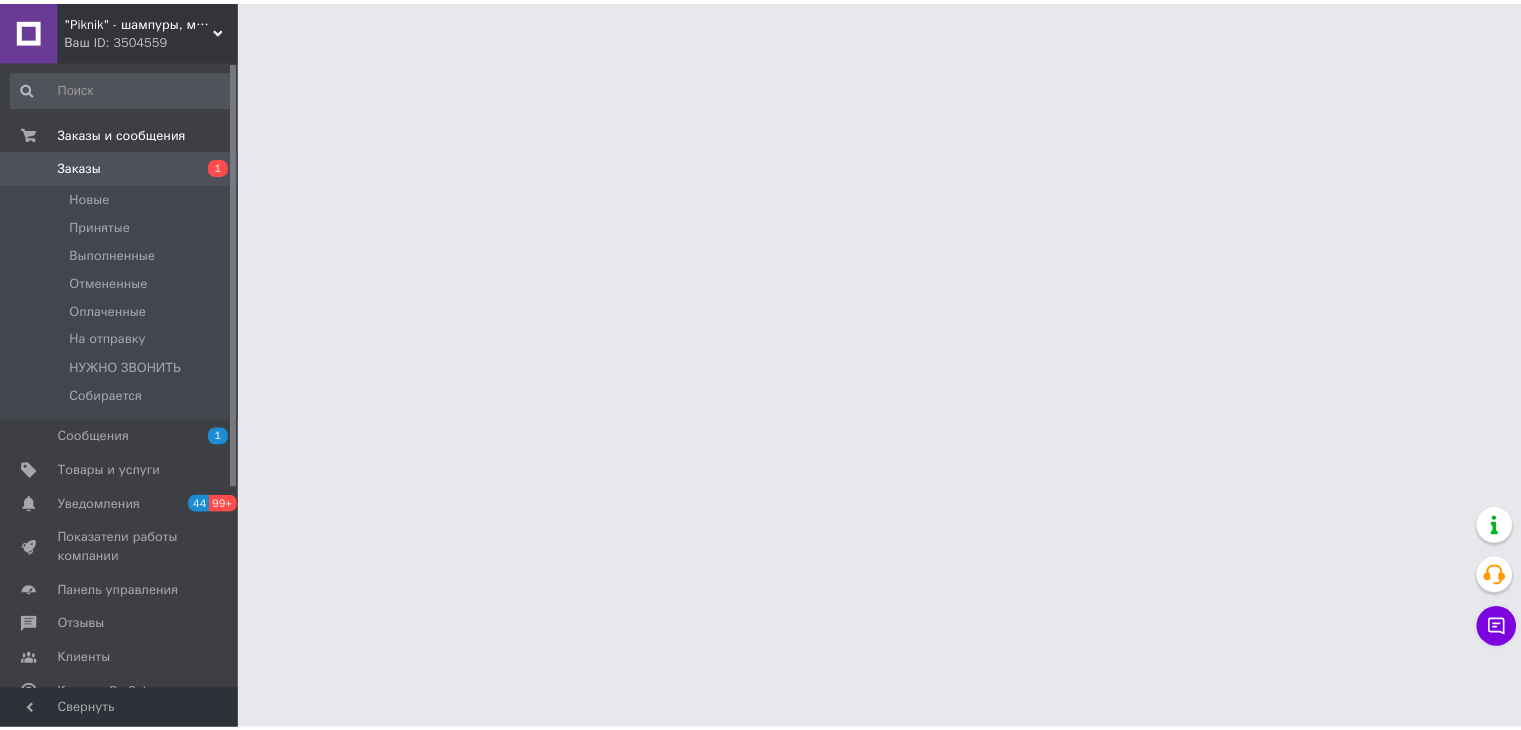 scroll, scrollTop: 0, scrollLeft: 0, axis: both 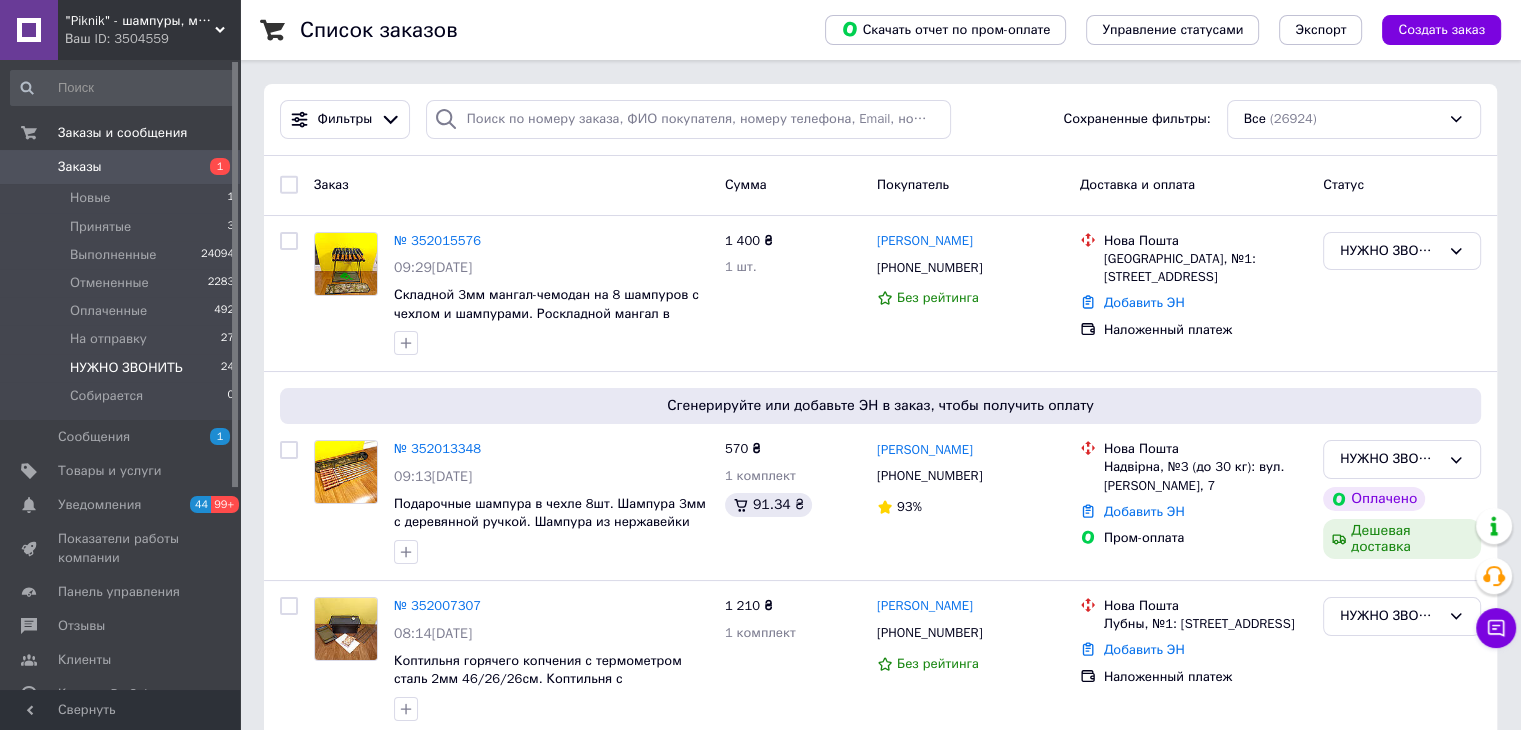 click on "НУЖНО ЗВОНИТЬ" at bounding box center (126, 368) 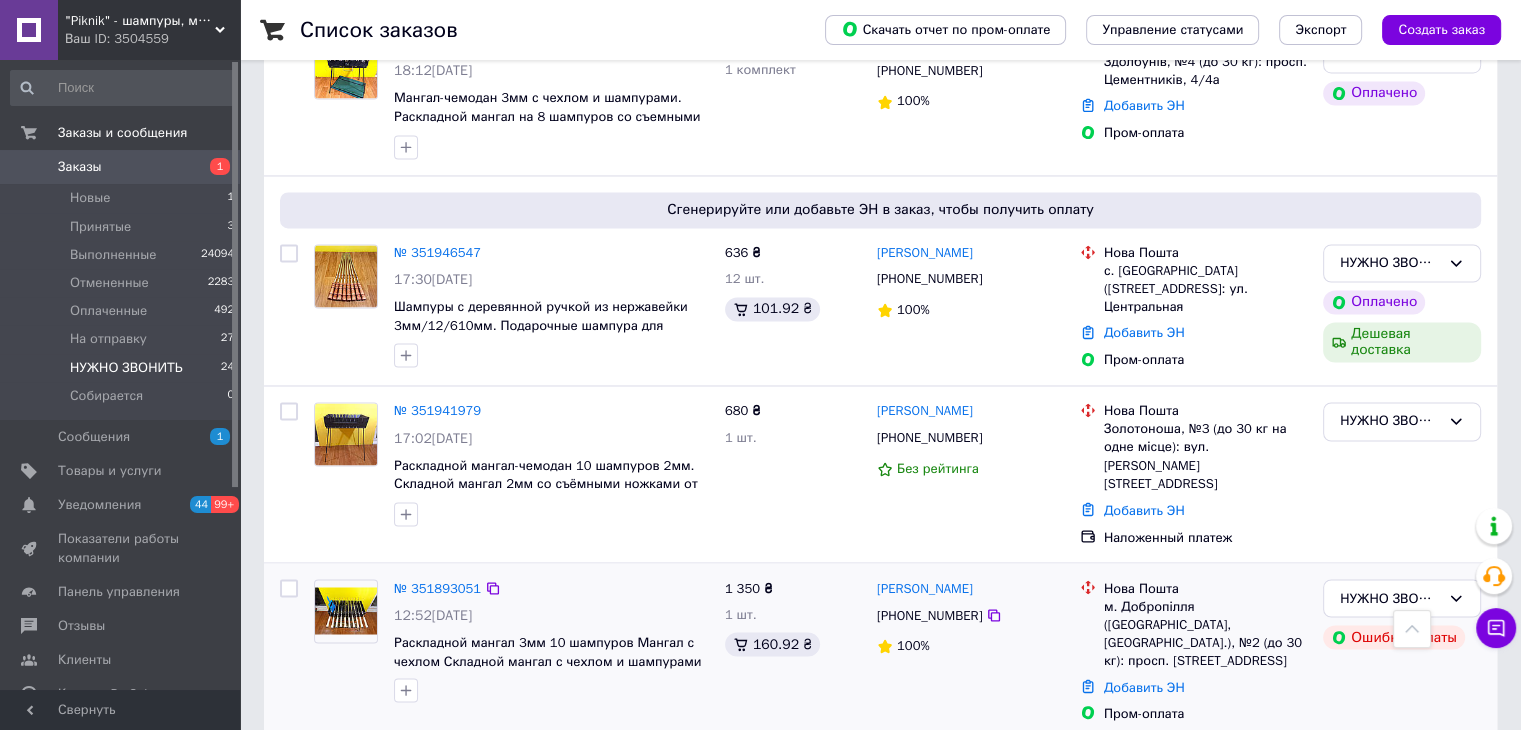 scroll, scrollTop: 3308, scrollLeft: 0, axis: vertical 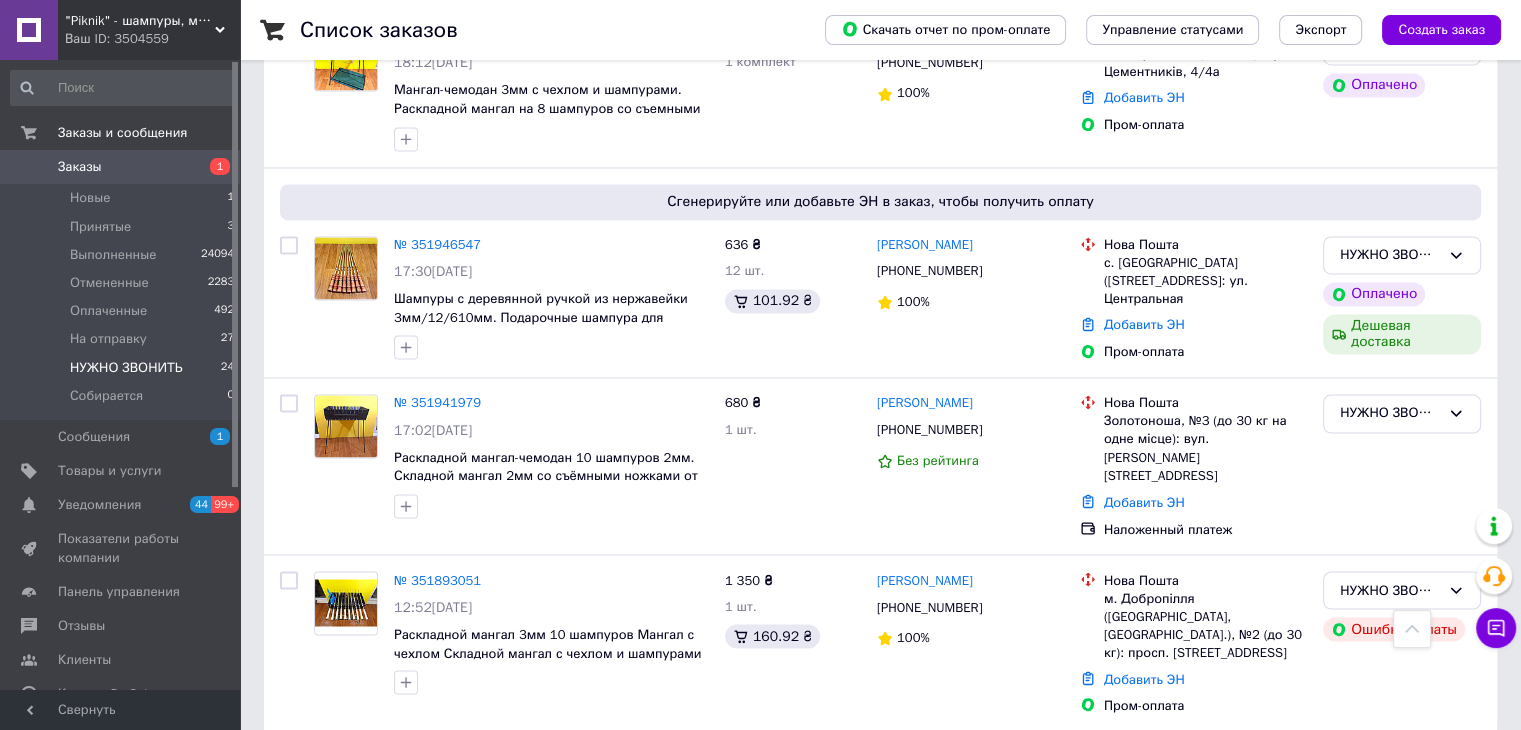 click on "2" at bounding box center (327, 775) 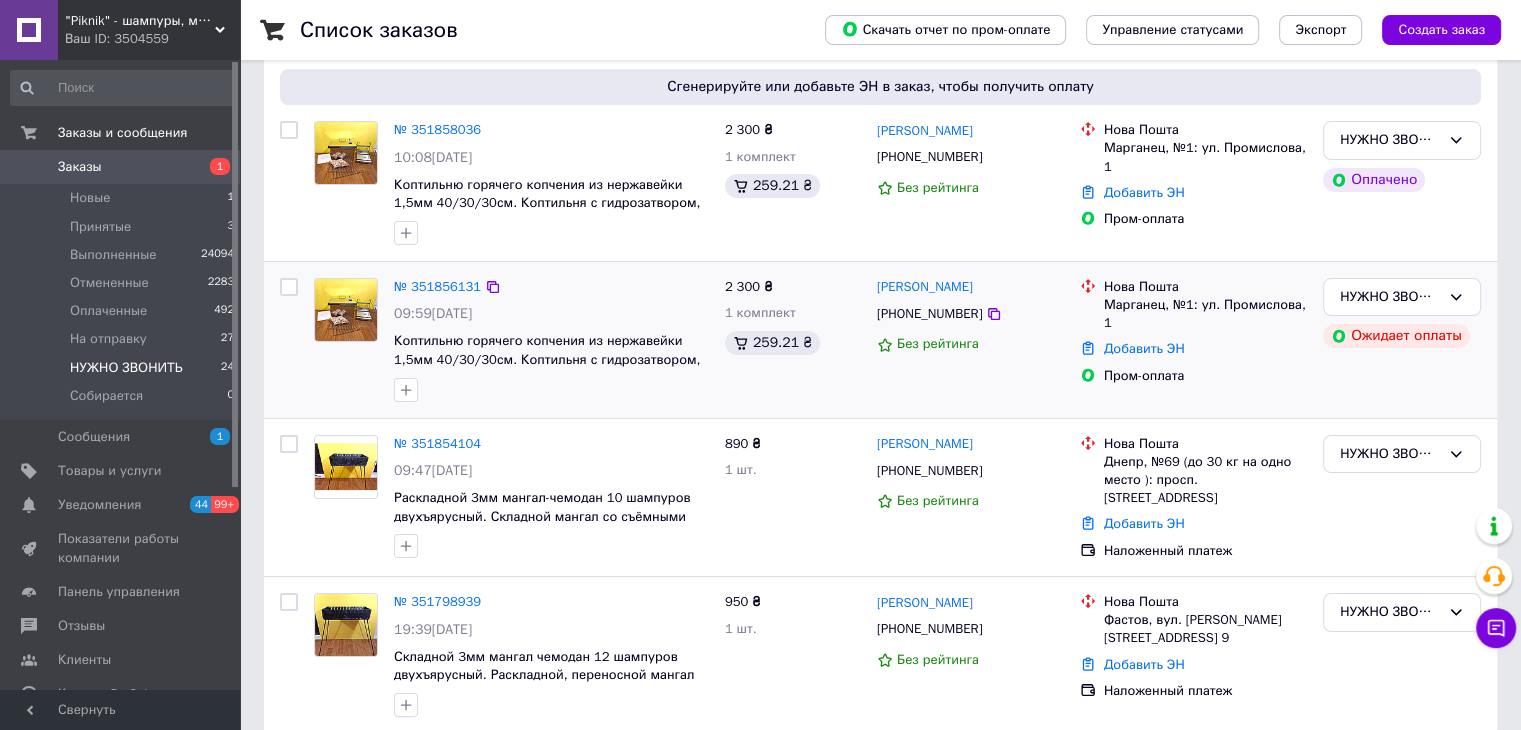 scroll, scrollTop: 320, scrollLeft: 0, axis: vertical 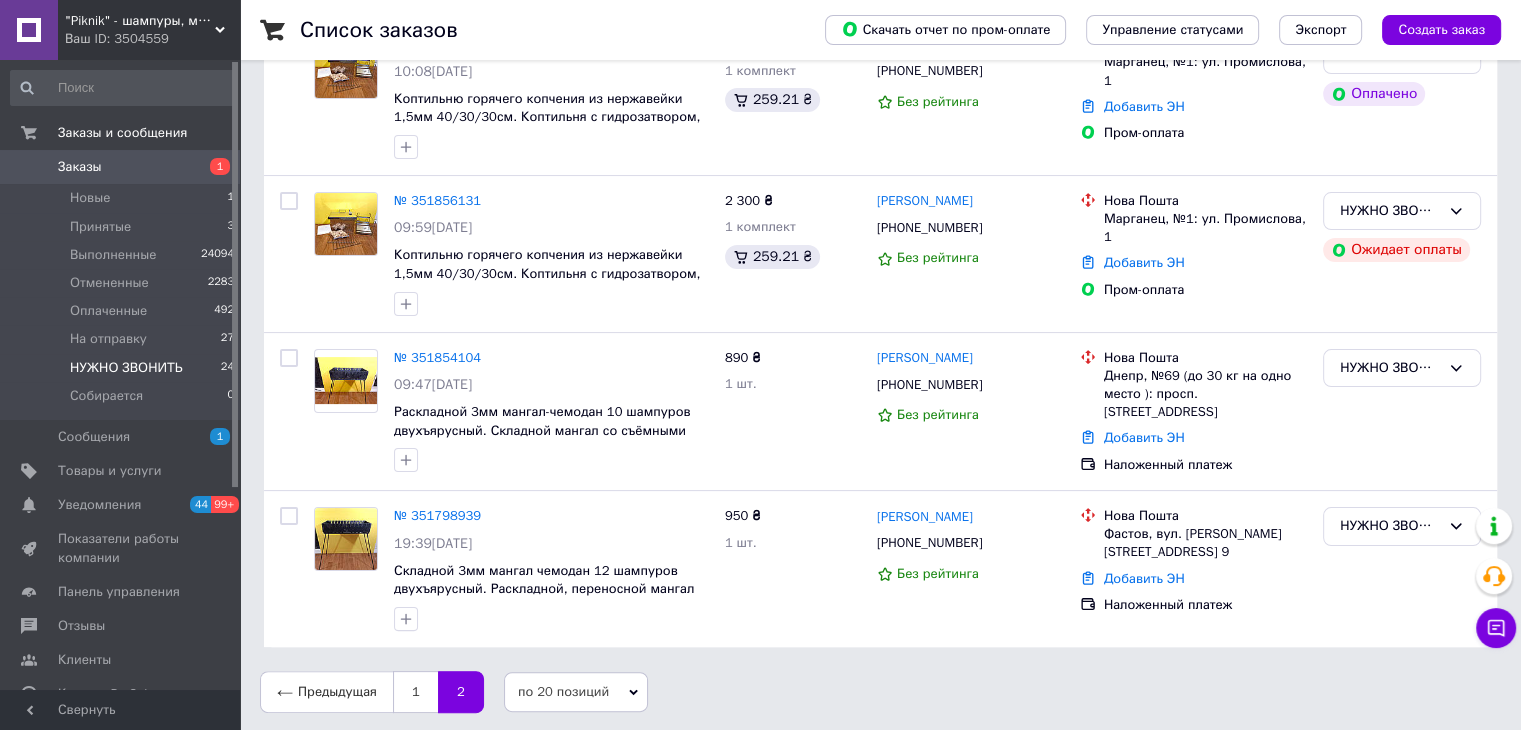 click on "Заказы 1" at bounding box center (123, 167) 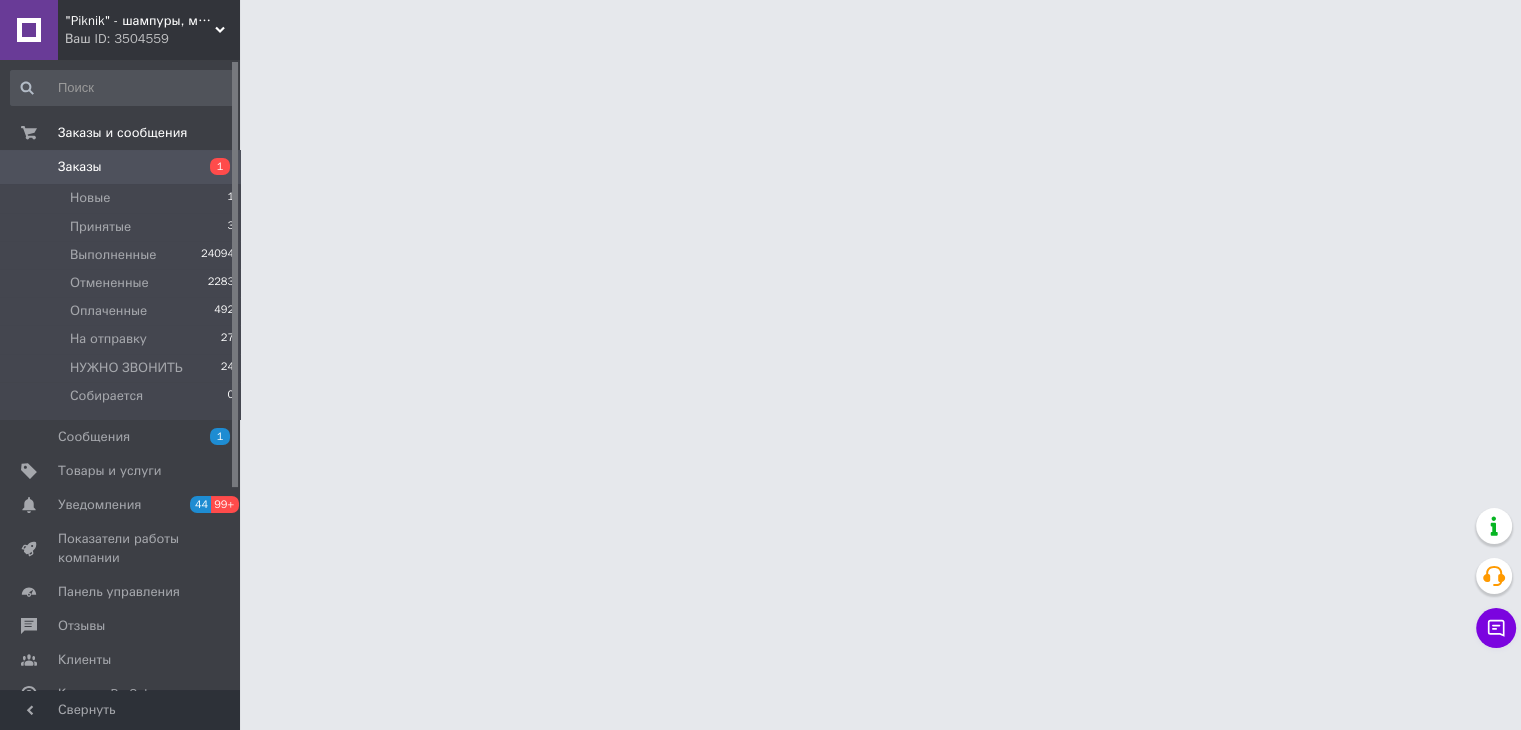 scroll, scrollTop: 0, scrollLeft: 0, axis: both 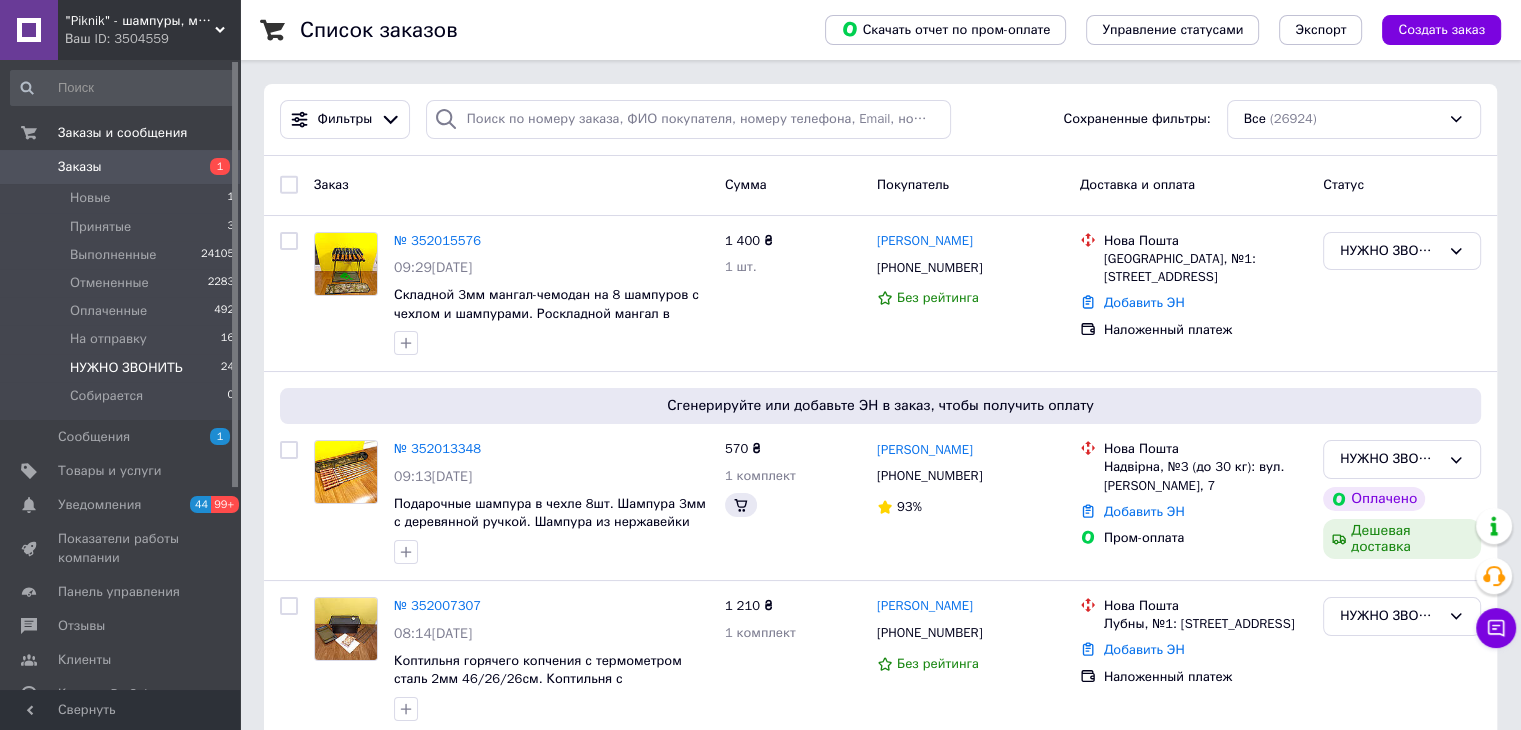 click on "НУЖНО ЗВОНИТЬ" at bounding box center [126, 368] 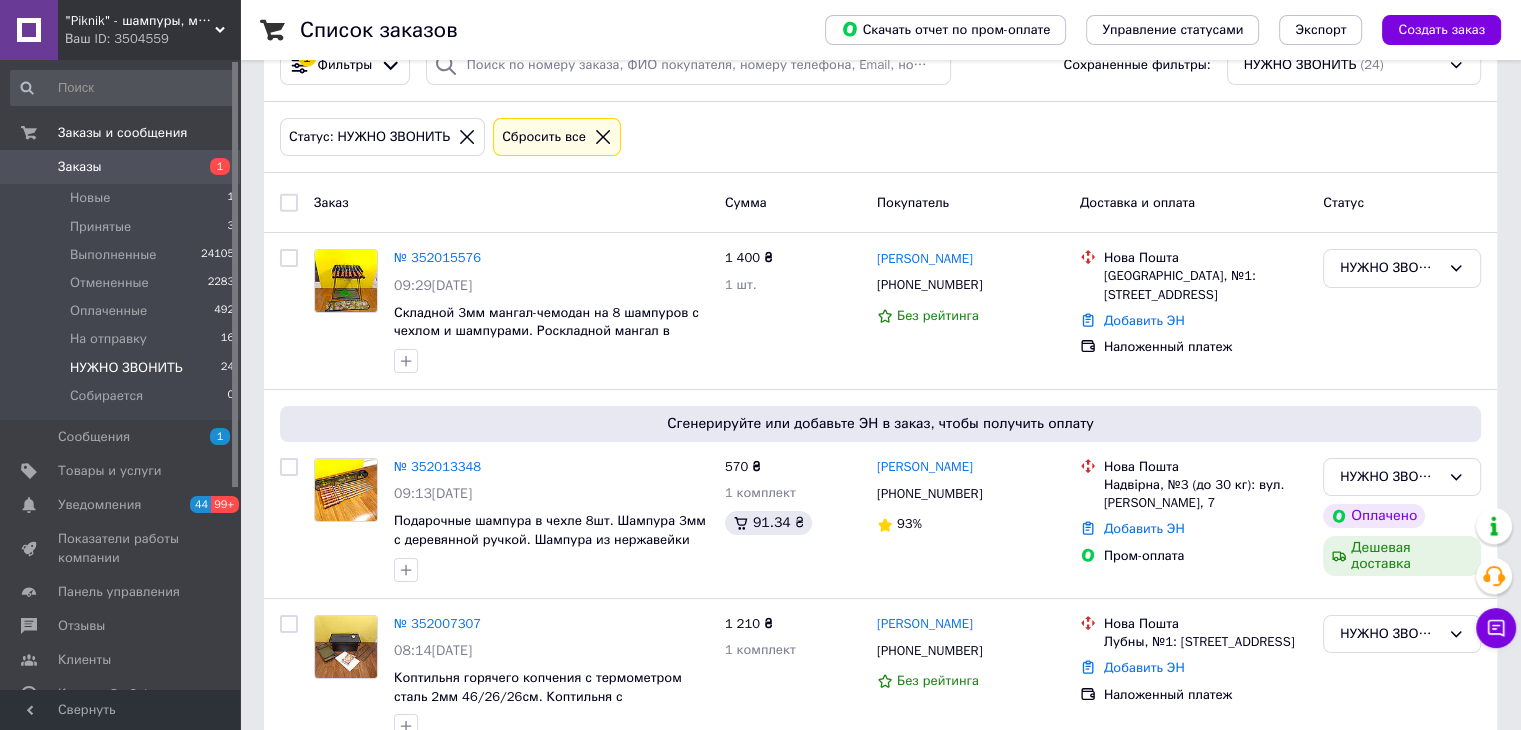 scroll, scrollTop: 0, scrollLeft: 0, axis: both 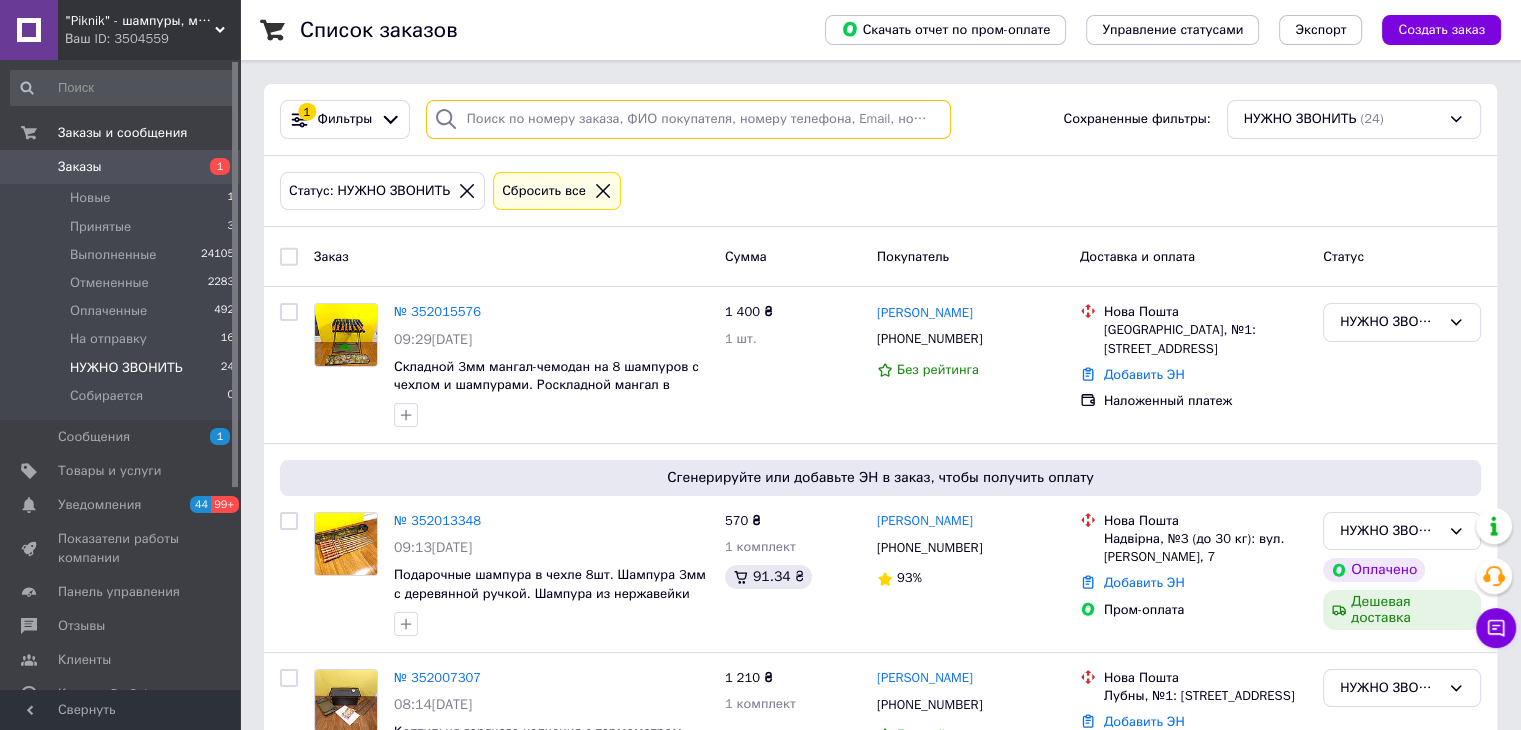 click at bounding box center [688, 119] 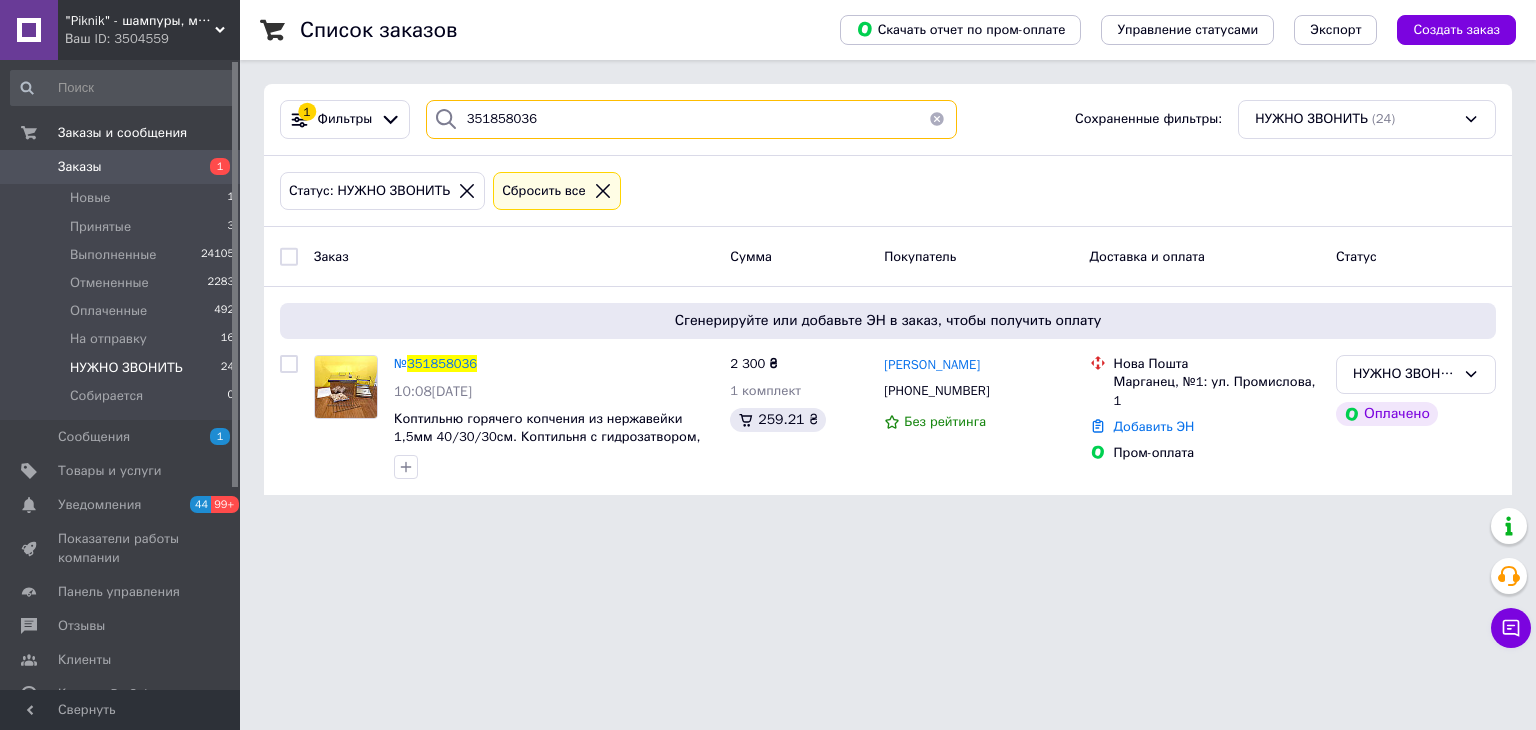 type on "351858036" 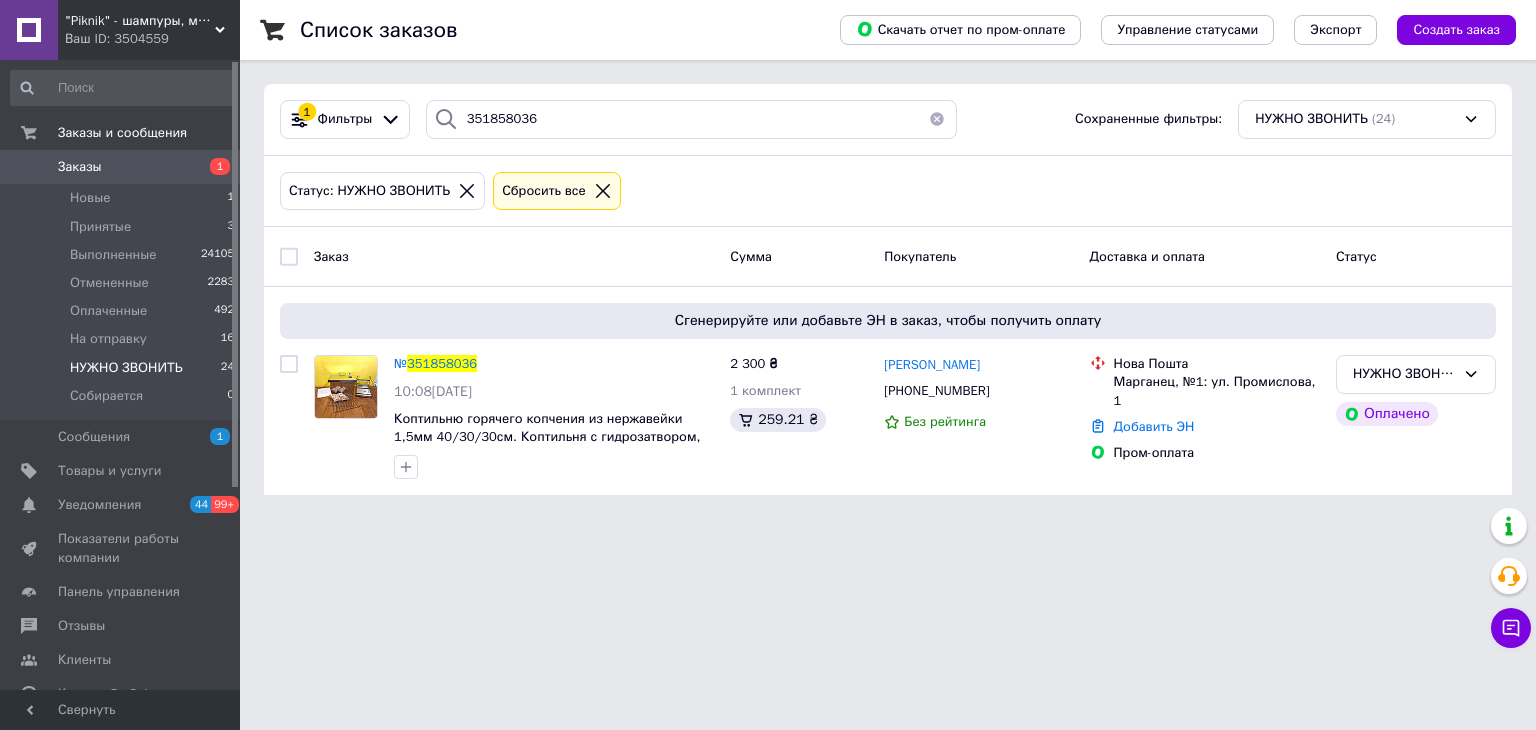 click on "Заказы 1" at bounding box center [123, 167] 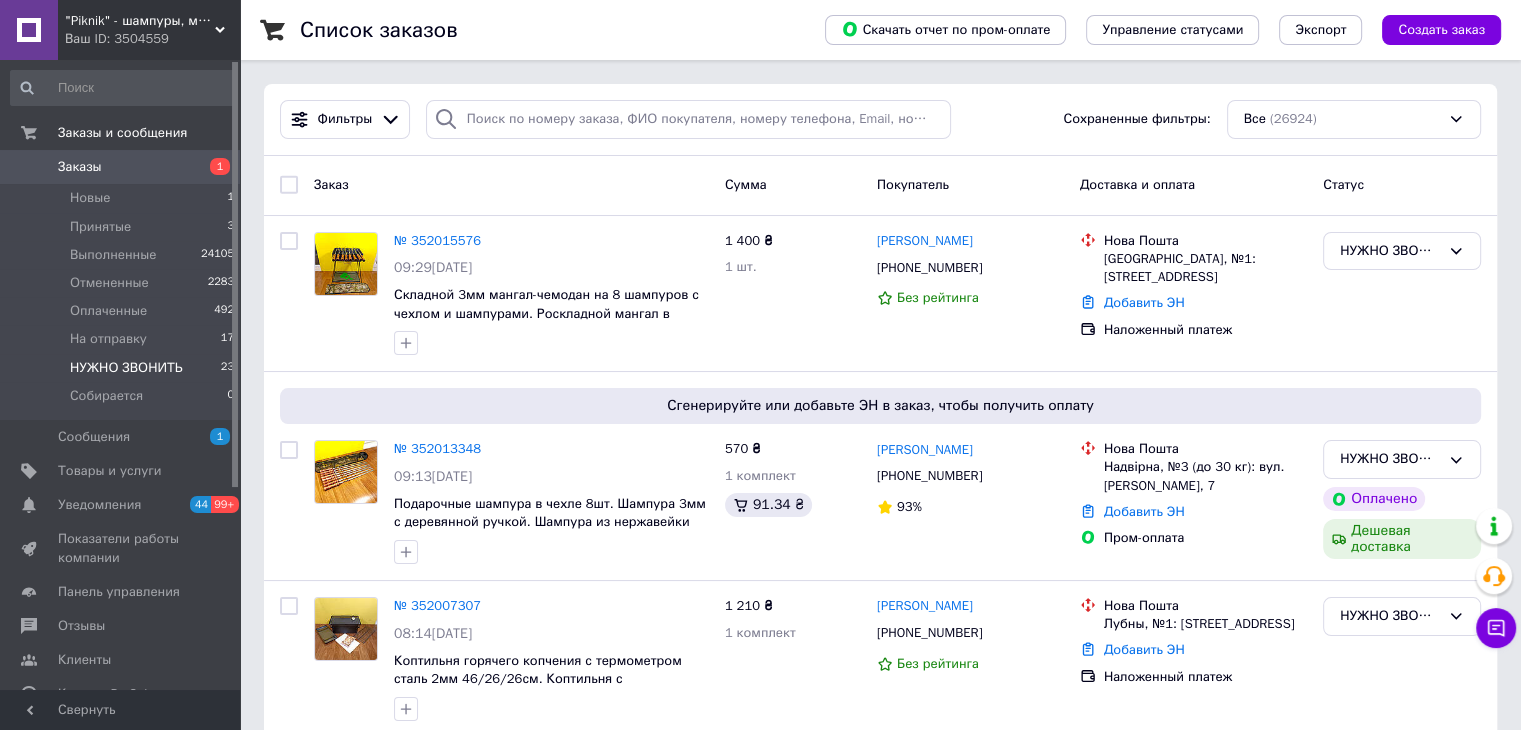 click on "НУЖНО ЗВОНИТЬ" at bounding box center (126, 368) 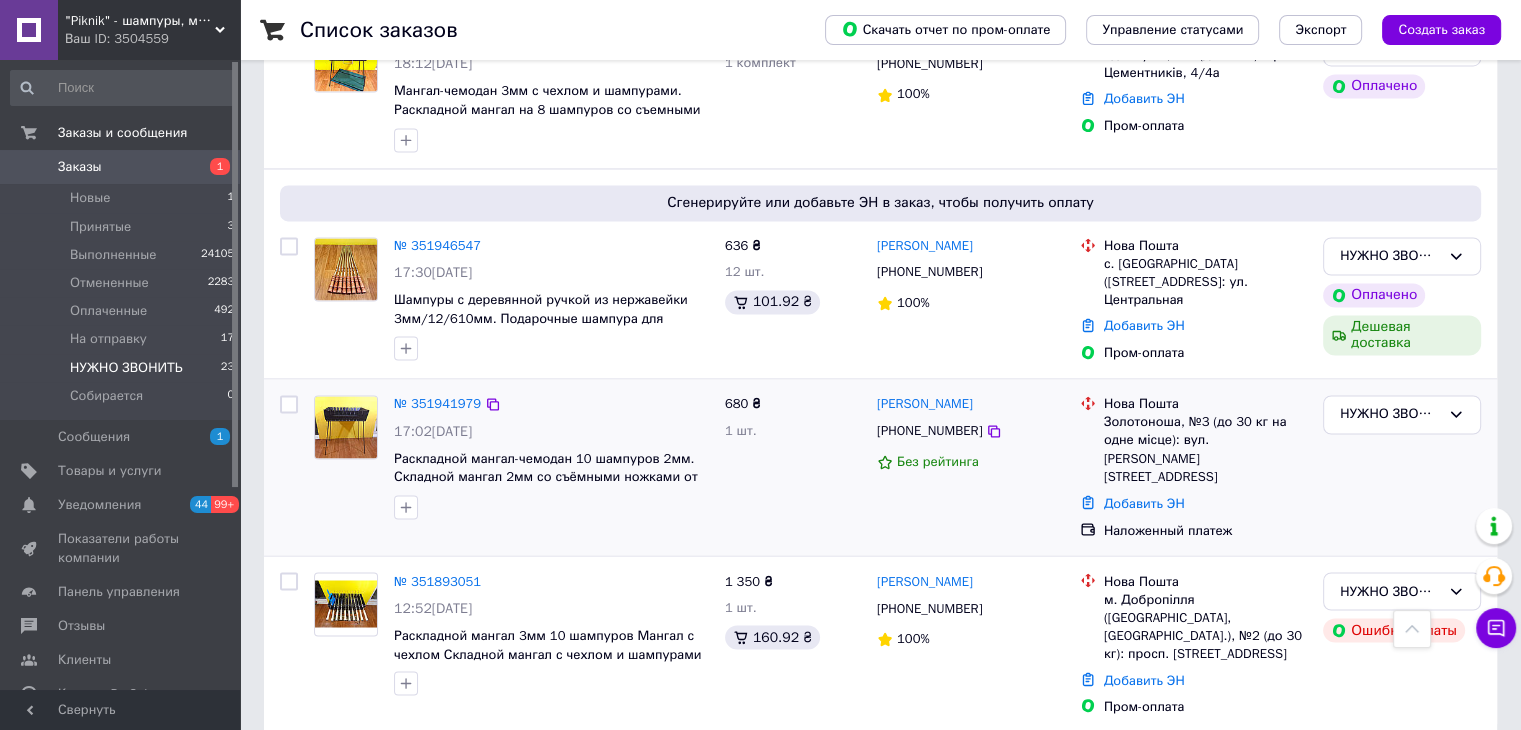 scroll, scrollTop: 3308, scrollLeft: 0, axis: vertical 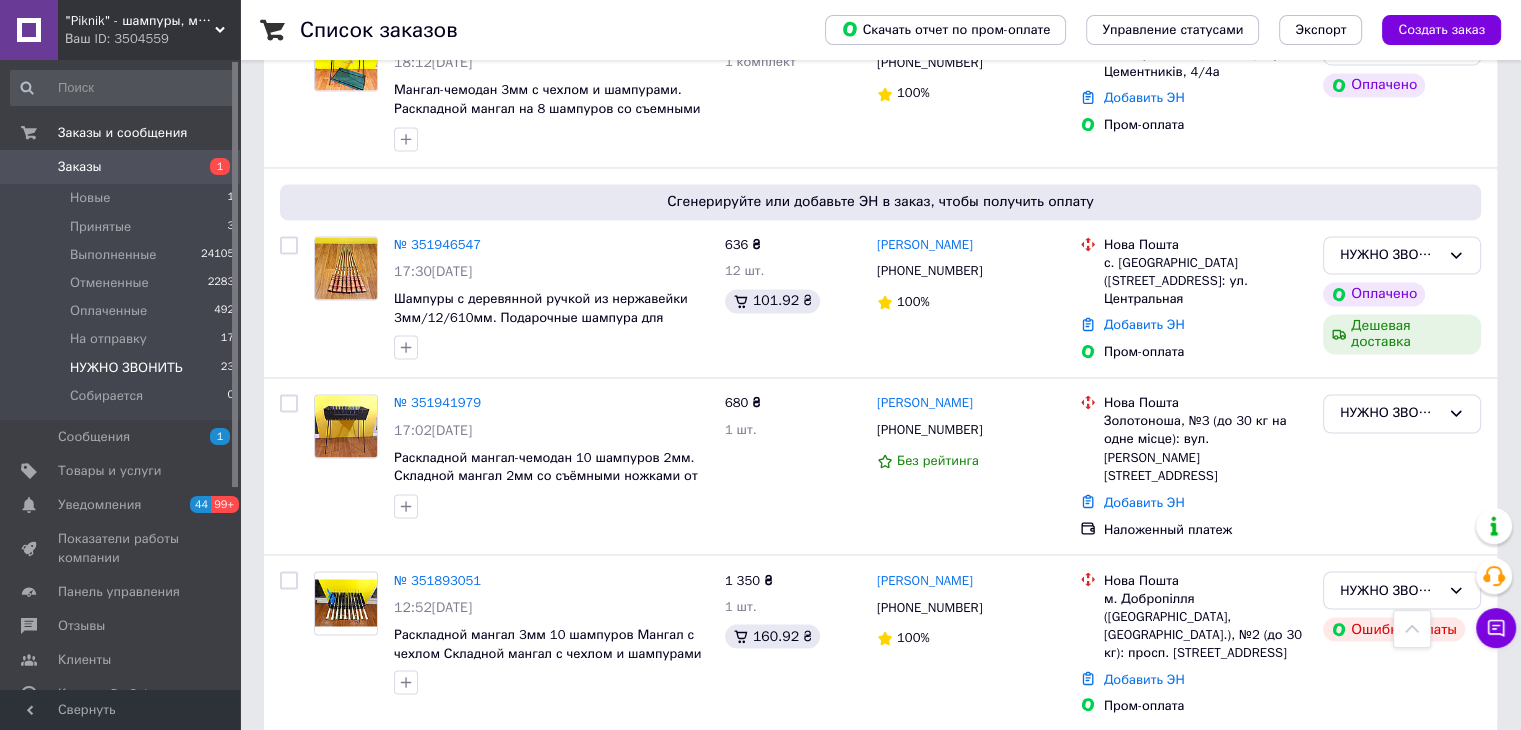 click on "2" at bounding box center (327, 775) 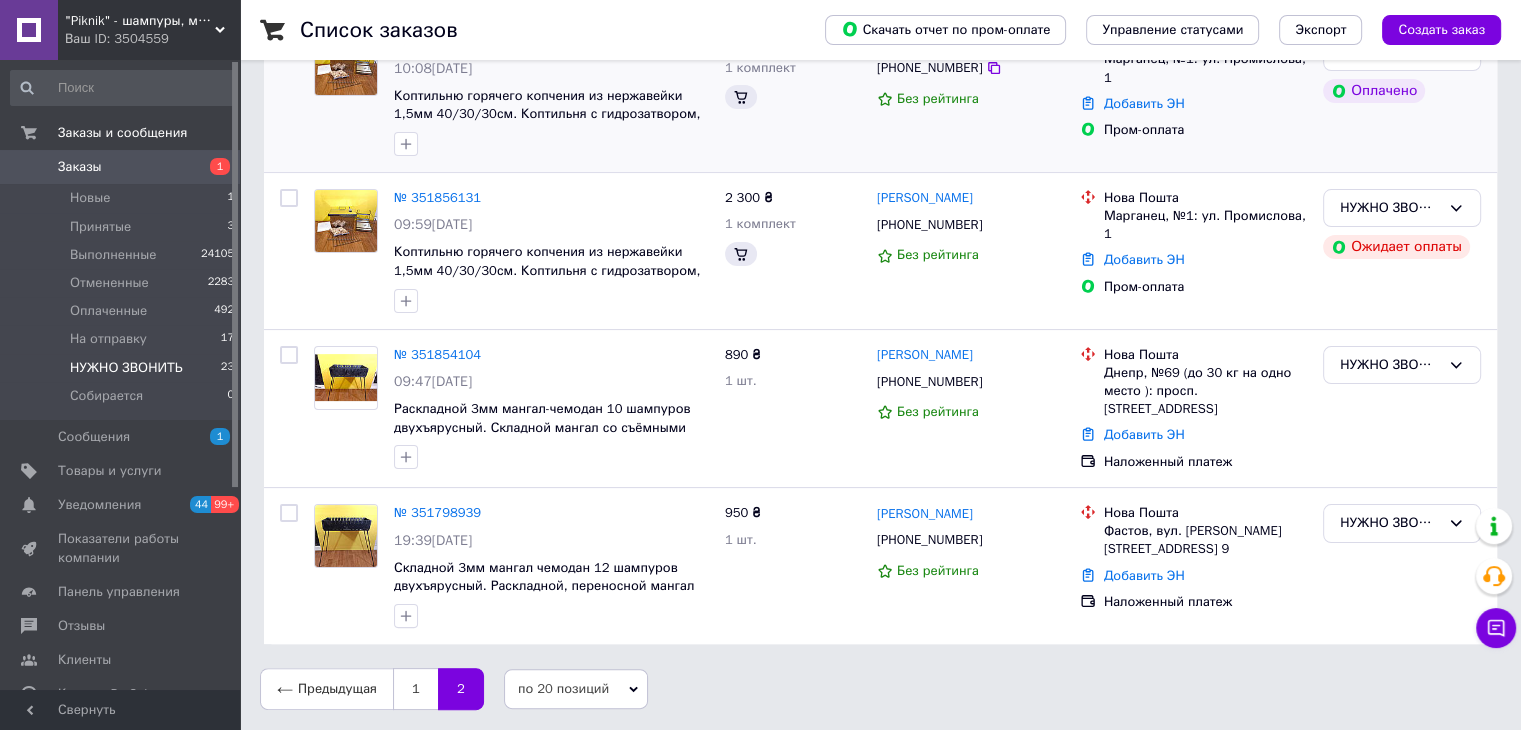 scroll, scrollTop: 0, scrollLeft: 0, axis: both 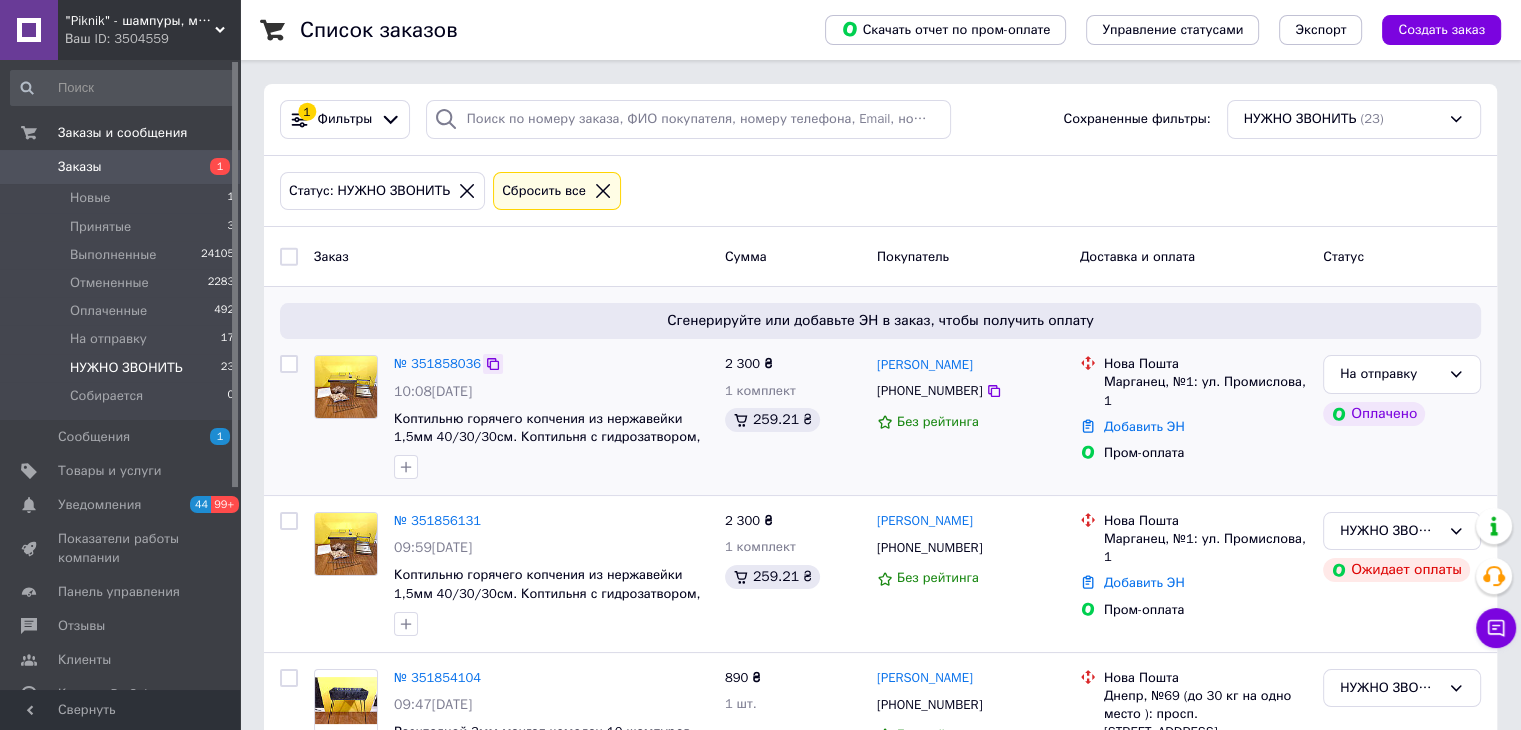 click 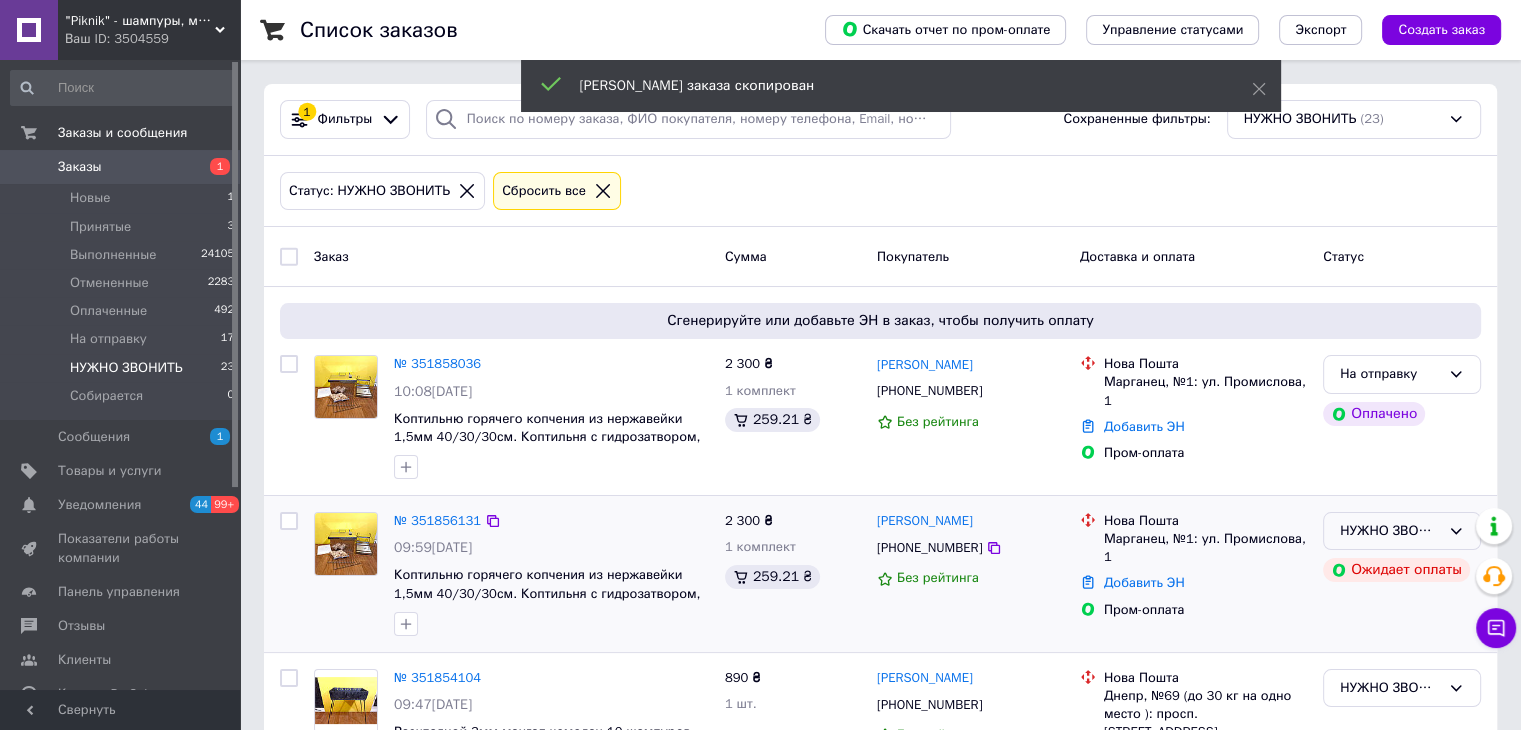 click on "НУЖНО ЗВОНИТЬ" at bounding box center (1390, 531) 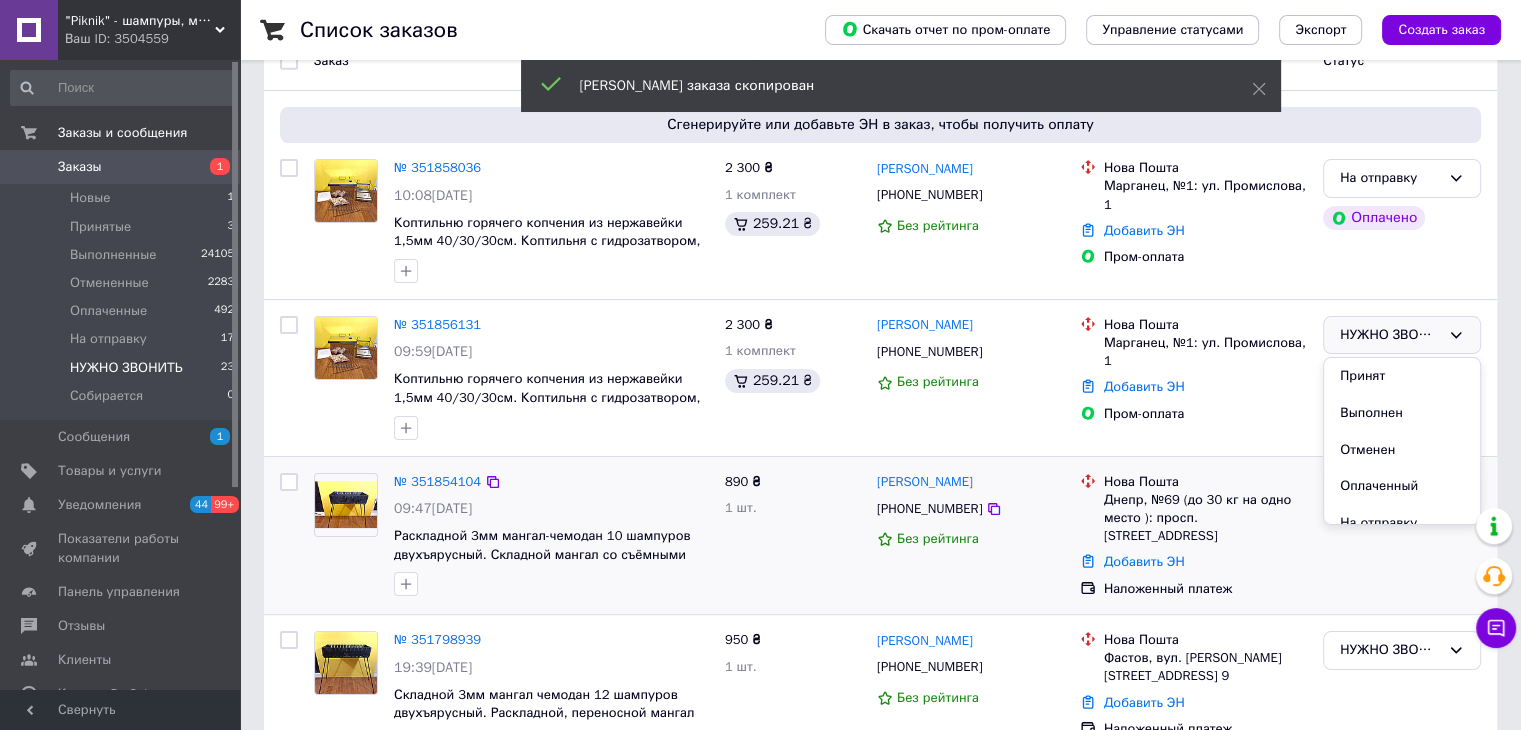 scroll, scrollTop: 200, scrollLeft: 0, axis: vertical 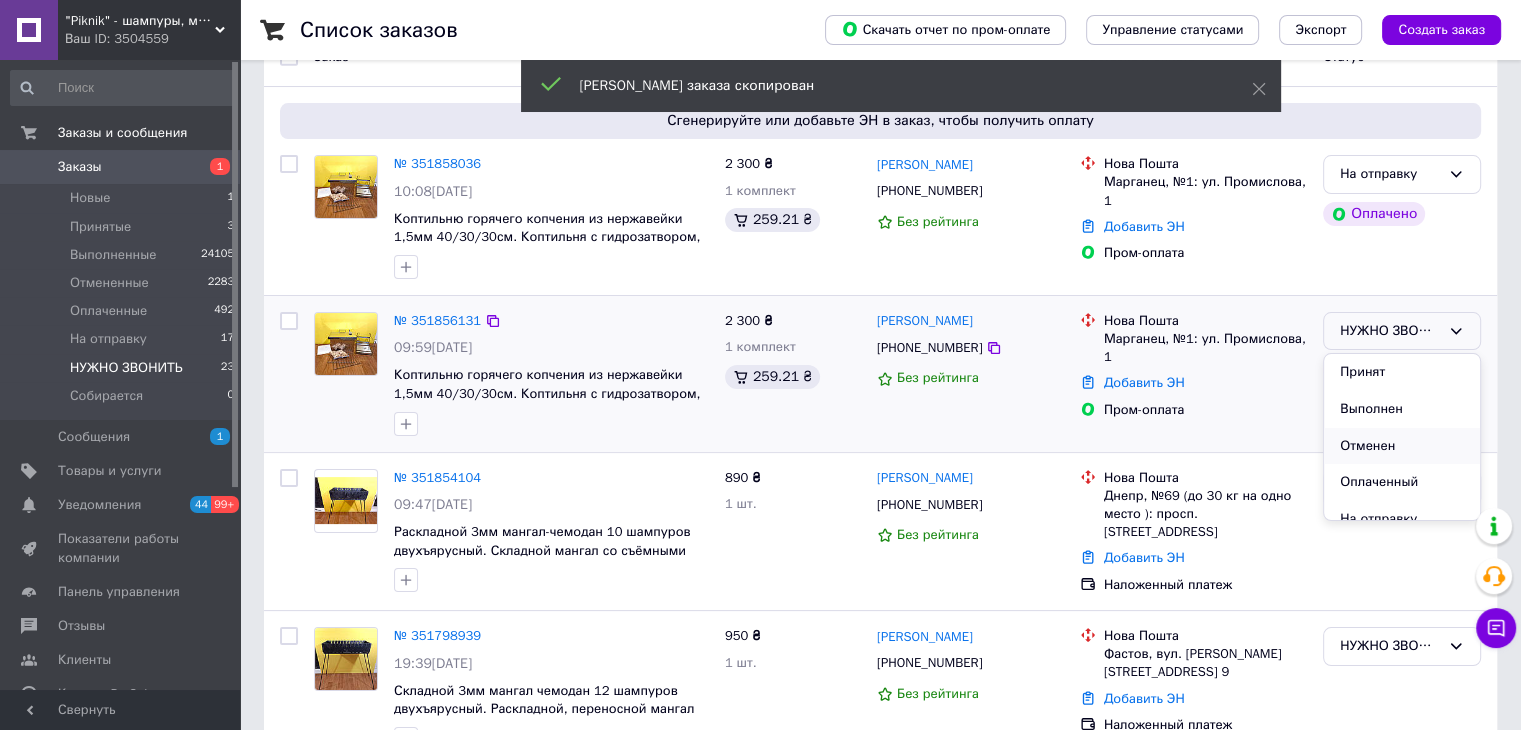 click on "Отменен" at bounding box center (1402, 446) 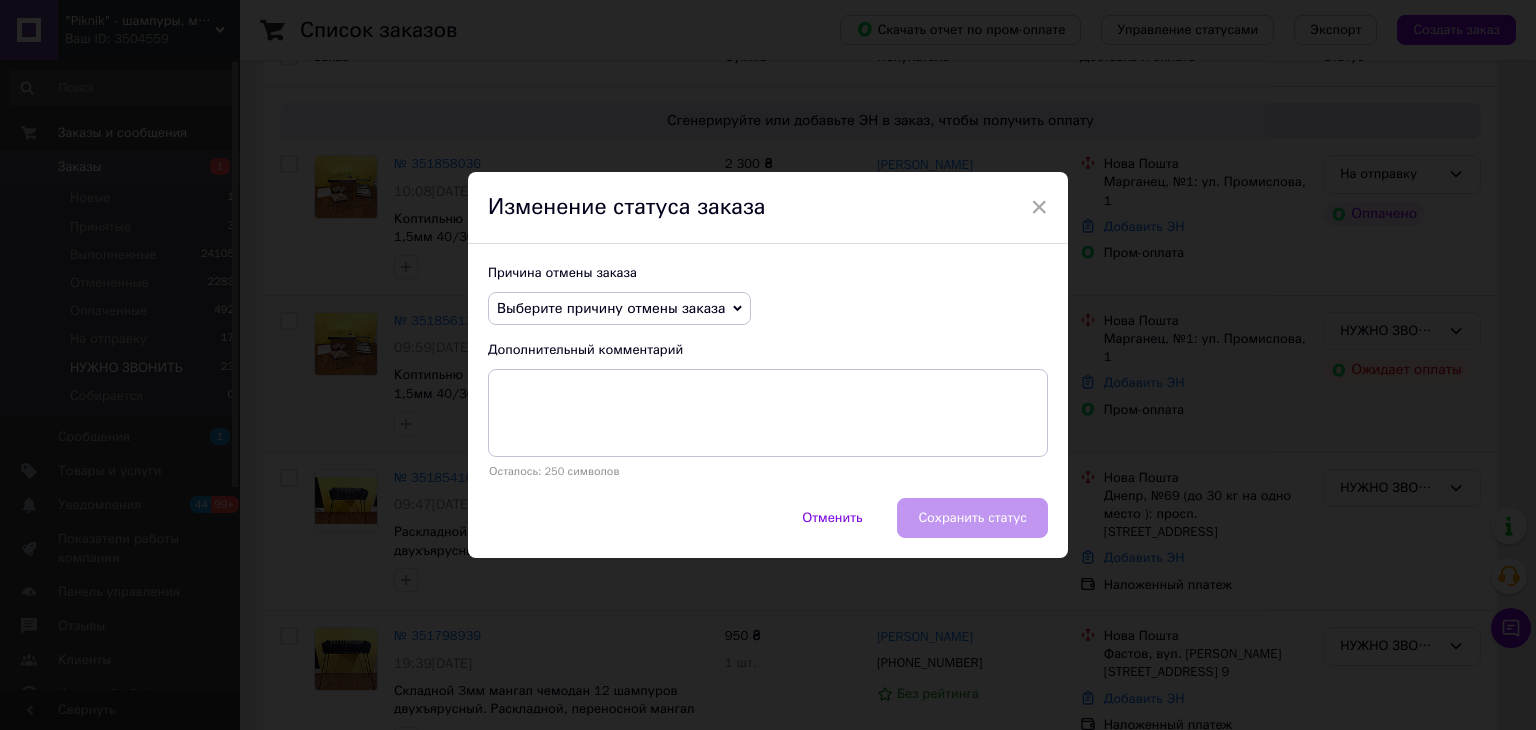 click on "Выберите причину отмены заказа" at bounding box center (611, 308) 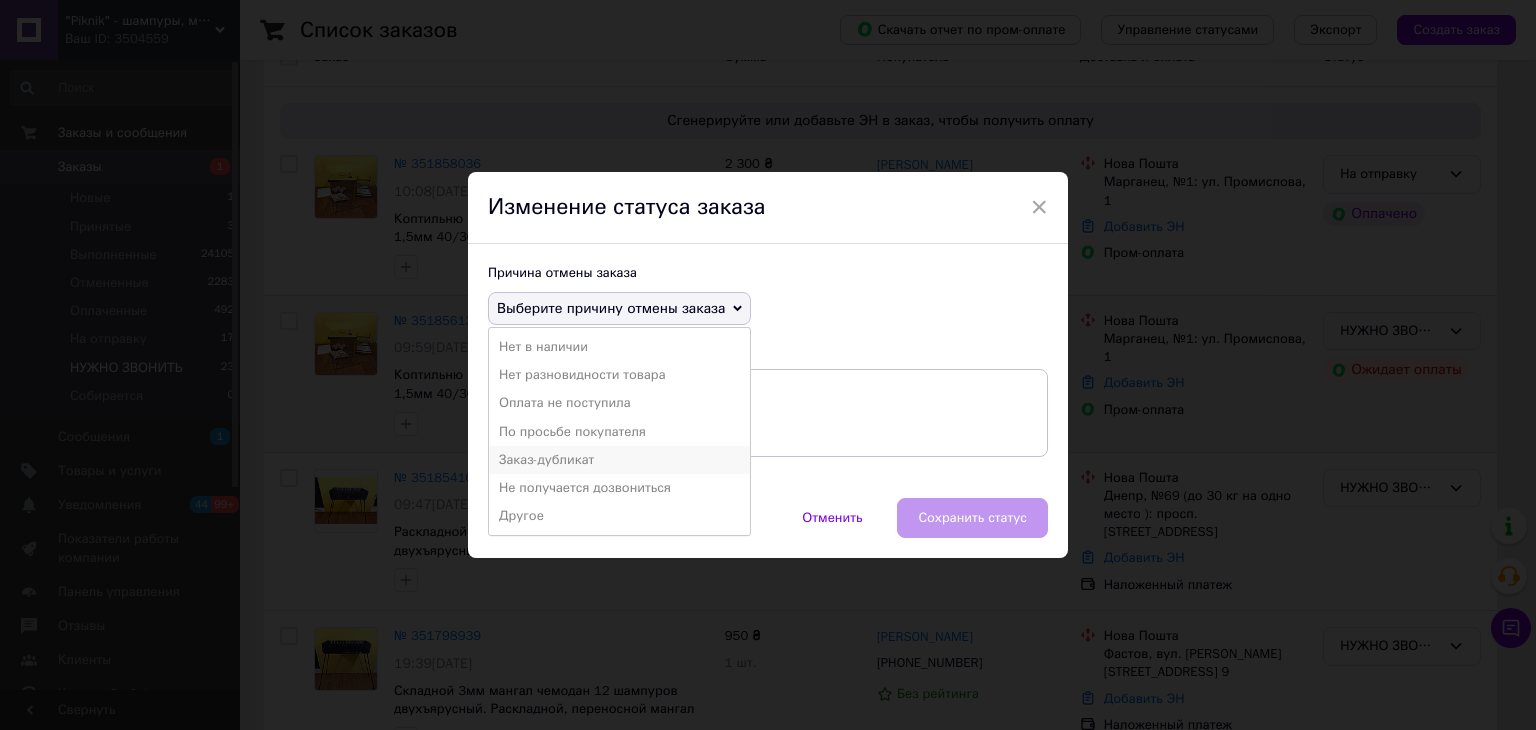 click on "Заказ-дубликат" at bounding box center [619, 460] 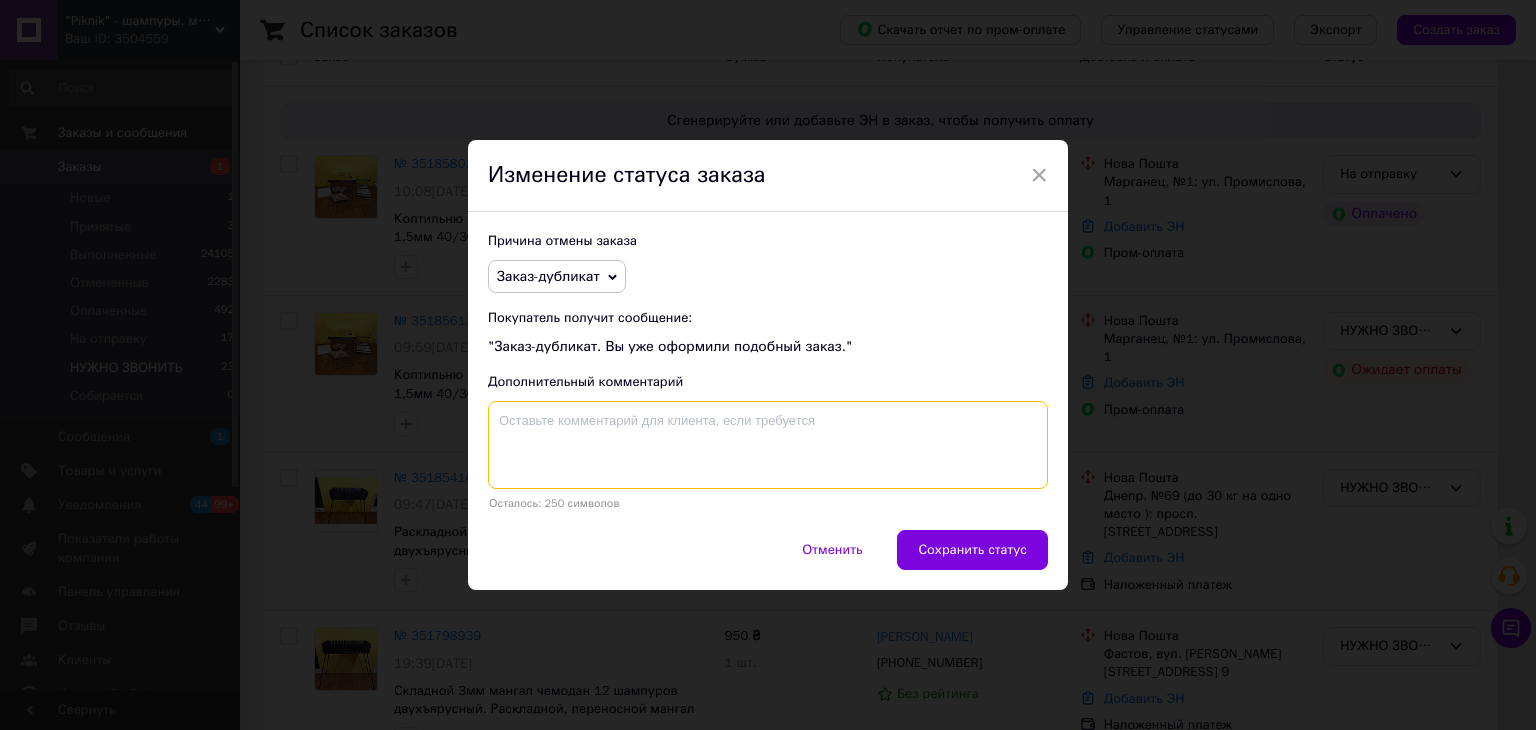 click at bounding box center [768, 445] 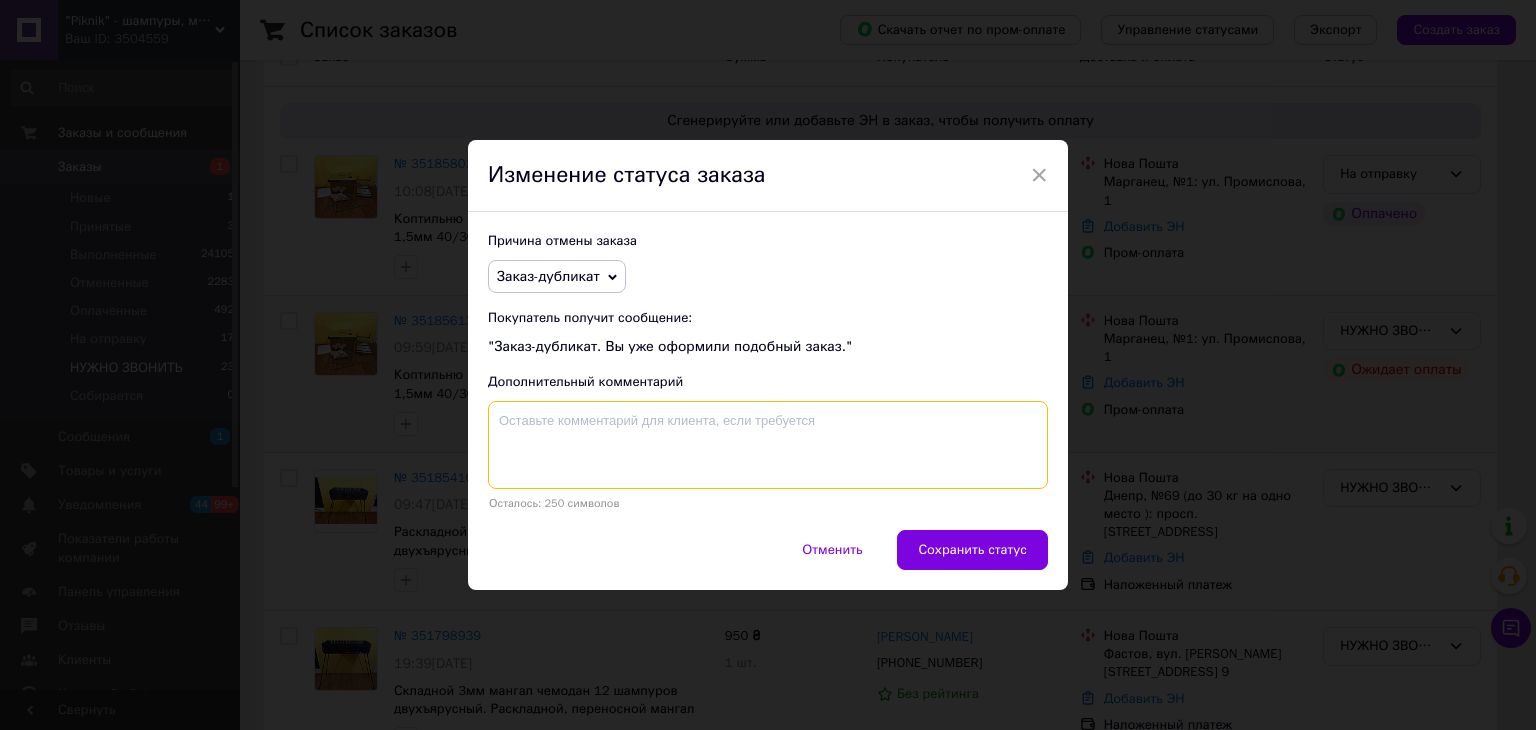 paste on "351858036" 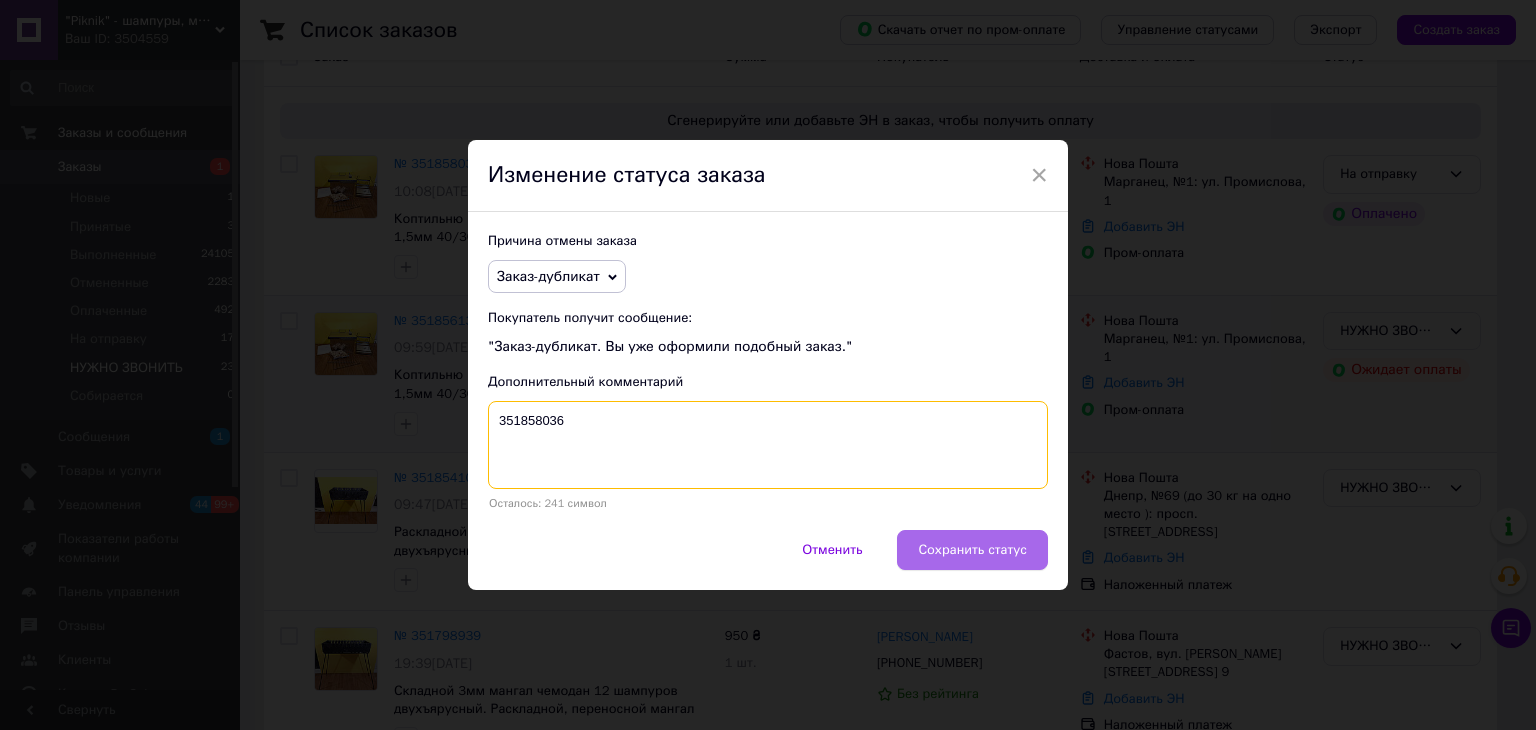 type on "351858036" 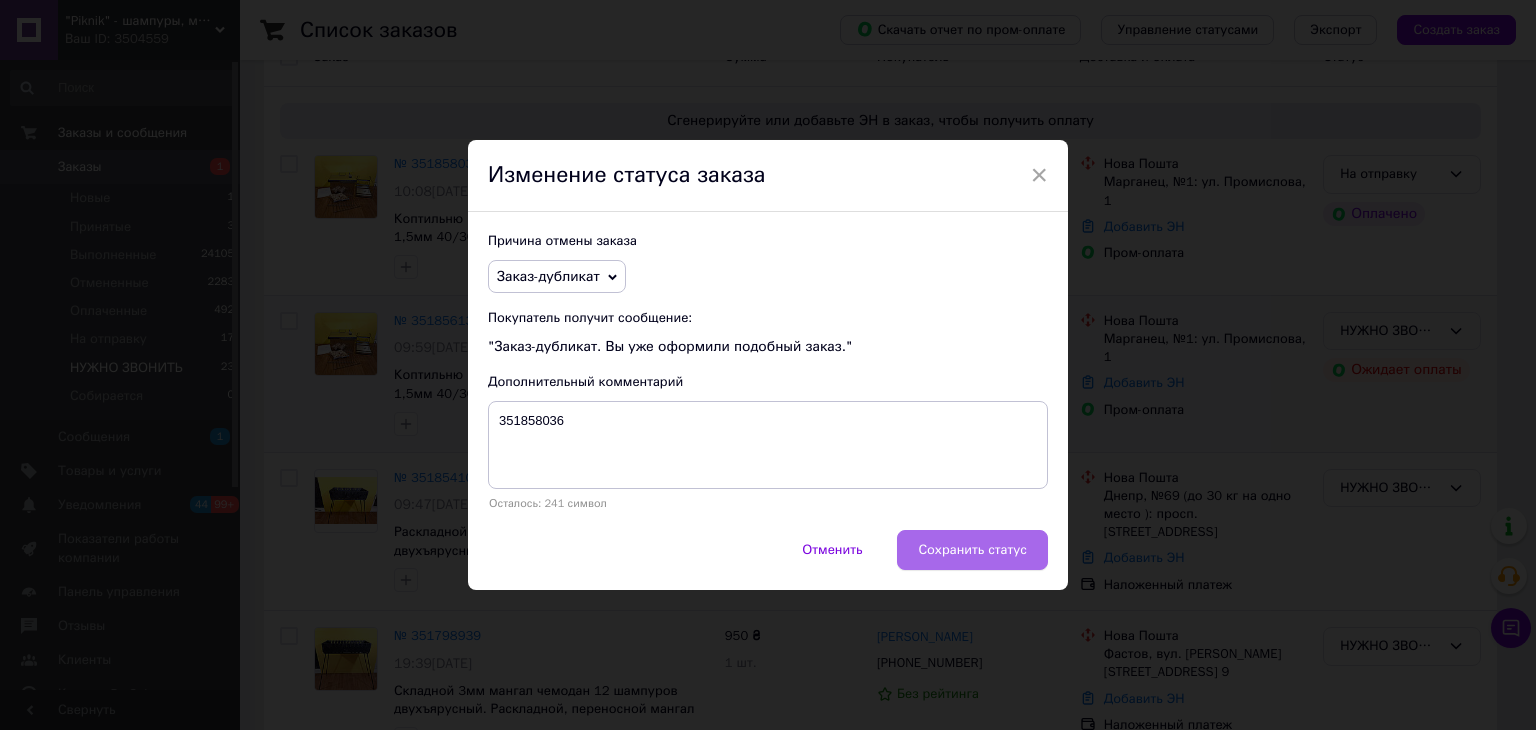 click on "Сохранить статус" at bounding box center (972, 550) 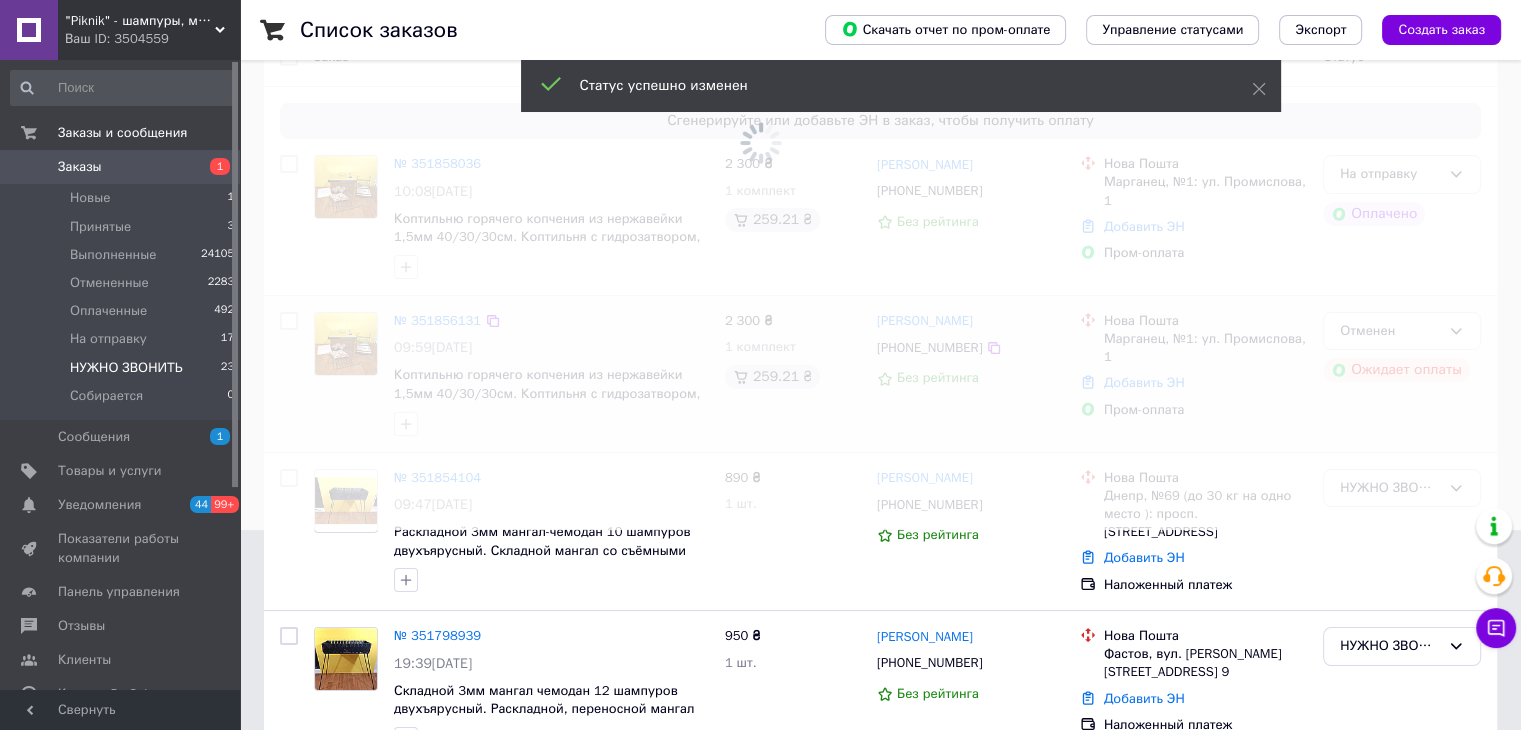 scroll, scrollTop: 112, scrollLeft: 0, axis: vertical 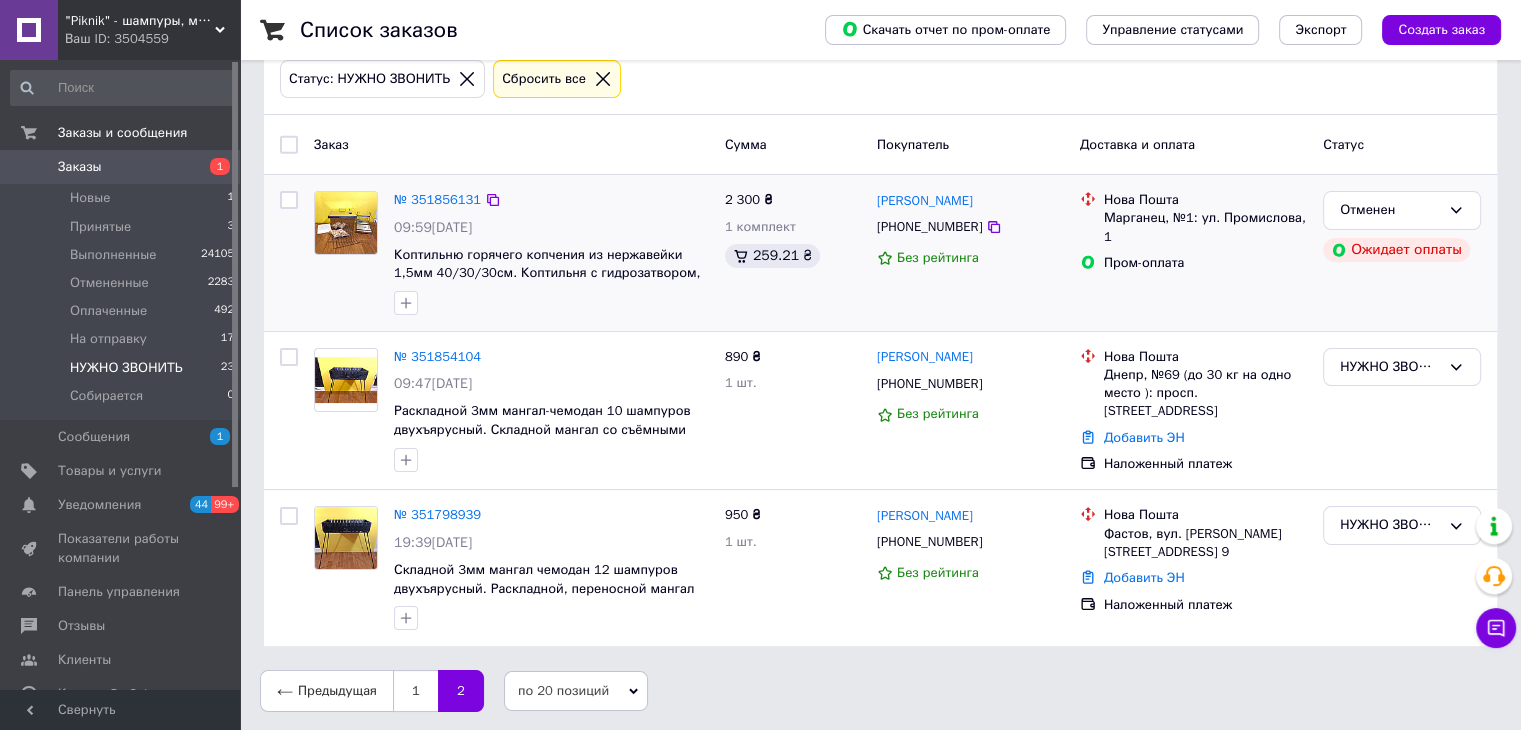 click on "1" at bounding box center (220, 166) 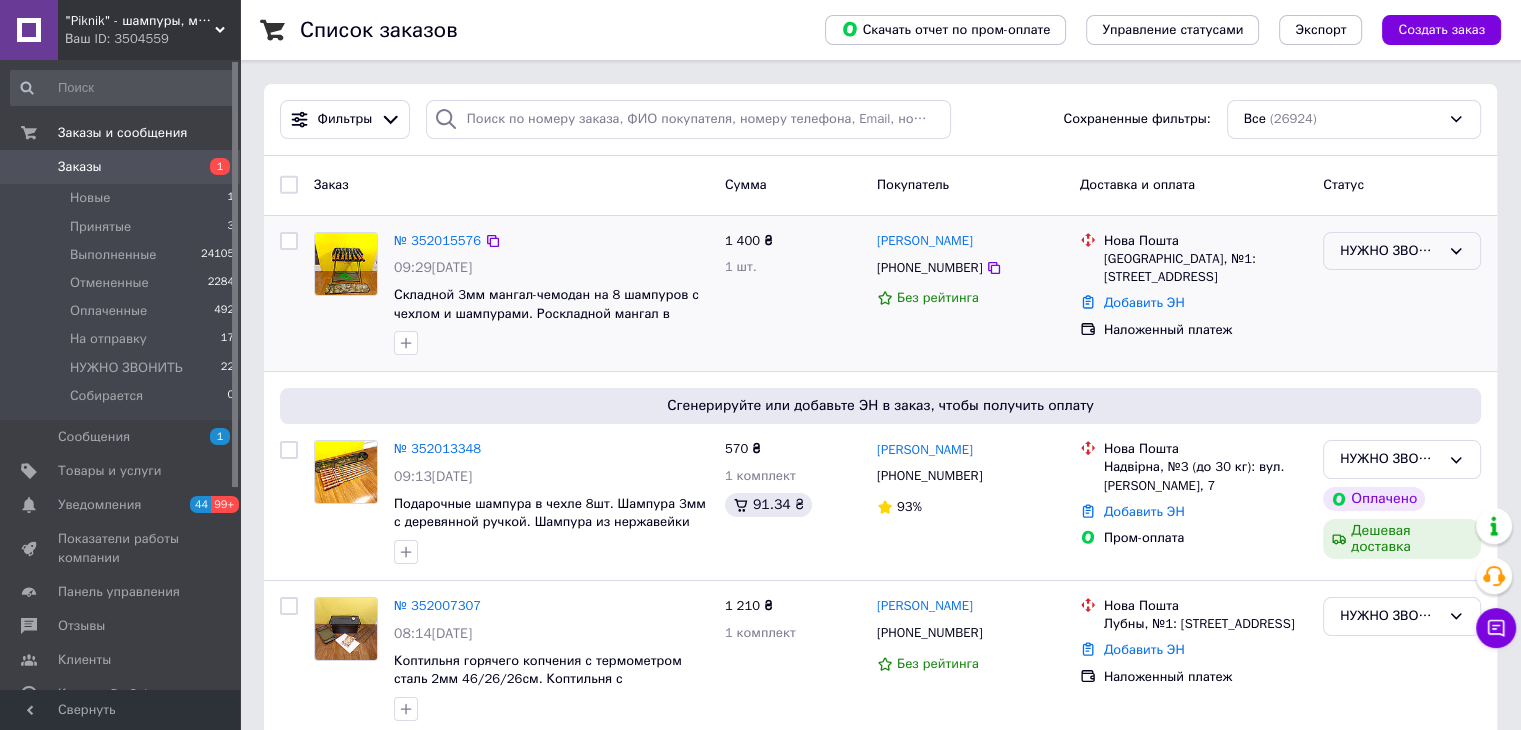 click on "НУЖНО ЗВОНИТЬ" at bounding box center (1390, 251) 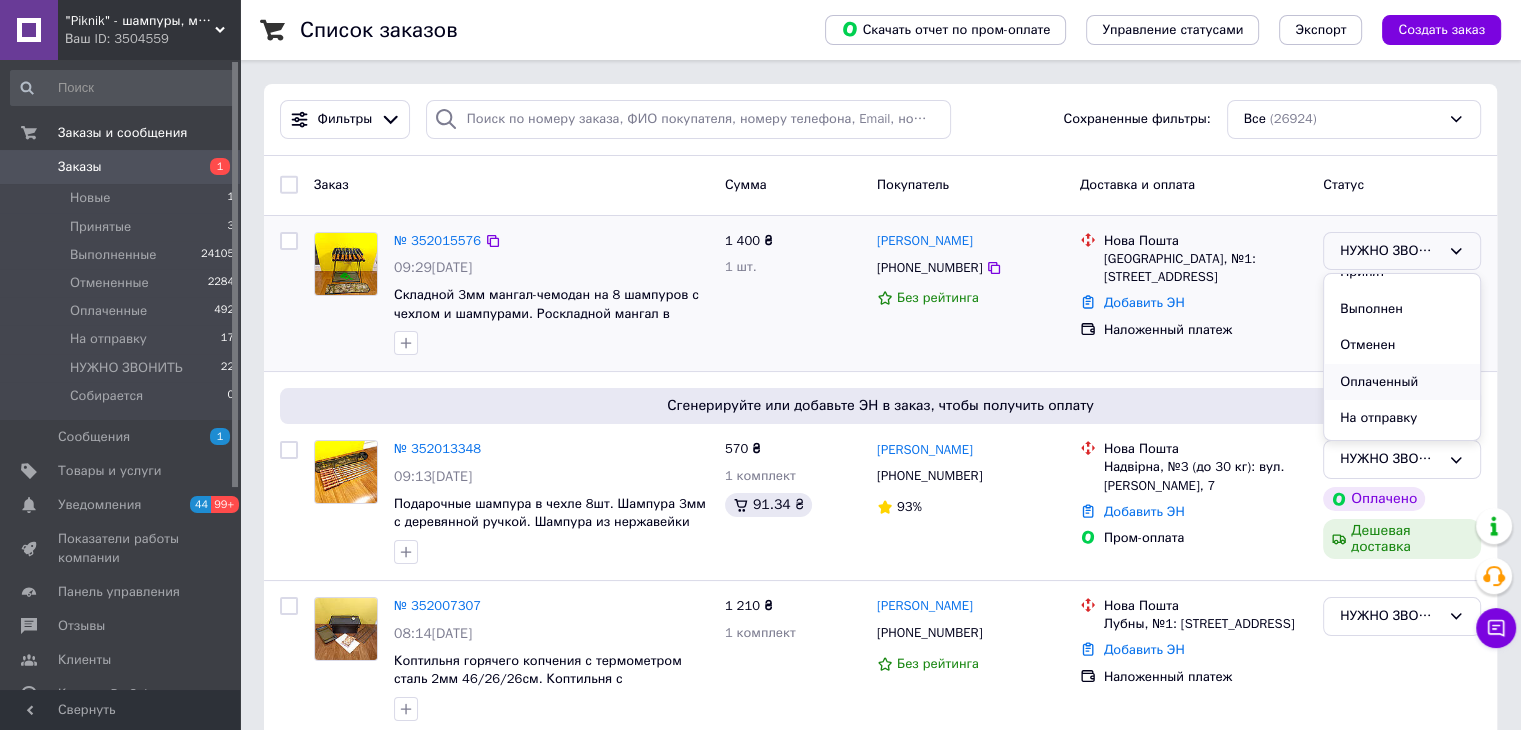 scroll, scrollTop: 53, scrollLeft: 0, axis: vertical 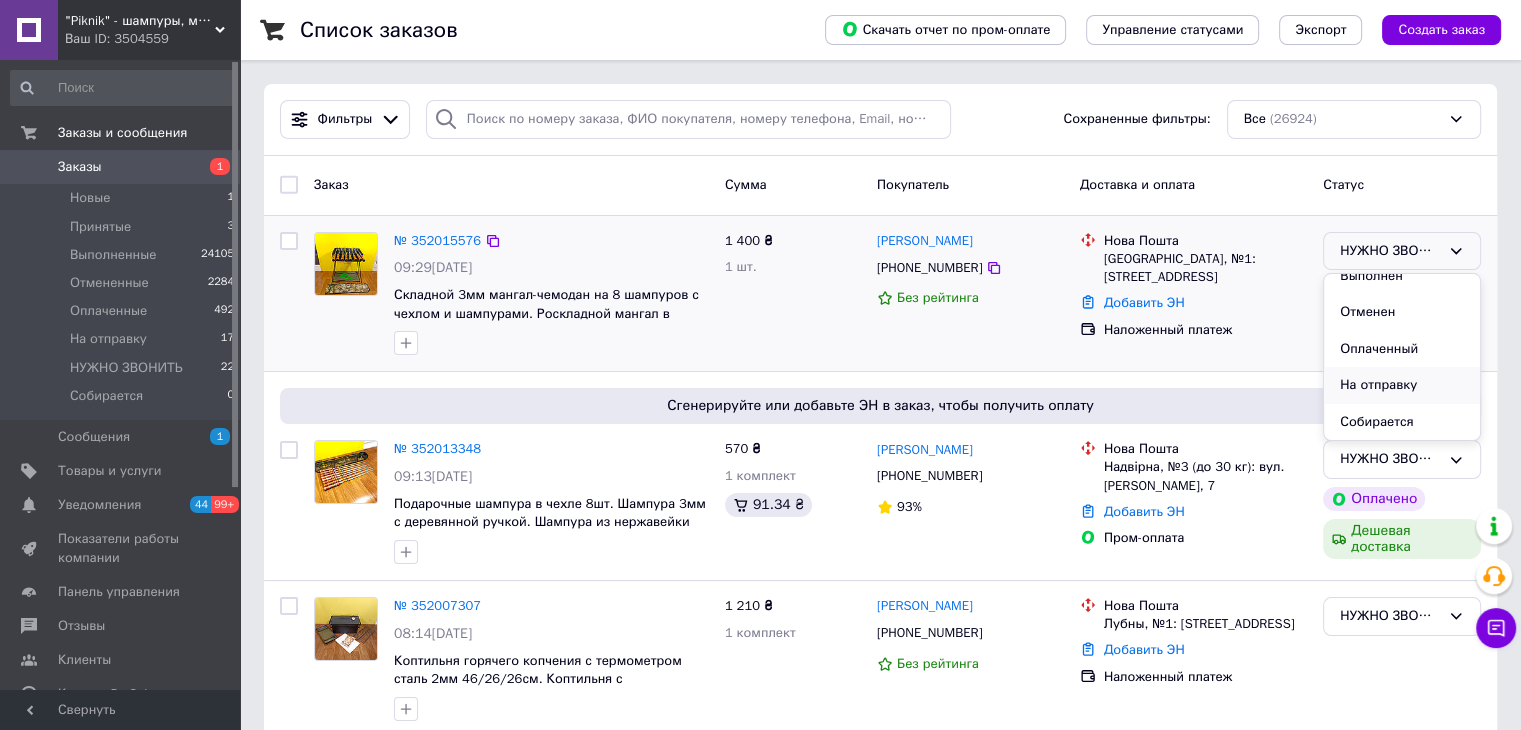 click on "На отправку" at bounding box center (1402, 385) 